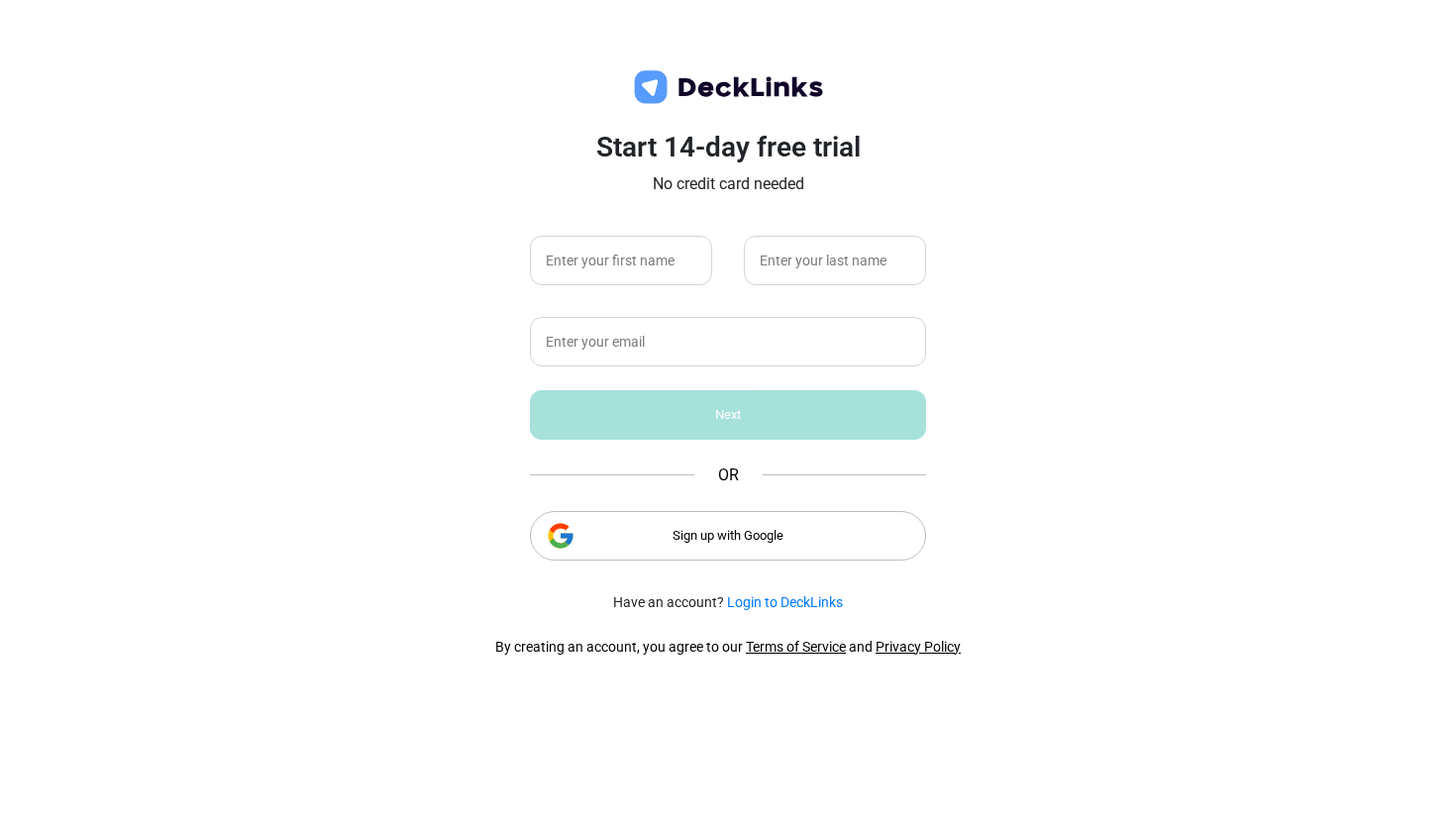 scroll, scrollTop: 0, scrollLeft: 0, axis: both 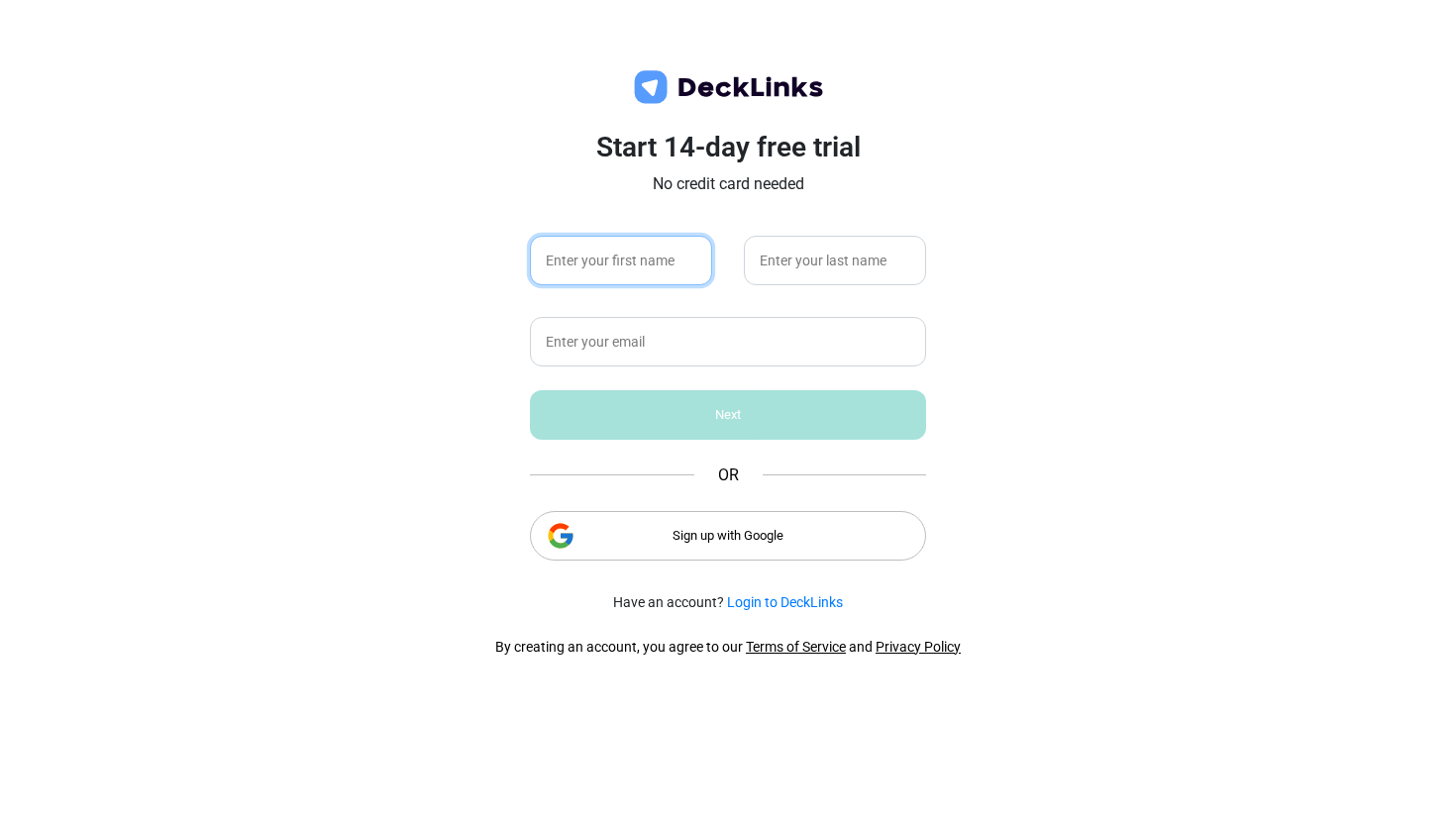 click at bounding box center [621, 260] 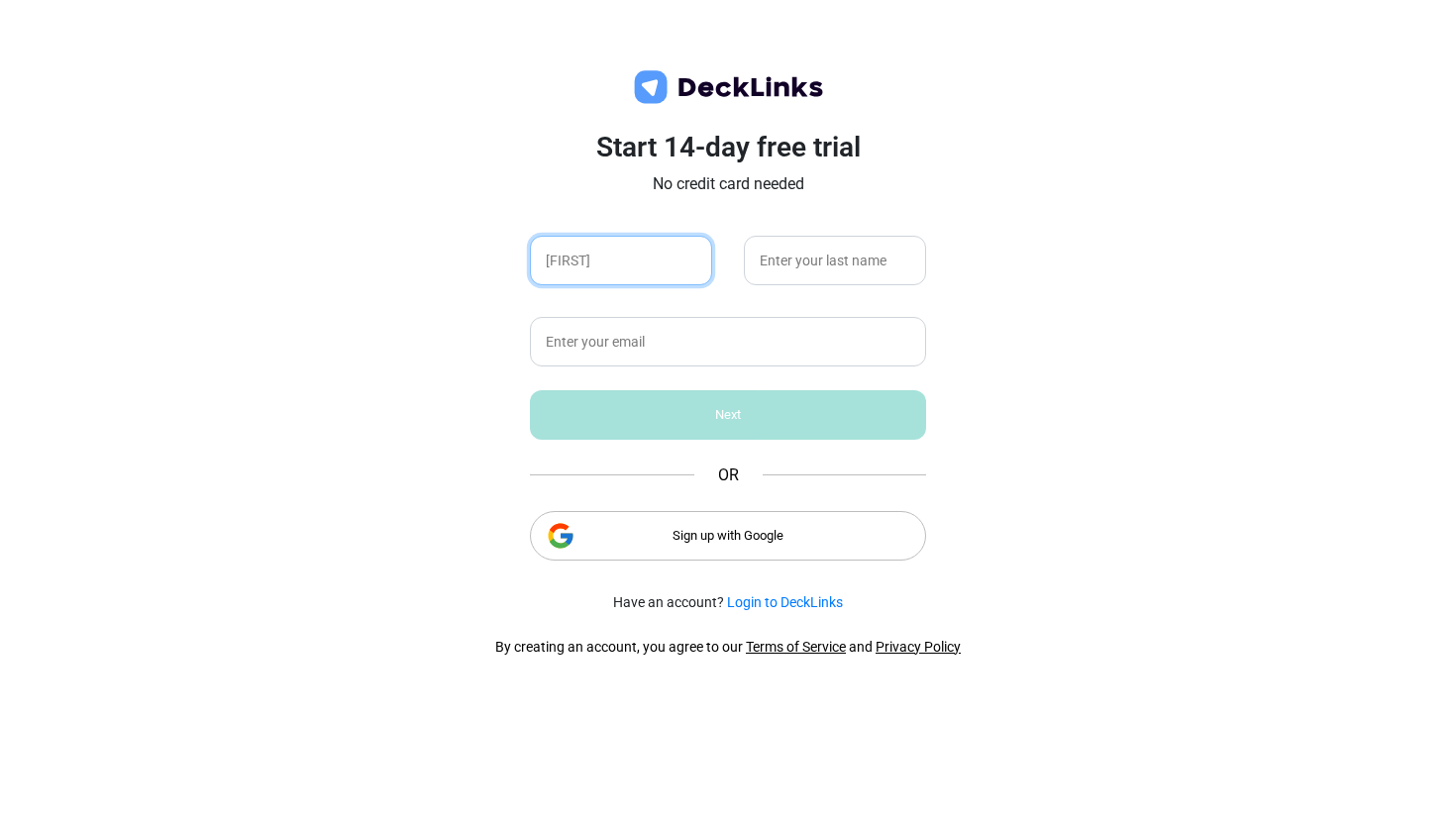 type on "[FIRST]" 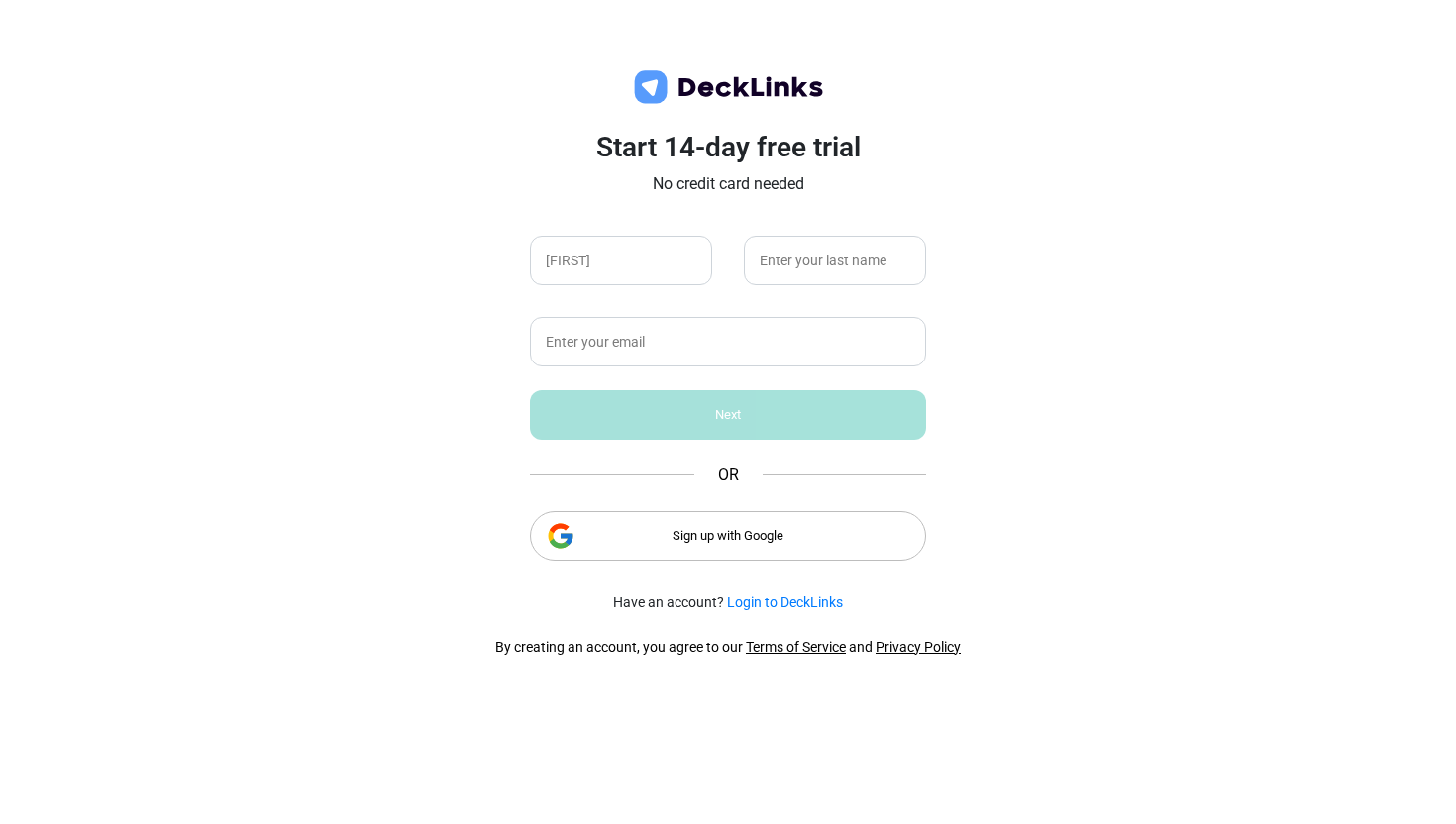 click on "Start 14-day free trial No credit card needed [FIRST] Next OR Sign up with Google" at bounding box center [728, 354] 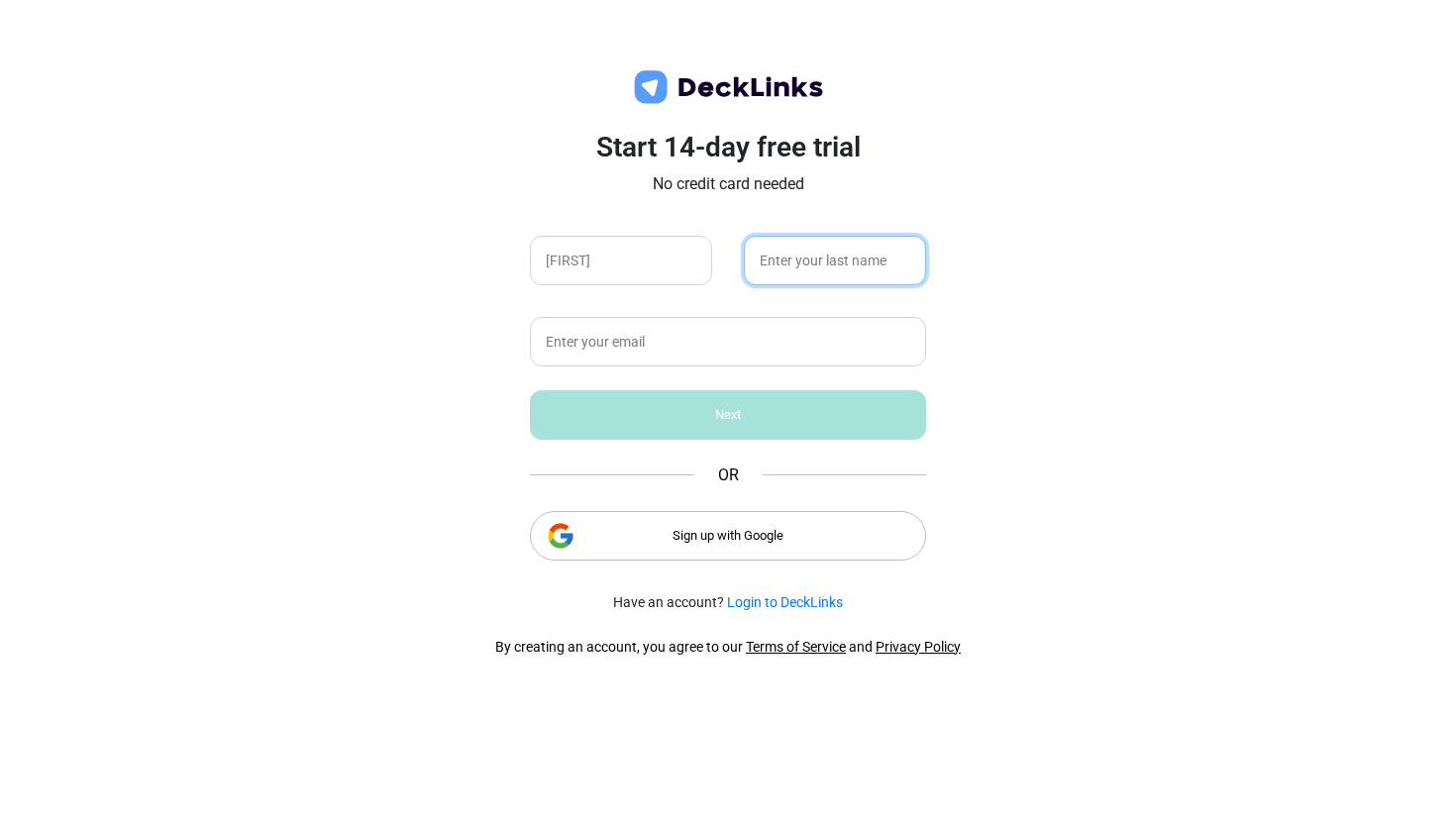 click at bounding box center [835, 260] 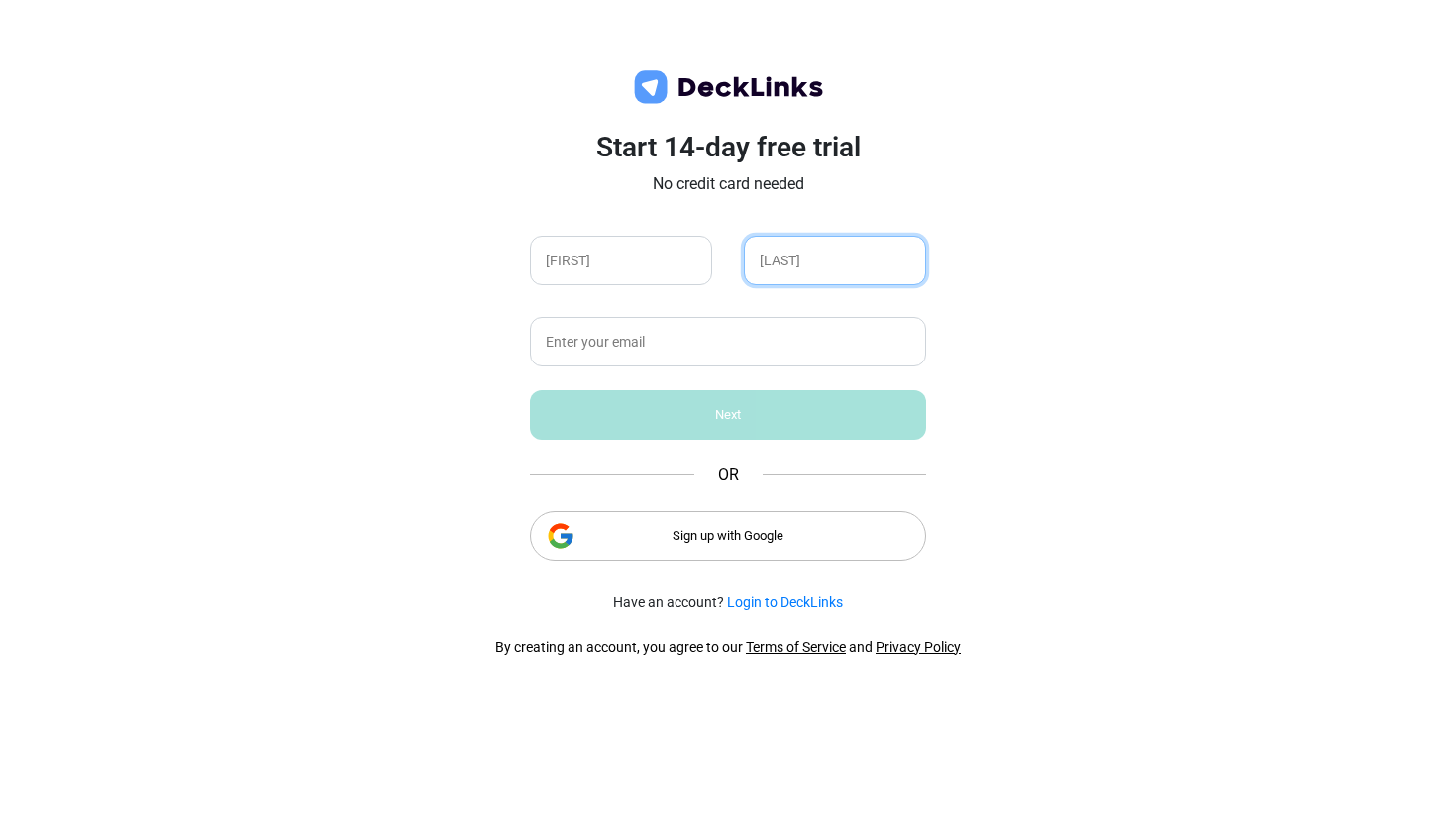 type on "Shah" 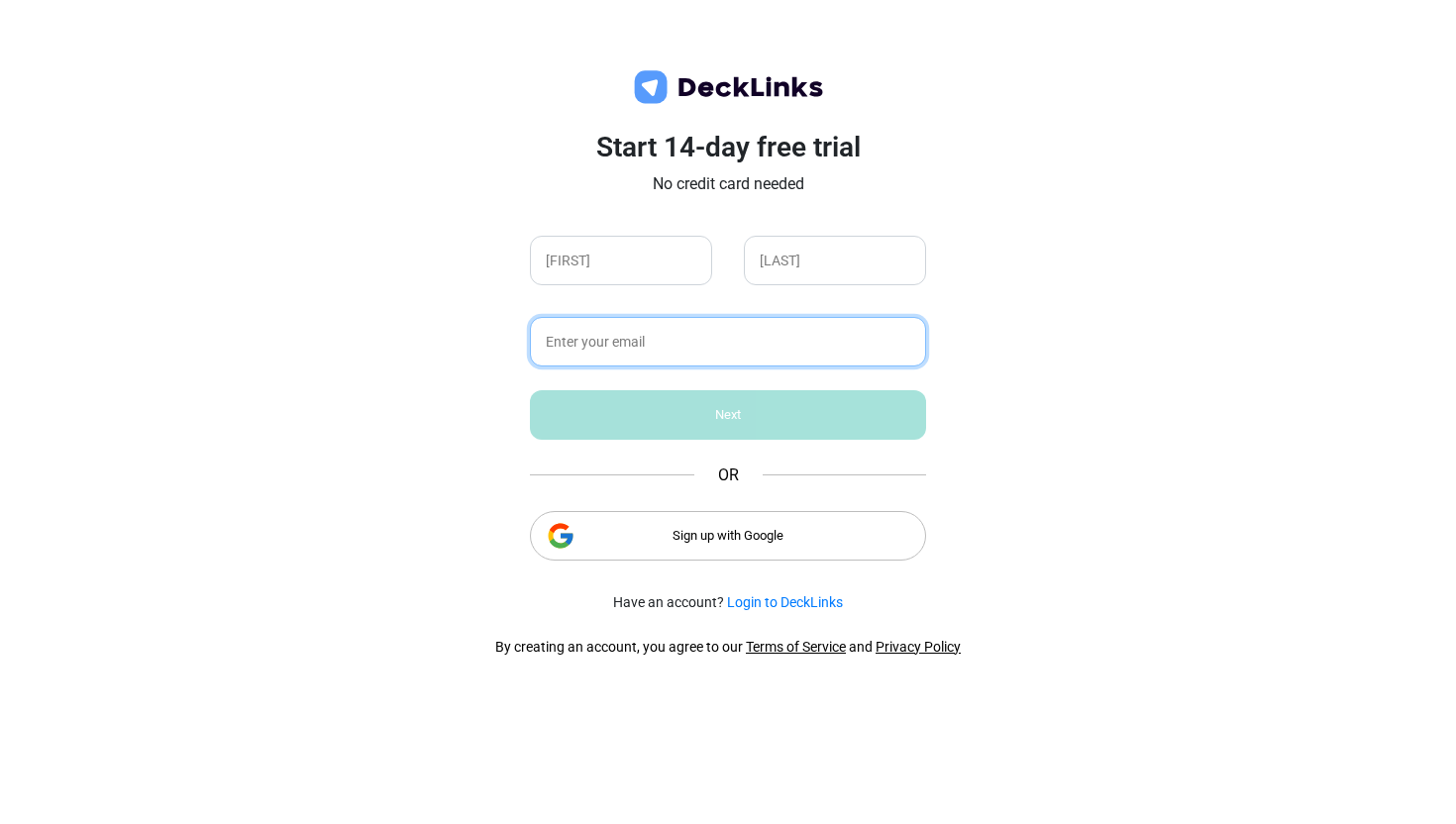click at bounding box center [728, 342] 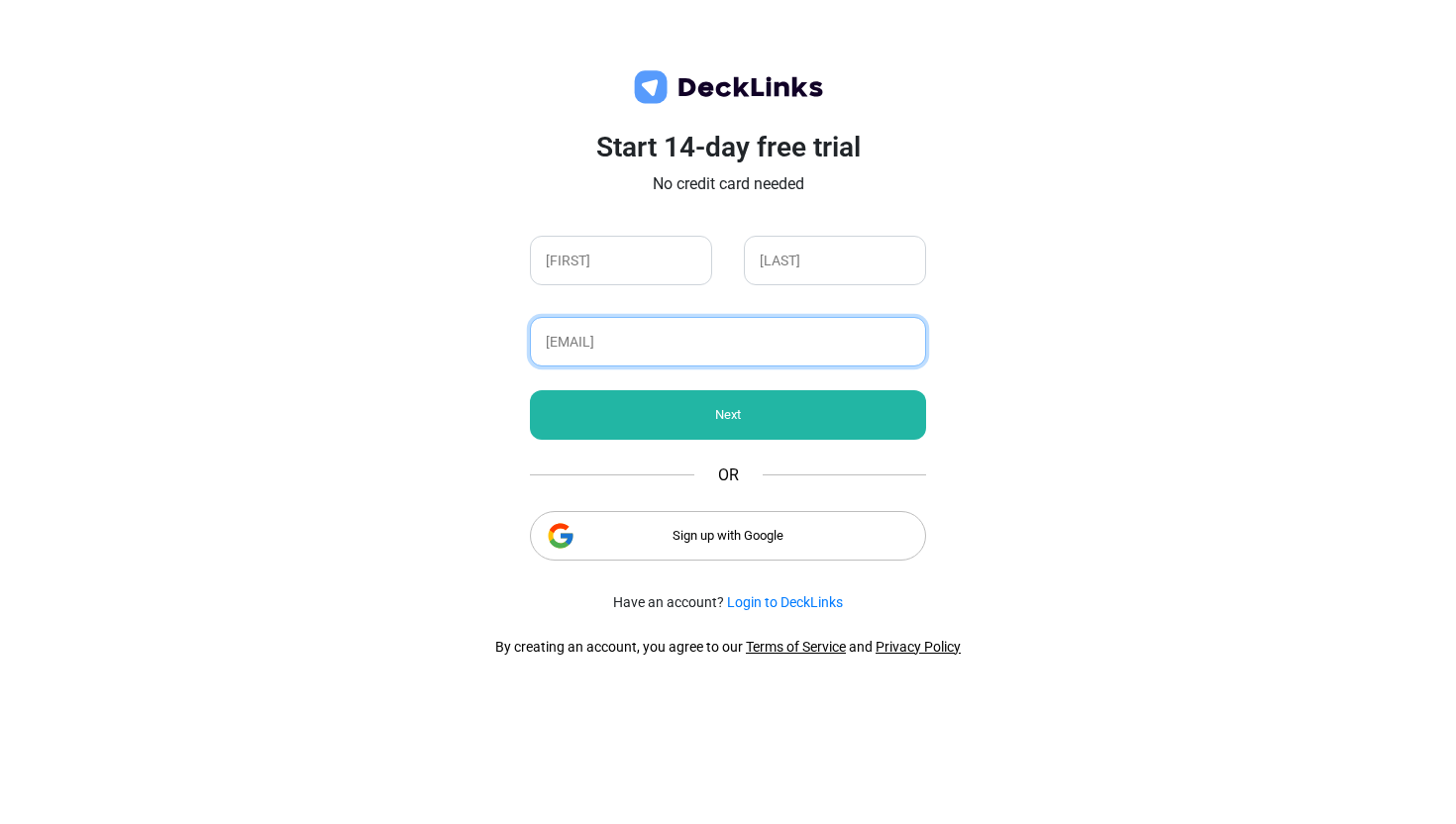 type on "manav.shah0304@gmail.com" 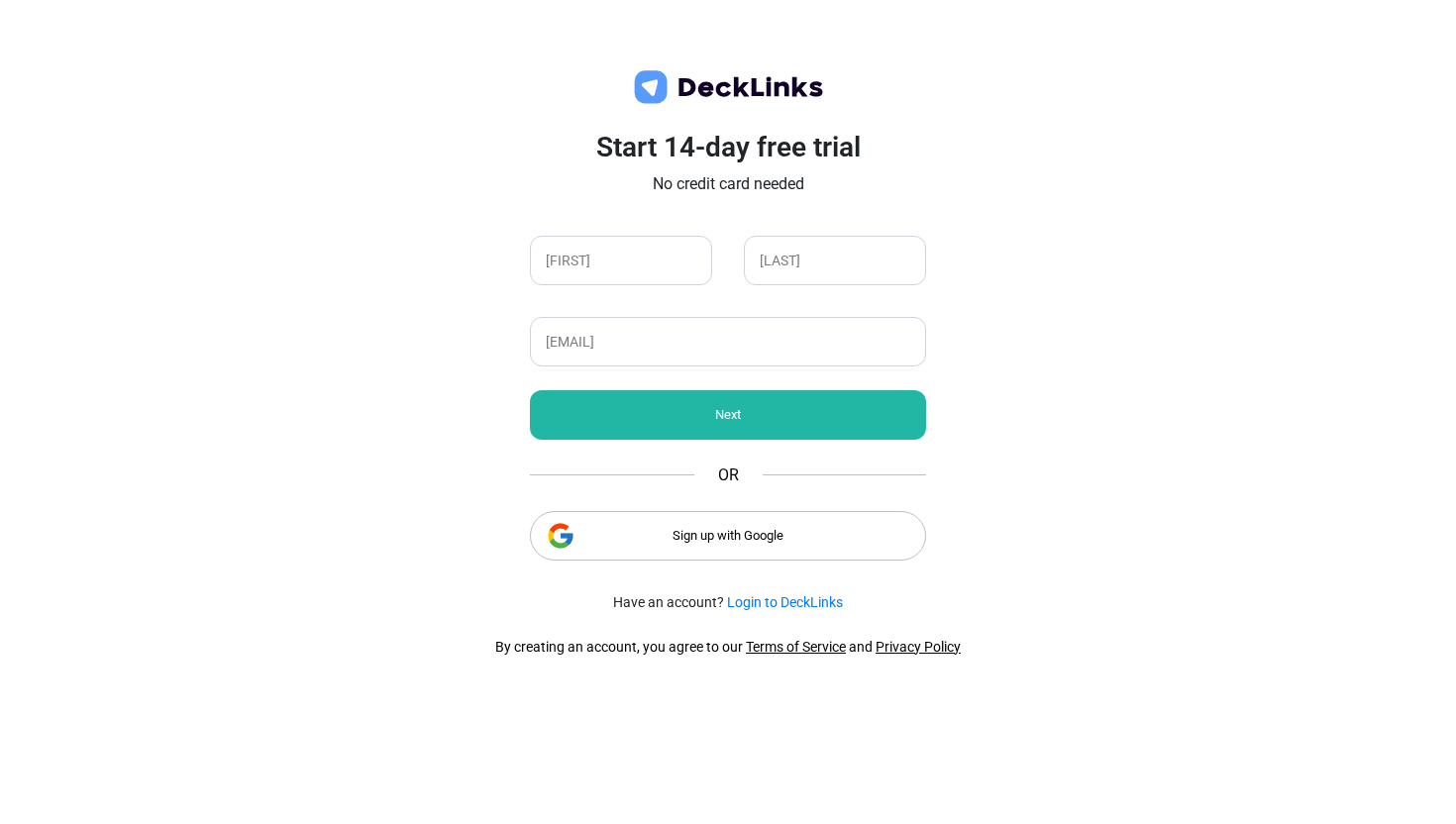 click on "Next" at bounding box center [728, 415] 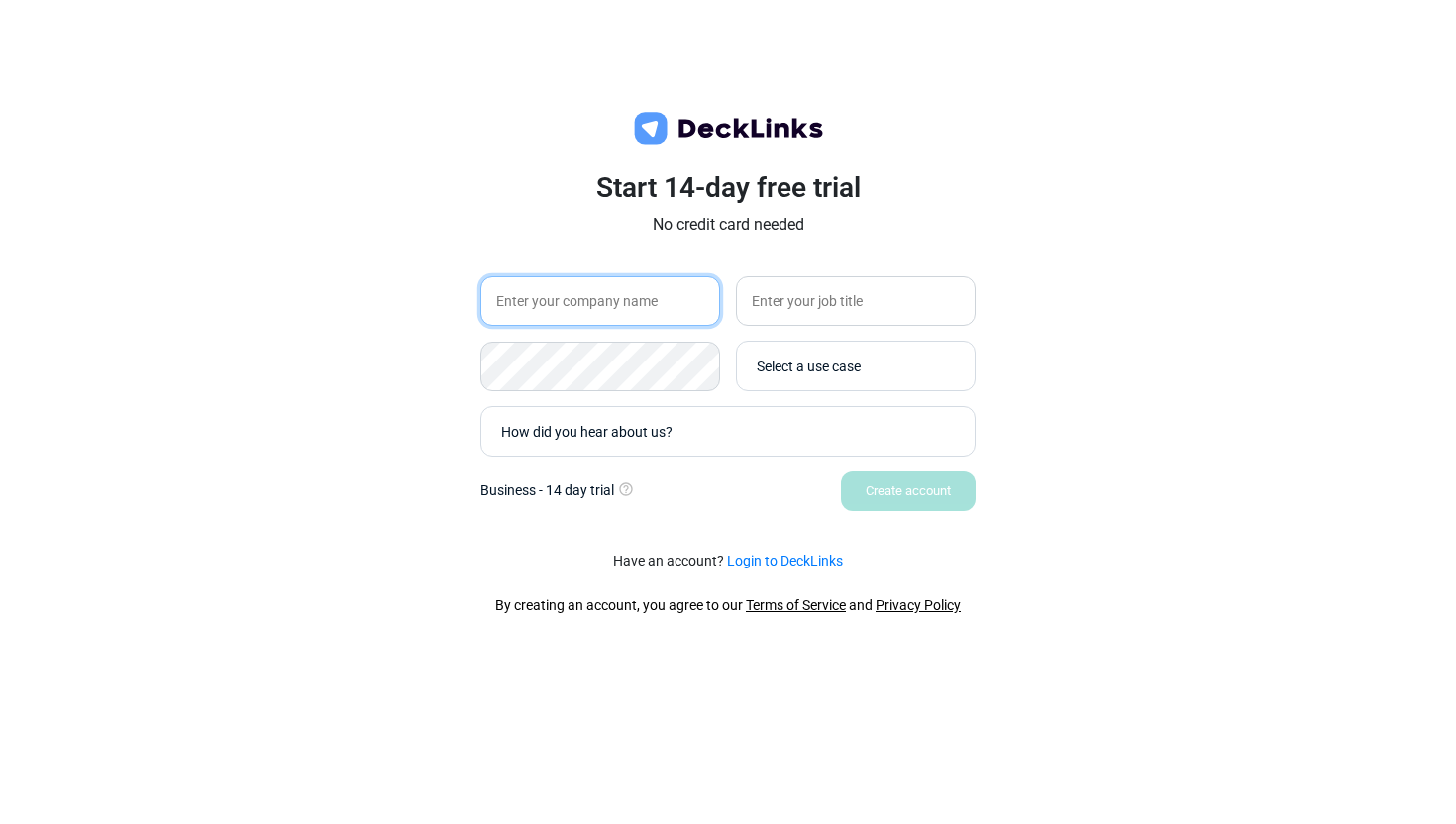 click at bounding box center (600, 301) 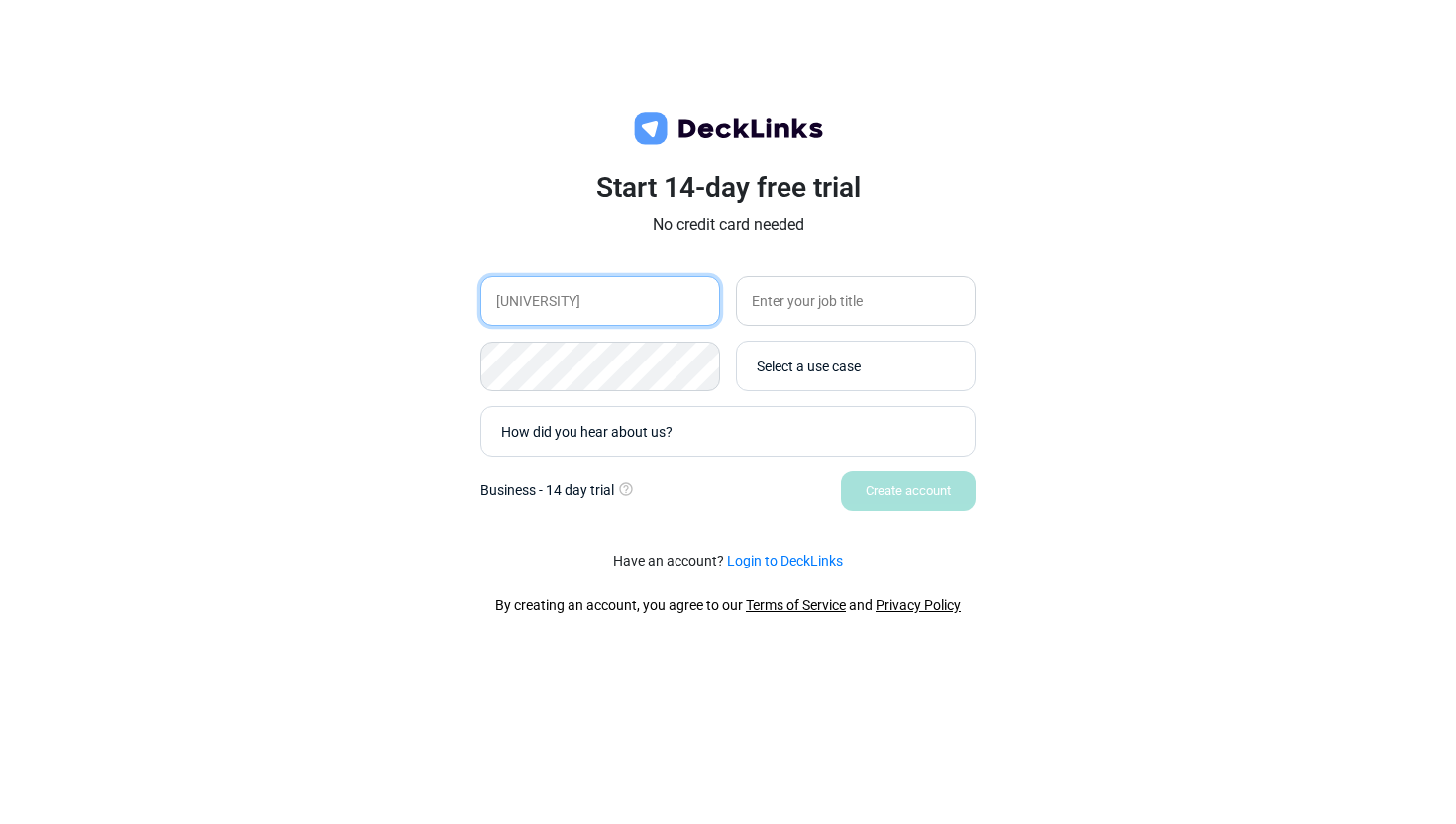 type on "University" 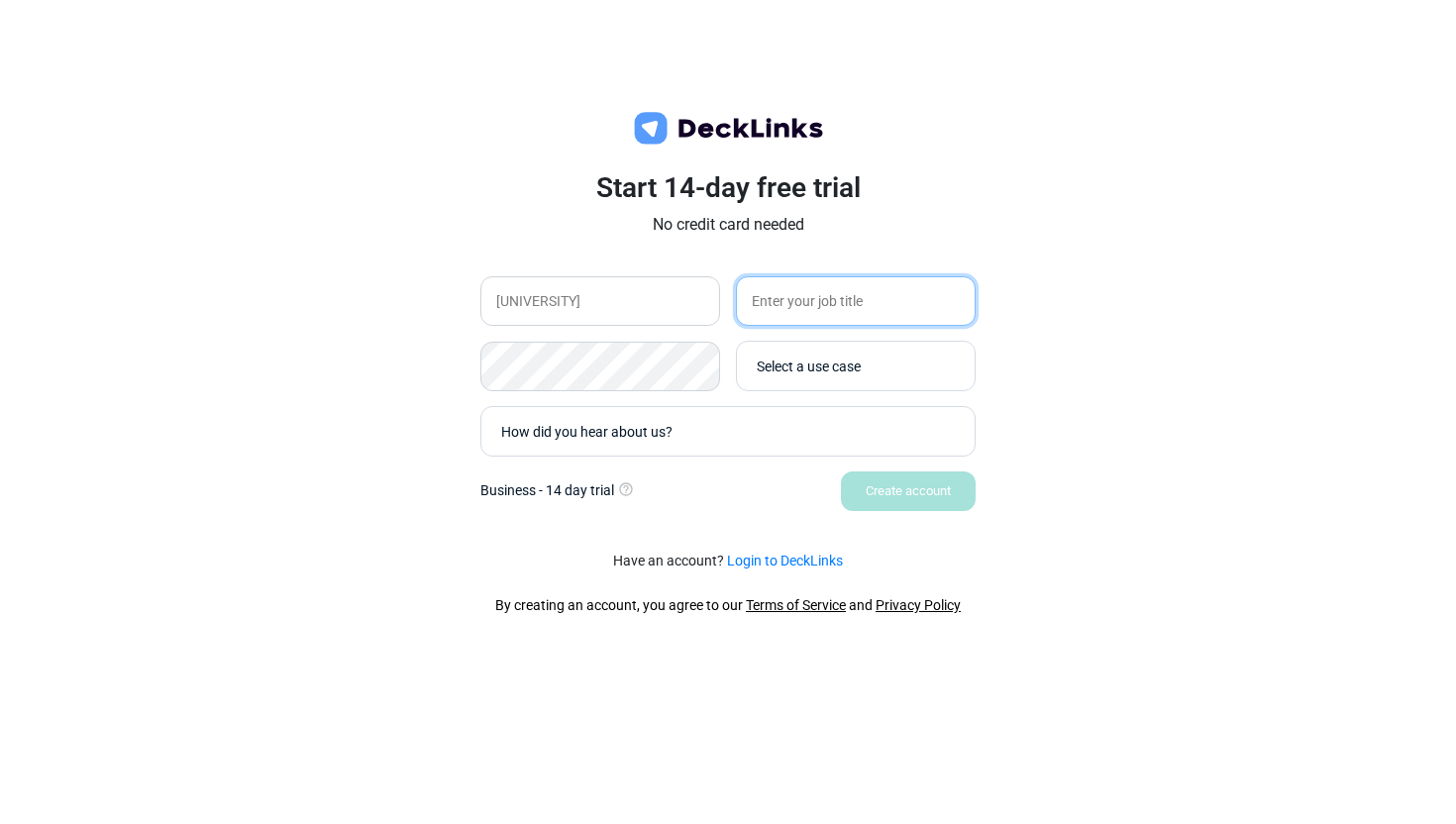 click at bounding box center [856, 301] 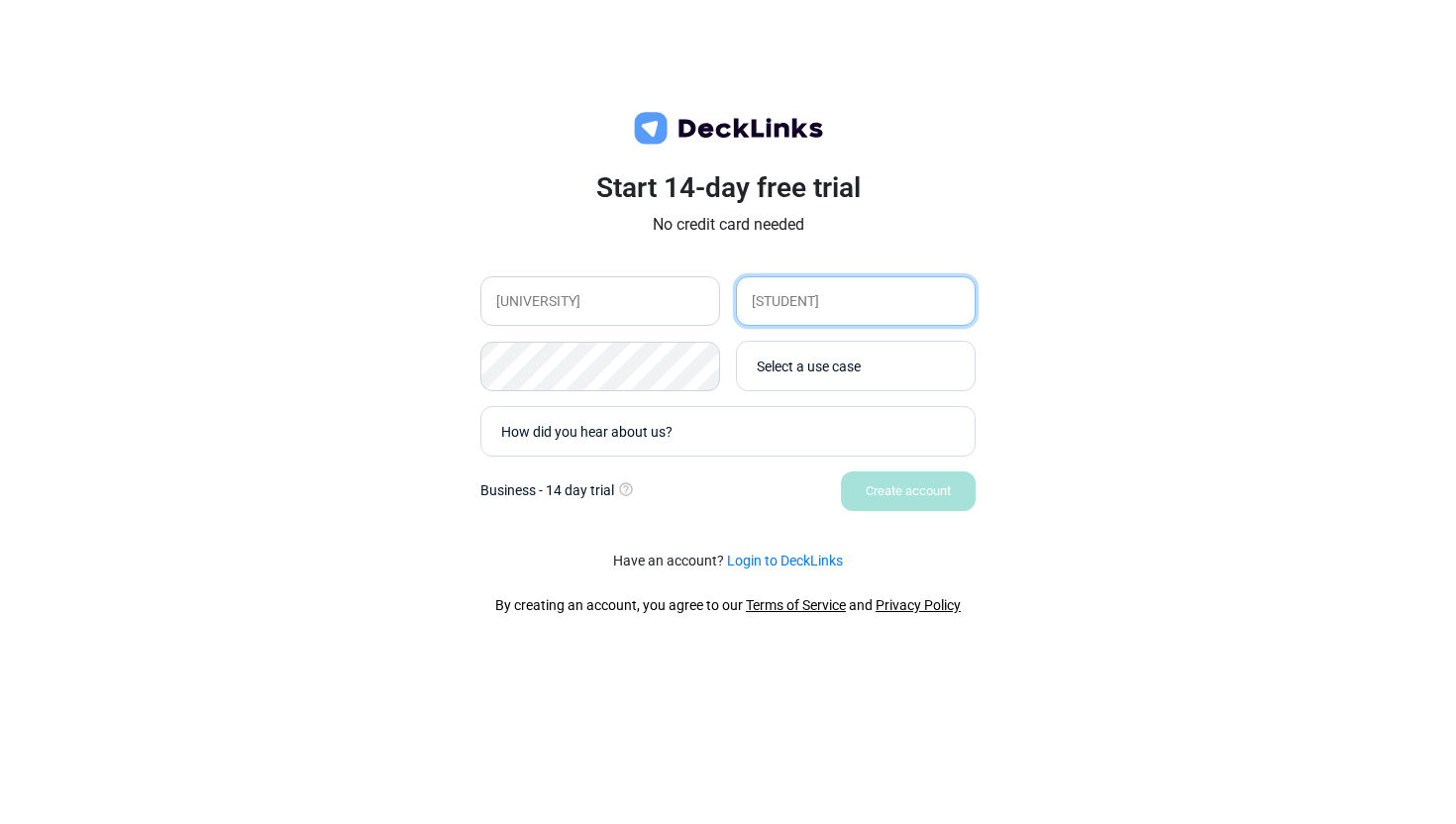 type on "Student" 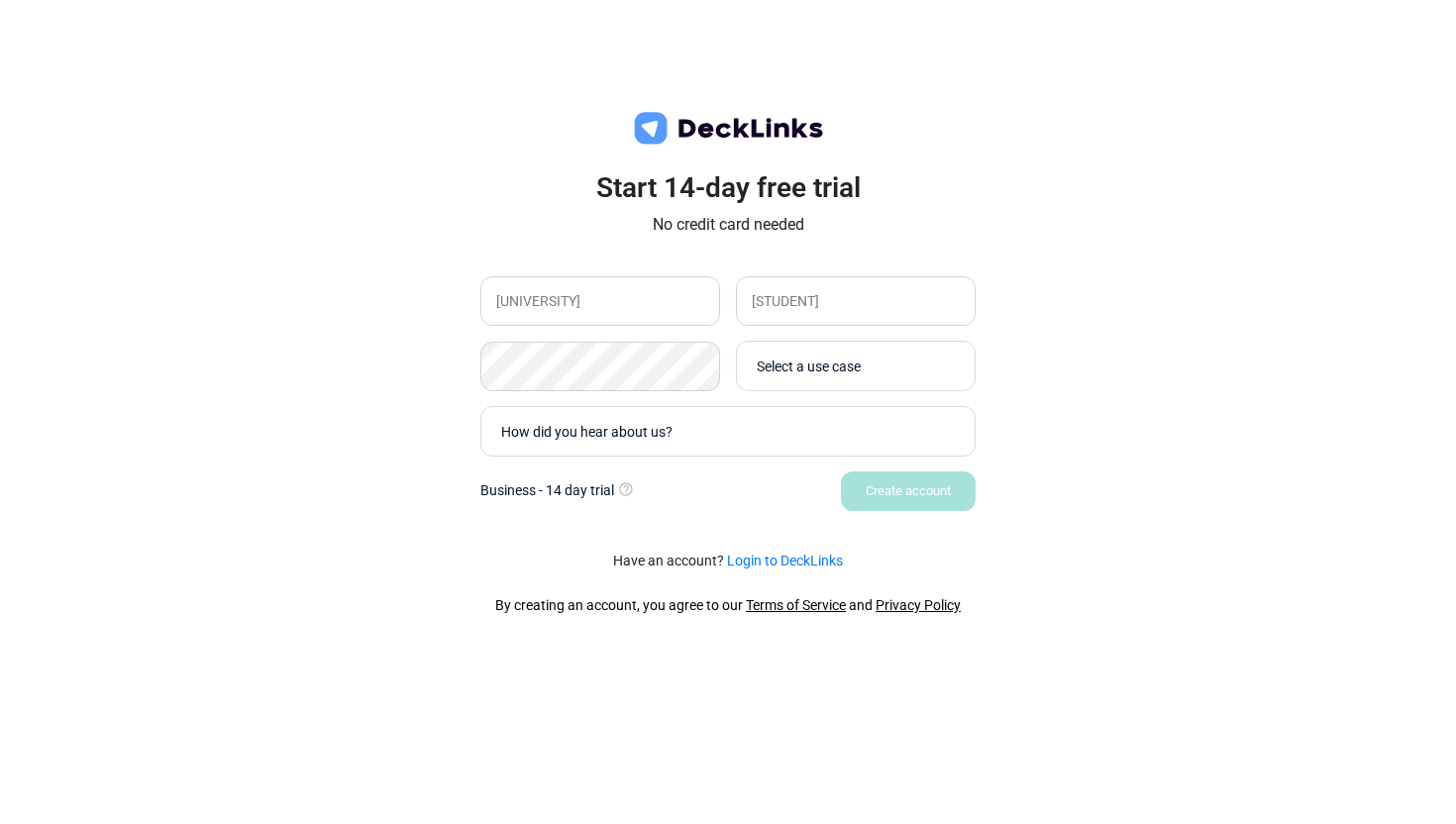 click on "Select a use case" at bounding box center (851, 365) 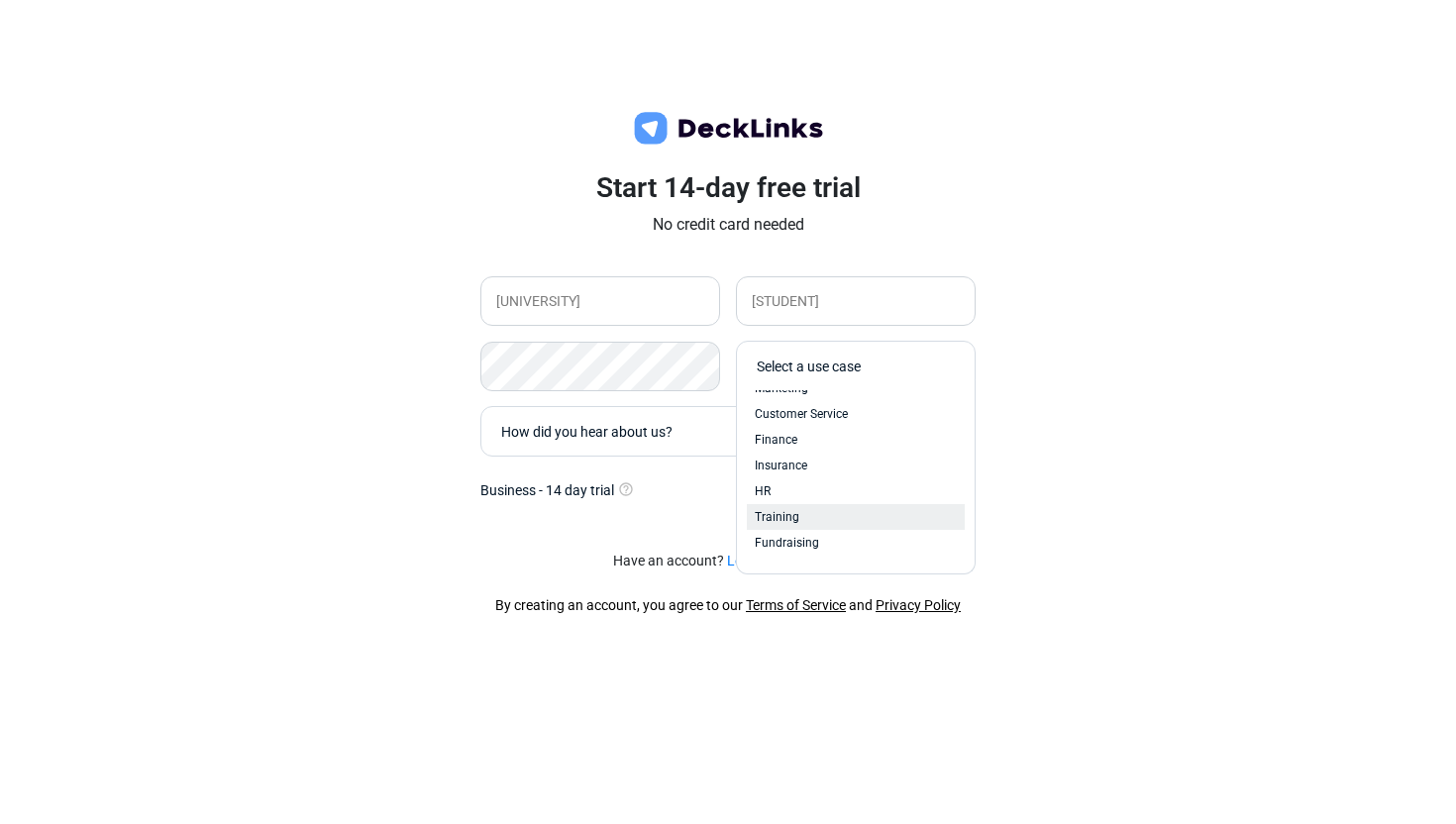 scroll, scrollTop: 84, scrollLeft: 0, axis: vertical 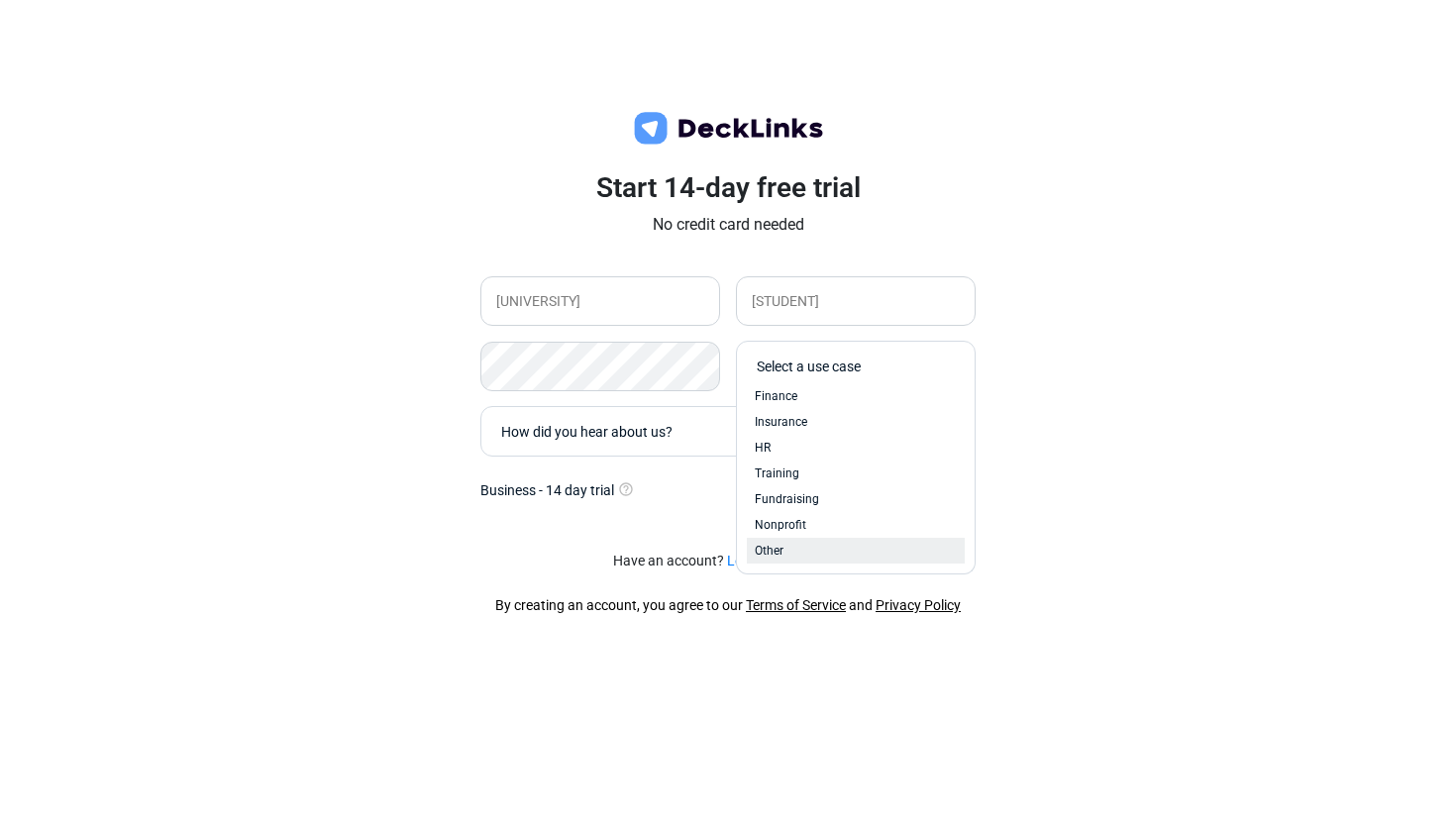 click on "Other" at bounding box center [856, 551] 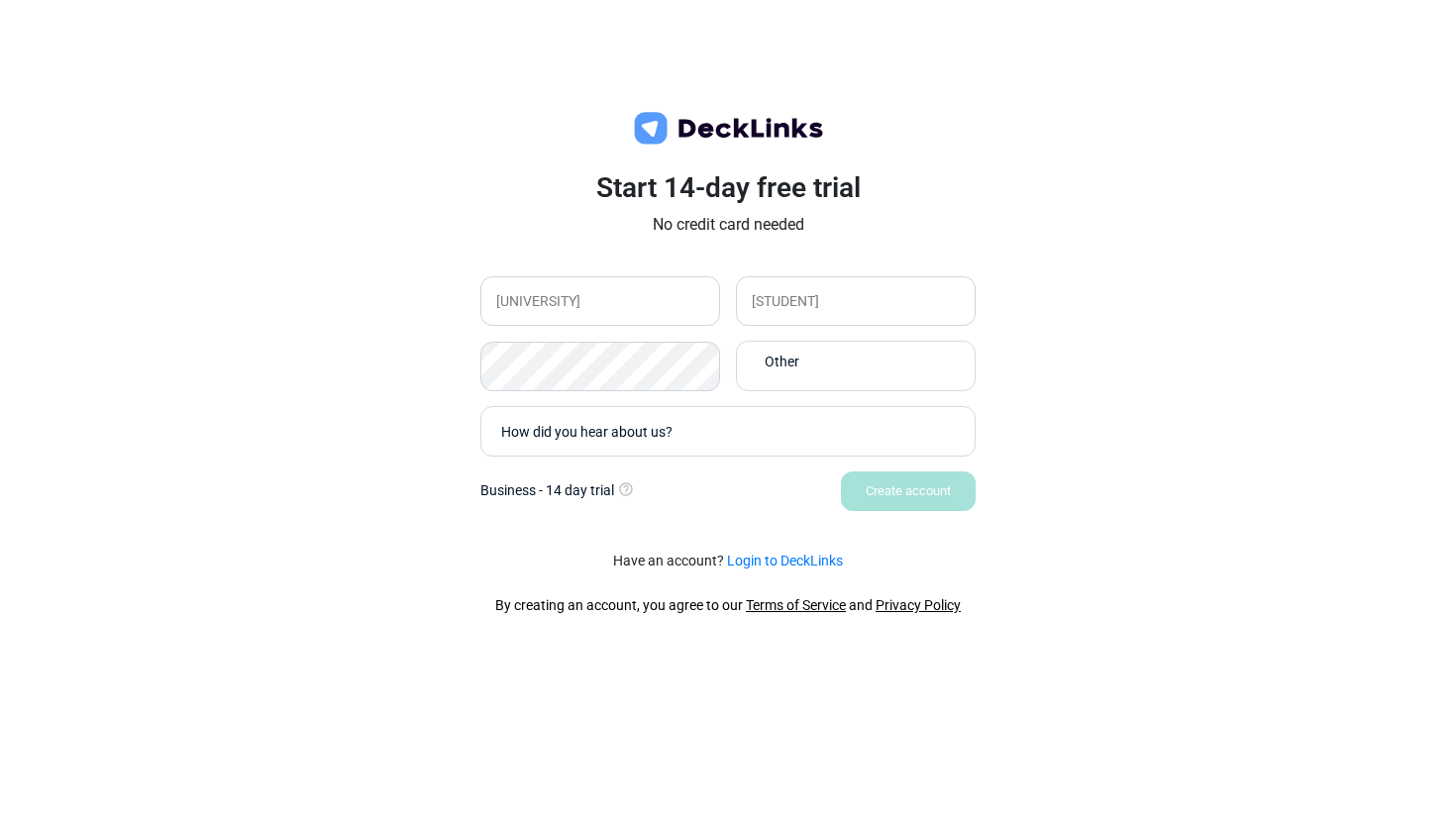 click on "How did you hear about us?" at bounding box center (728, 431) 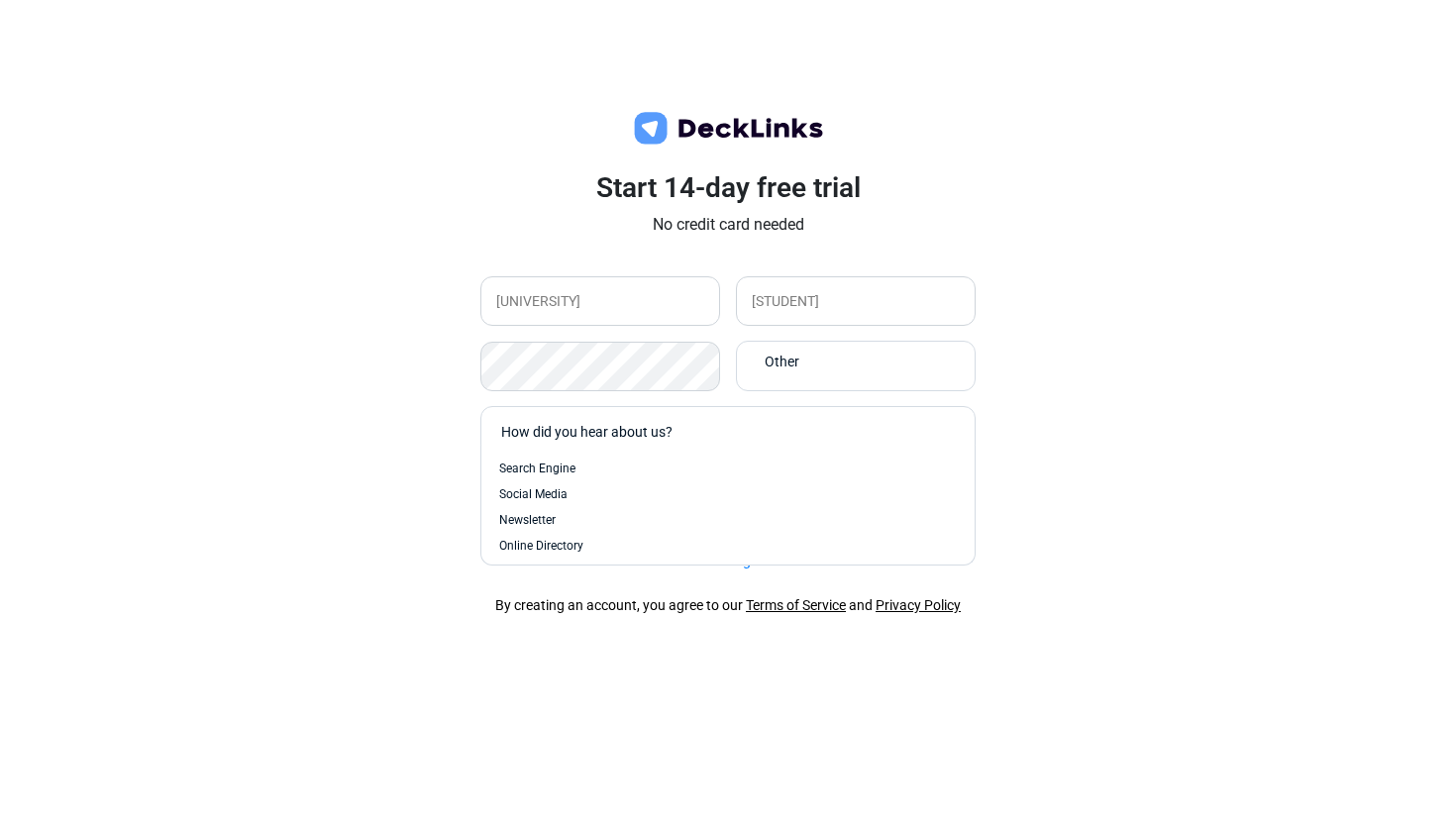 click on "How did you hear about us?" at bounding box center [733, 431] 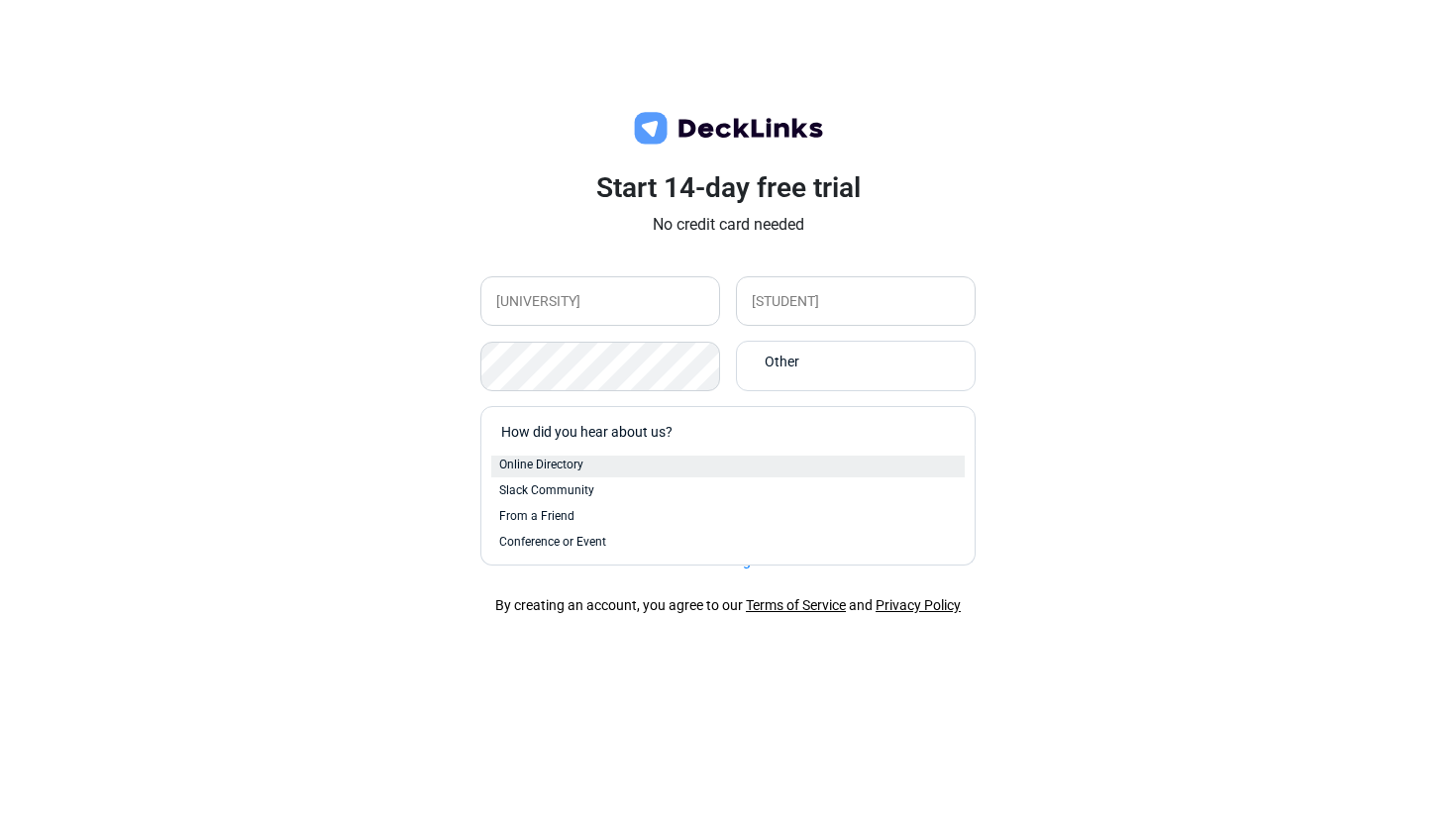 scroll, scrollTop: 0, scrollLeft: 0, axis: both 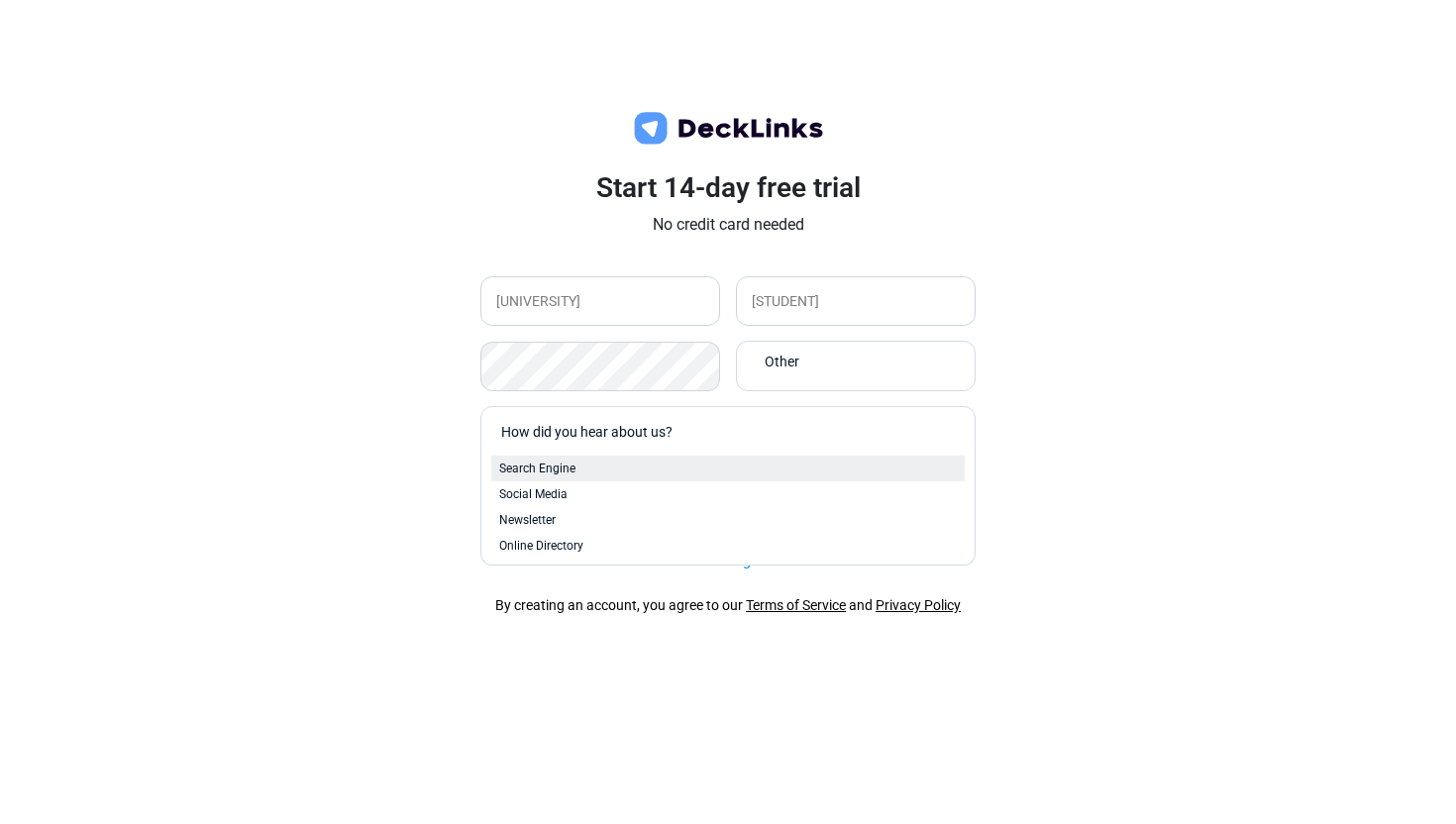 click on "Search Engine" at bounding box center (728, 468) 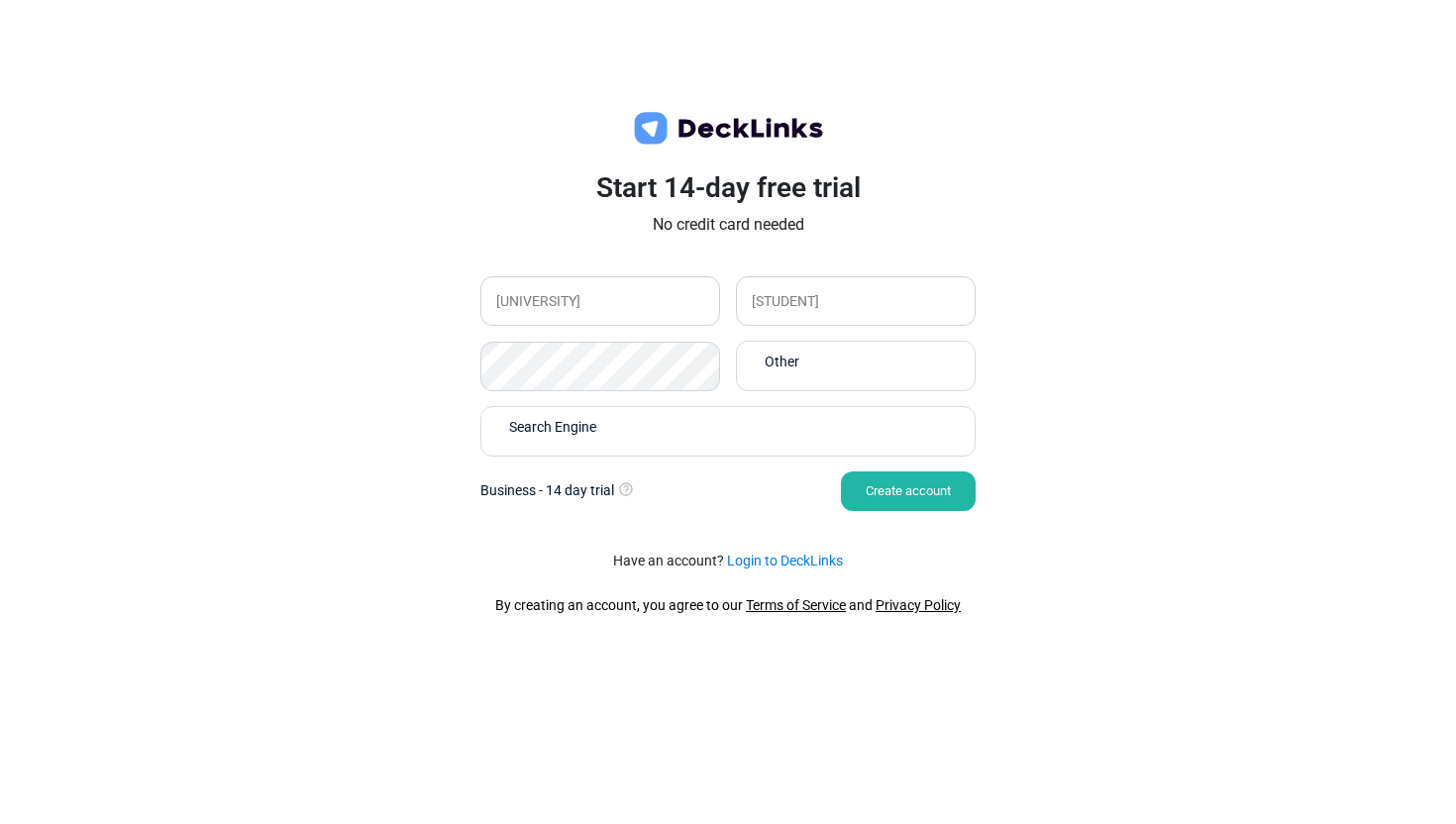 click on "Create account" at bounding box center (908, 491) 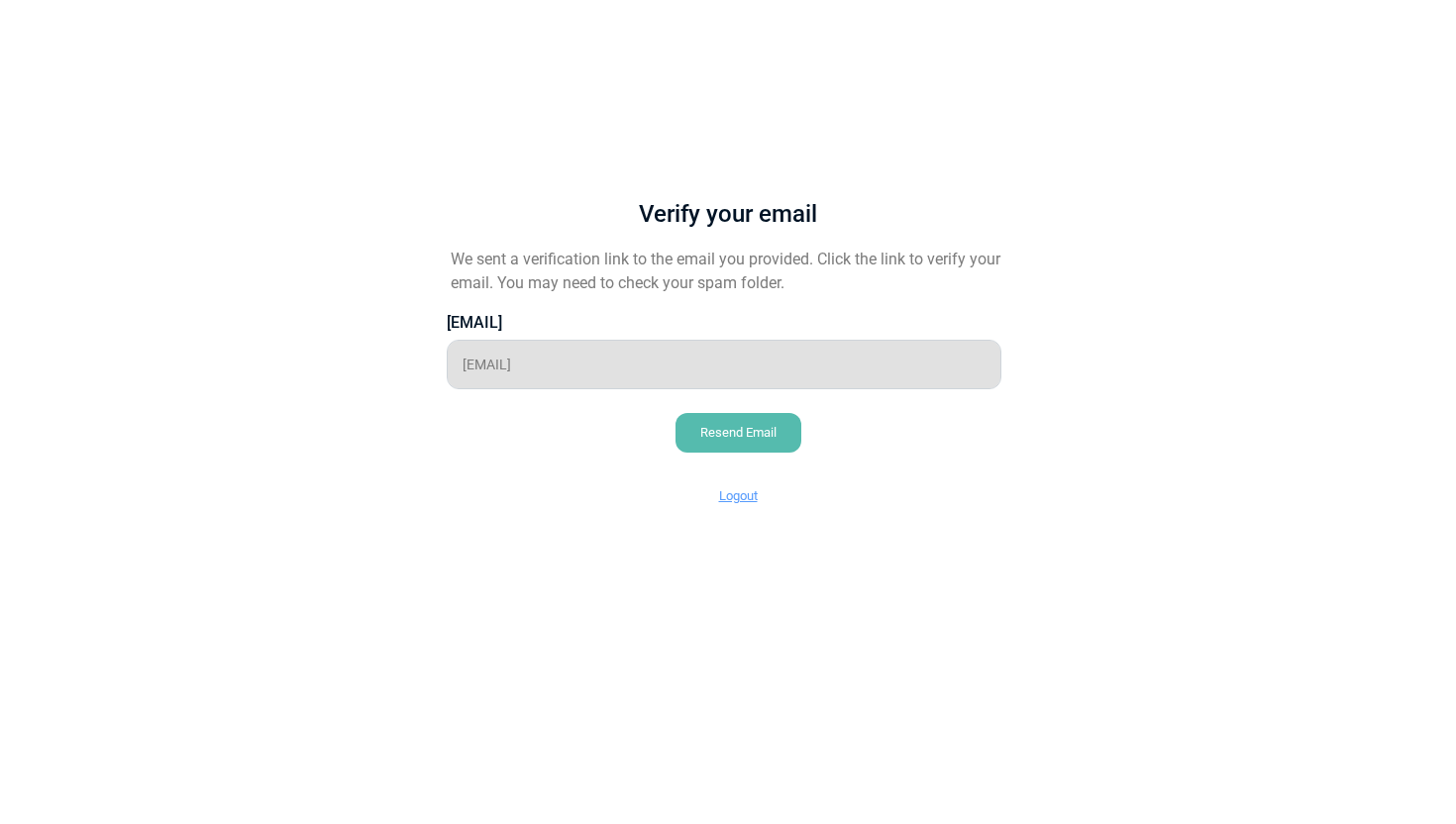 click on "Resend Email" at bounding box center (738, 433) 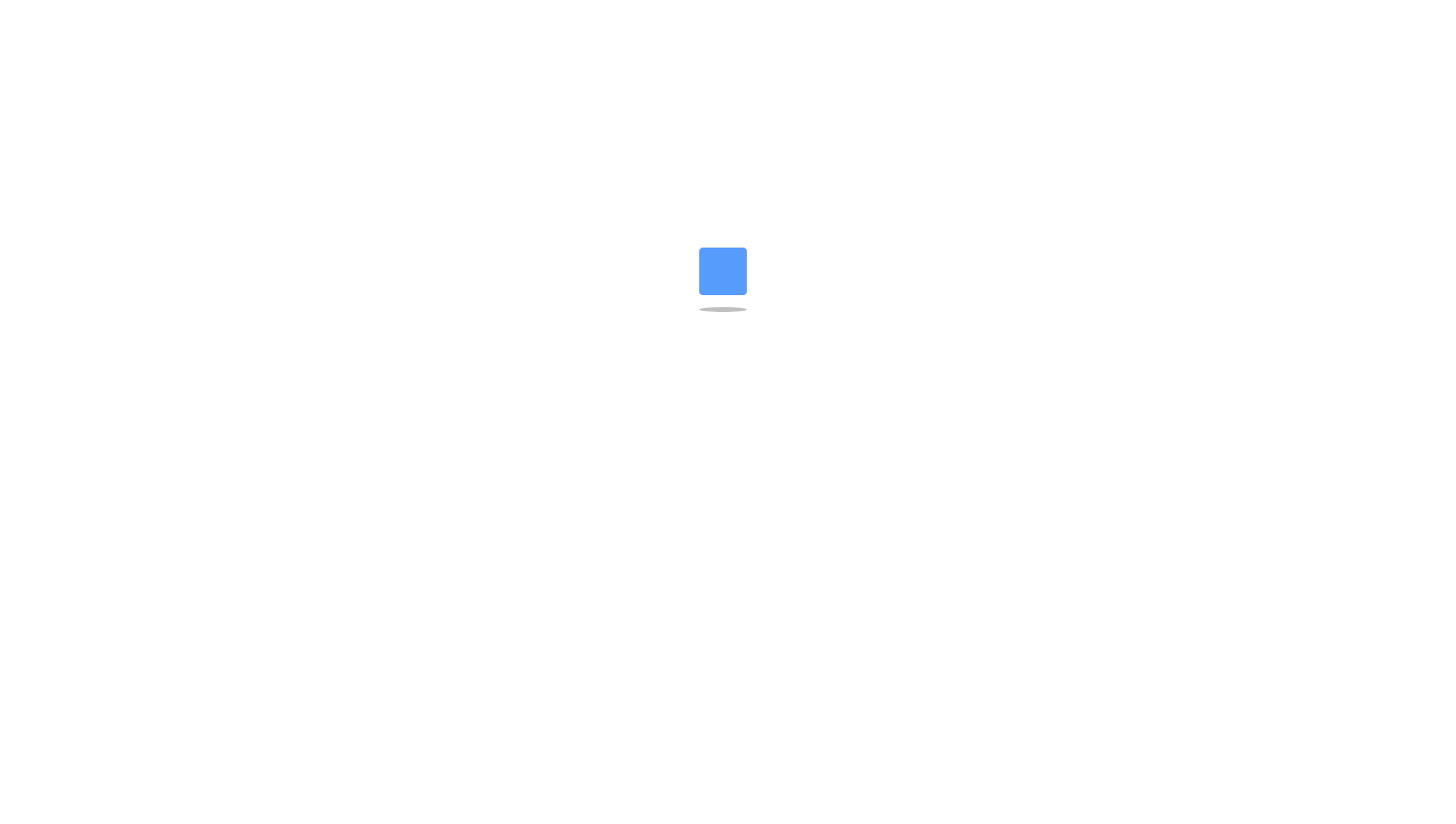 scroll, scrollTop: 0, scrollLeft: 0, axis: both 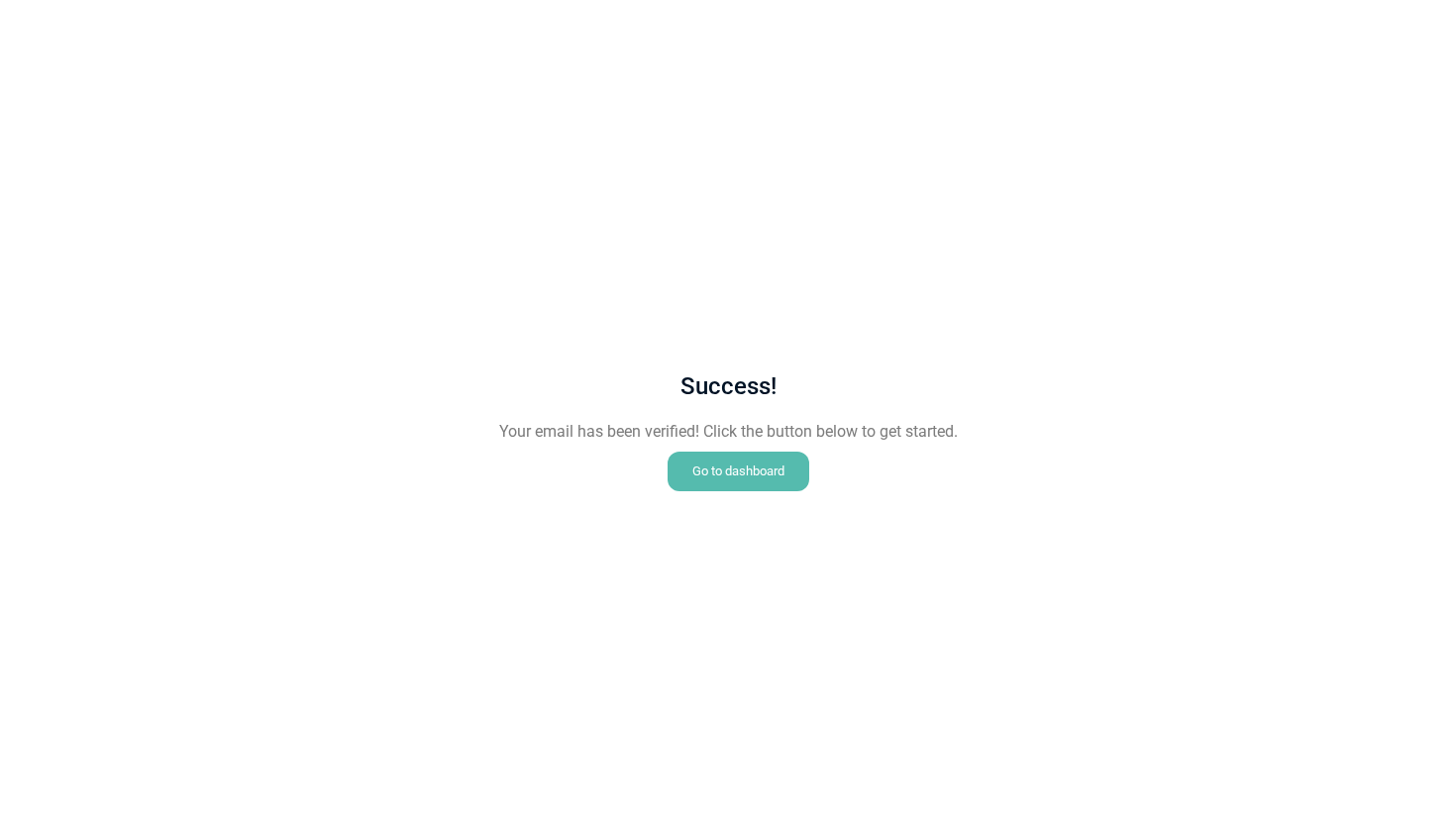 click on "Go to dashboard" at bounding box center [738, 471] 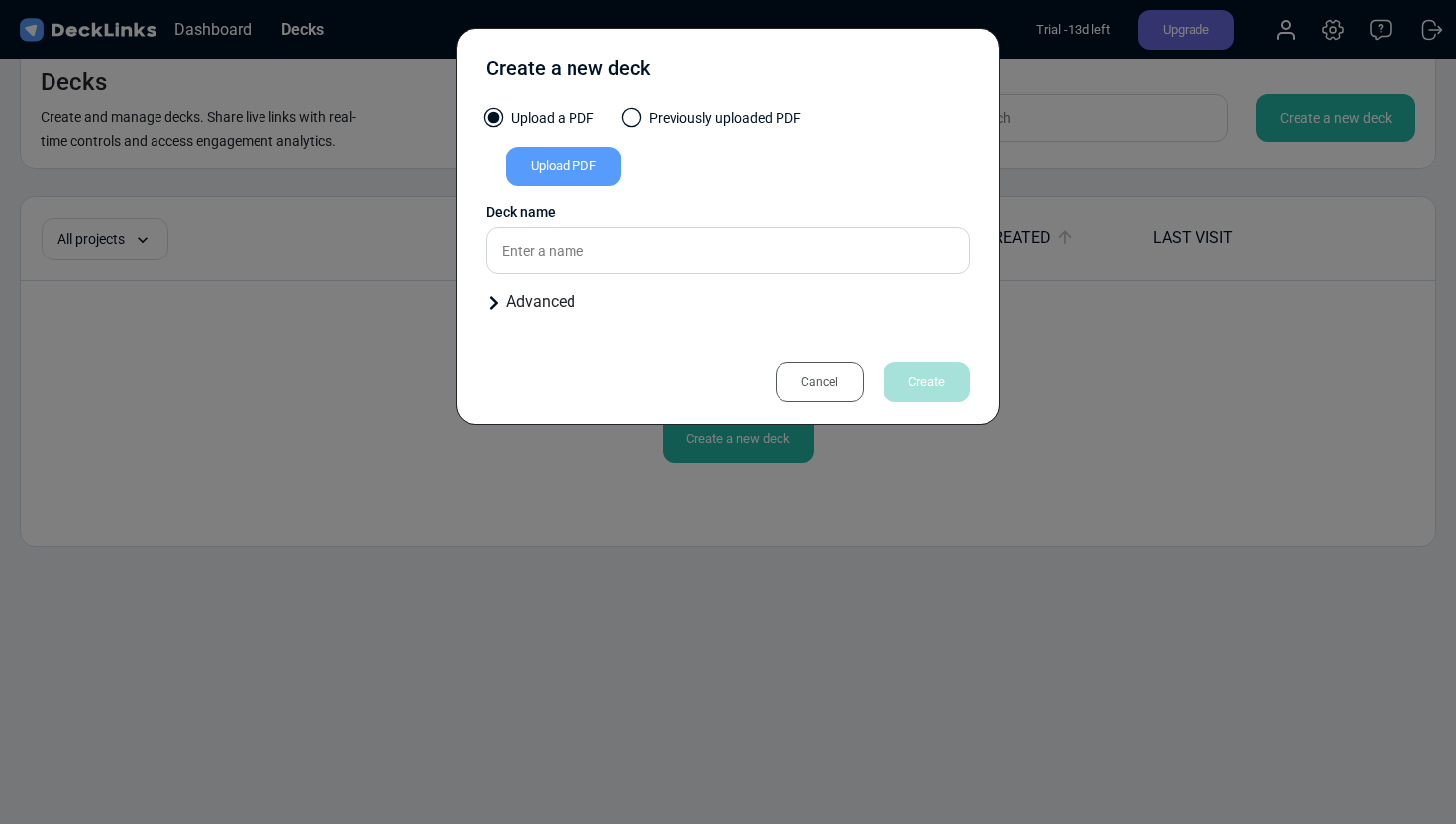 click on "Upload PDF" at bounding box center [564, 166] 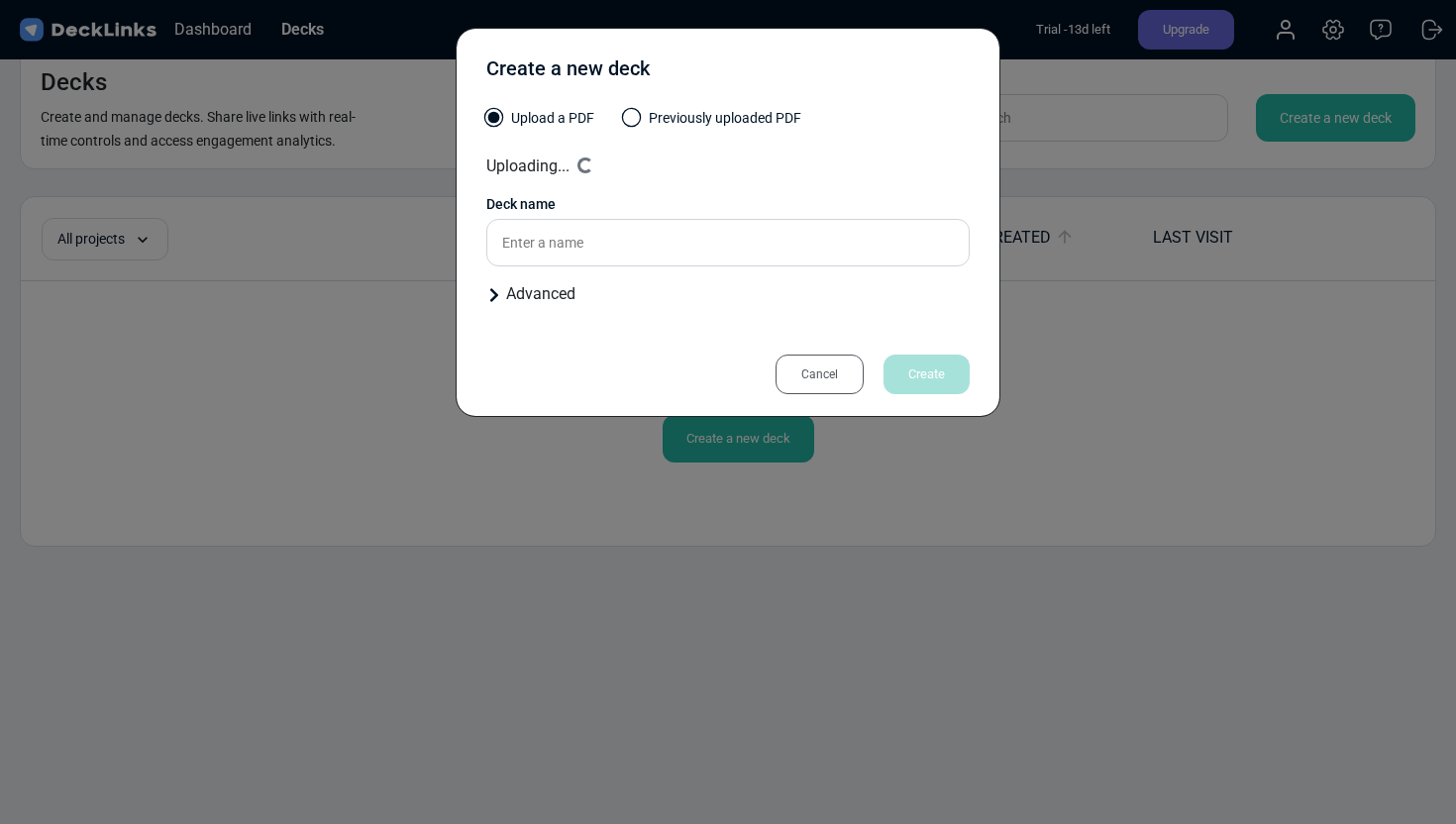 type on "[FIRST] [LAST] Forecasting Reach" 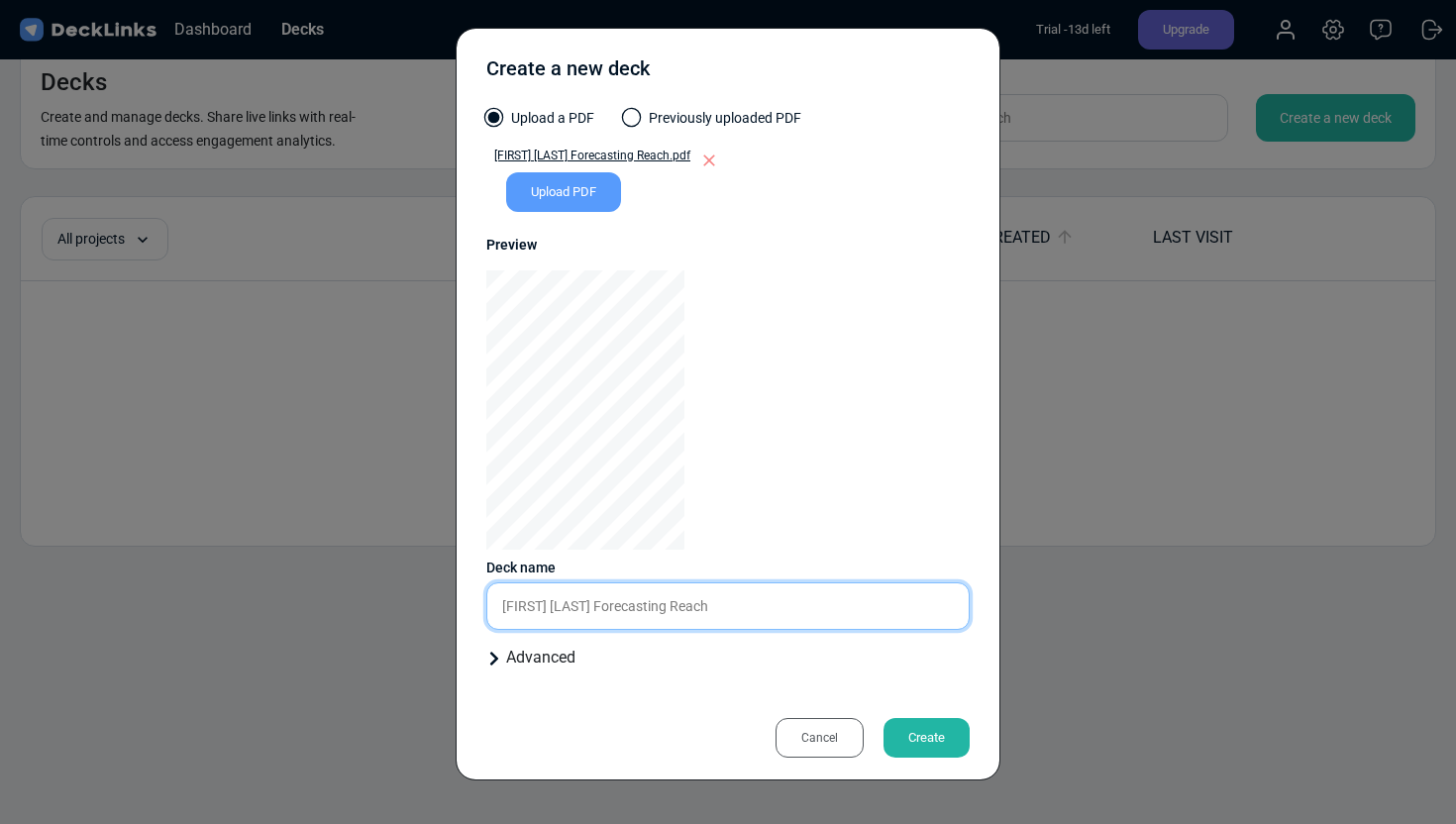 click on "Manav Shah Forecasting Reach" at bounding box center (728, 606) 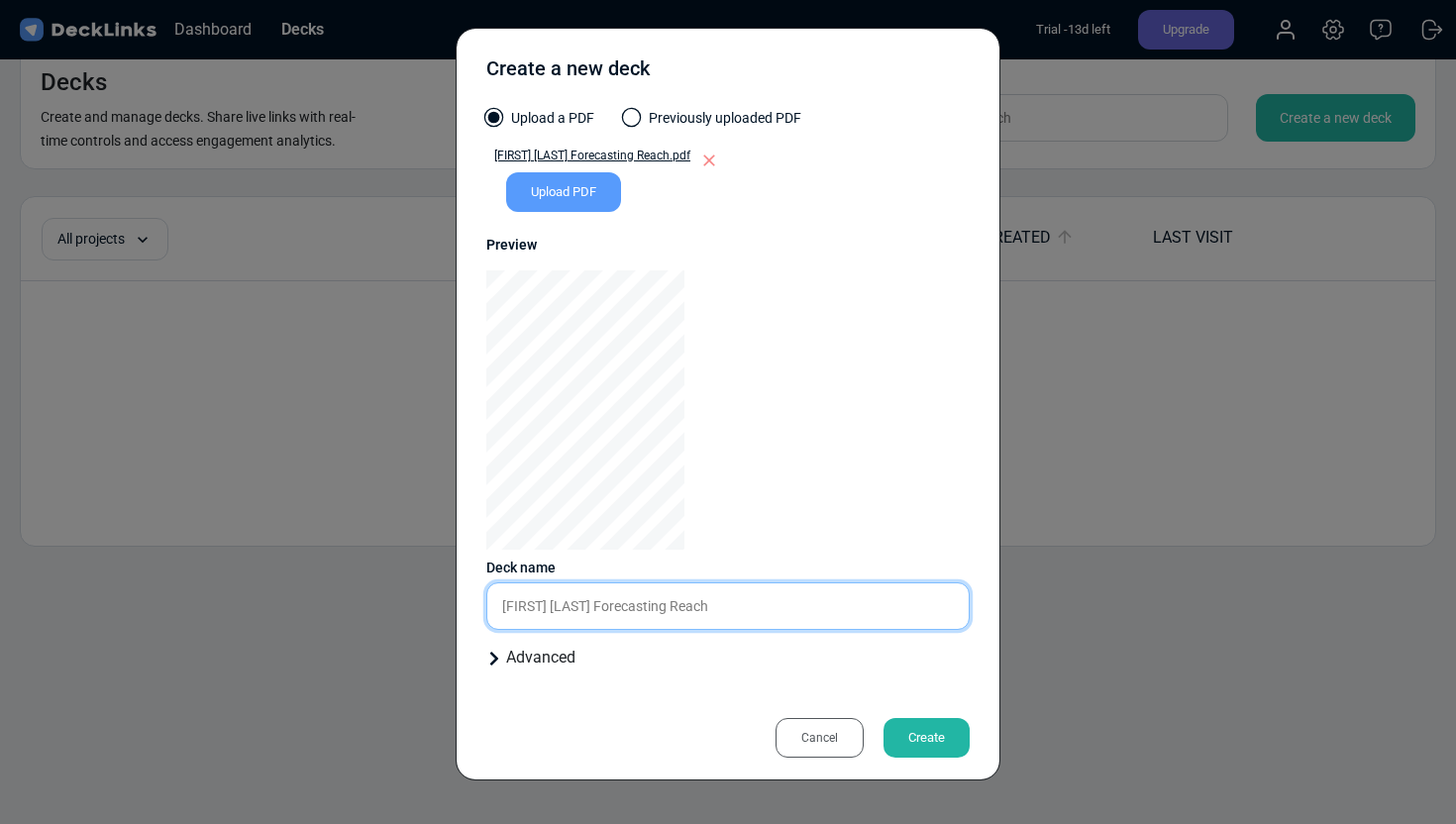 drag, startPoint x: 718, startPoint y: 606, endPoint x: 462, endPoint y: 604, distance: 256.00781 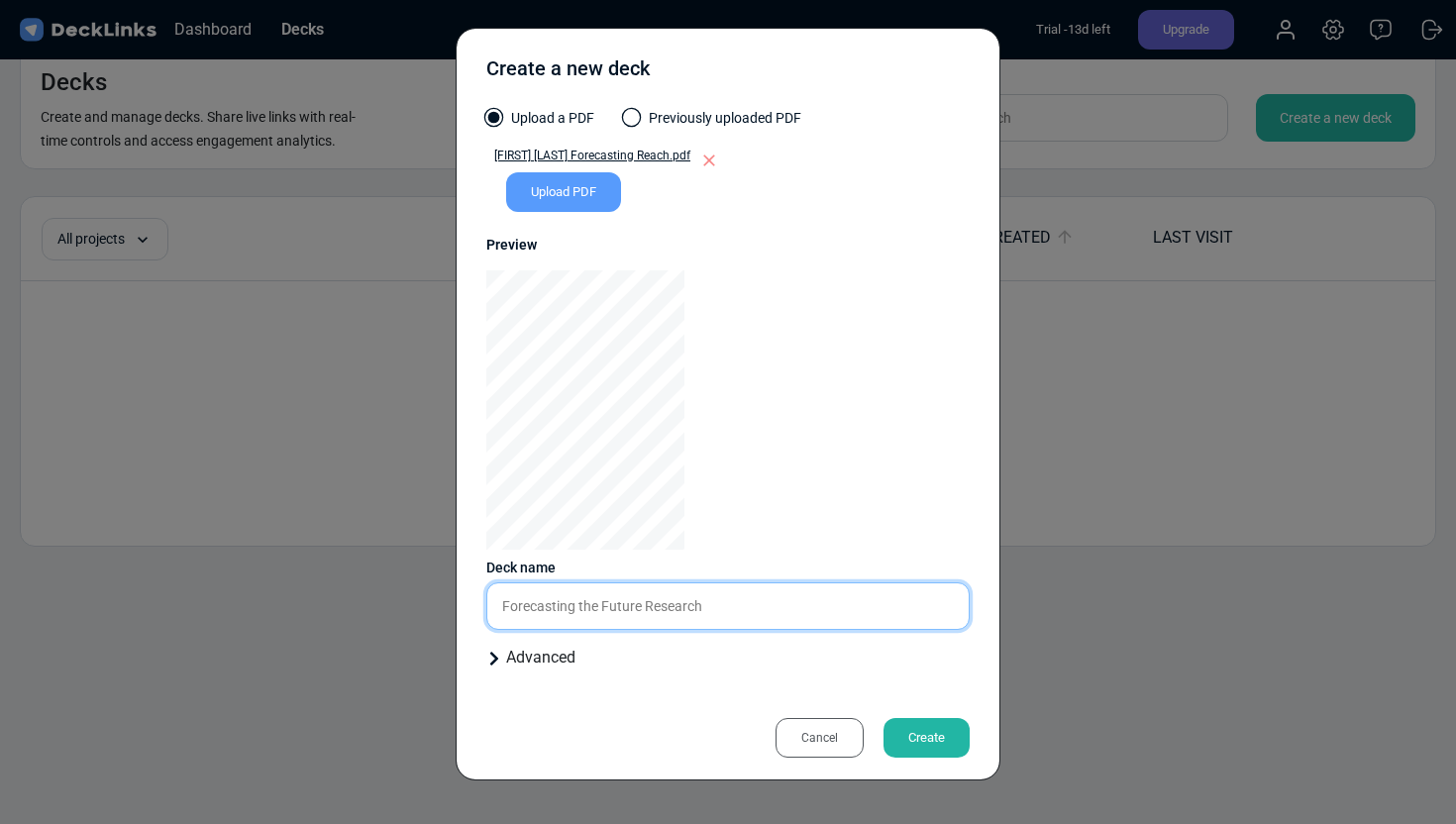 type on "Forecasting the Future Research" 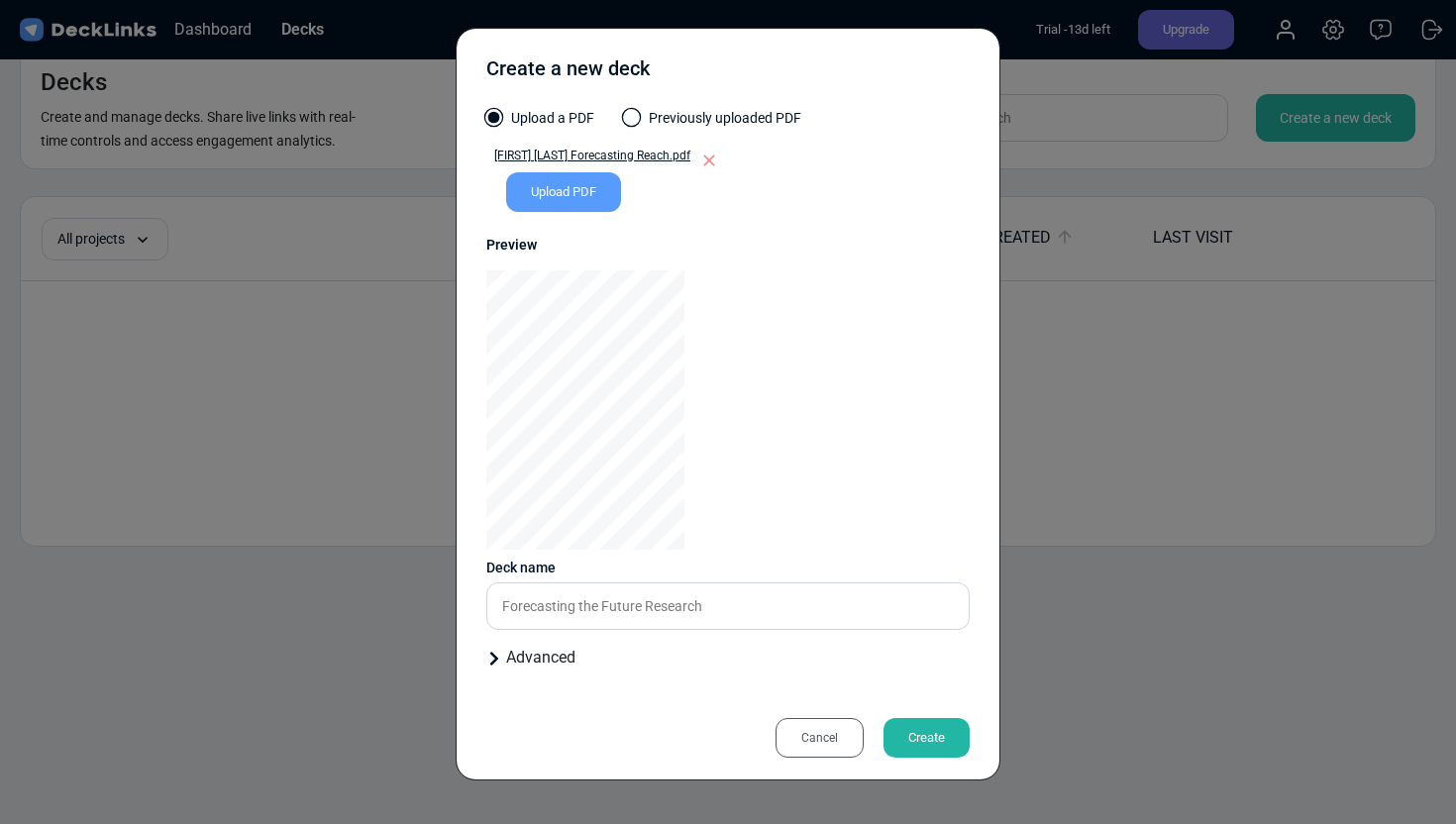 click 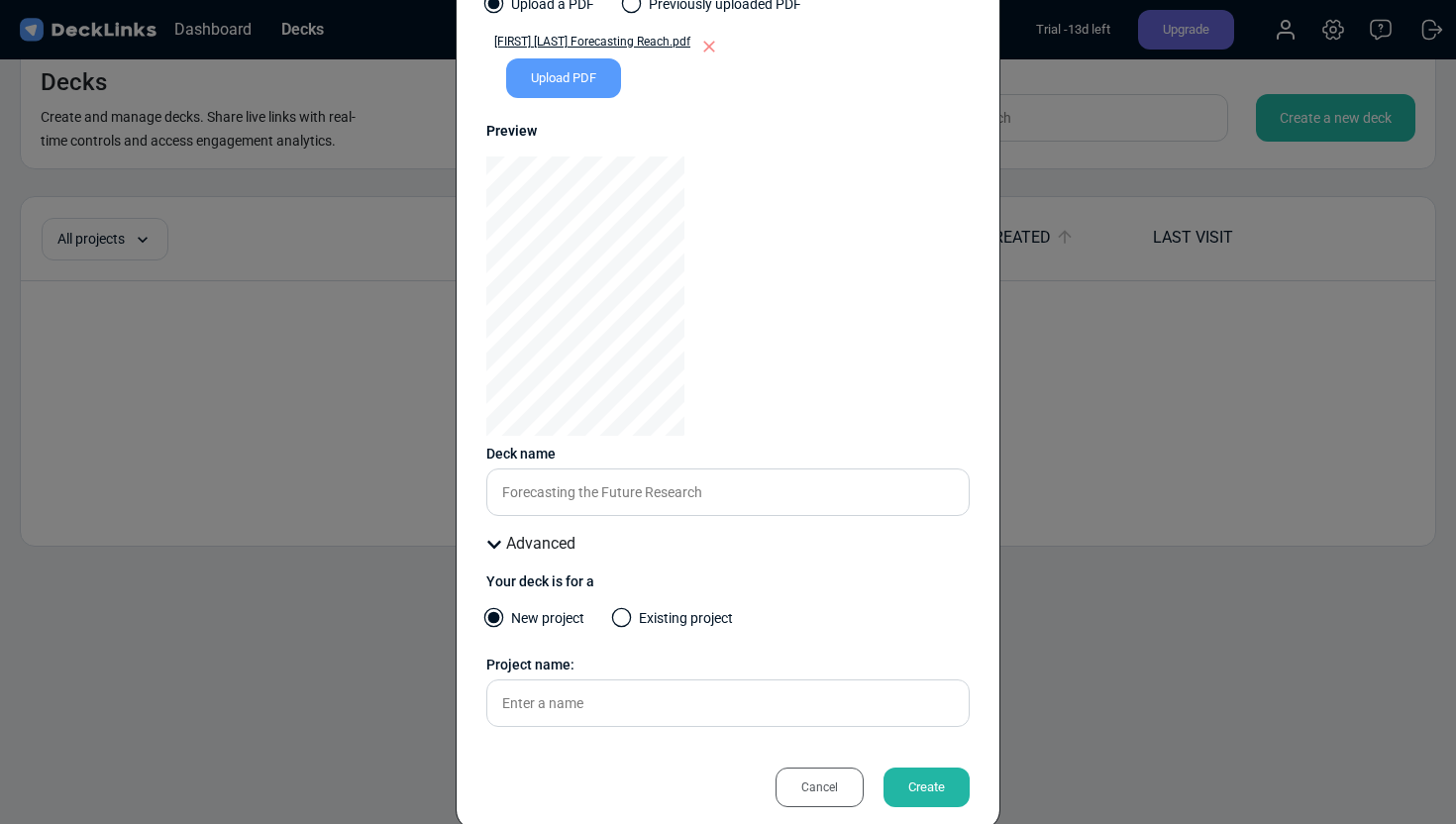 scroll, scrollTop: 148, scrollLeft: 0, axis: vertical 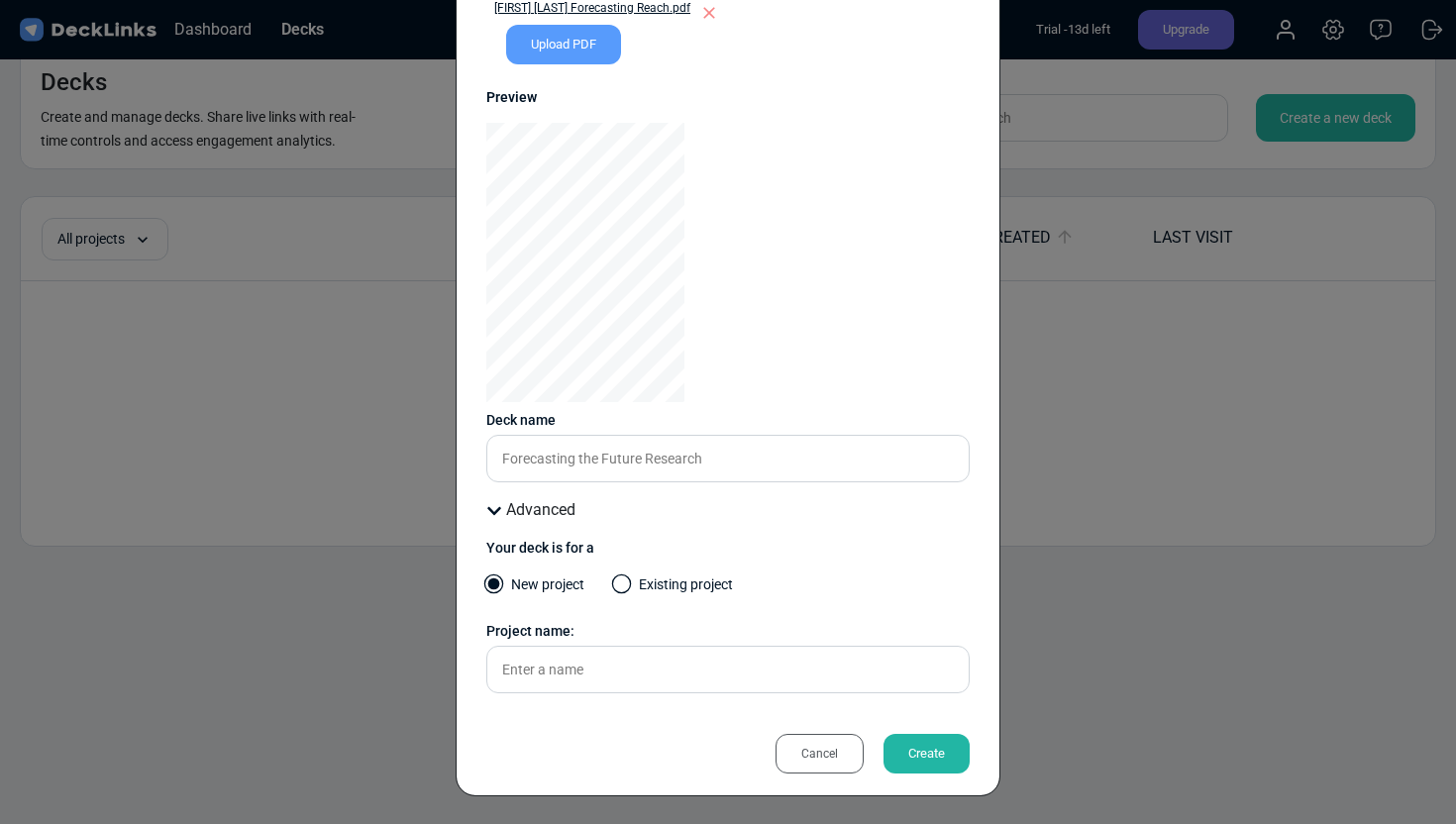 click 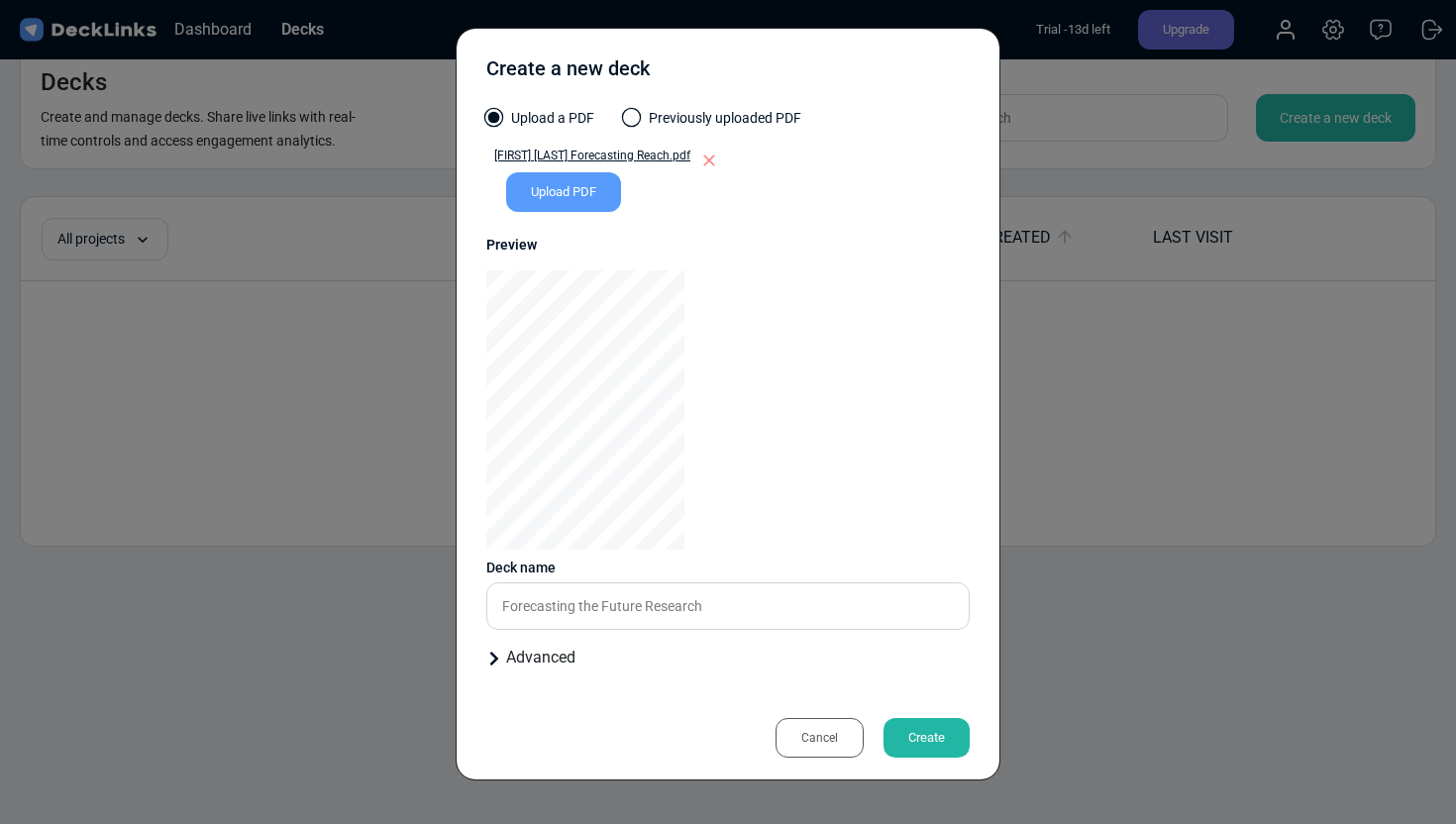 scroll, scrollTop: 0, scrollLeft: 0, axis: both 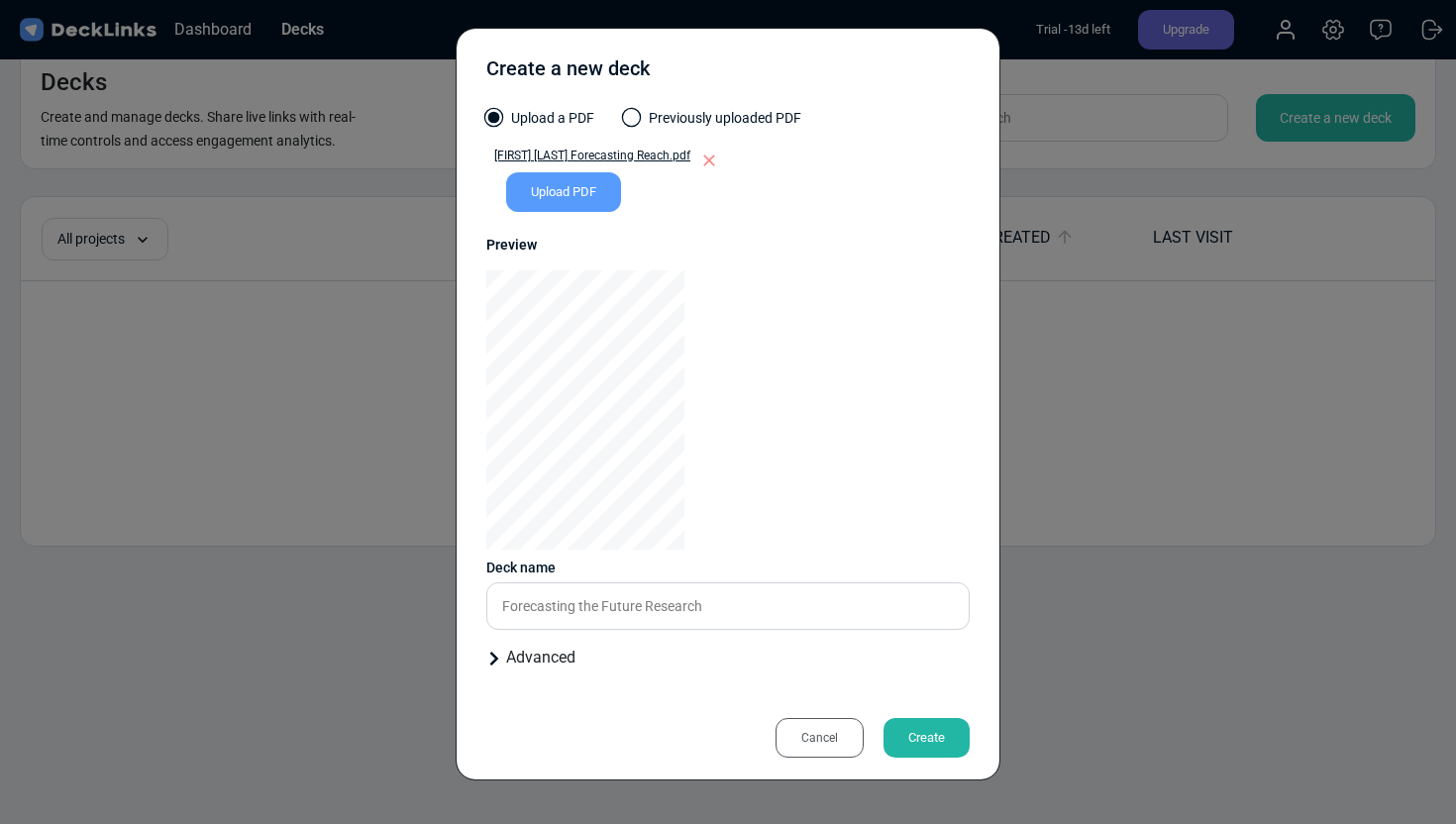 click on "Create" at bounding box center (926, 738) 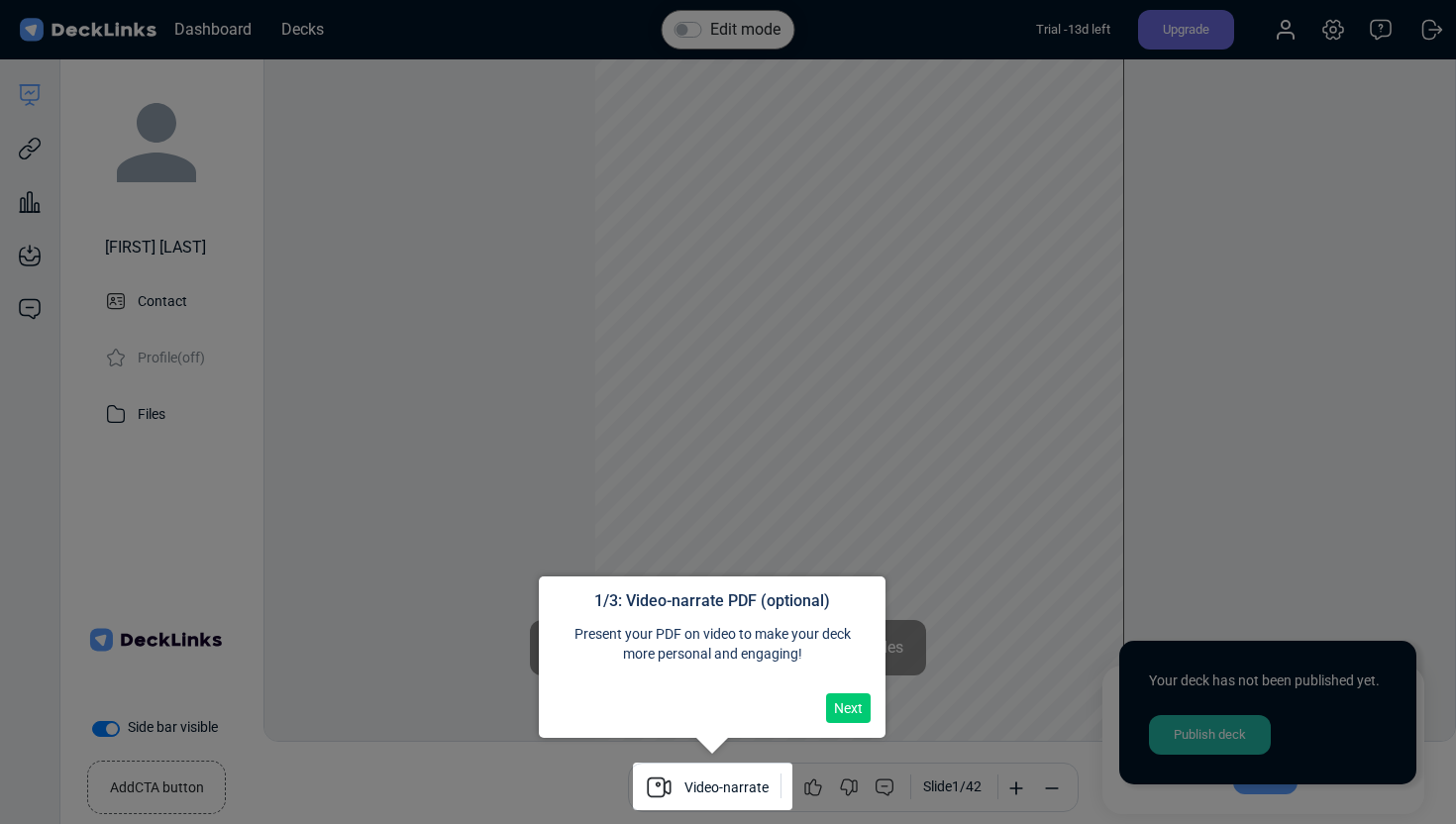 scroll, scrollTop: 54, scrollLeft: 0, axis: vertical 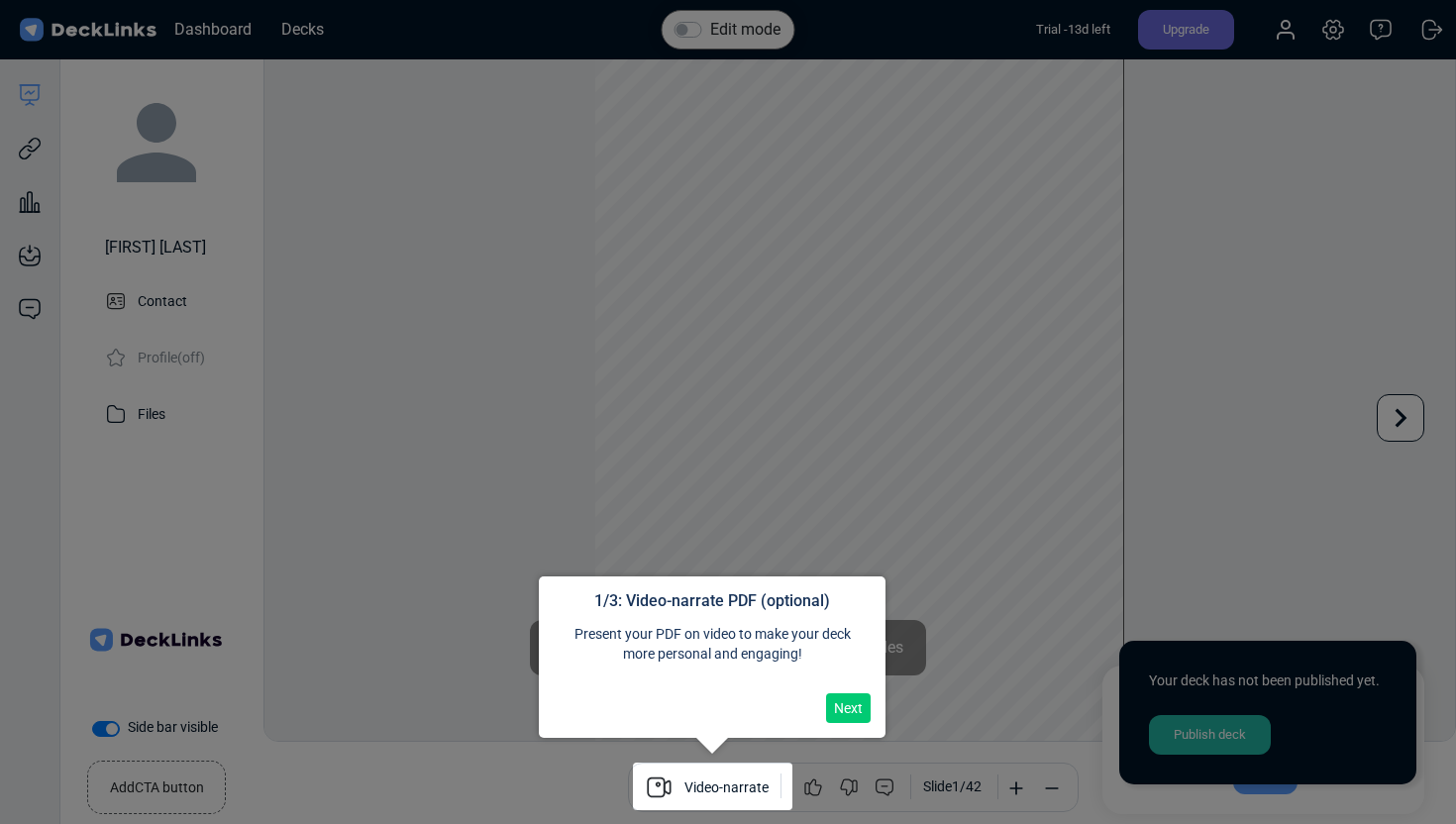 click on "Next" at bounding box center (848, 708) 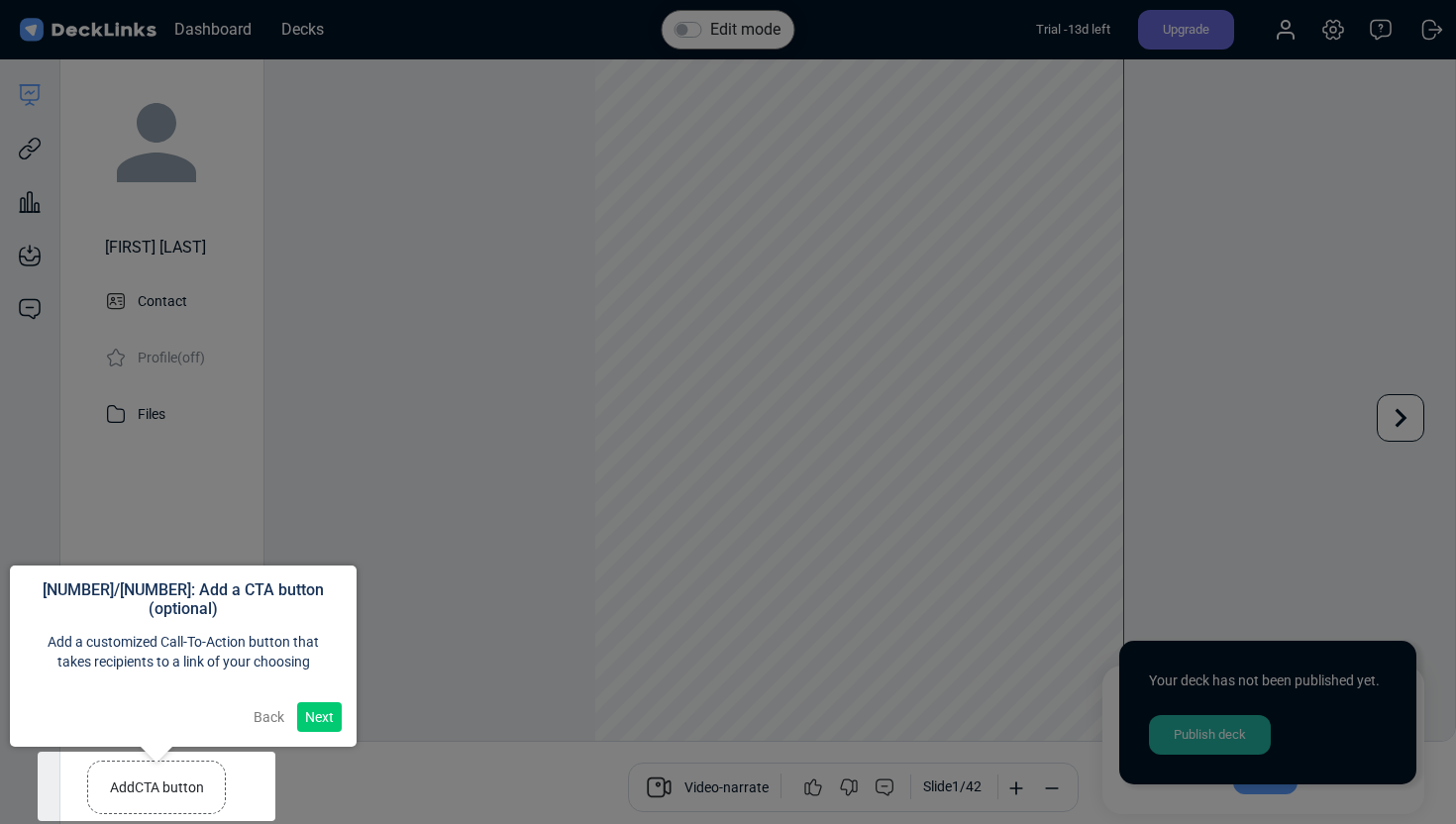 click on "Next" at bounding box center [319, 717] 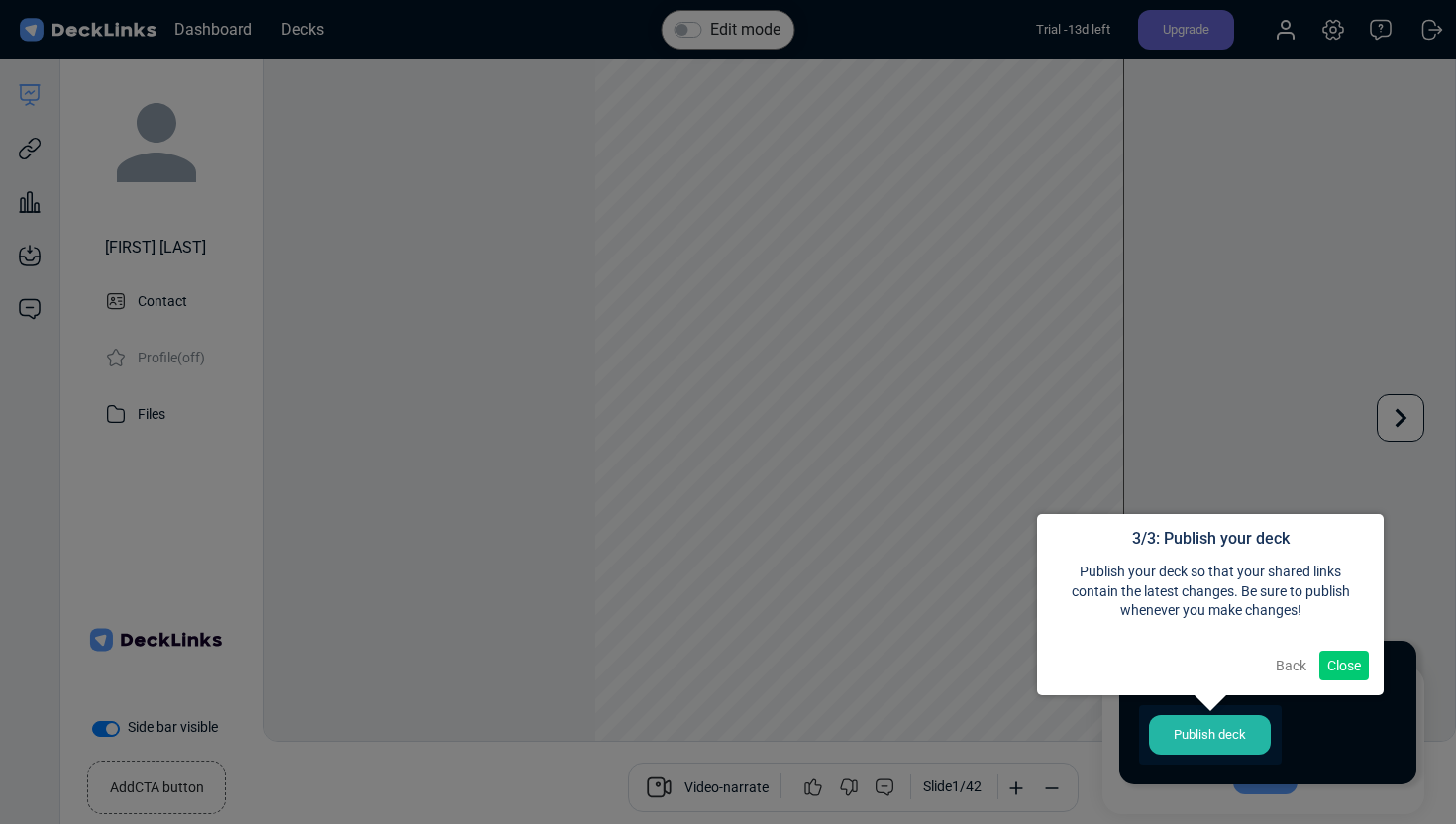 scroll, scrollTop: 16, scrollLeft: 0, axis: vertical 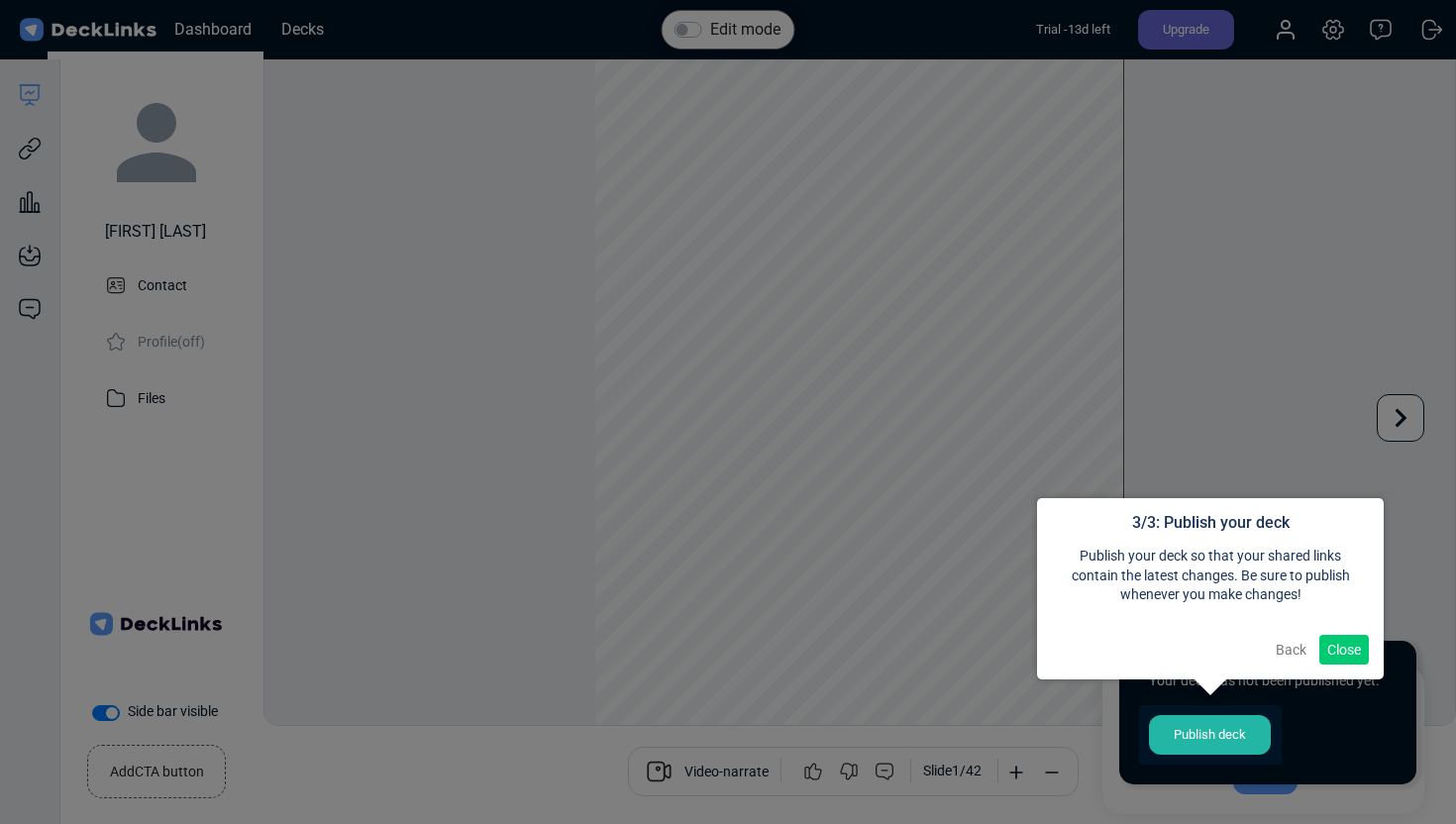 click on "Close" at bounding box center (1344, 650) 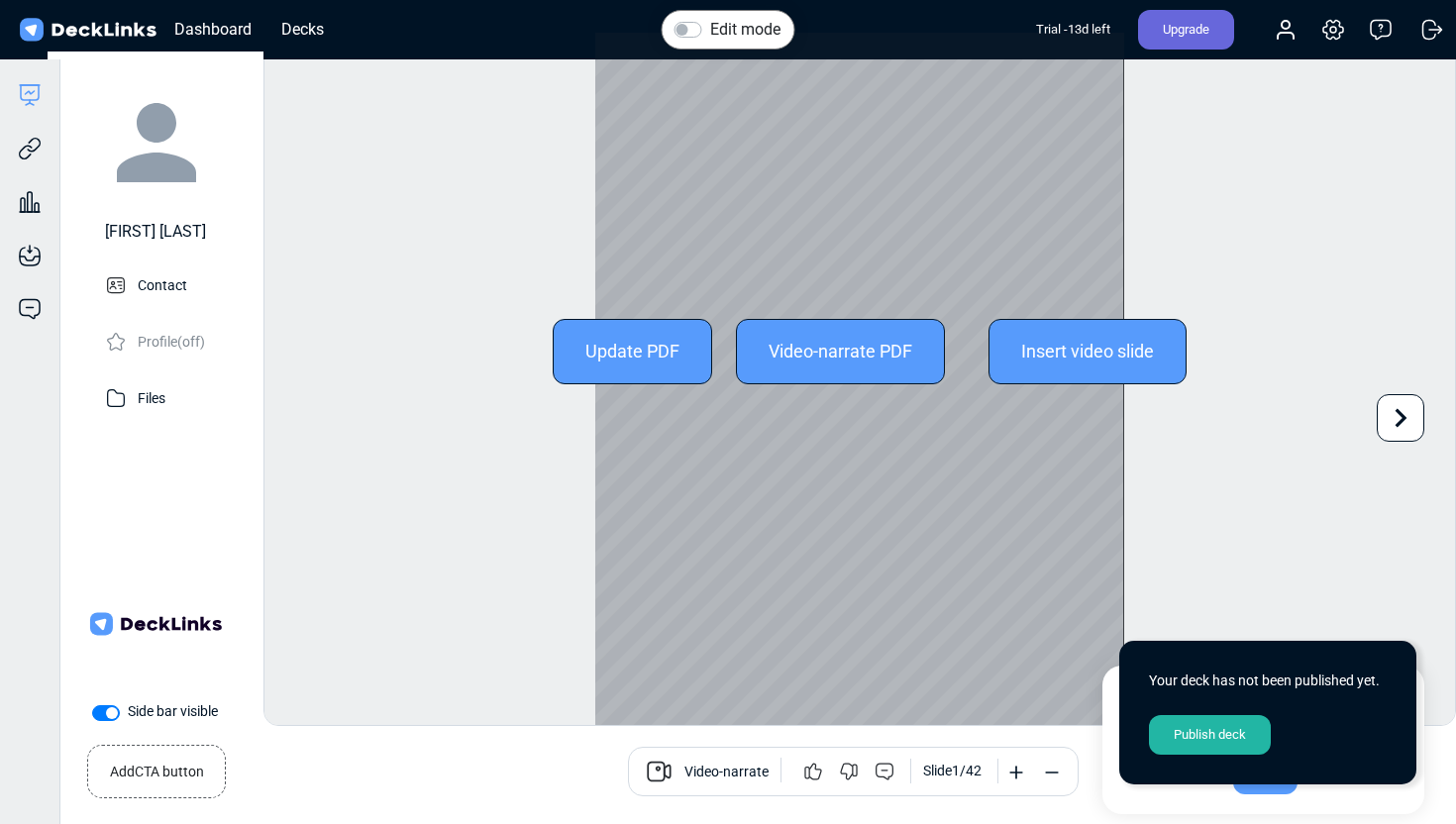 click 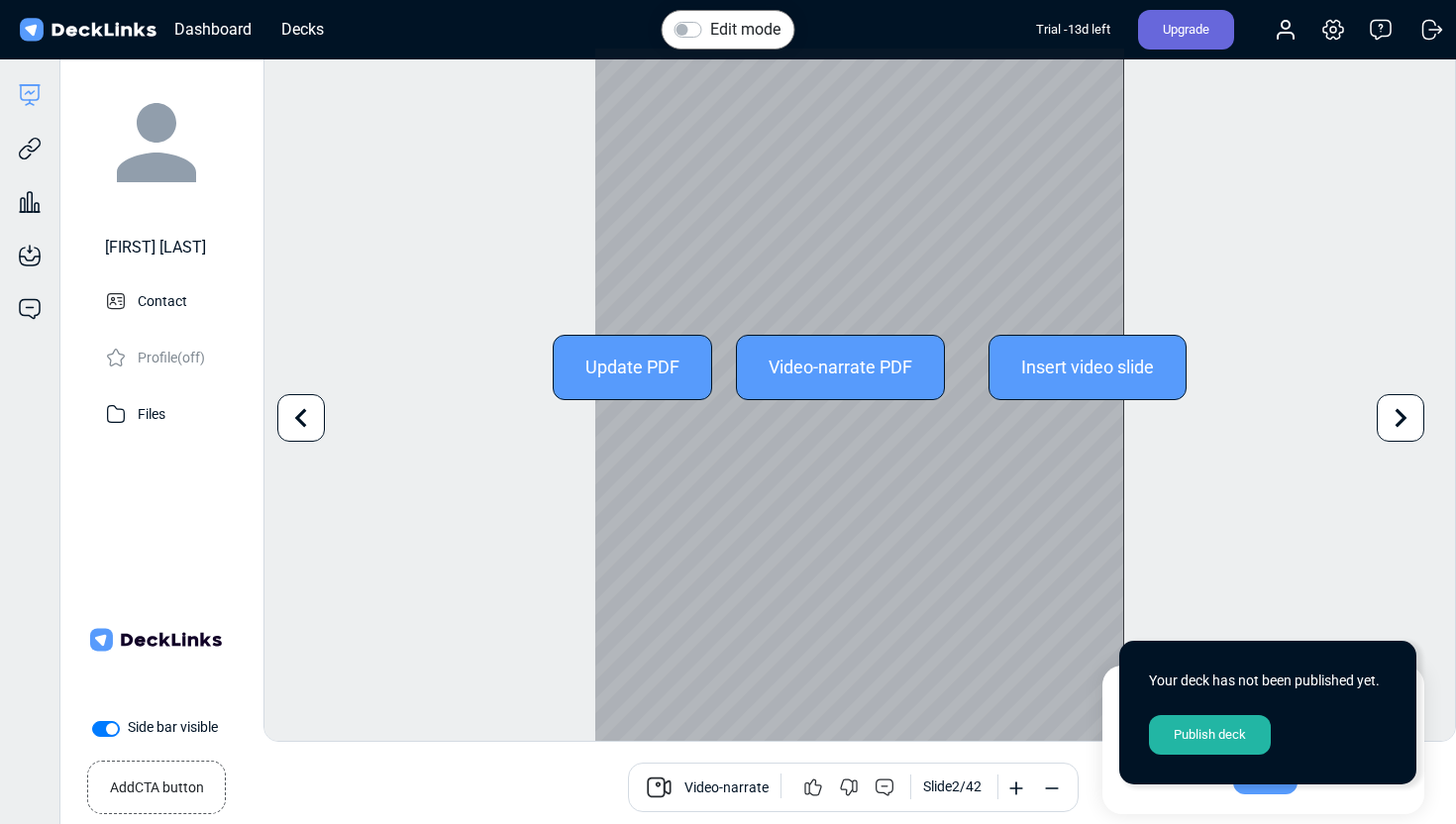 click 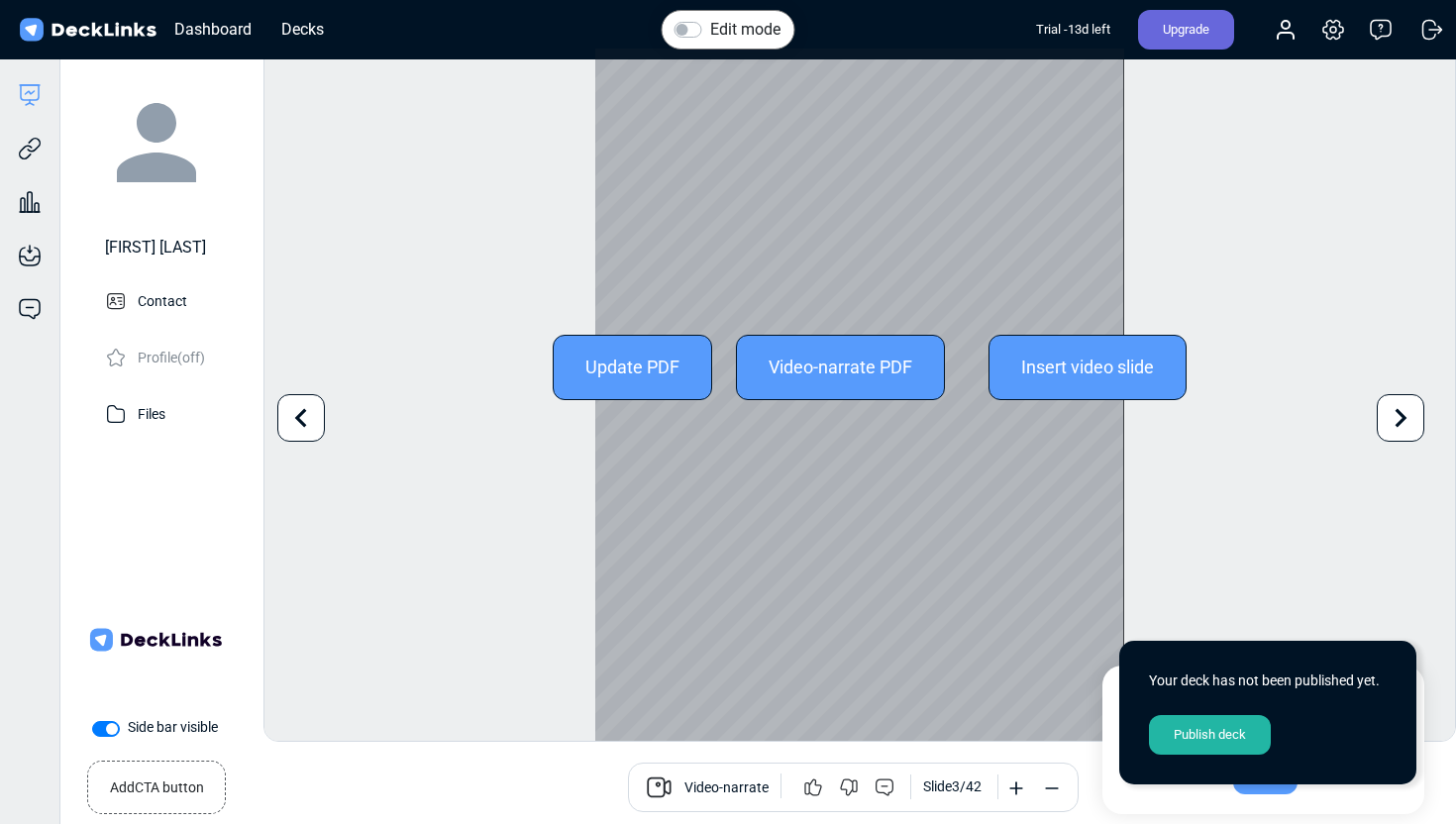 click 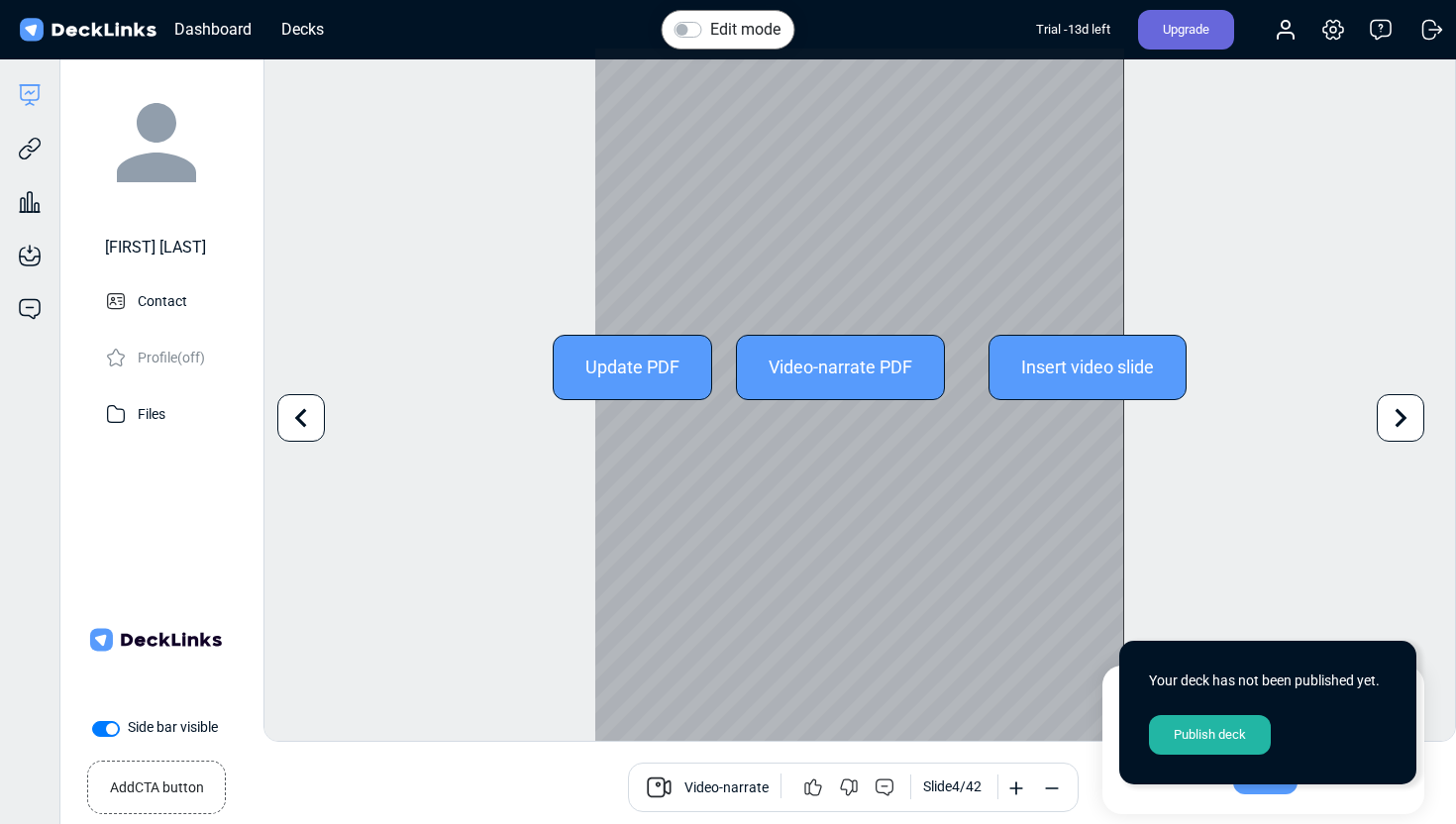 click 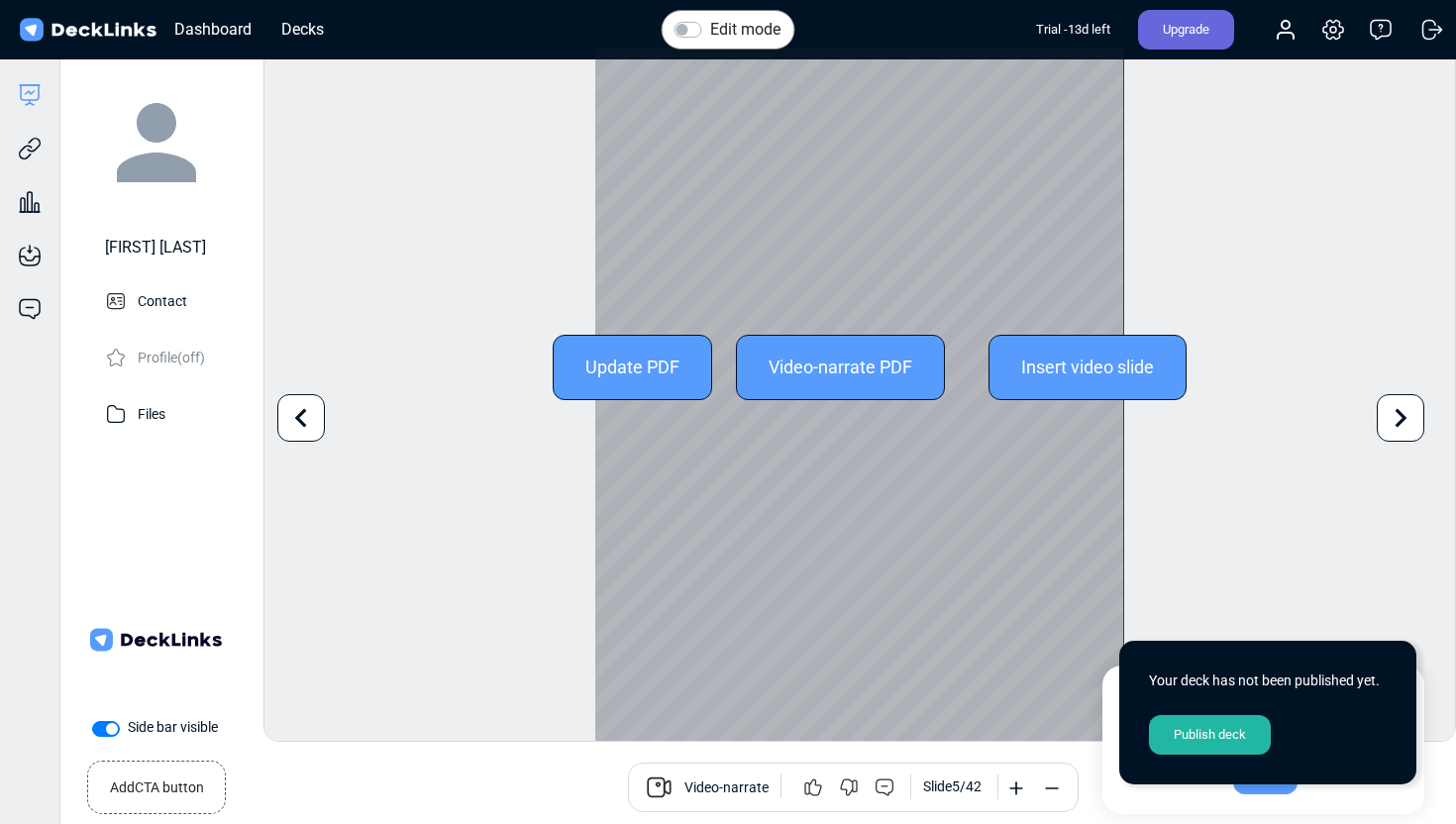 click 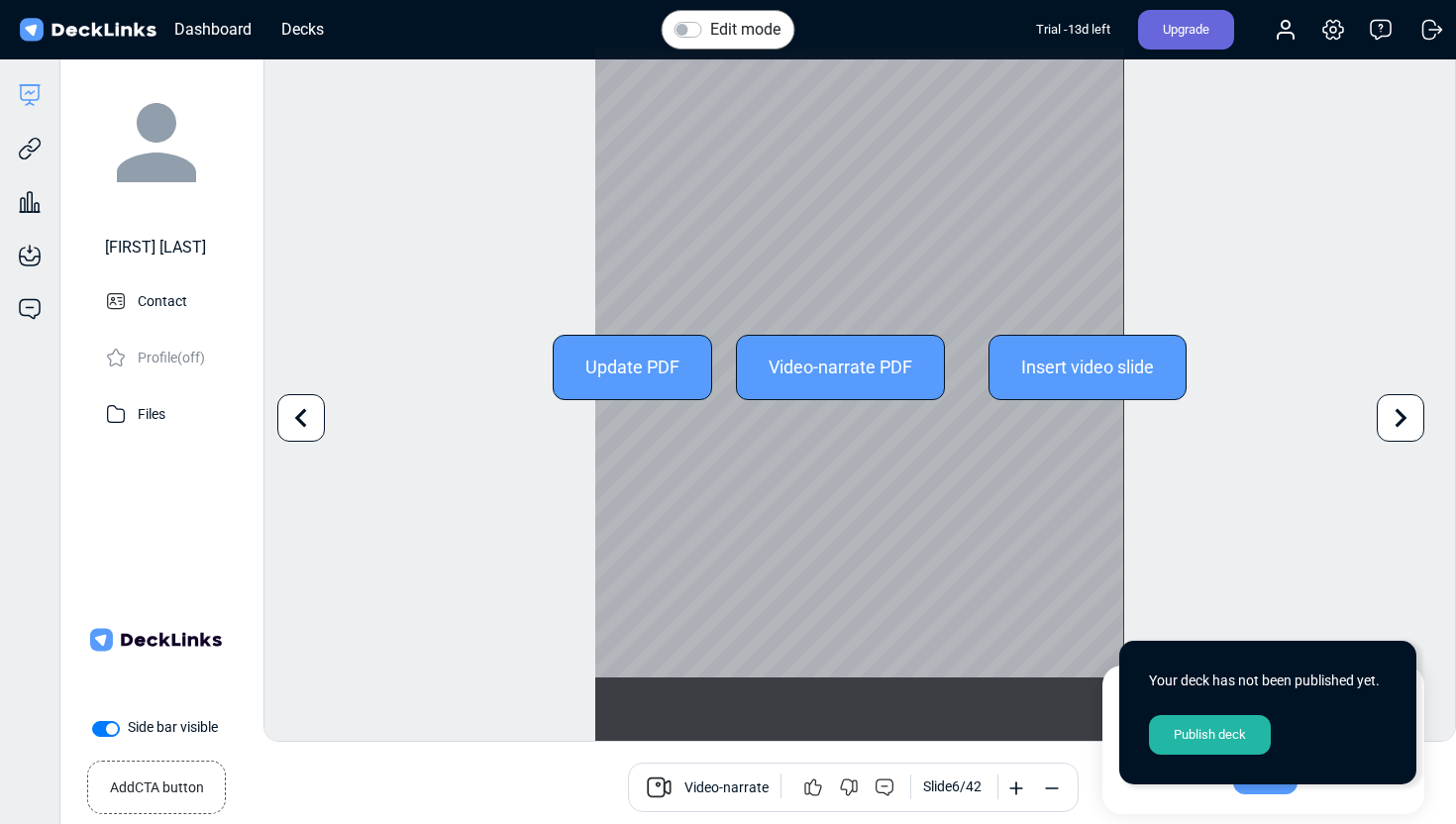 click 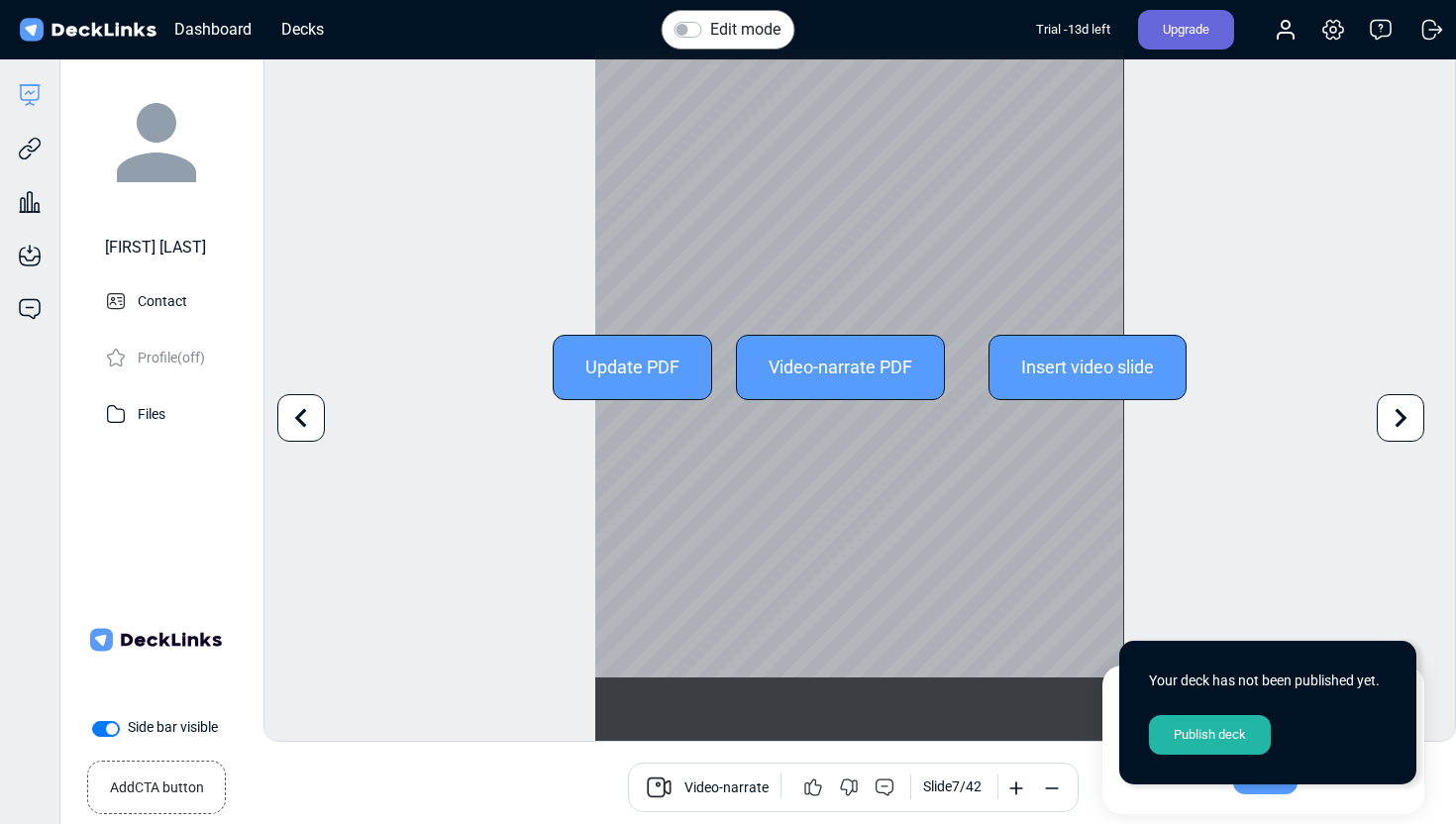 click 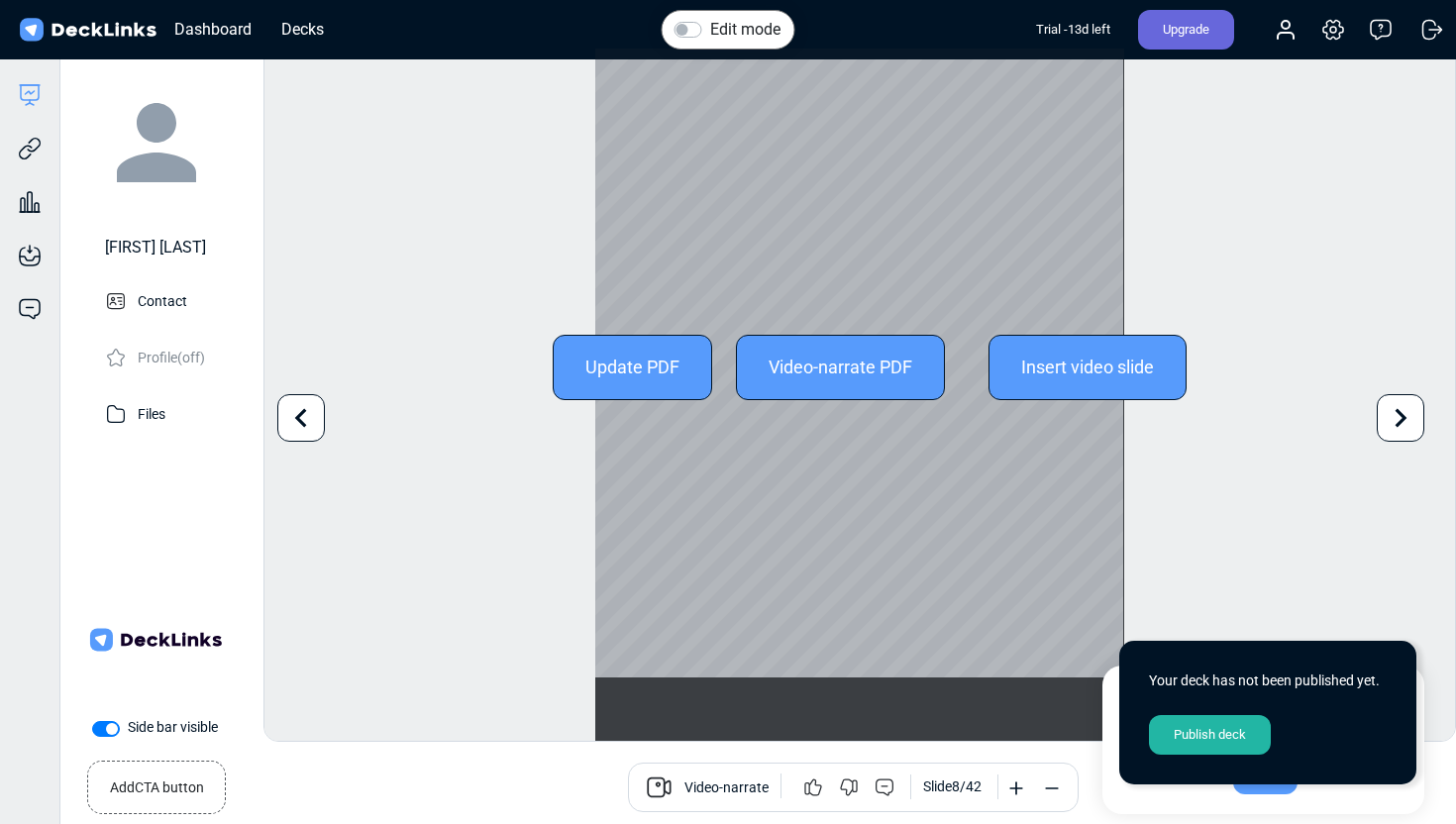 click 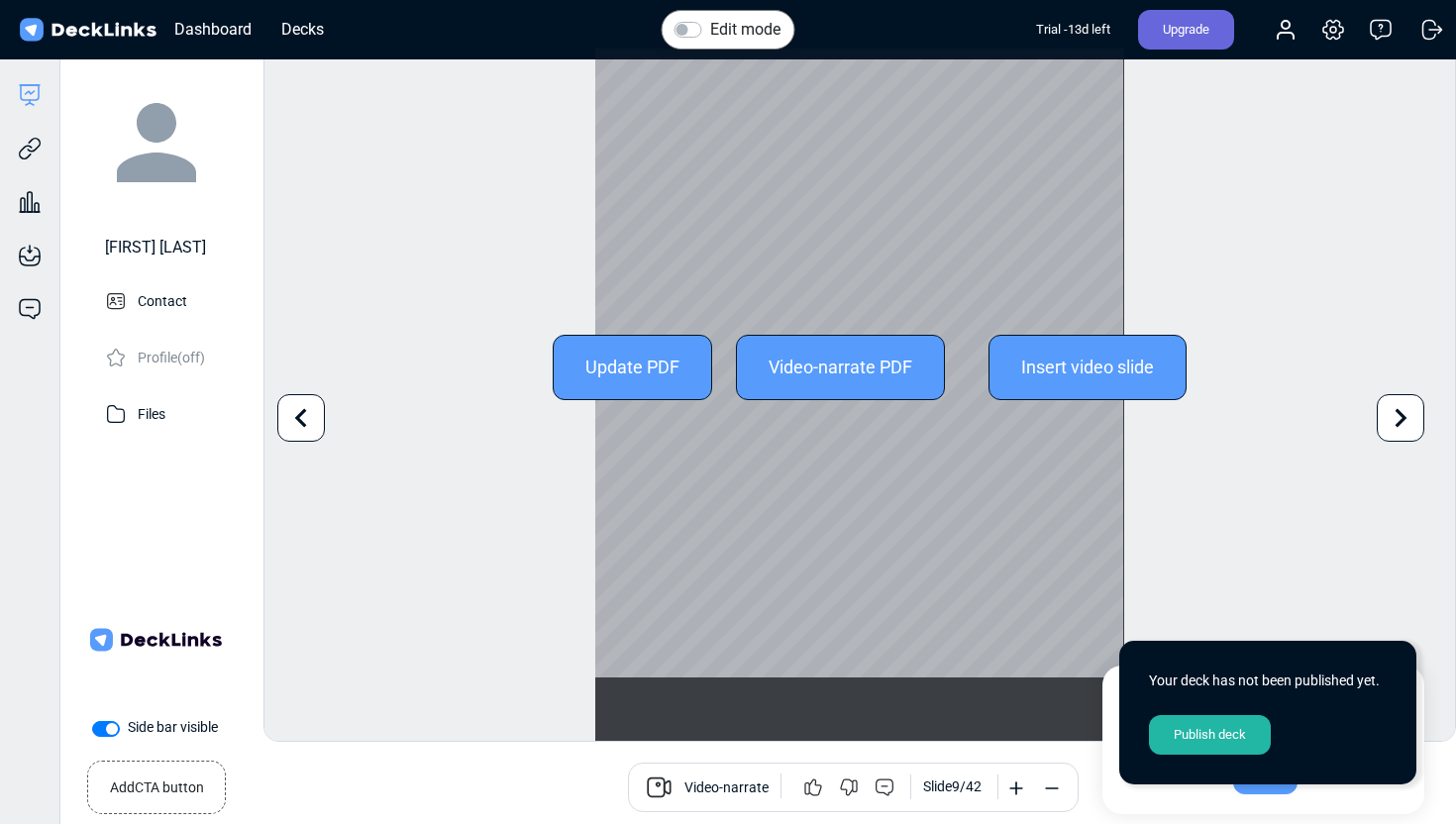click 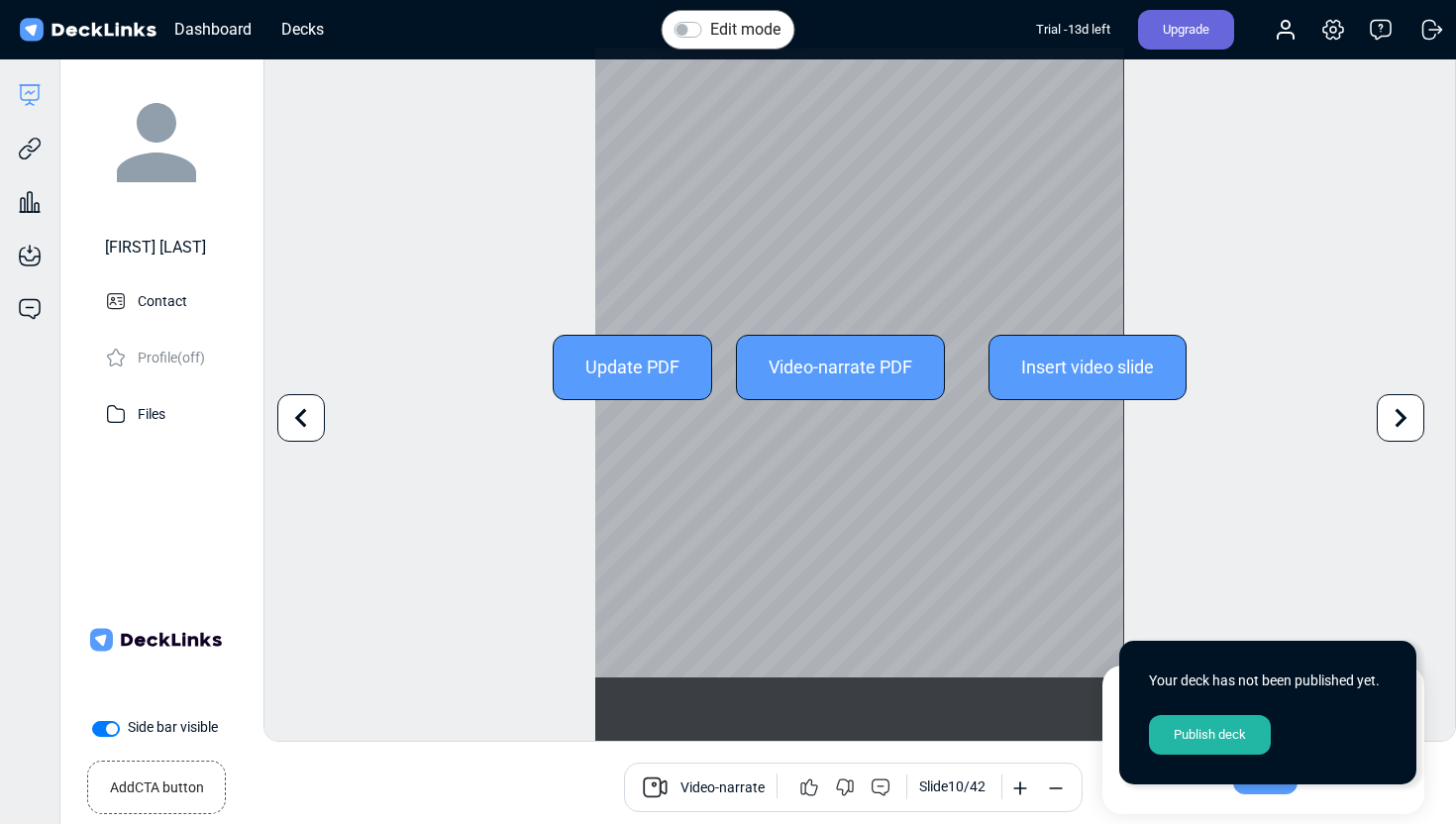 click 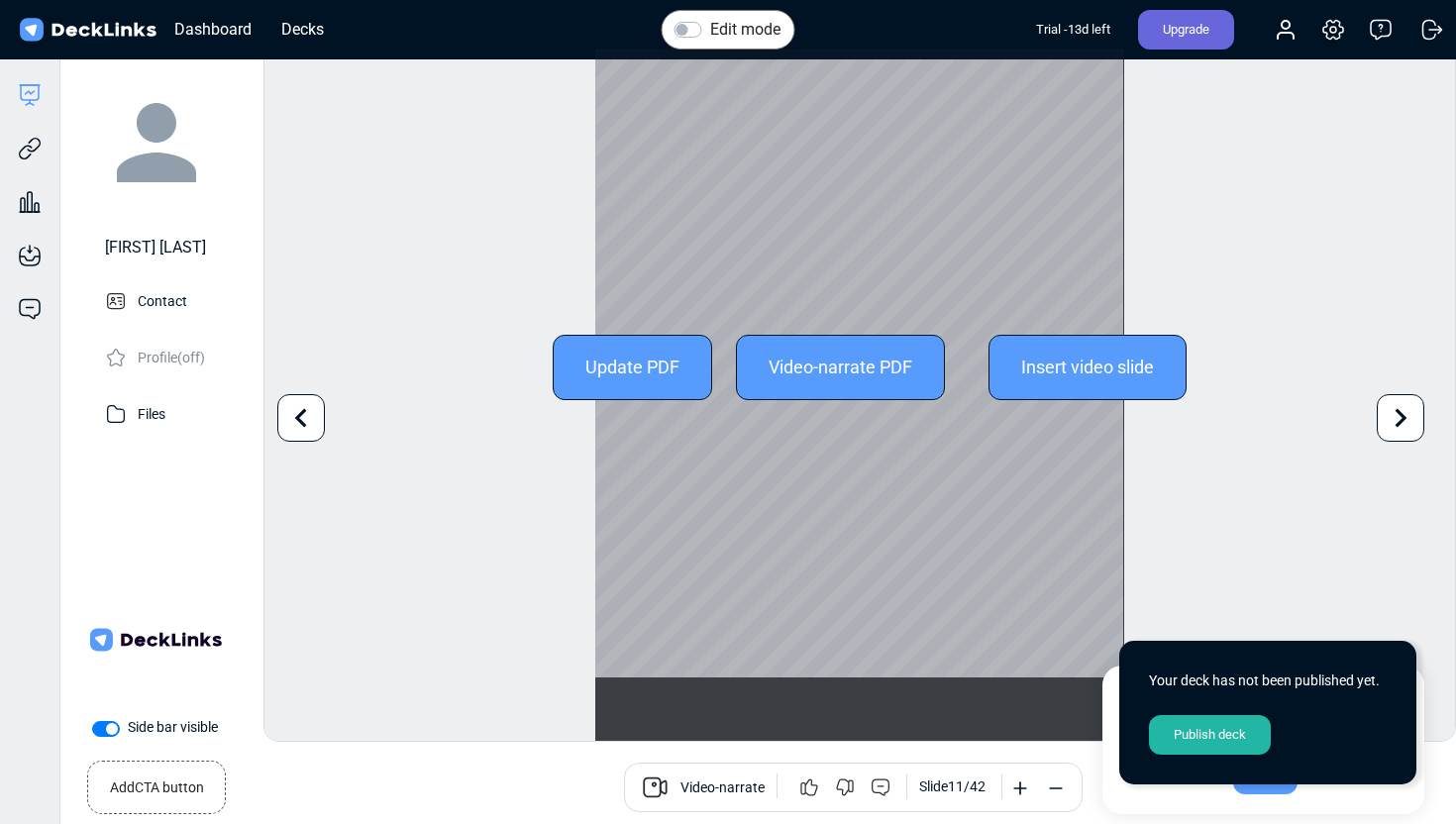click 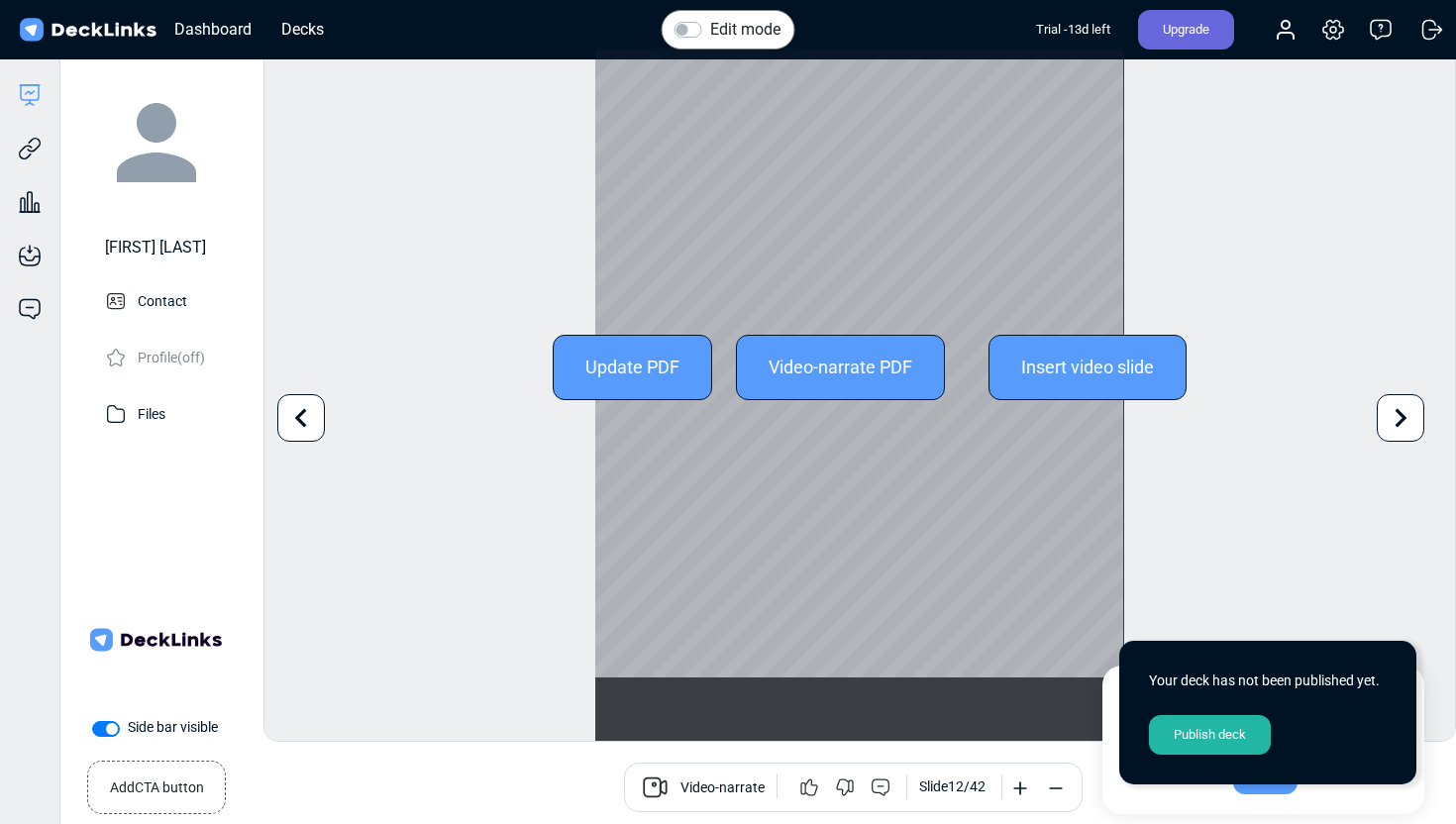 click 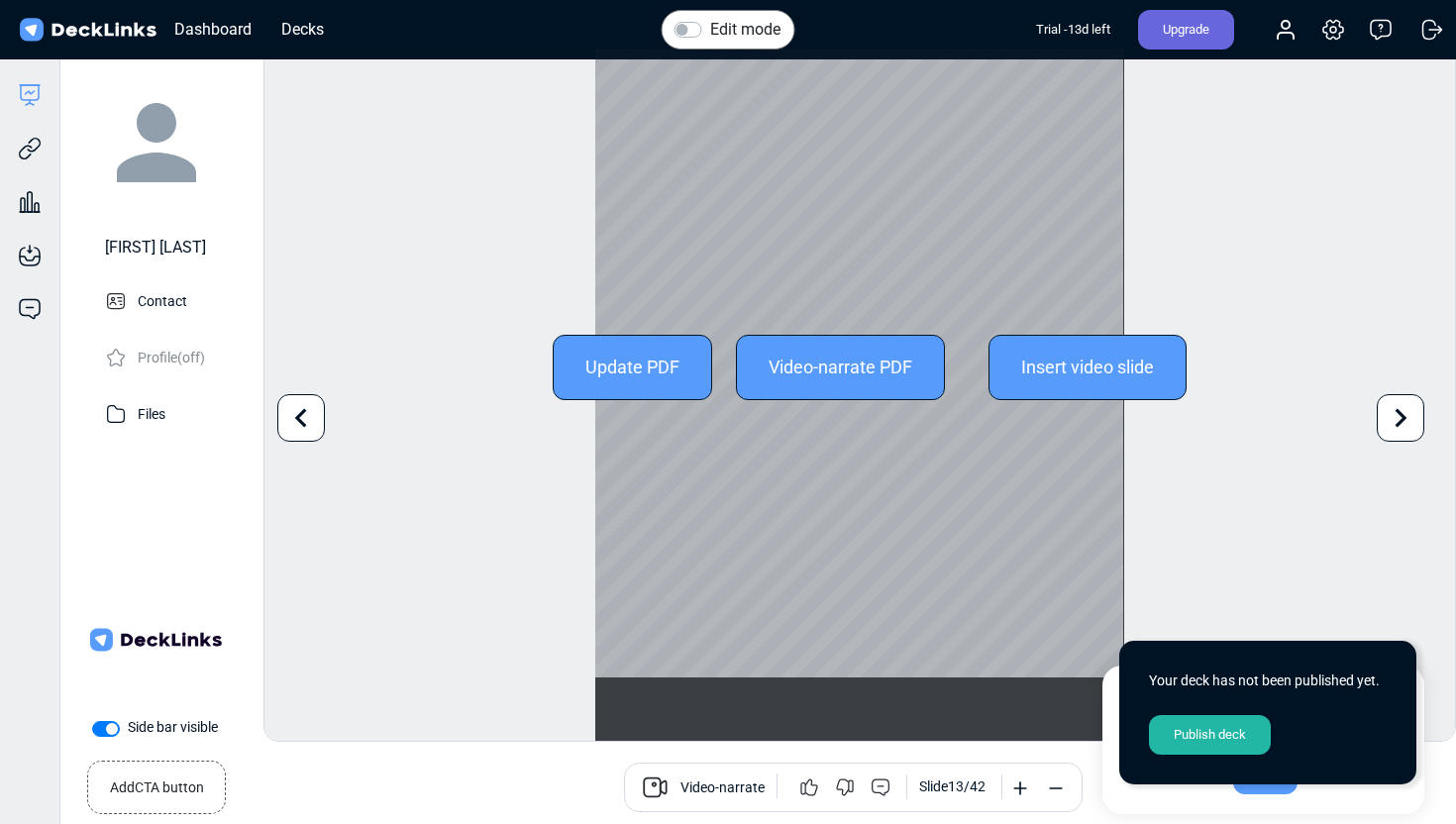 click 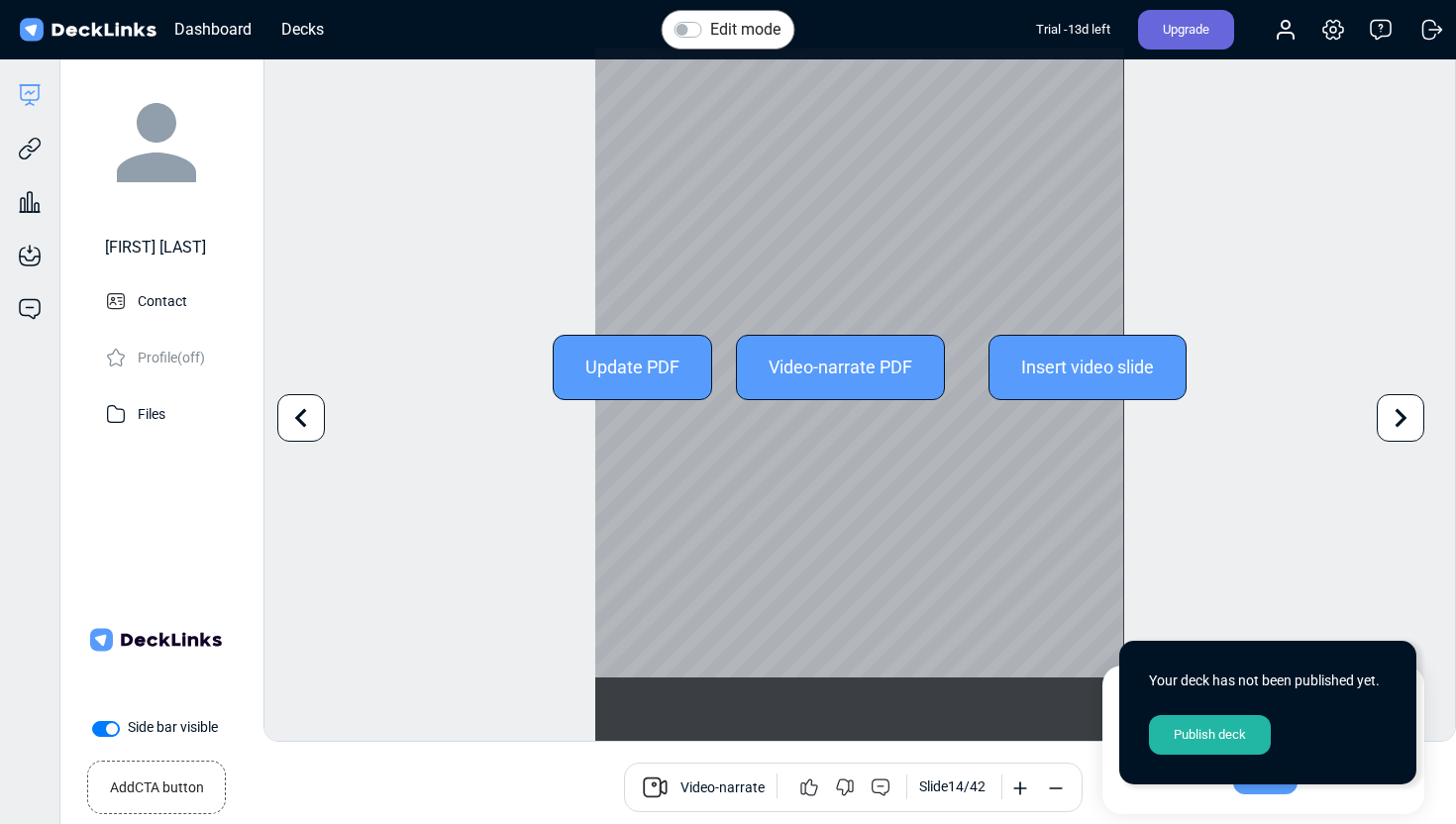 click 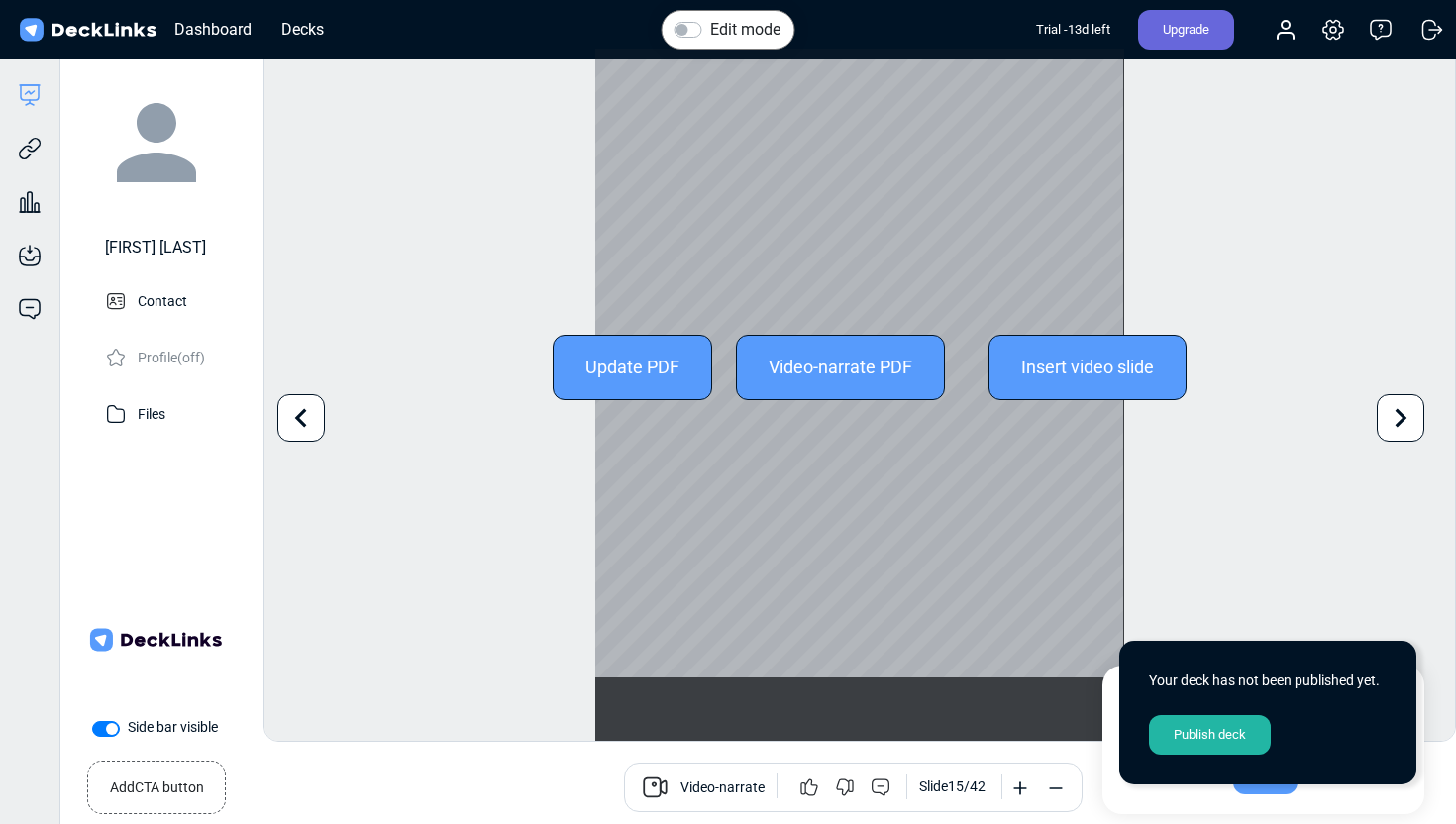 click 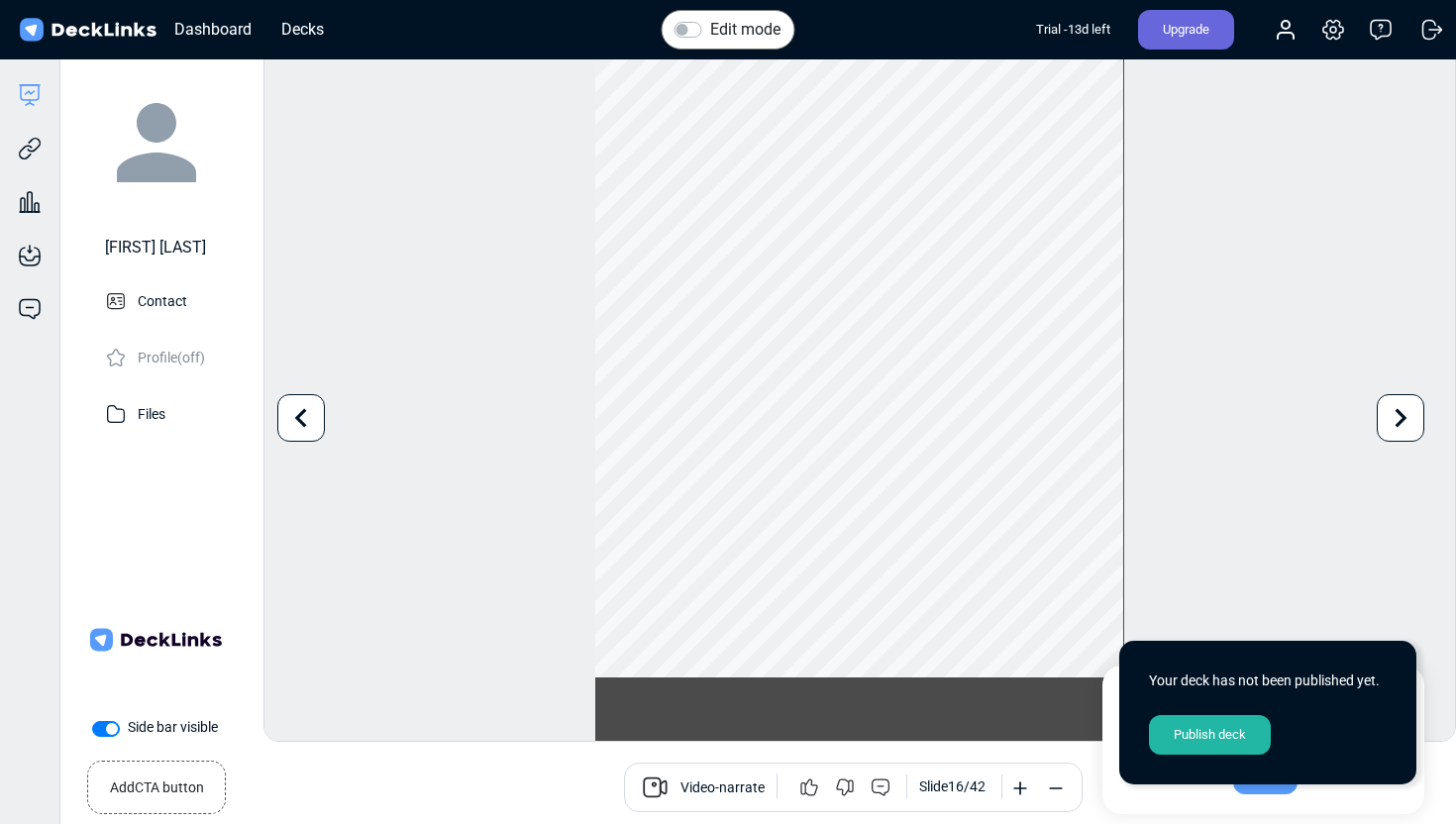 scroll, scrollTop: 0, scrollLeft: 0, axis: both 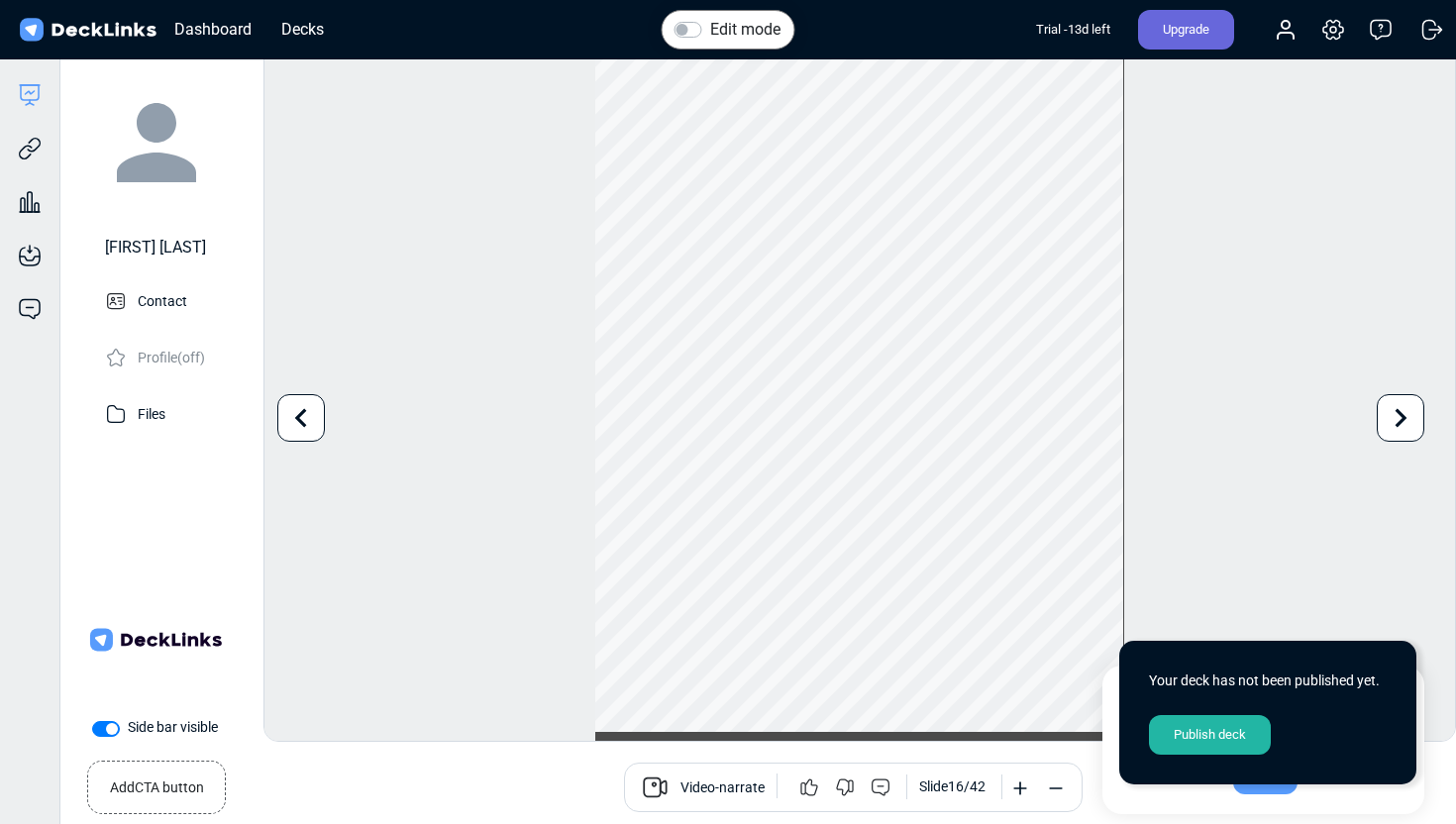 click on "Publish deck" at bounding box center (1209, 735) 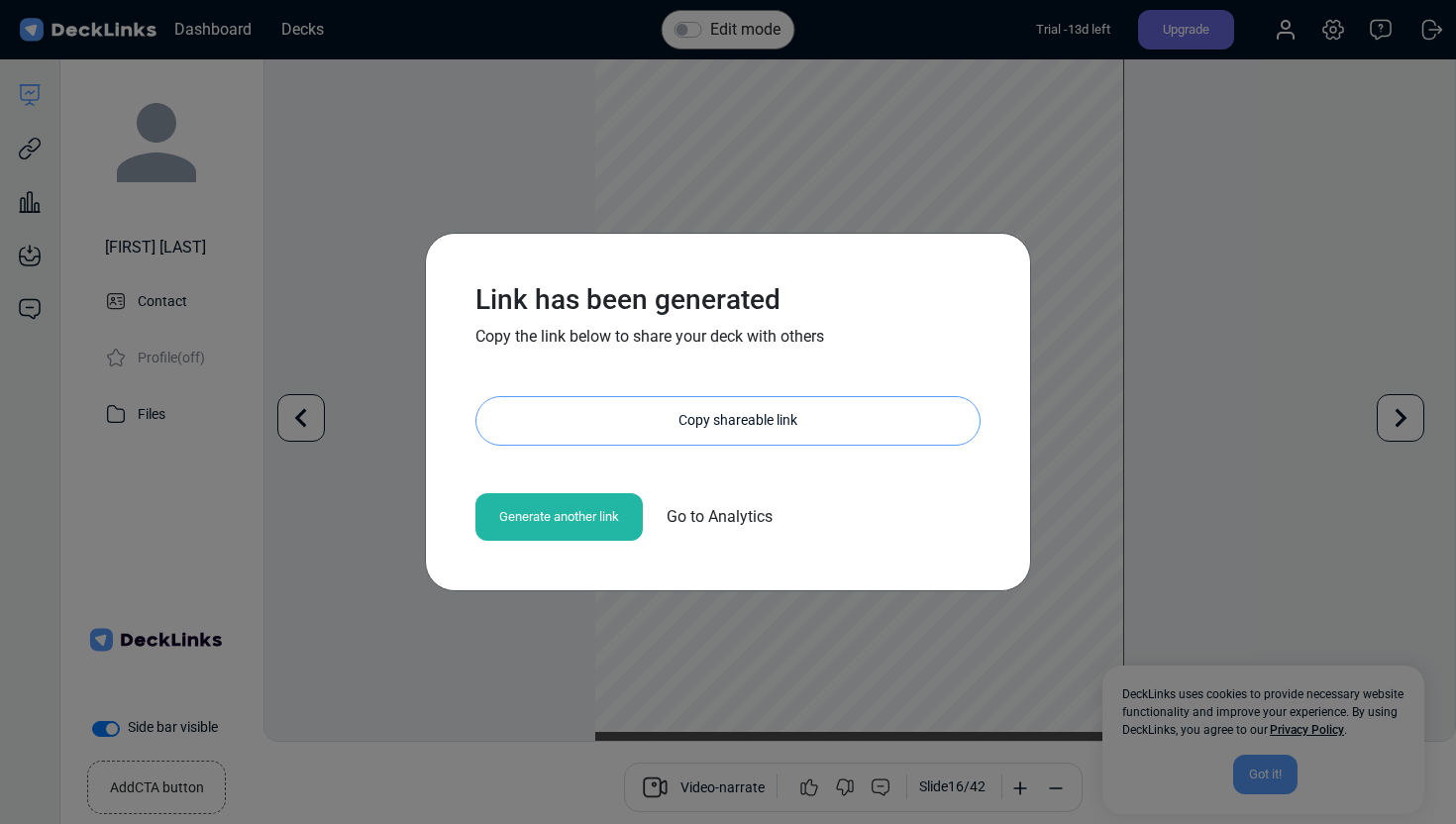 click on "Copy shareable link" at bounding box center [738, 421] 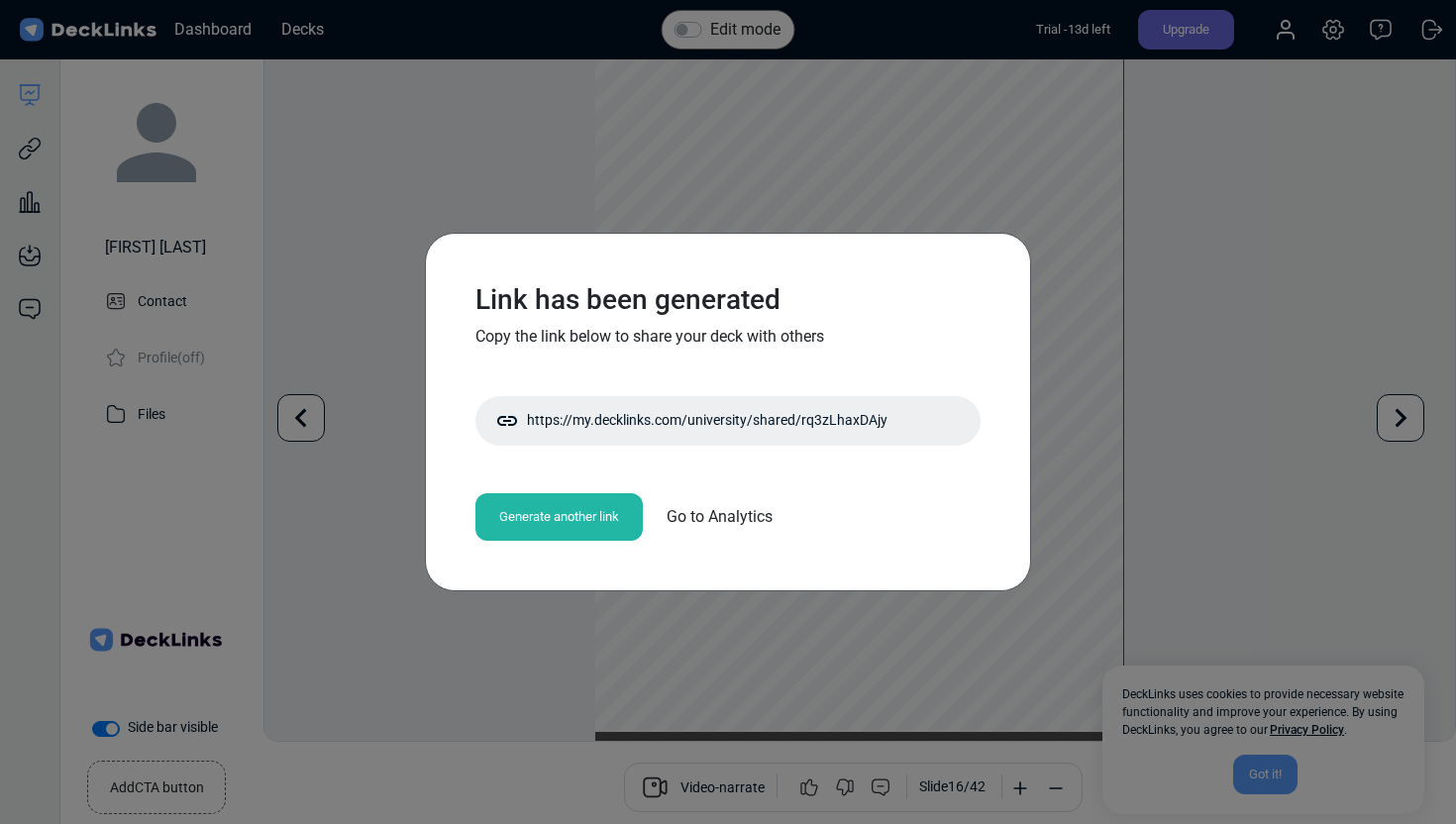 click on "Go to Analytics" at bounding box center (719, 517) 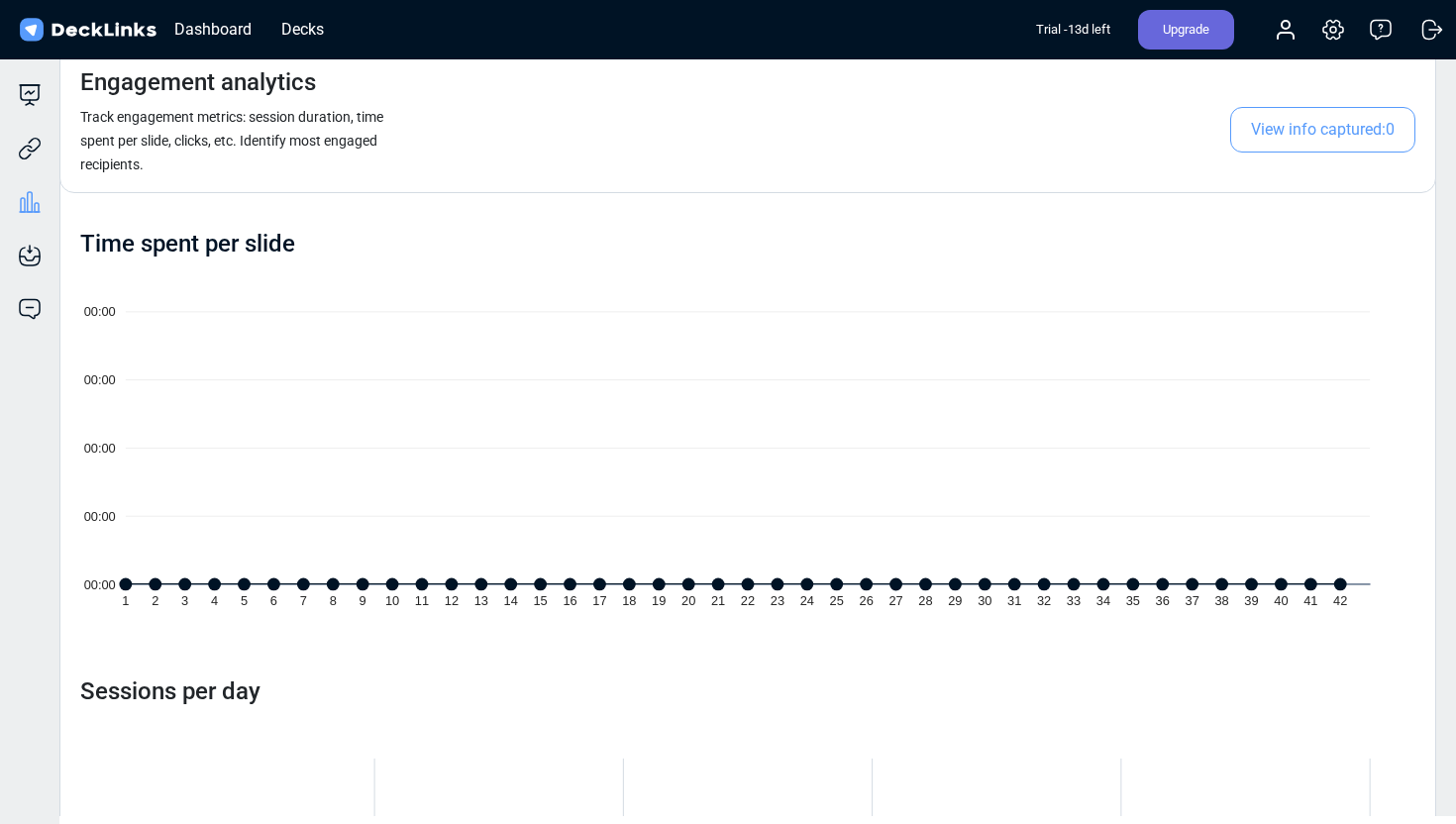 scroll, scrollTop: 0, scrollLeft: 0, axis: both 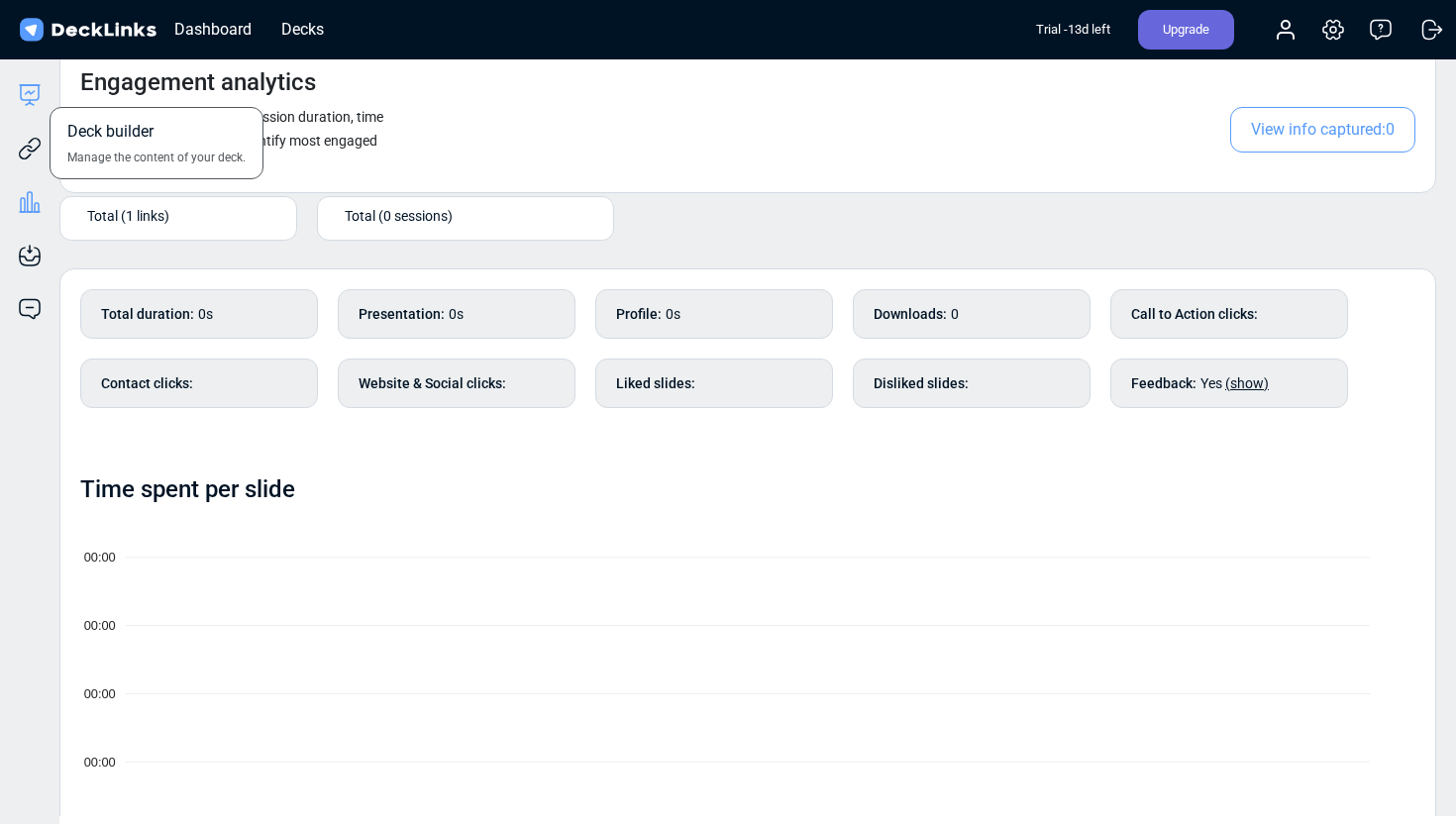 click 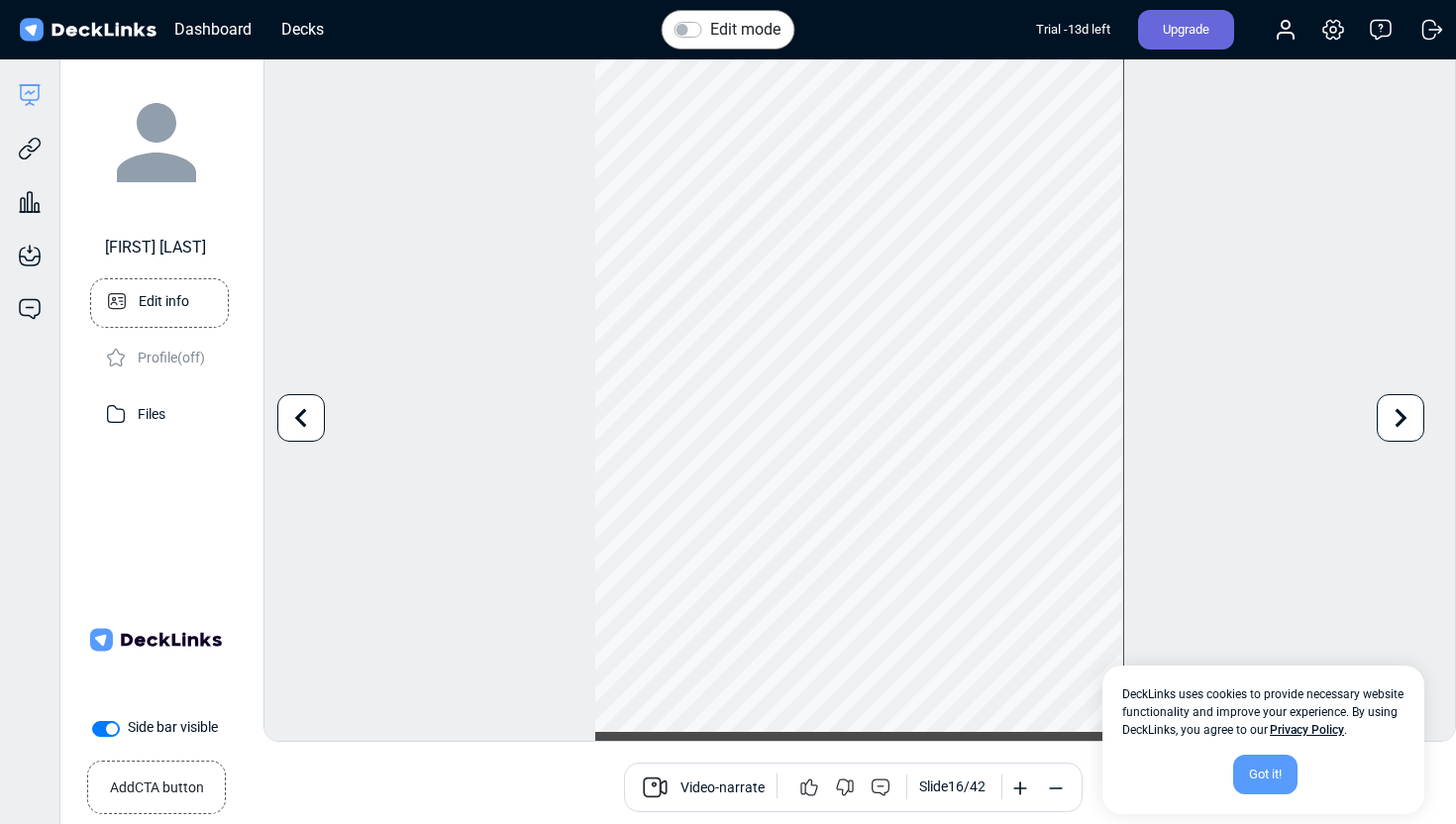 click on "Edit info" at bounding box center (159, 303) 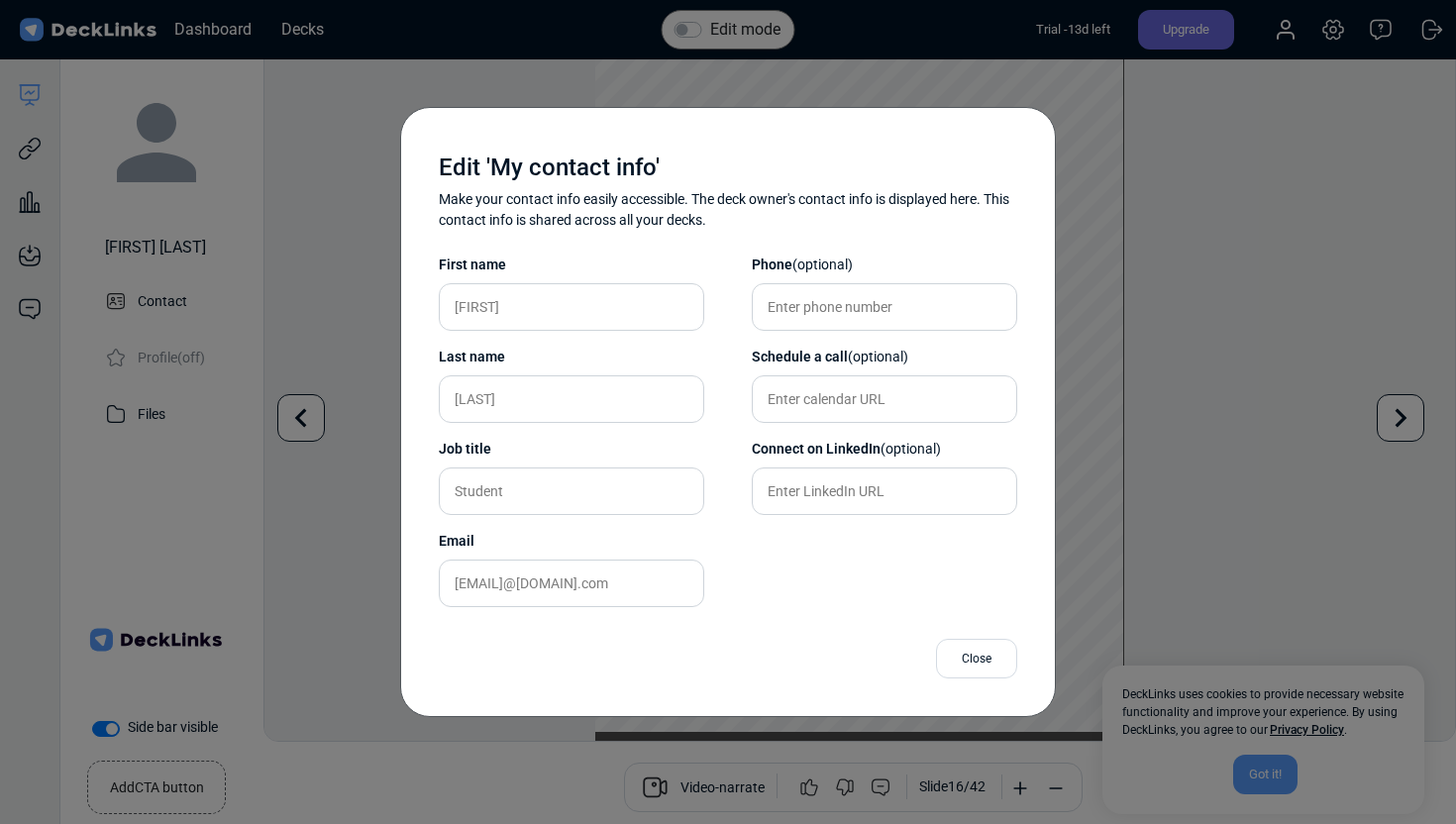 click on "Edit 'My contact info' Make your contact info easily accessible. The deck owner's contact info is displayed here. This contact info is shared across all your decks. First name [FIRST] Last name [LAST] Job title Student Email [EMAIL] Phone  (optional) Schedule a call  (optional) Connect on LinkedIn  (optional) Close" at bounding box center [728, 412] 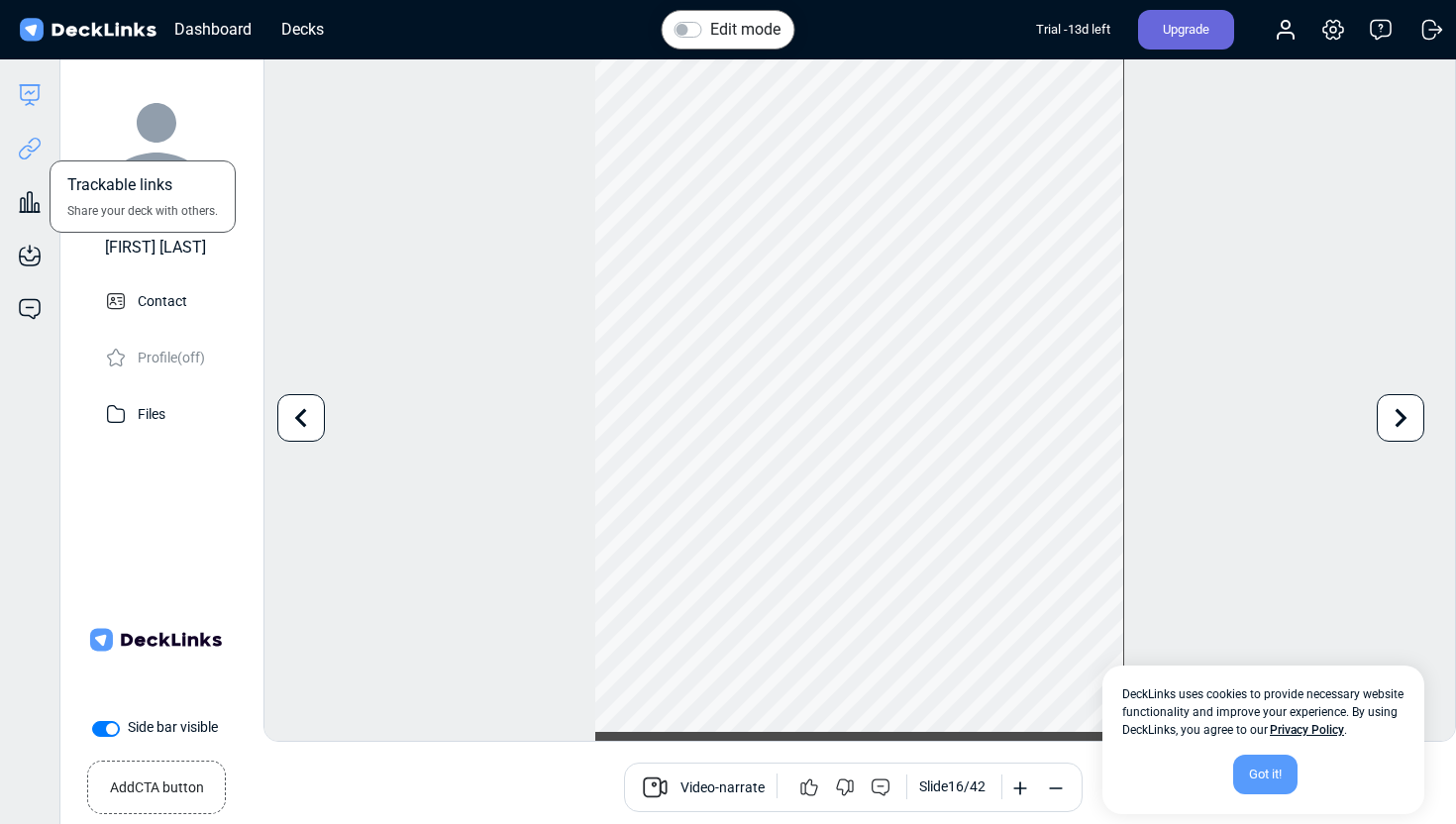 click 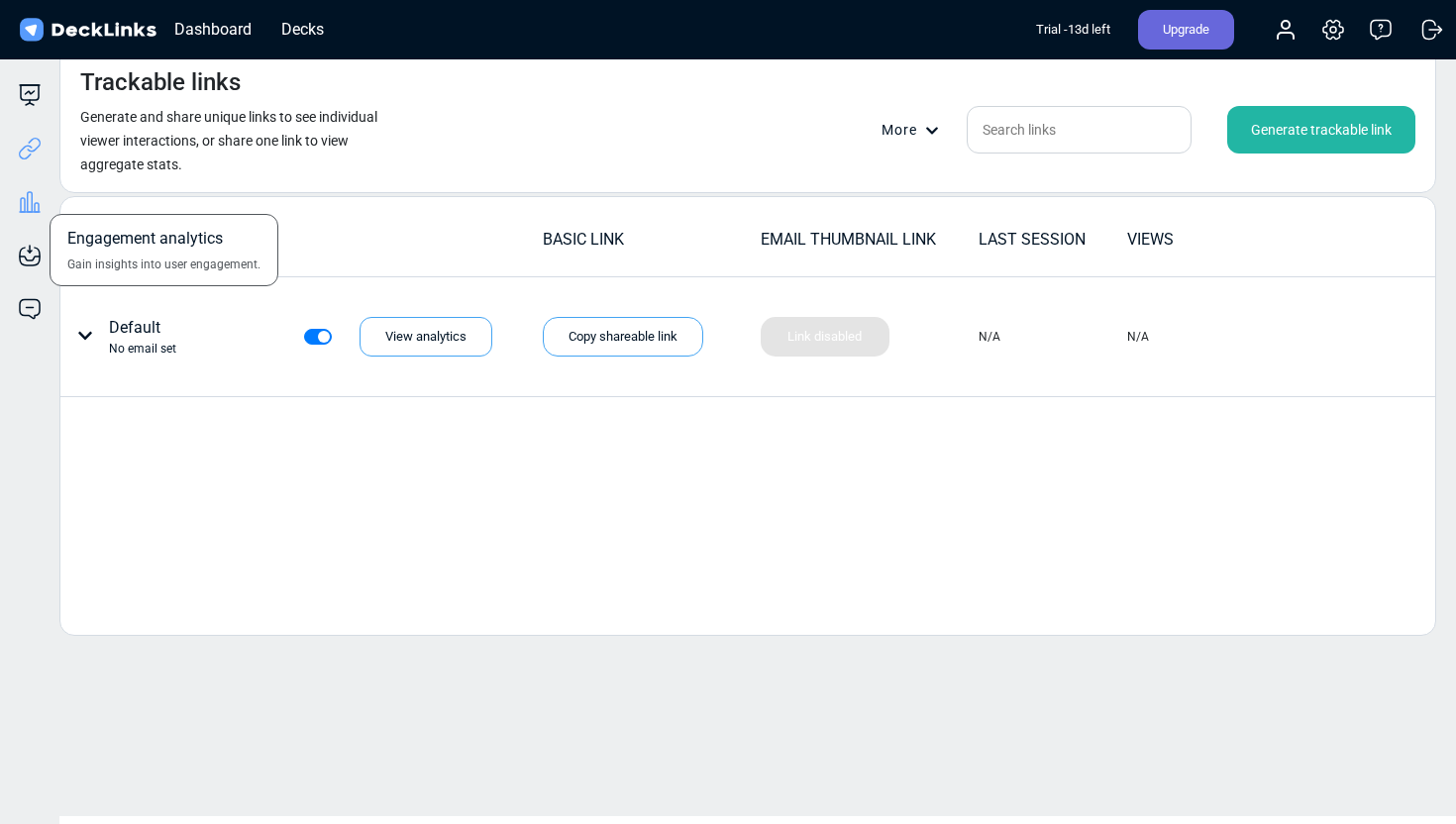 click 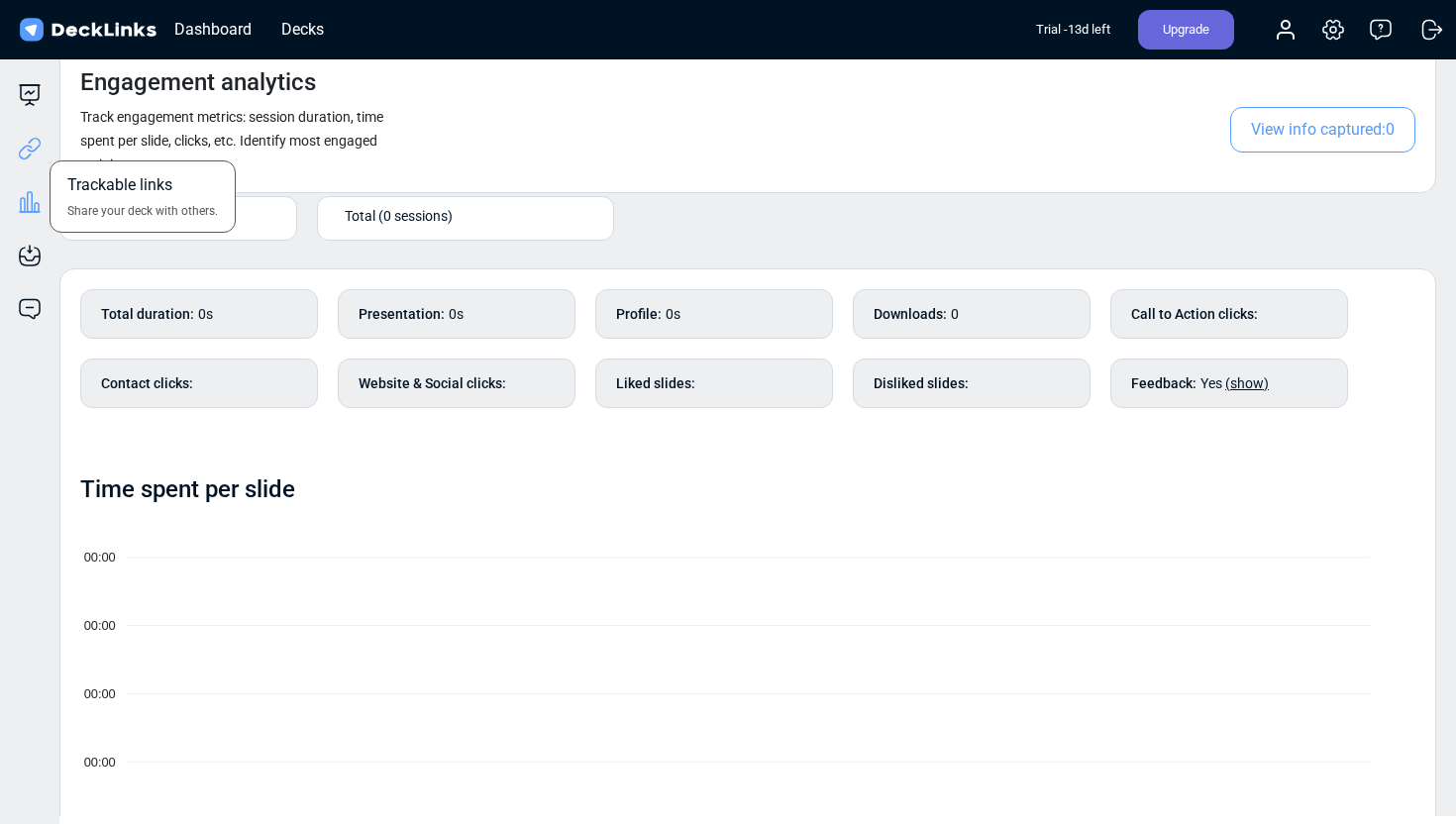 click 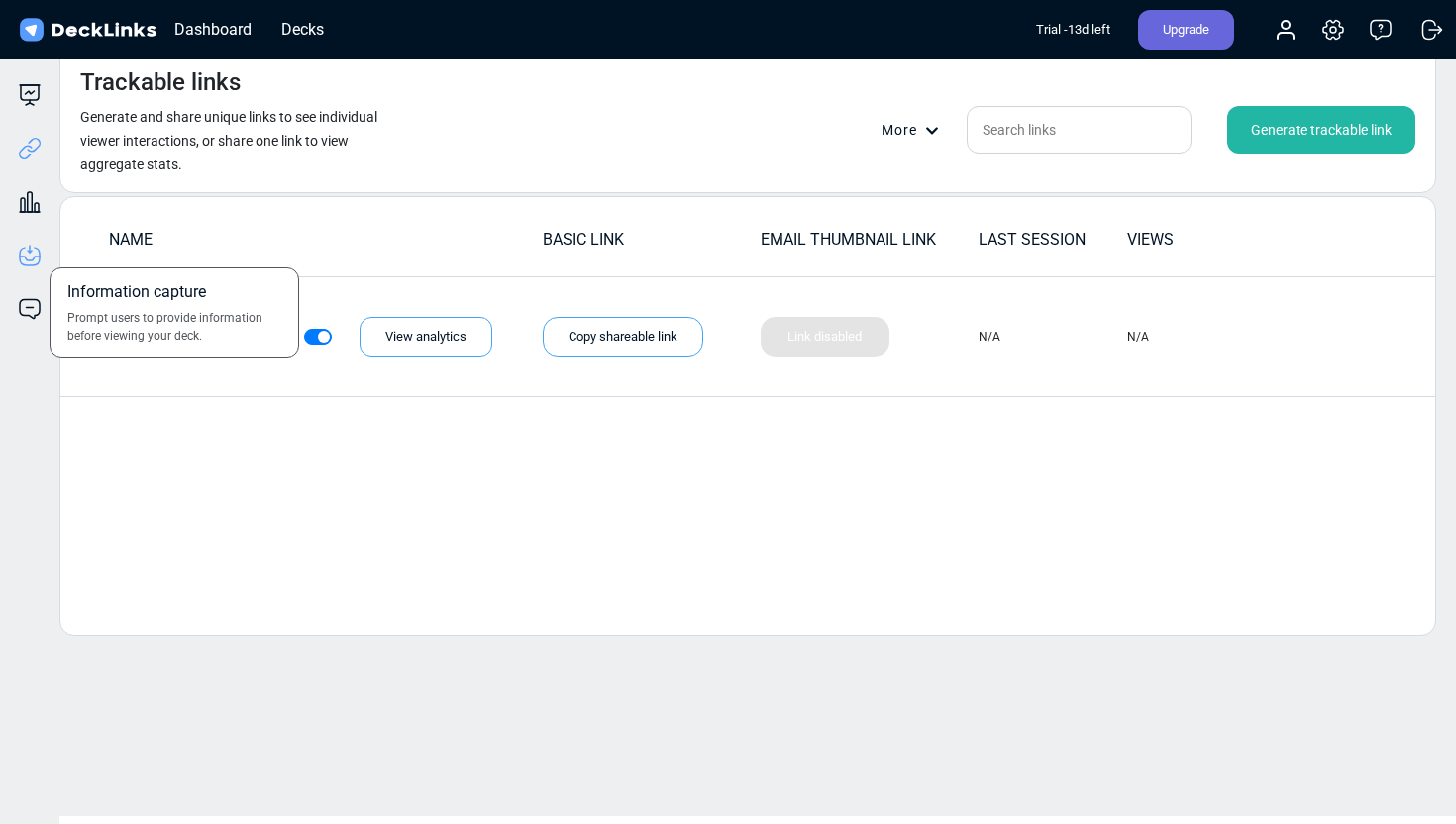 click 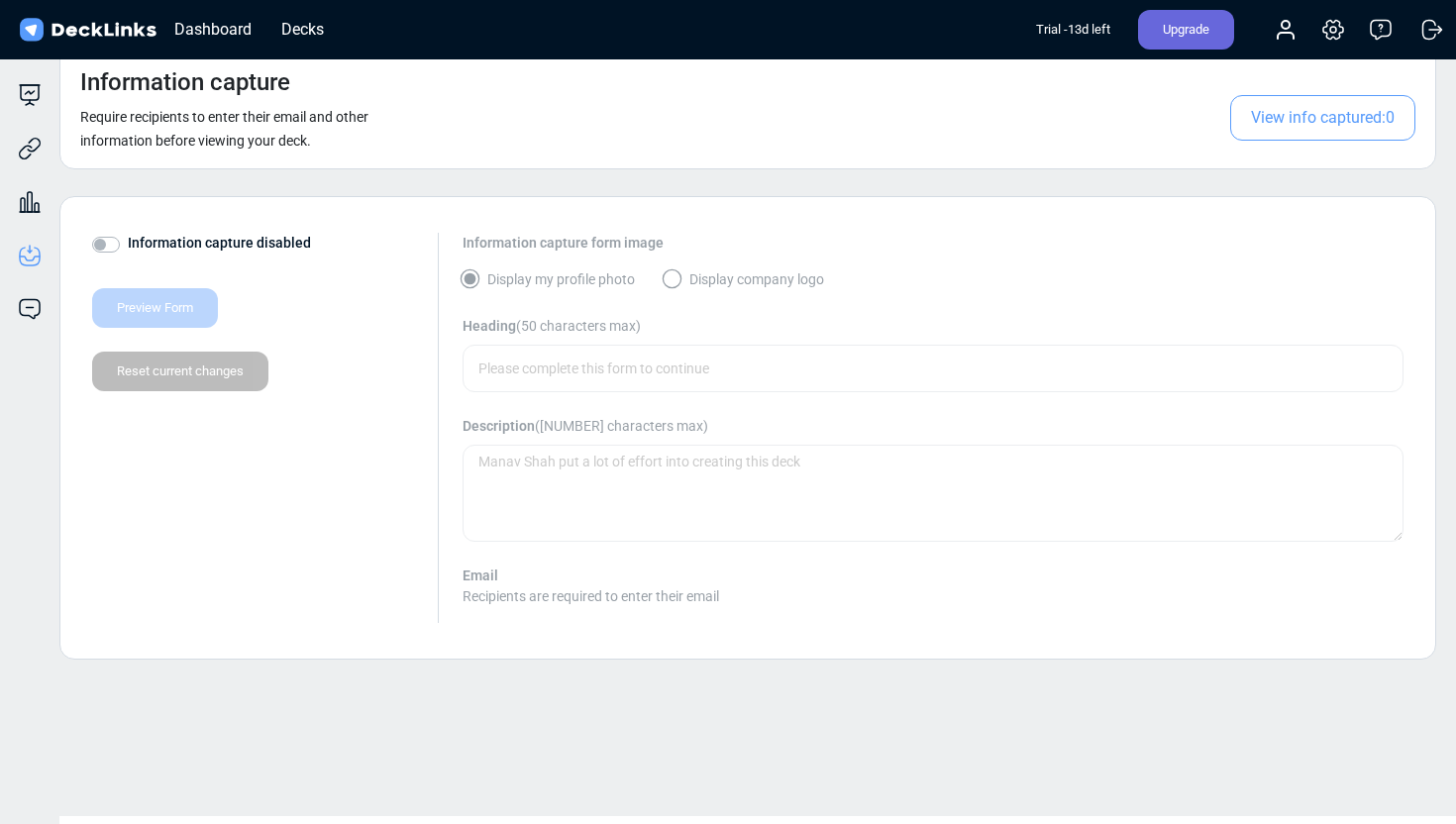 click on "Information capture disabled" at bounding box center (219, 243) 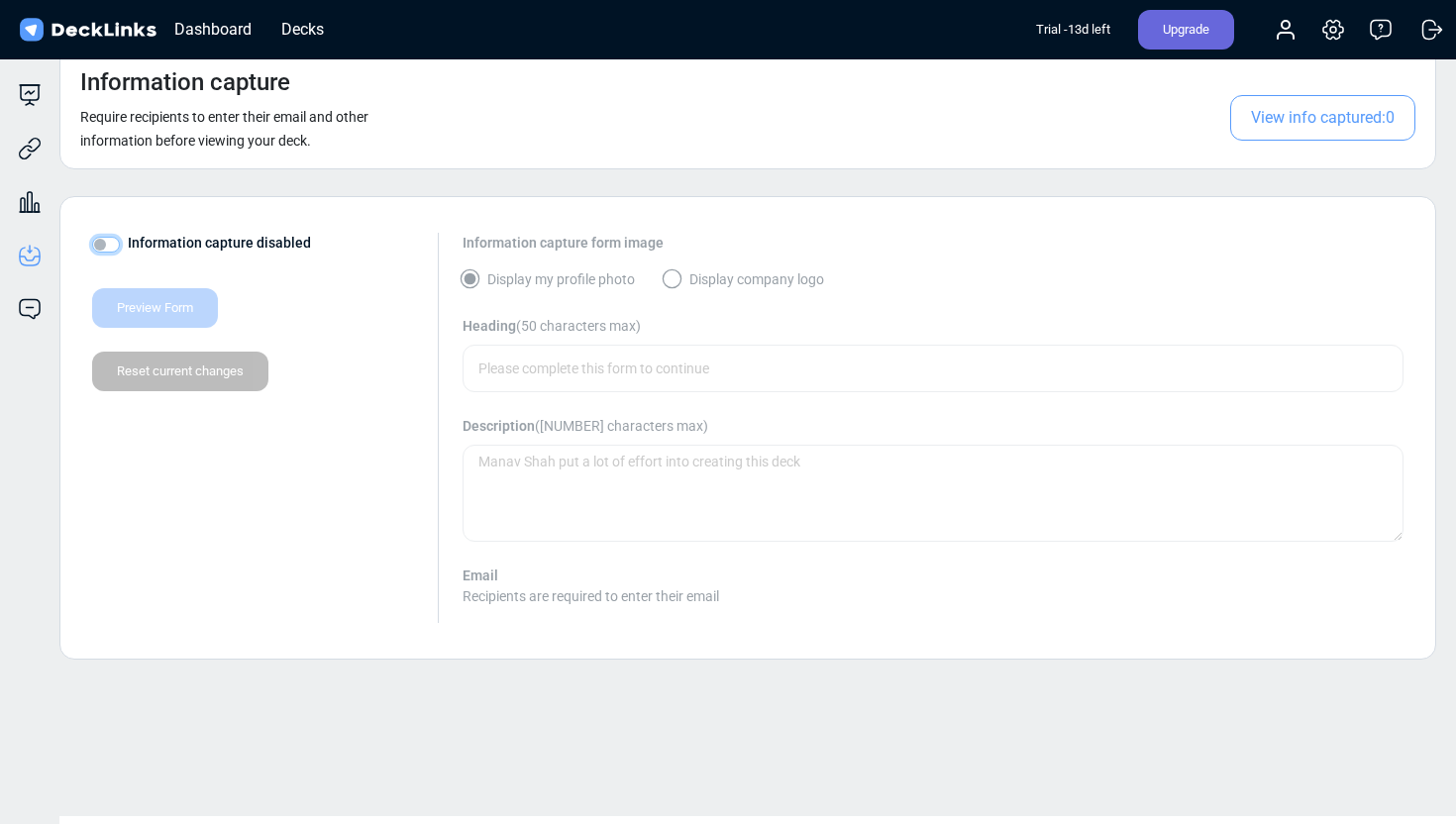 click on "Information capture disabled" at bounding box center [100, 243] 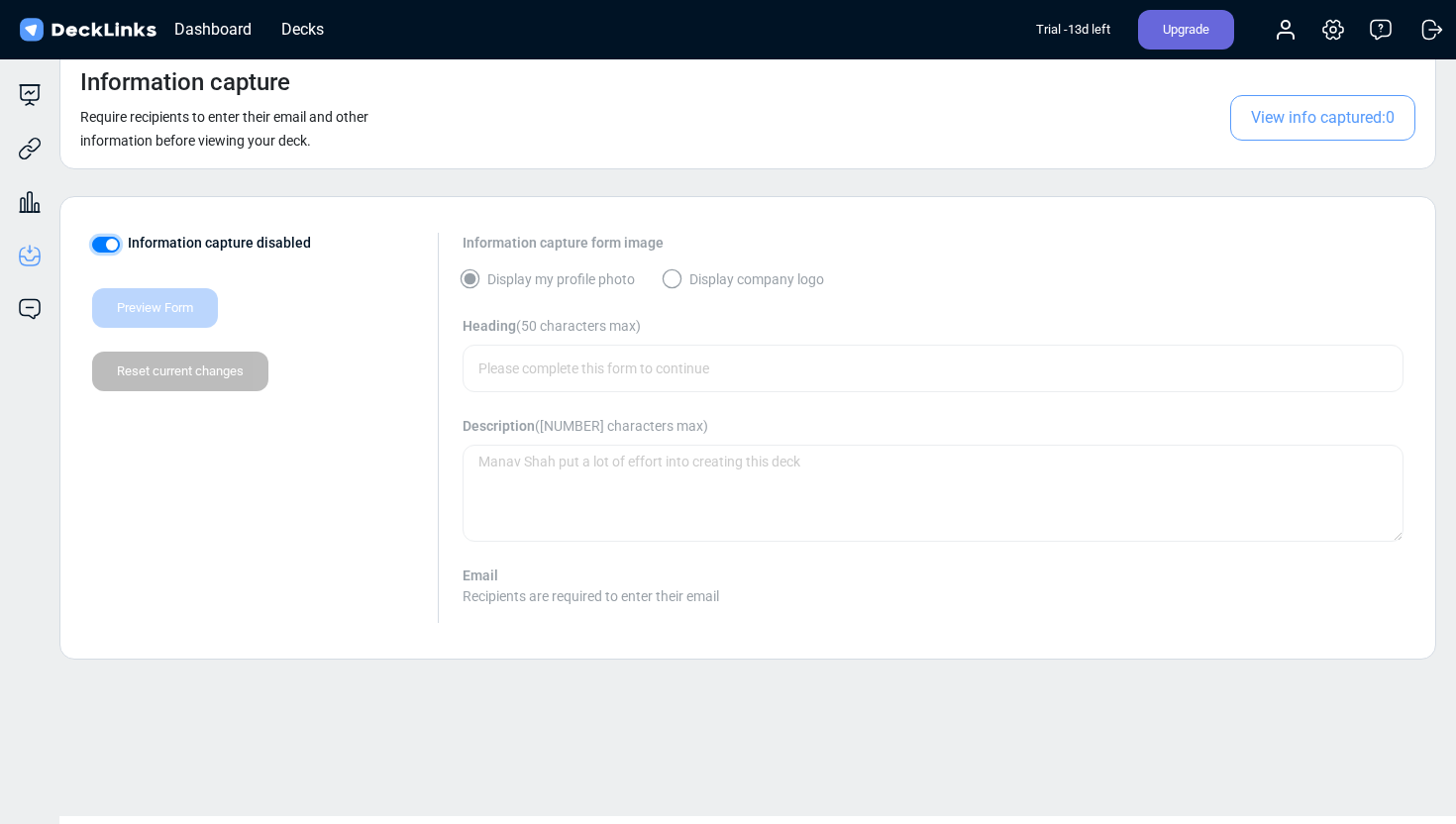 checkbox on "true" 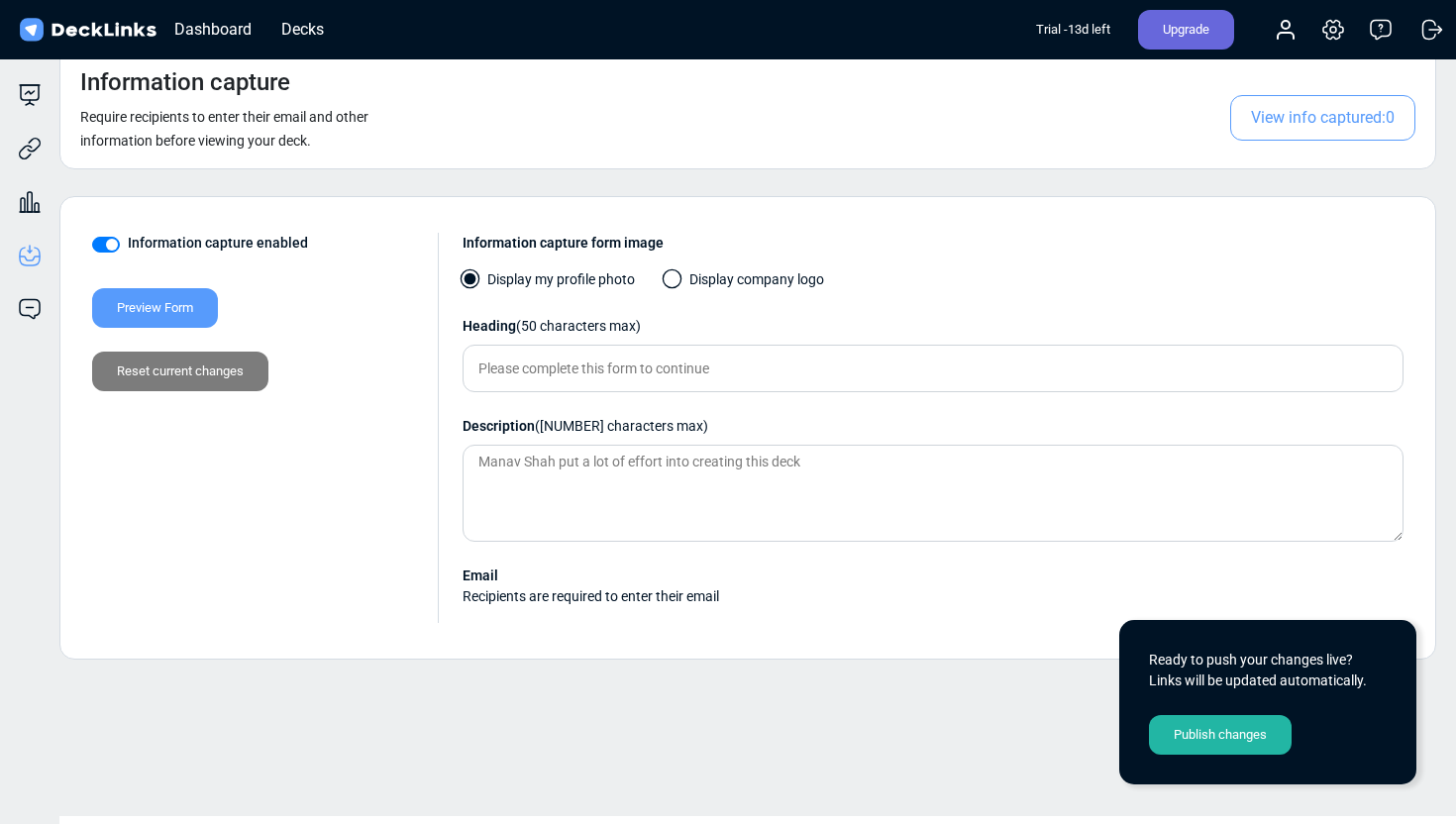 click on "Preview Form" at bounding box center [155, 308] 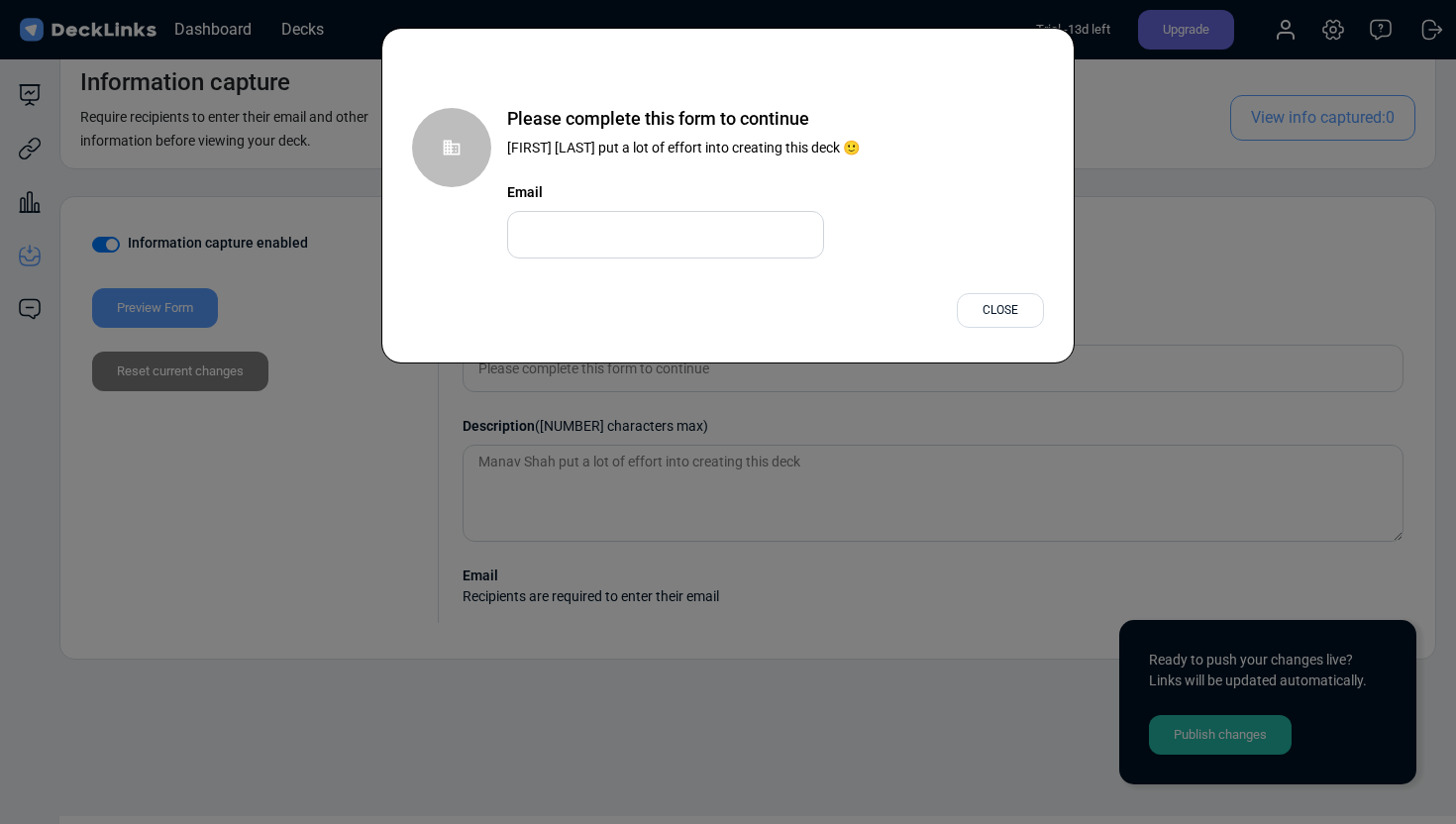 click on "Close" at bounding box center [1000, 310] 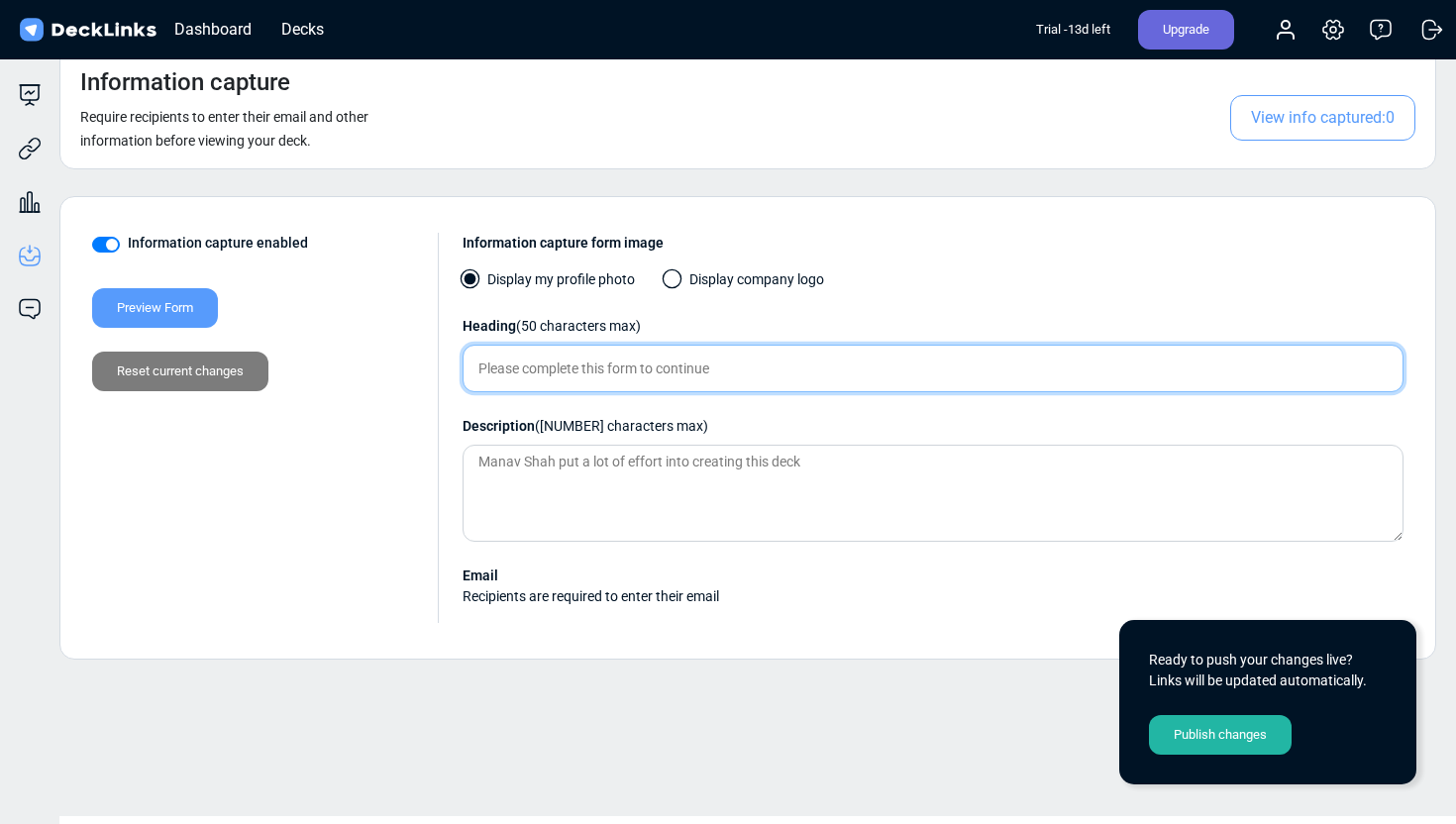 drag, startPoint x: 737, startPoint y: 368, endPoint x: 590, endPoint y: 369, distance: 147.0034 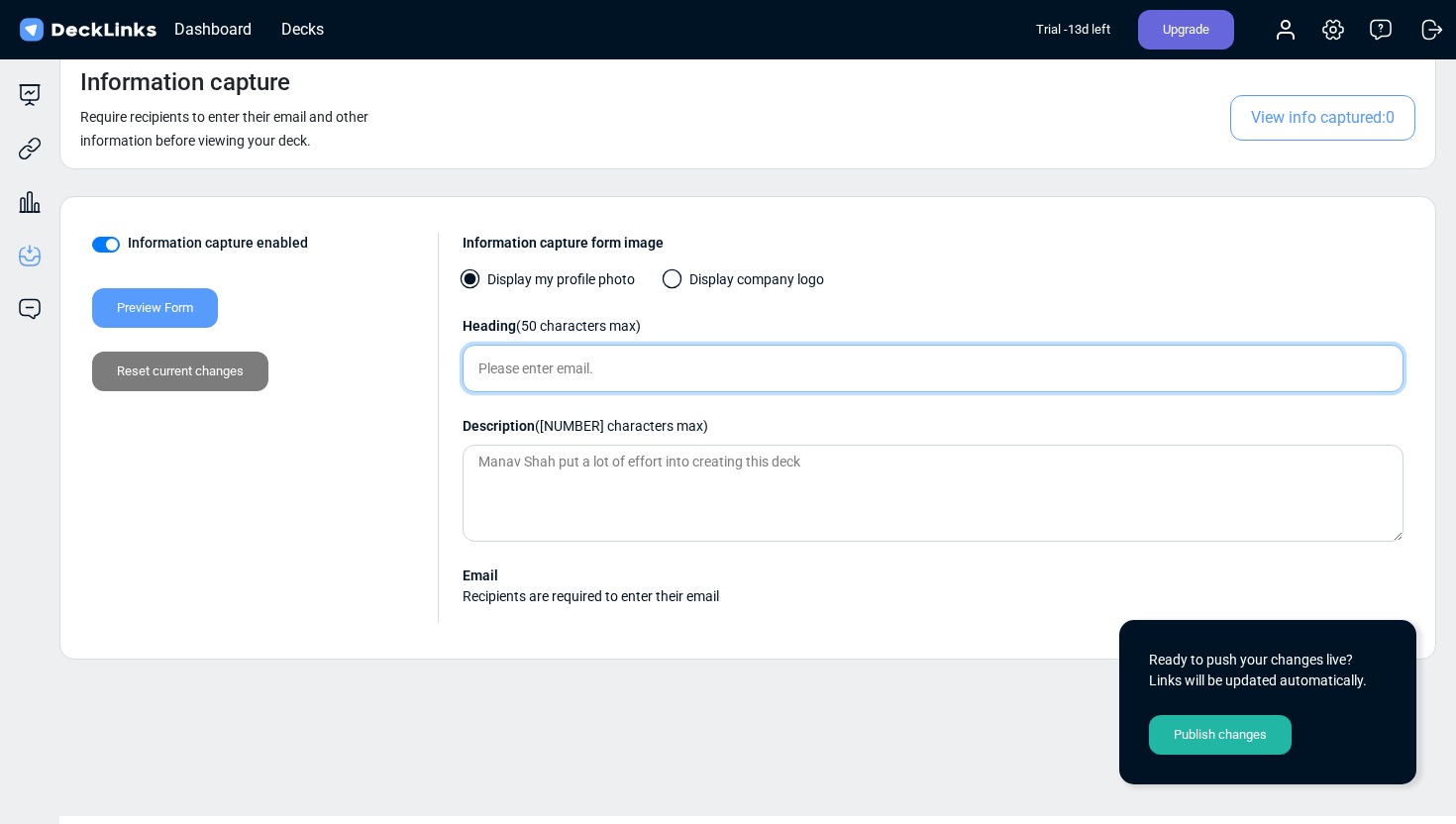 type on "Please enter email." 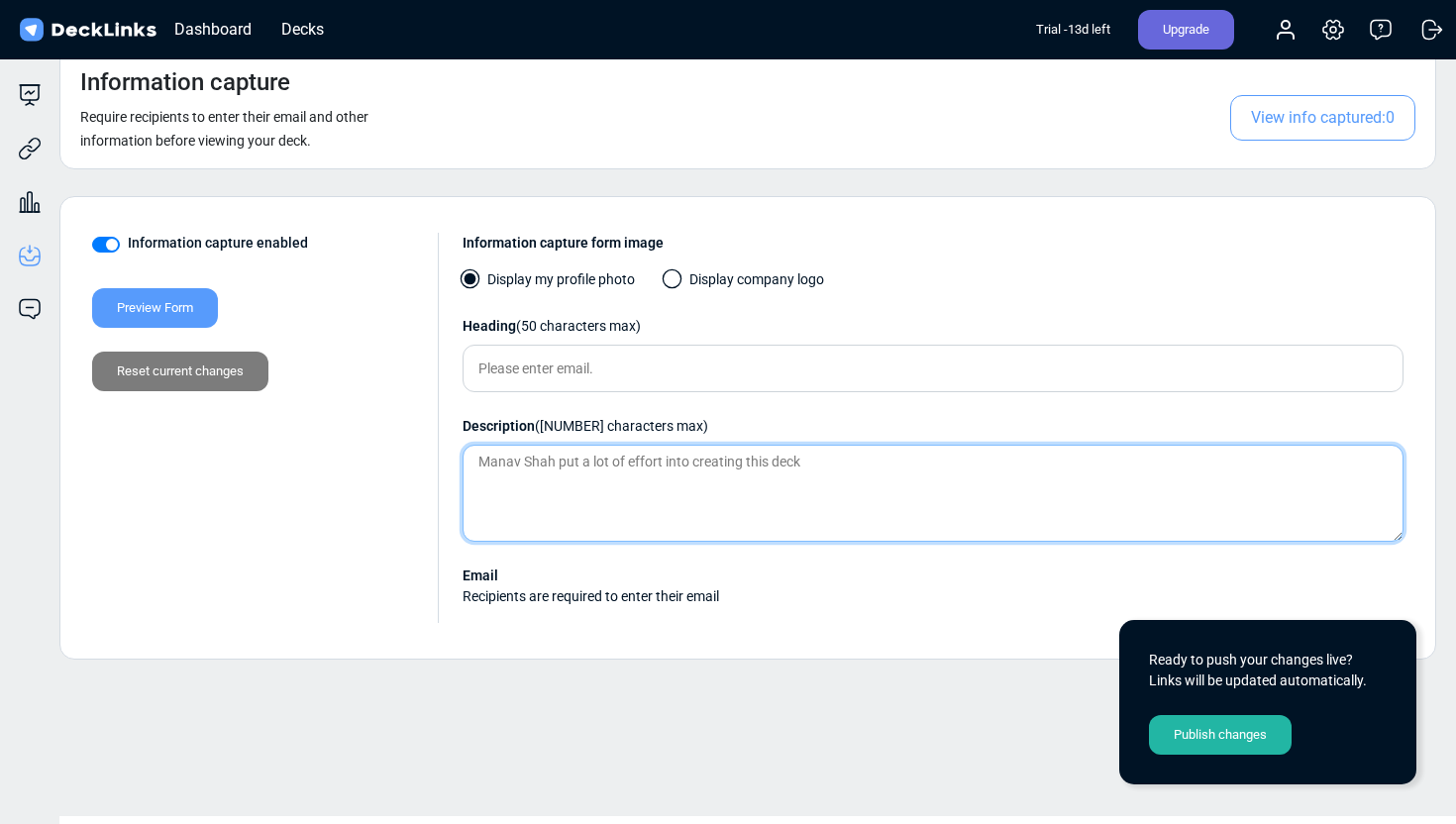 click at bounding box center (933, 493) 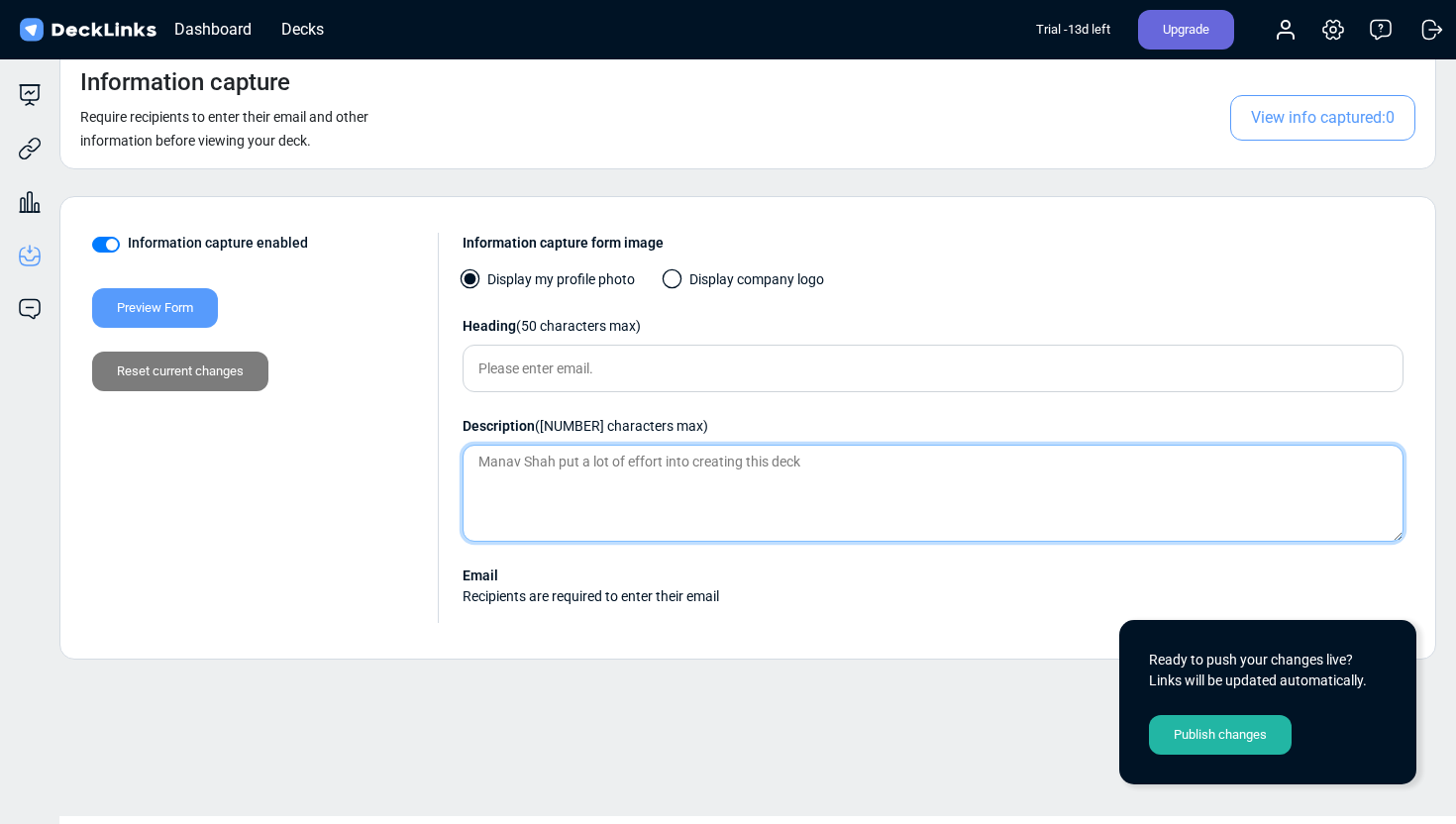 drag, startPoint x: 823, startPoint y: 457, endPoint x: 776, endPoint y: 460, distance: 47.09565 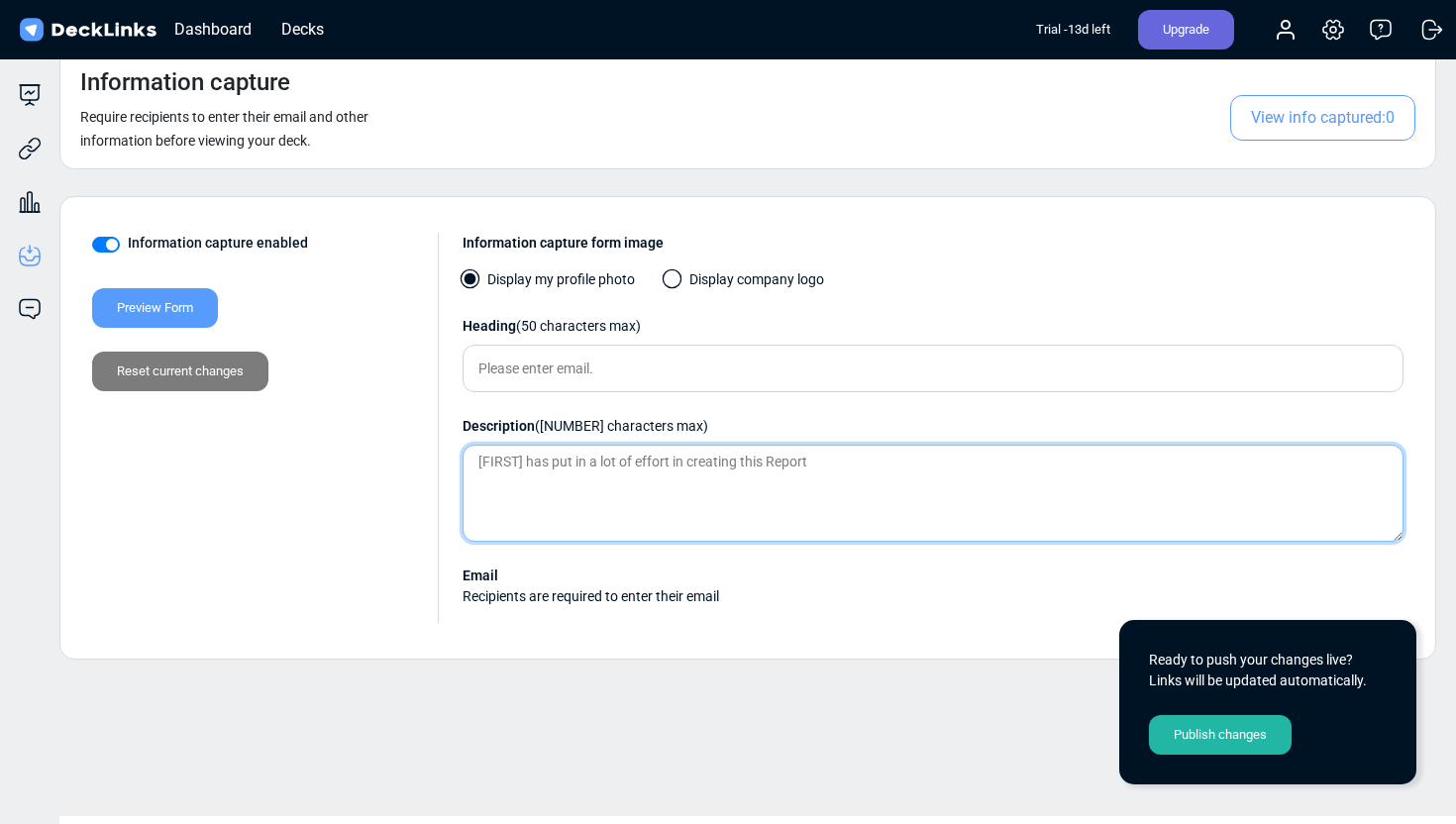 click on "Manav has put in a lot of effort in creating this Report" at bounding box center (933, 493) 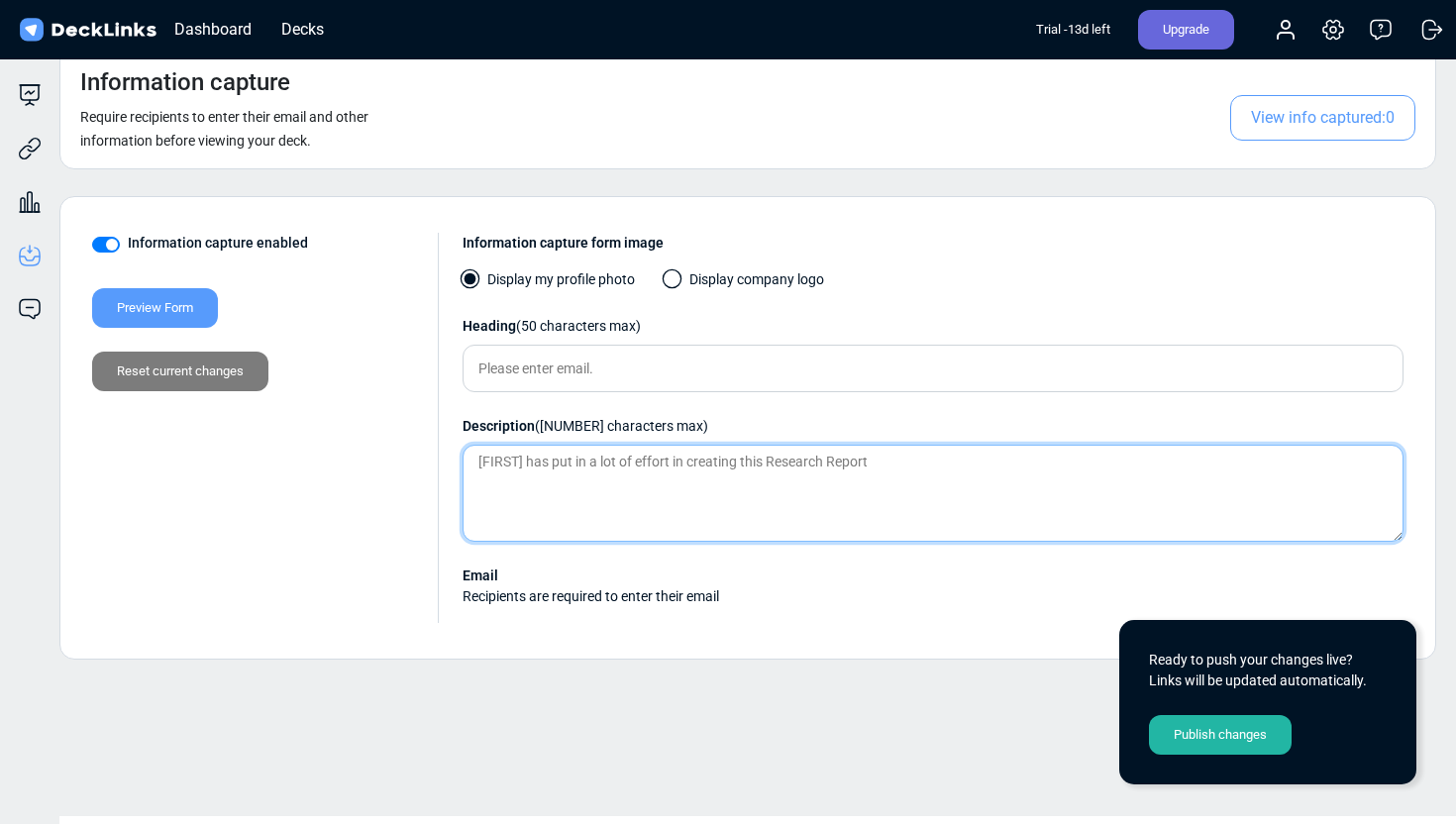 click on "[FIRST] has put in a lot of effort in creating this Research Report" at bounding box center (933, 493) 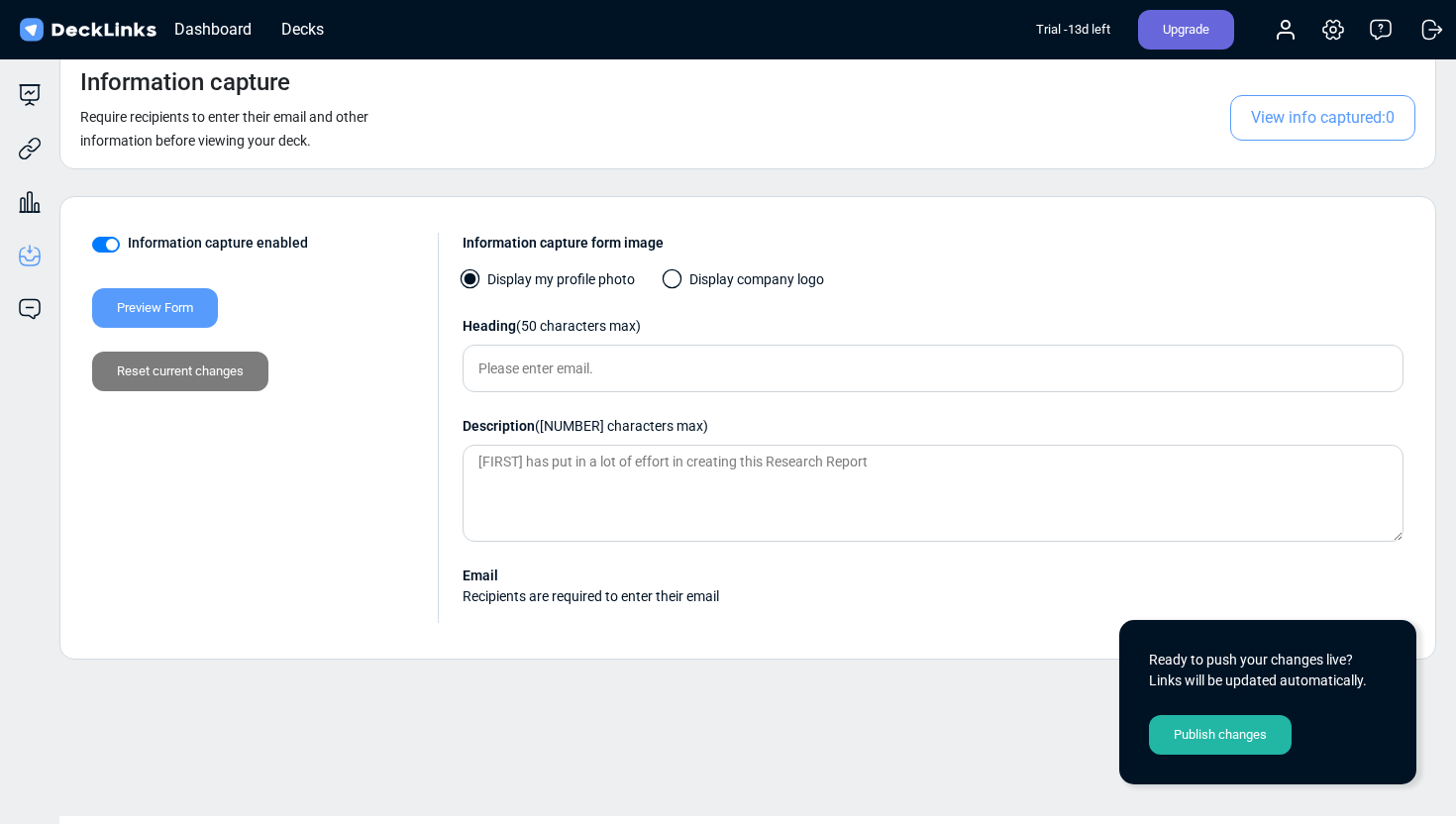 click at bounding box center [673, 279] 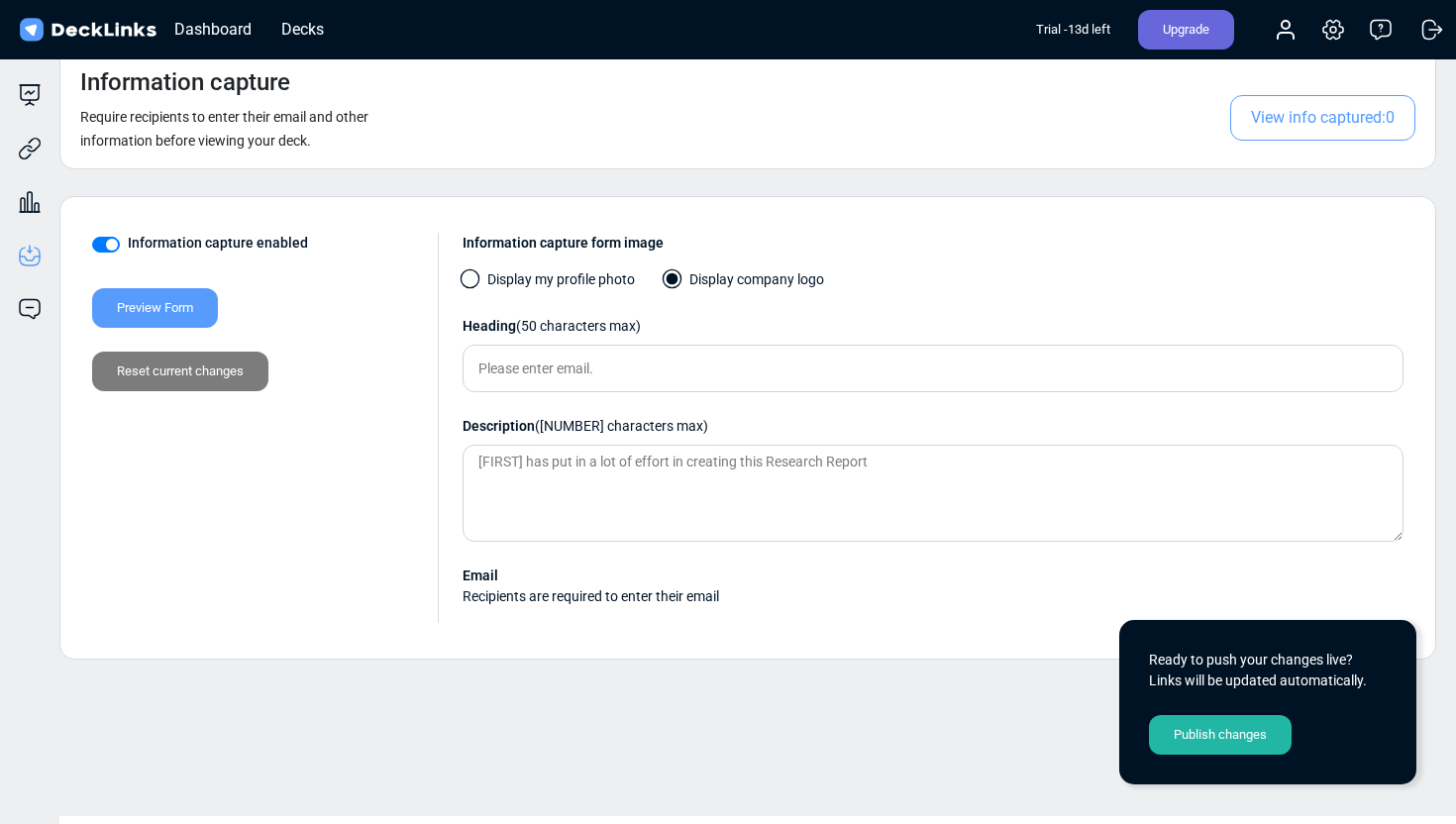 click at bounding box center (470, 279) 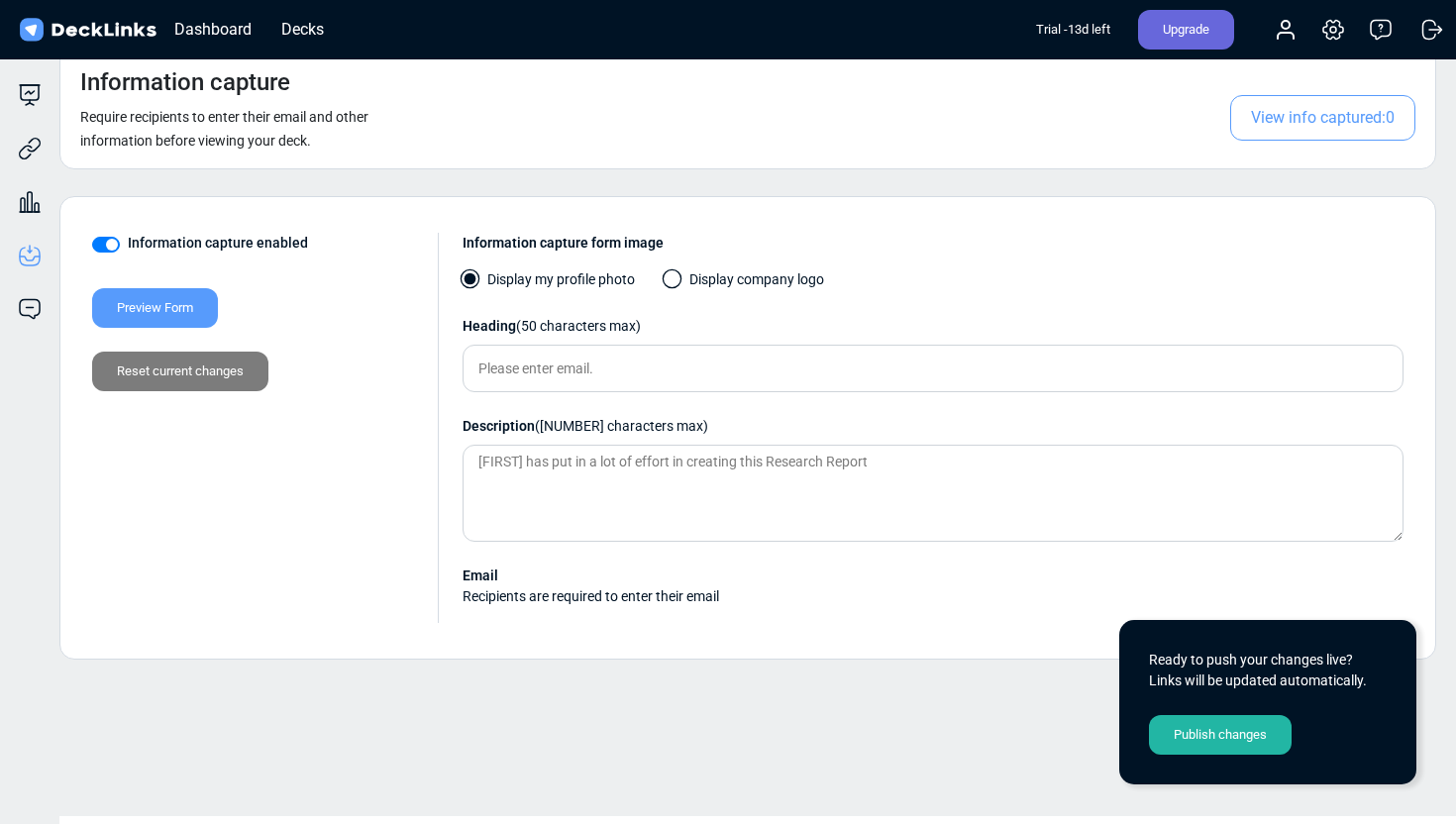 click on "Preview Form" at bounding box center [155, 308] 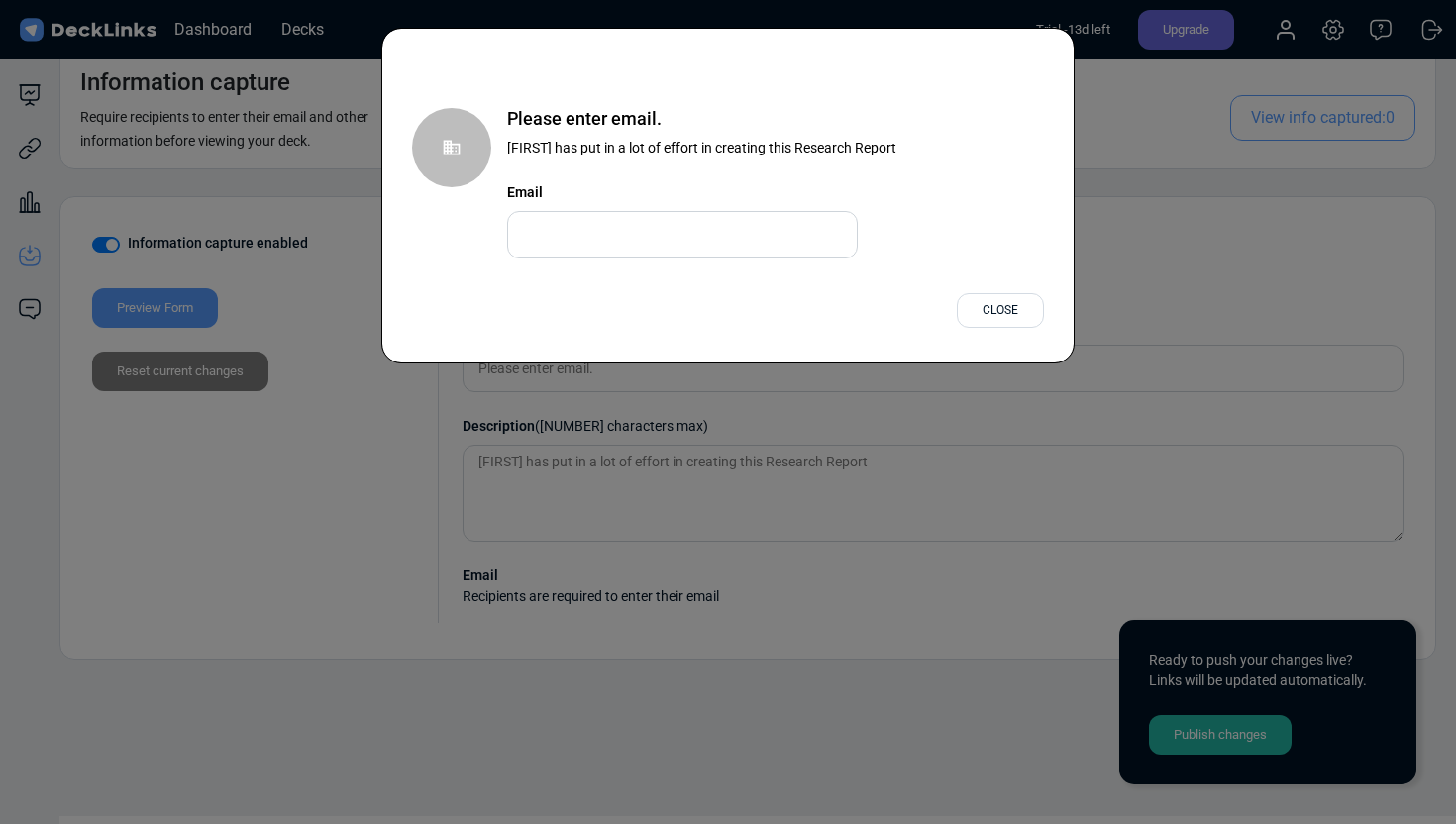 click on "Please enter email. Manav has put in a lot of effort in creating this Research Report Email Close" at bounding box center [728, 412] 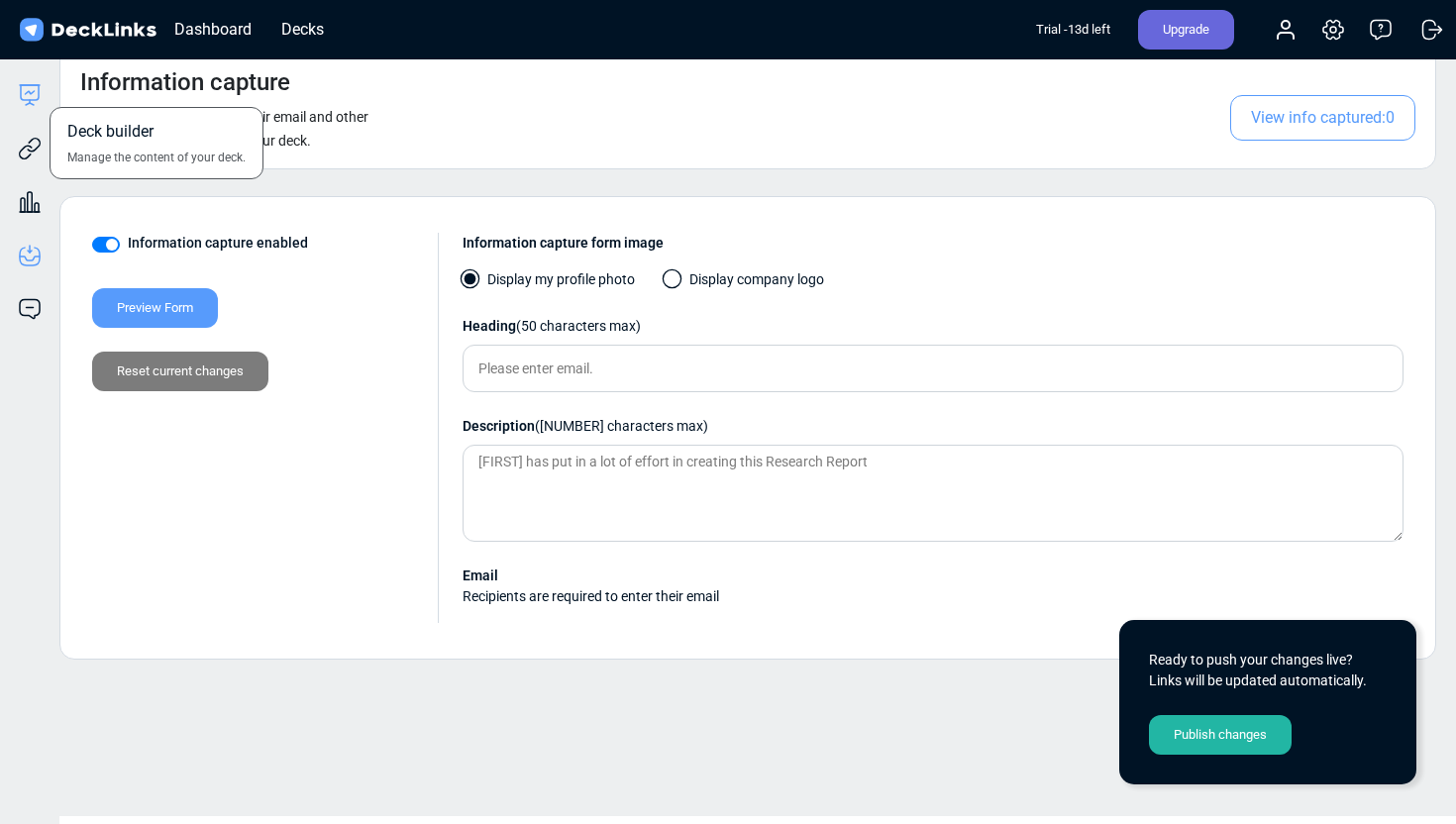 click 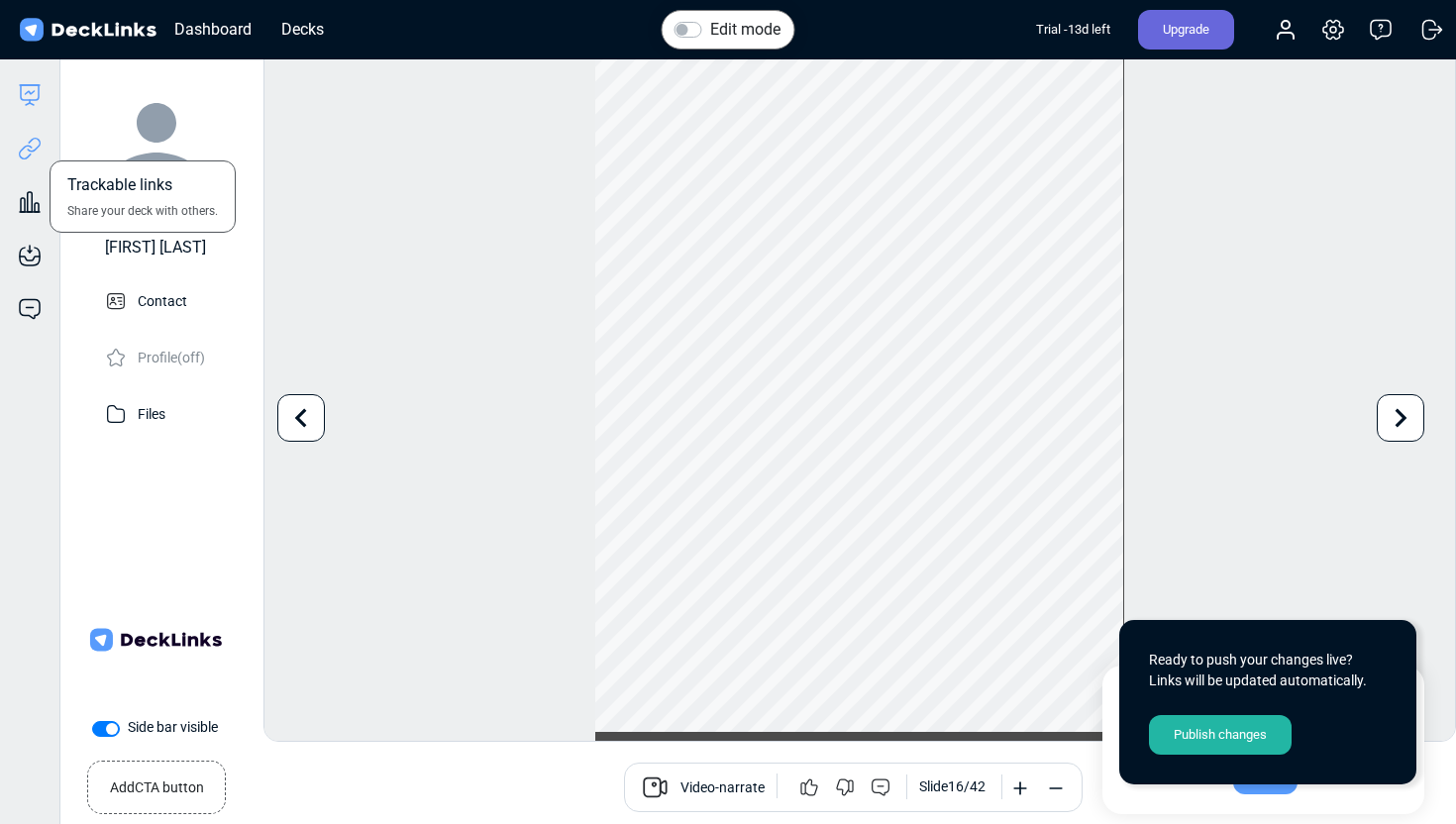 click 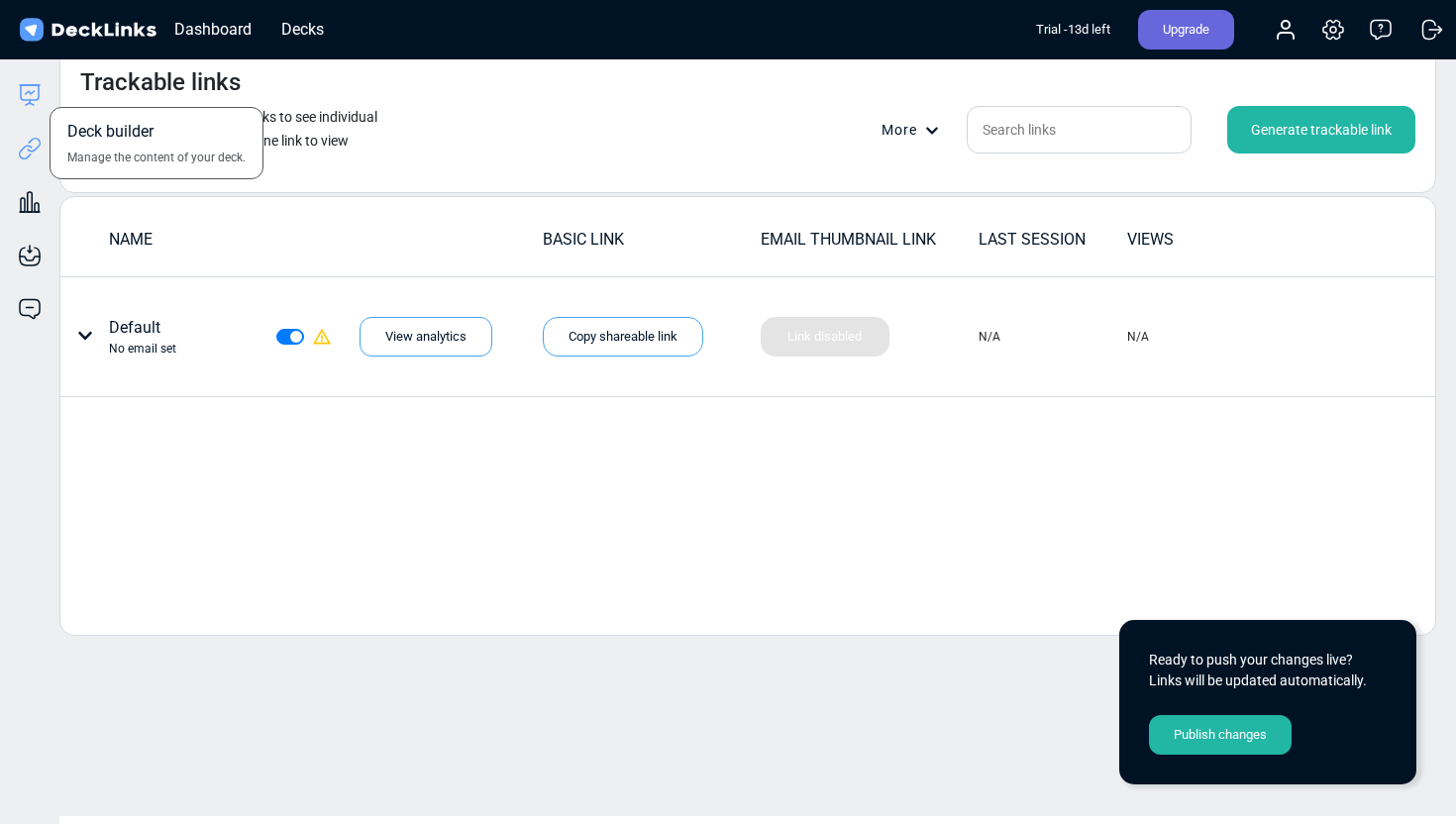 click 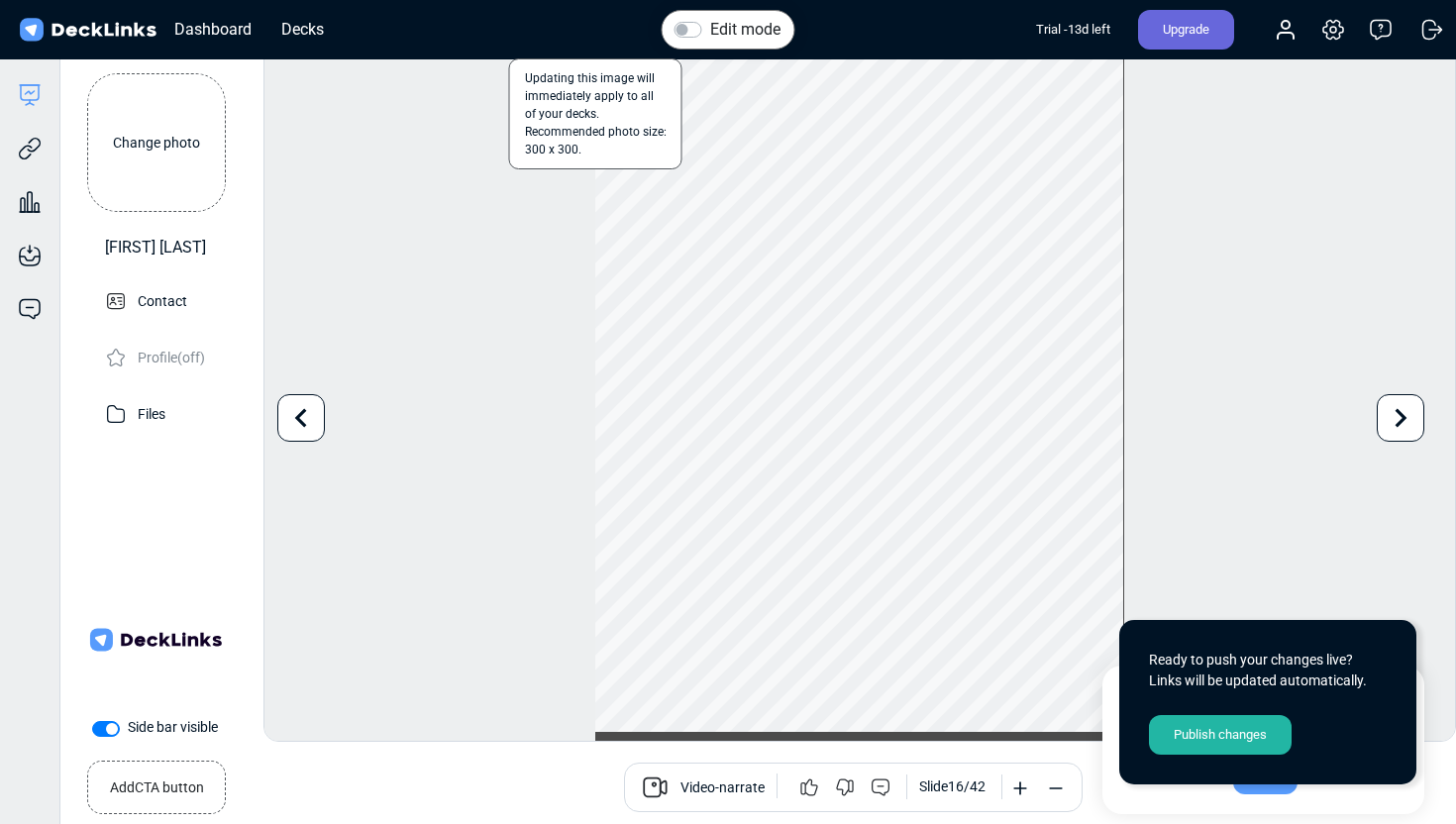 click on "Change photo" at bounding box center (156, 143) 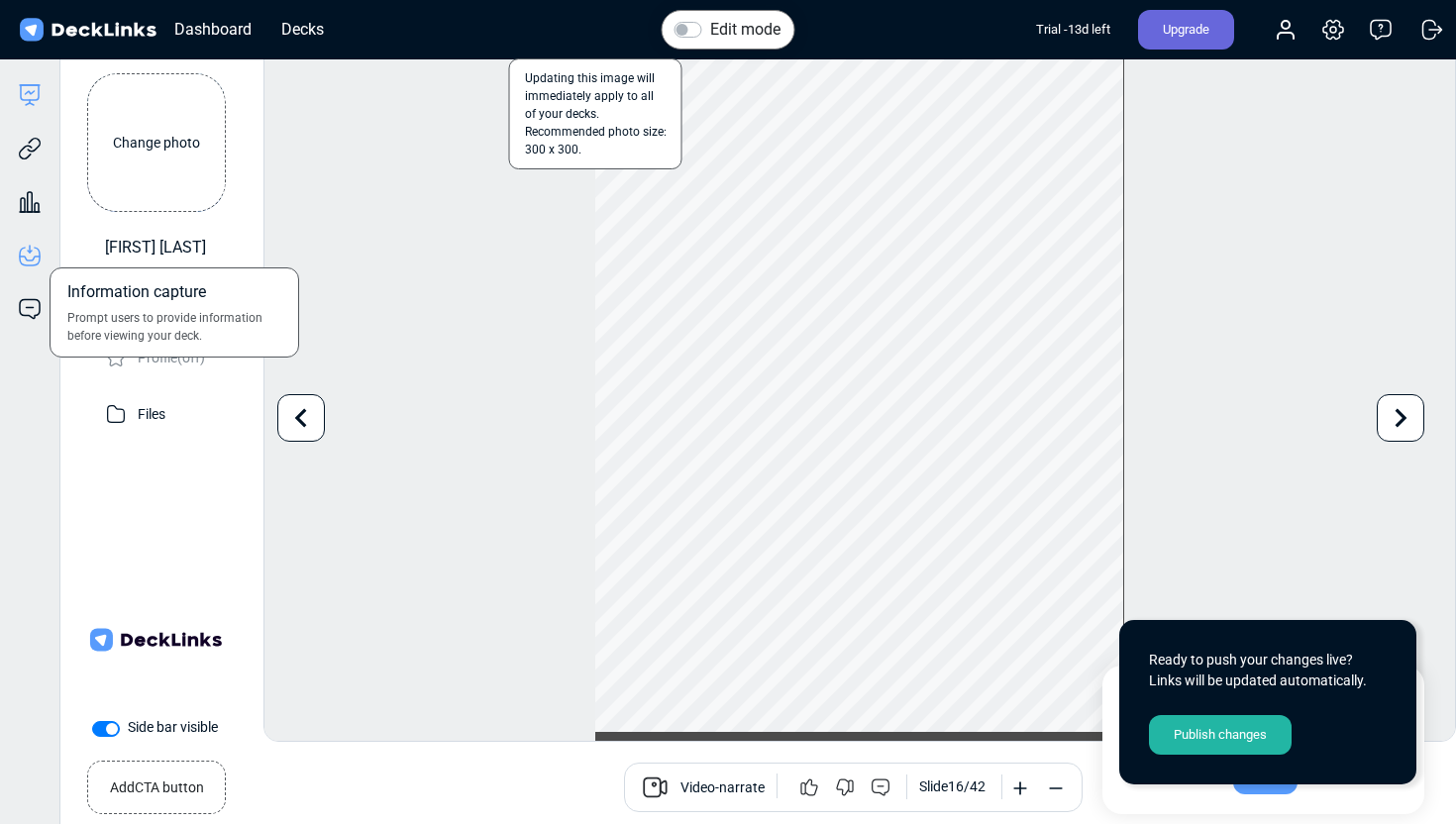 click 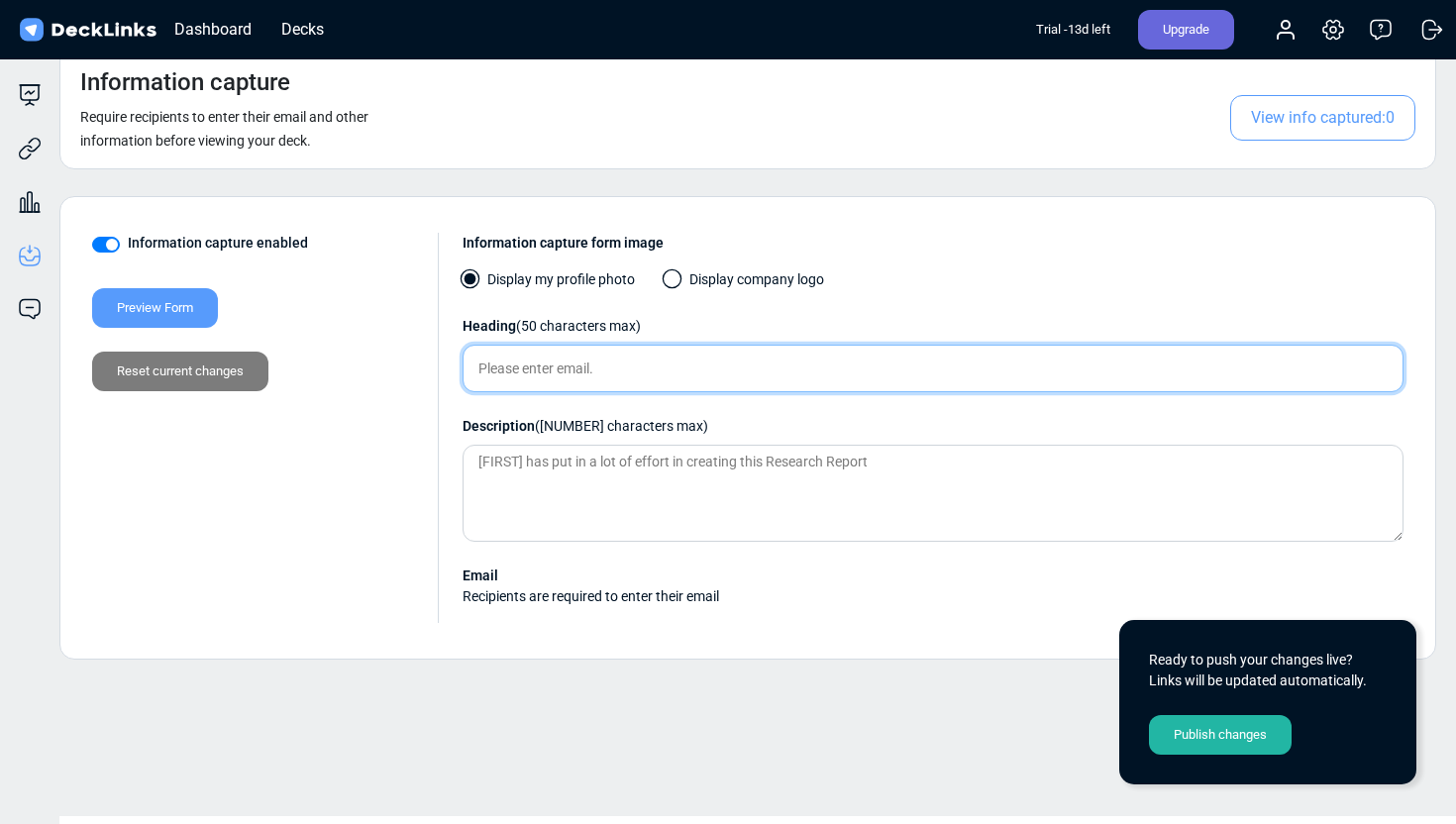 click on "Please enter email." at bounding box center (933, 368) 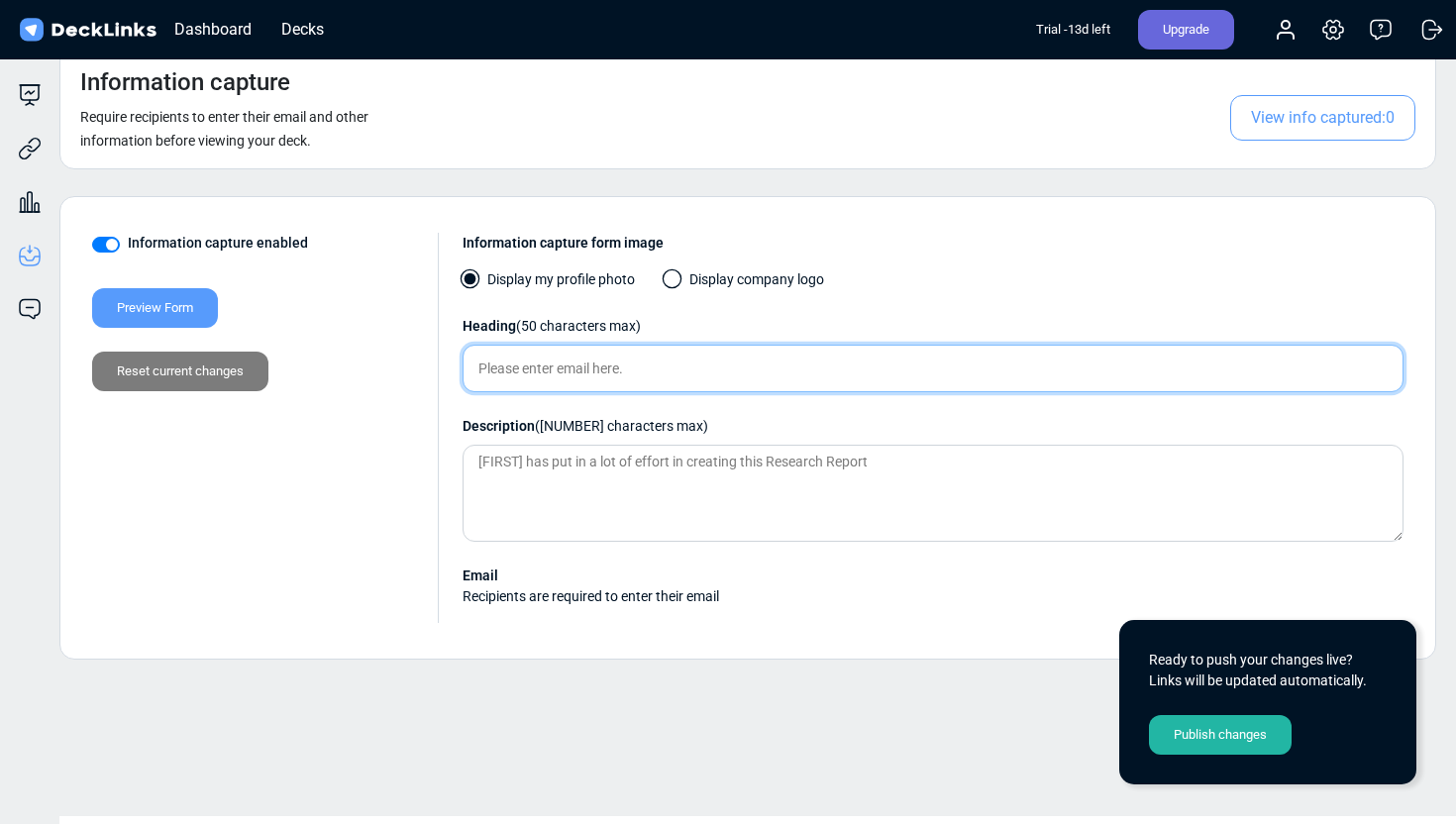 type on "Please enter email here." 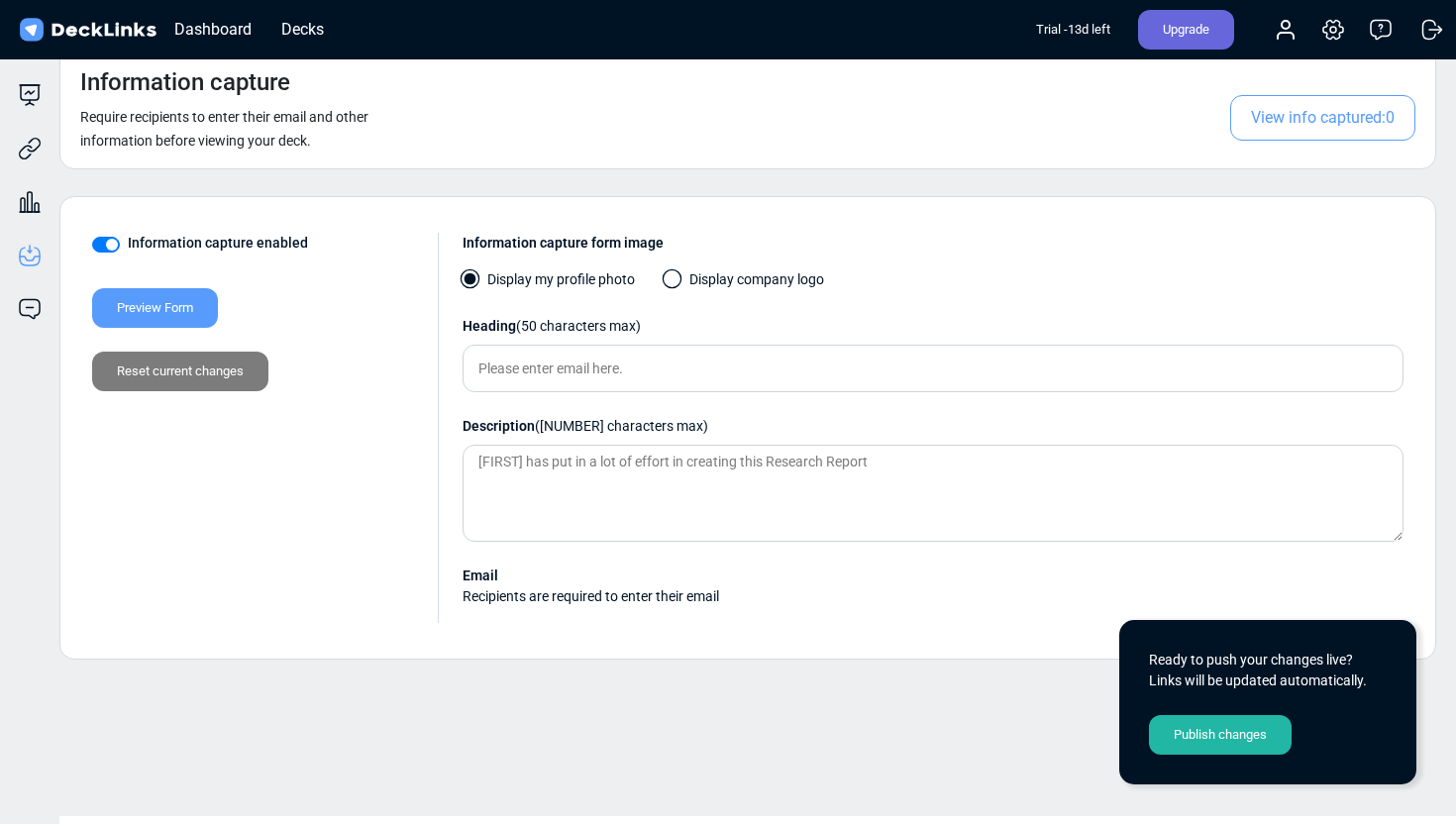click on "Preview Form" at bounding box center [155, 308] 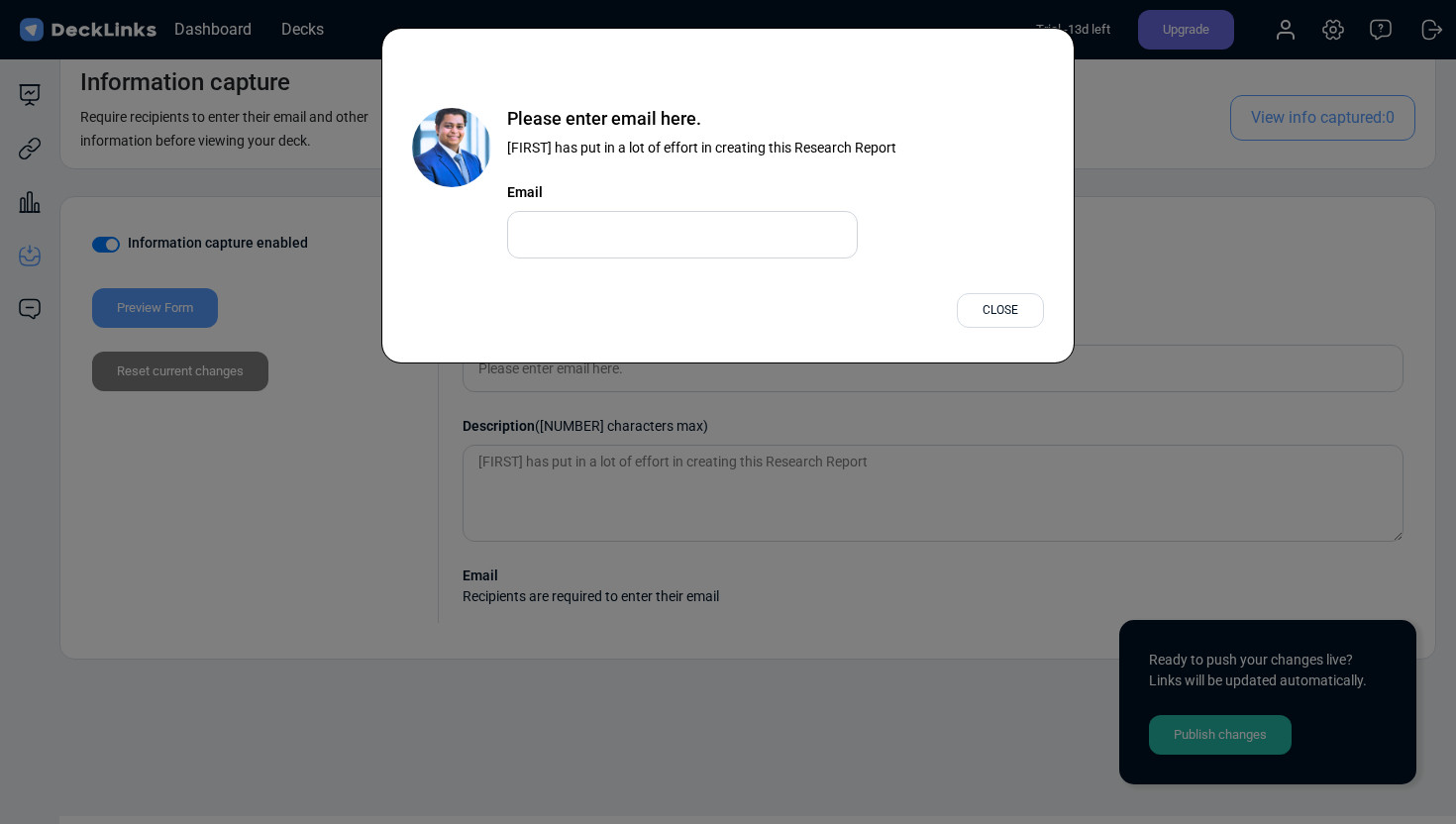 click on "Close" at bounding box center [1000, 310] 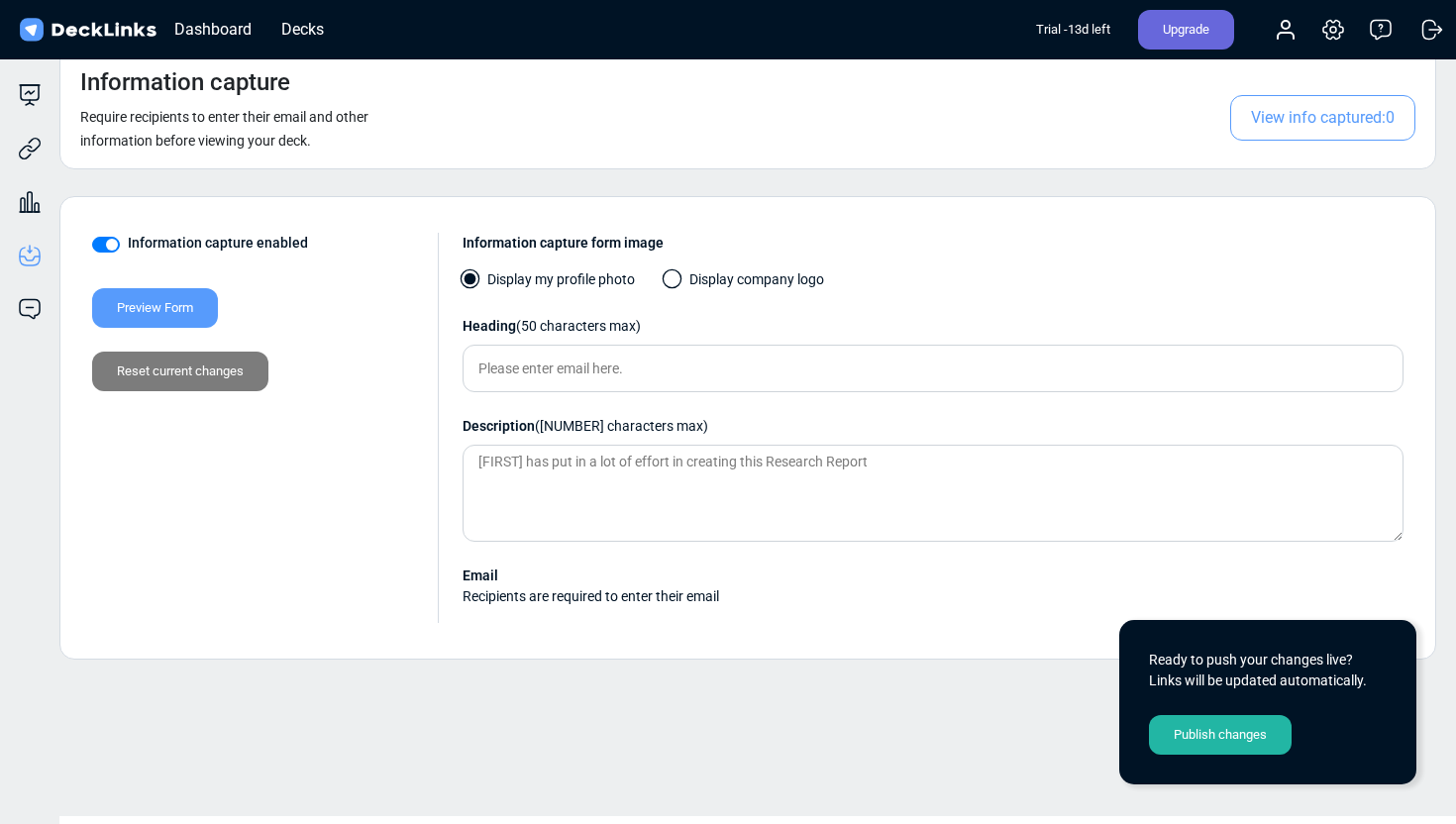 click on "Publish changes" at bounding box center [1220, 735] 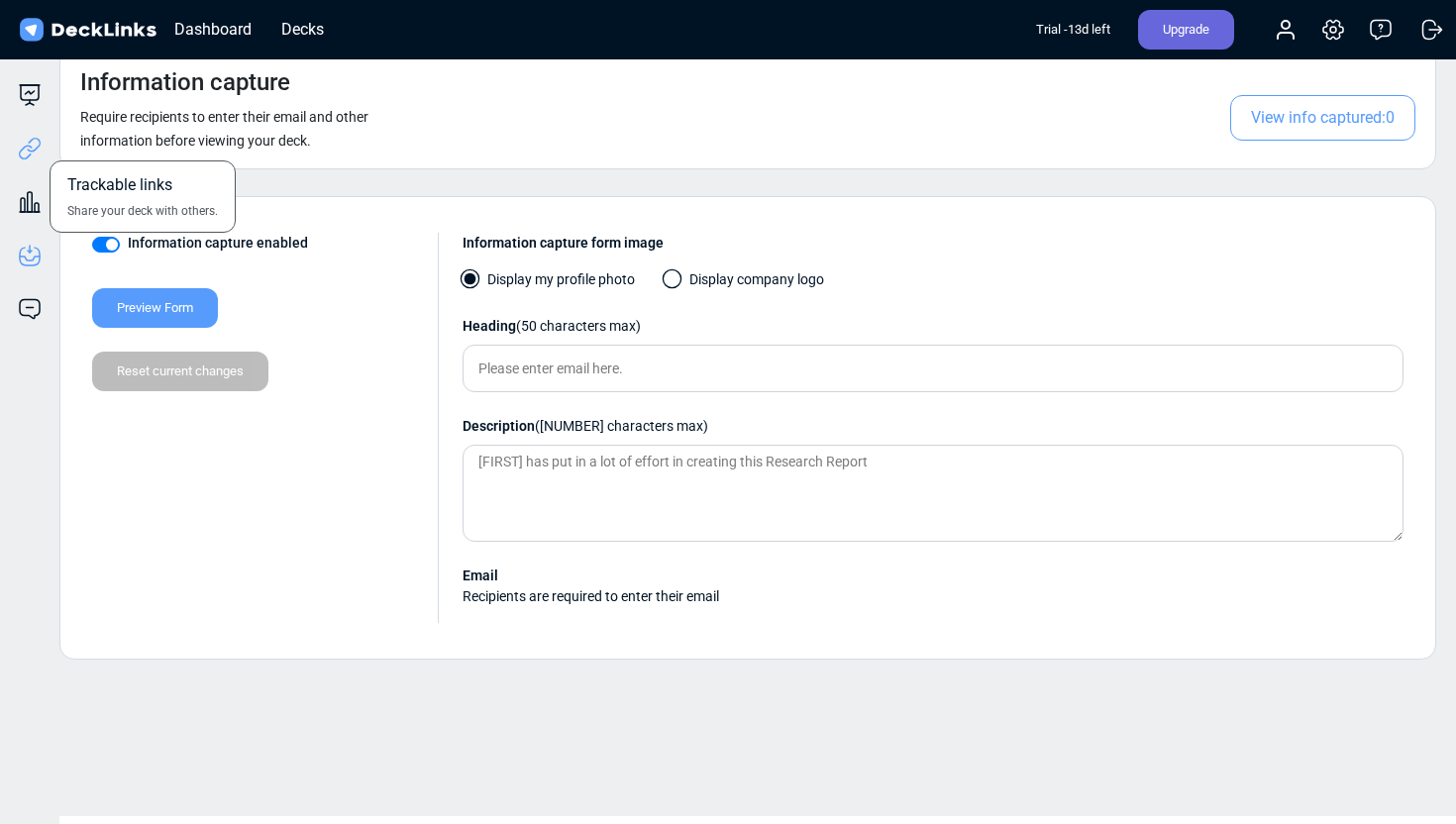 click 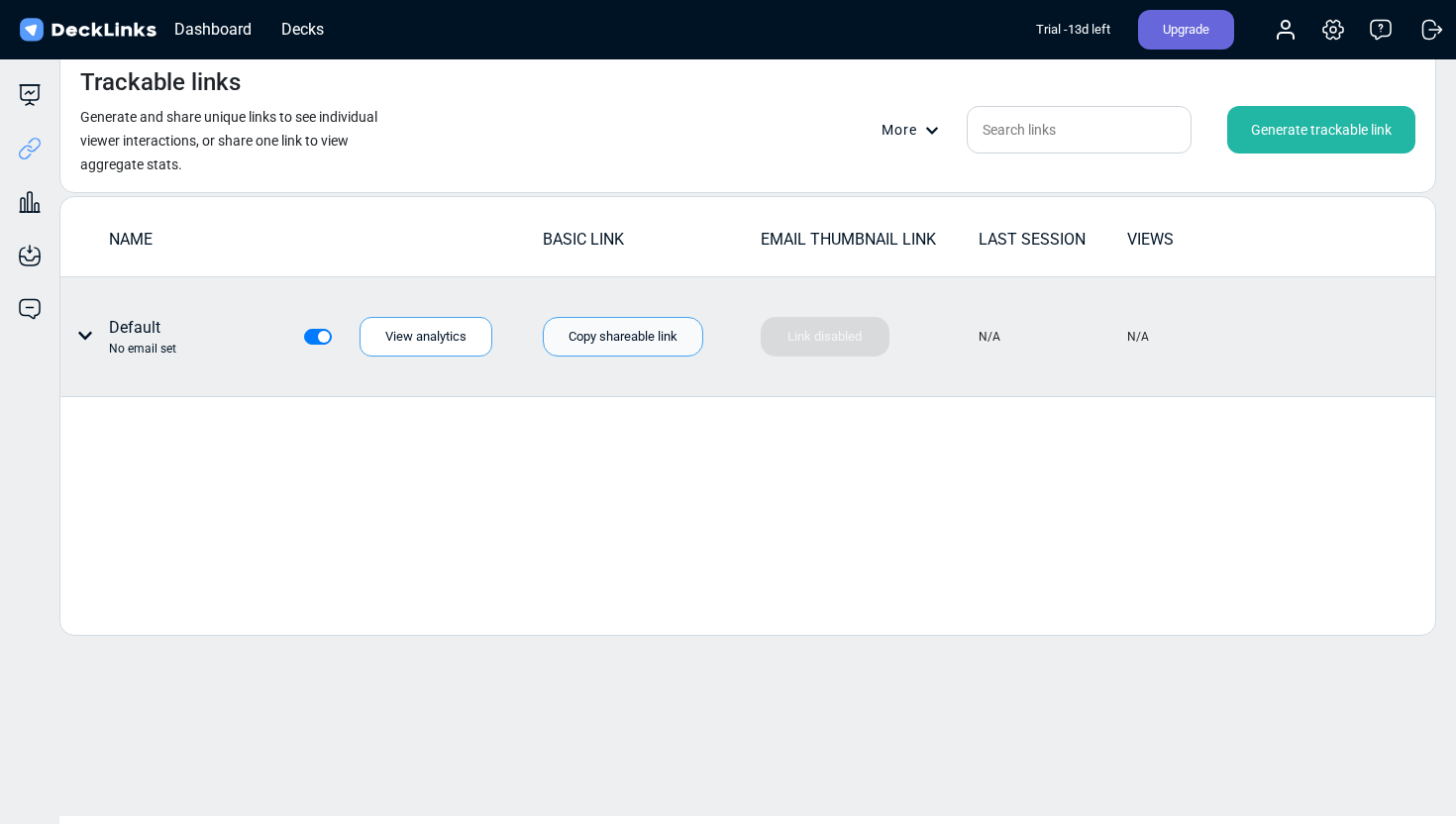 click on "Copy shareable link" at bounding box center [623, 337] 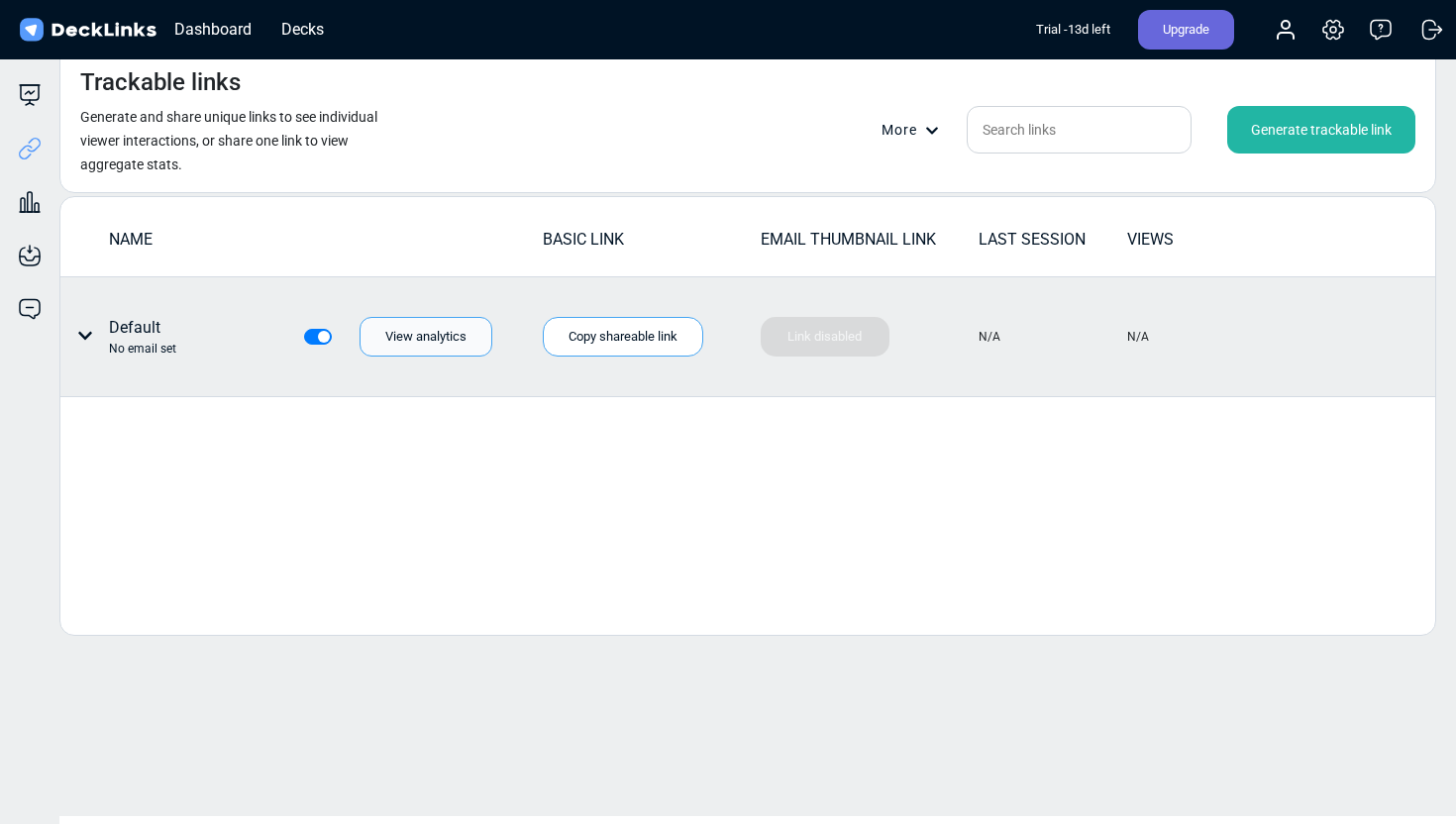 click on "View analytics" at bounding box center (426, 337) 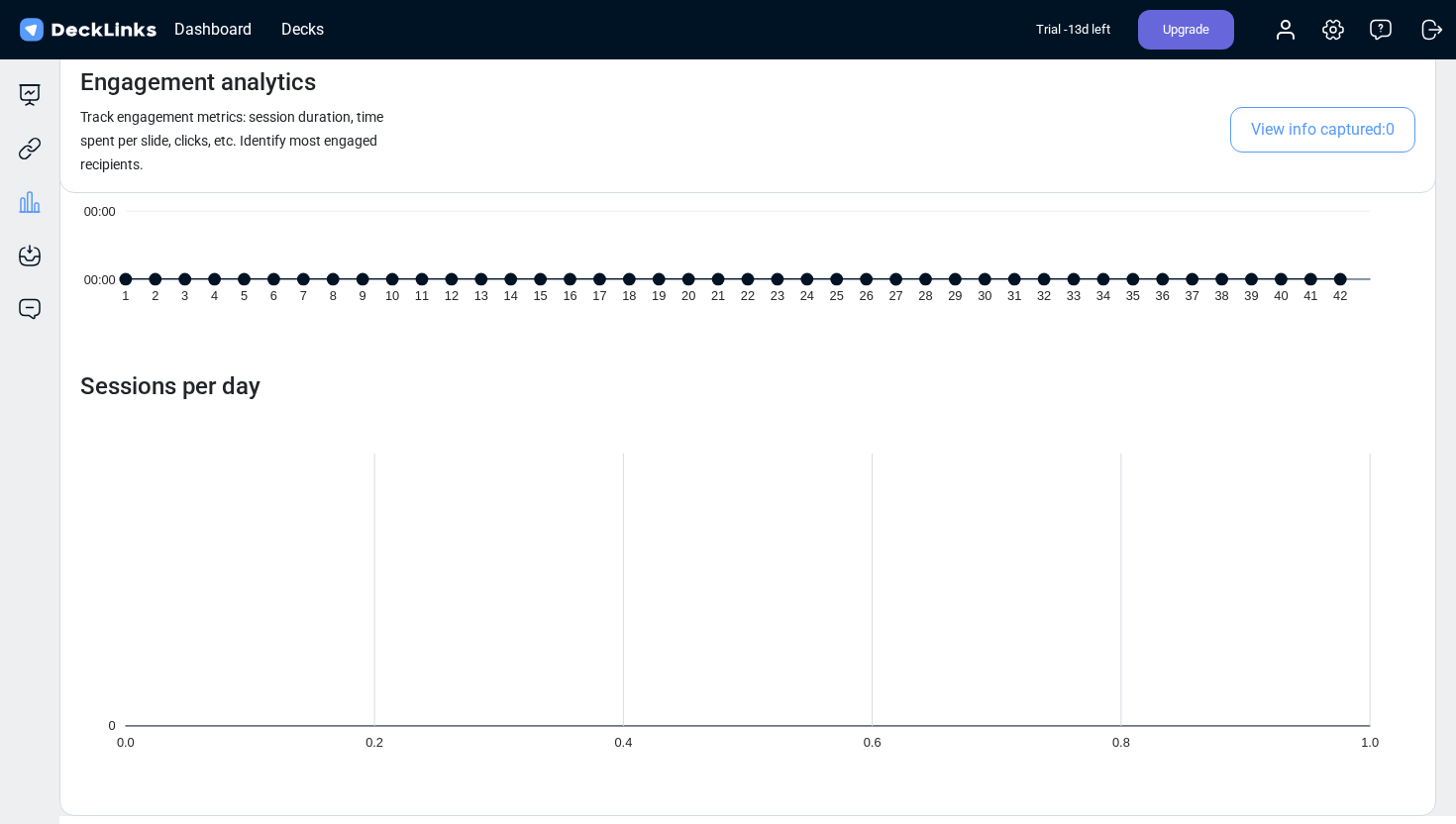 scroll, scrollTop: 0, scrollLeft: 0, axis: both 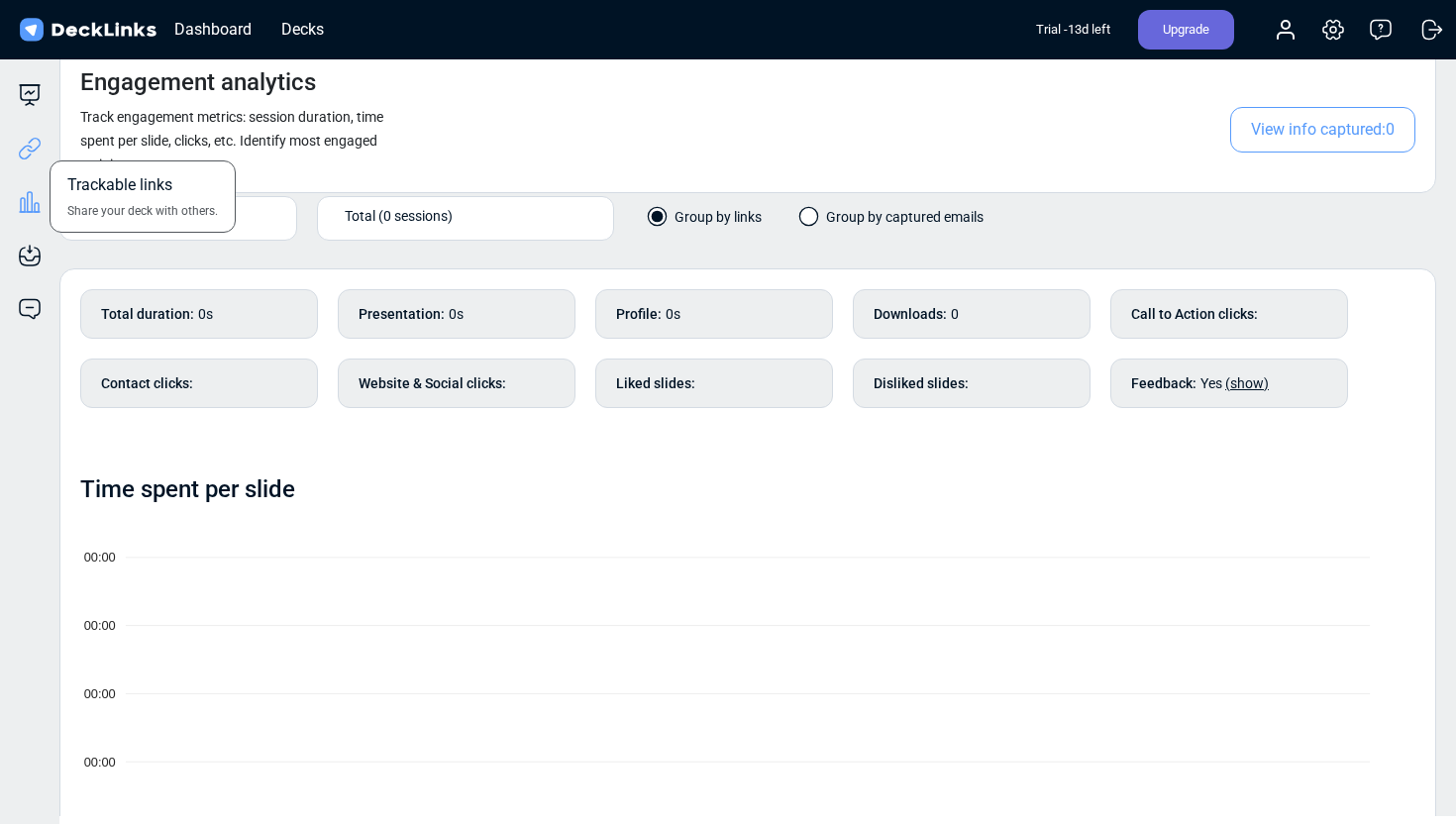 click 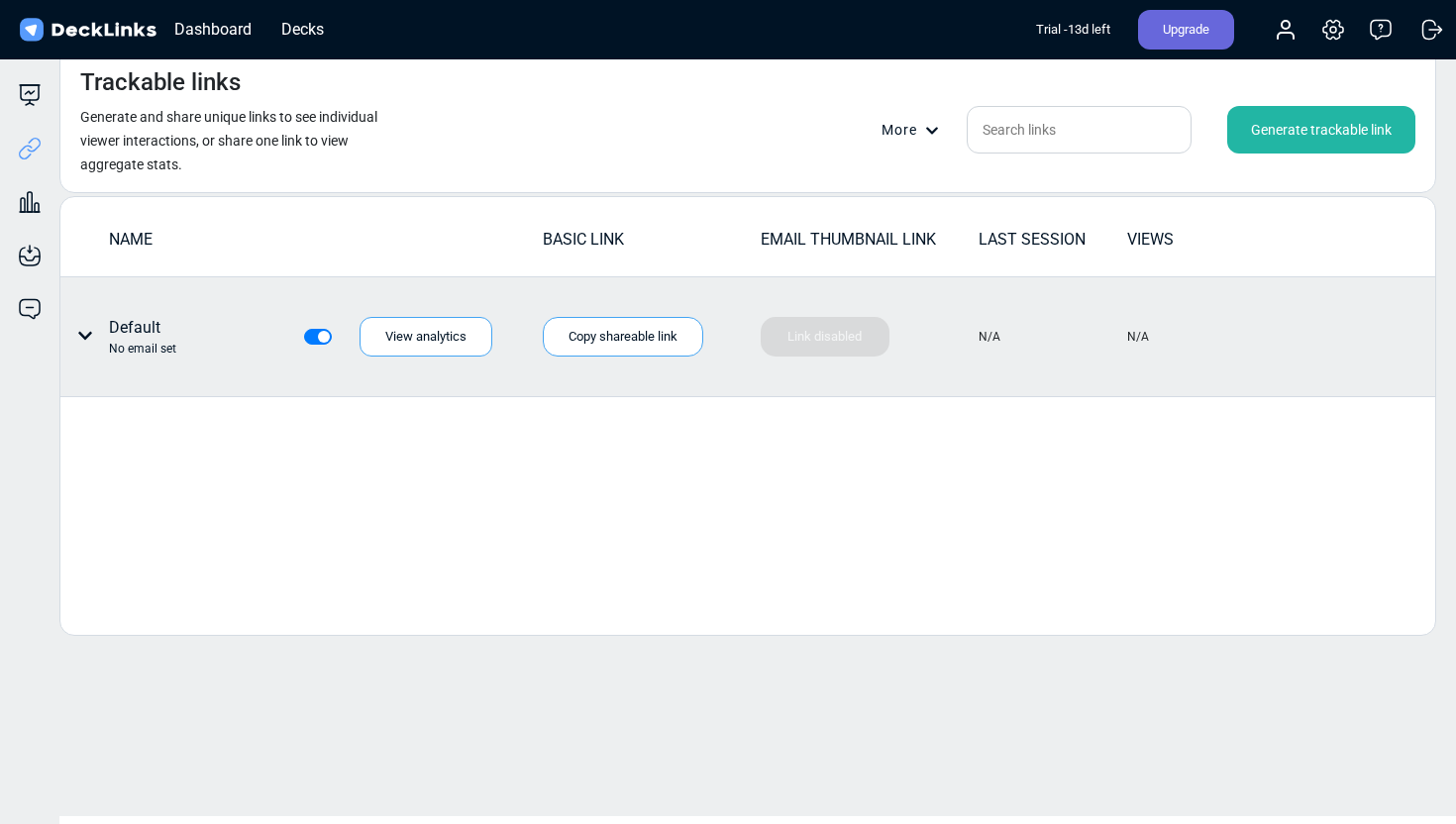 click on "No email set" at bounding box center (143, 349) 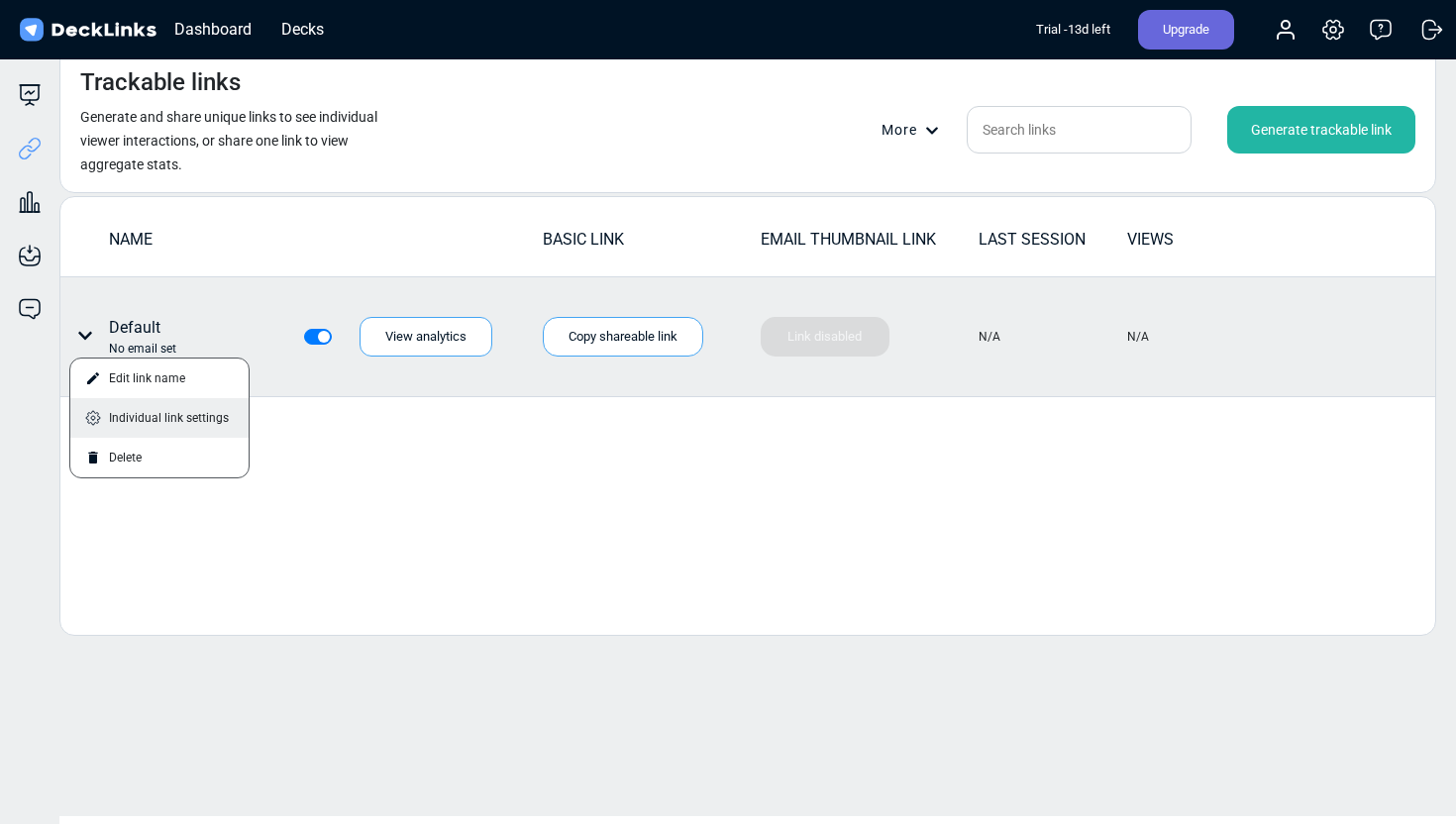 click 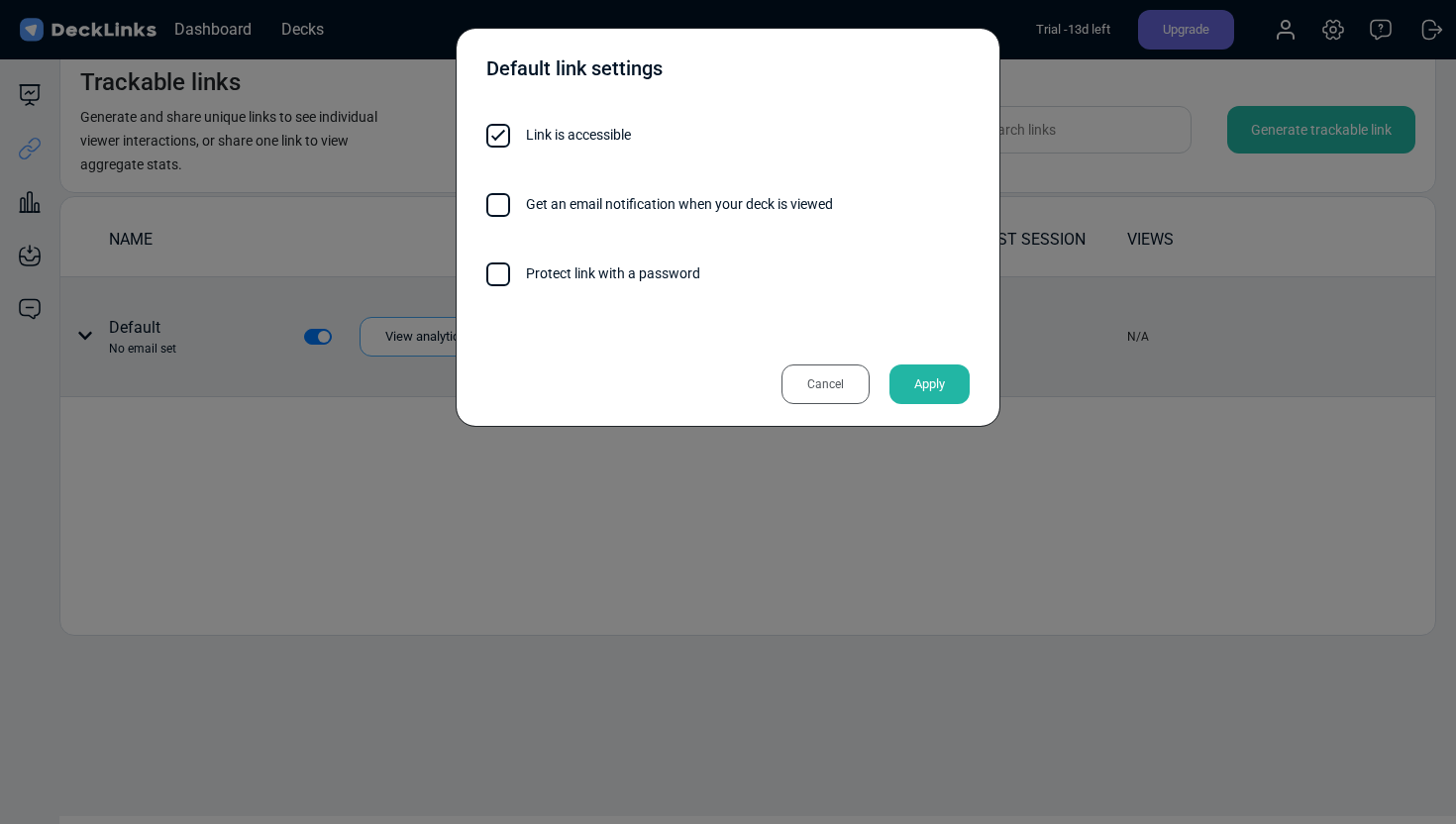 click on "Cancel" at bounding box center [825, 384] 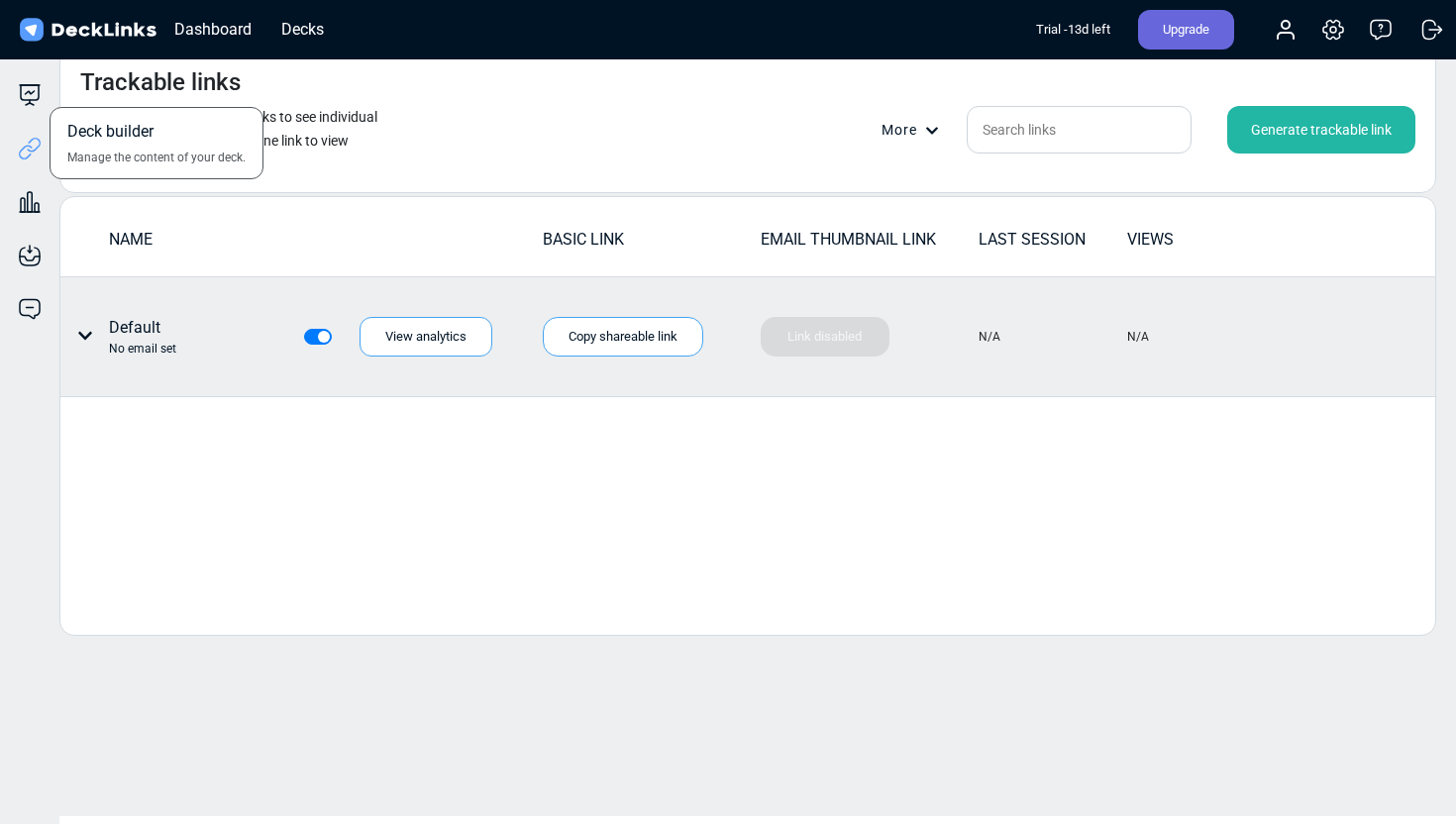 click on "Deck builder Manage the content of your deck." at bounding box center [30, 95] 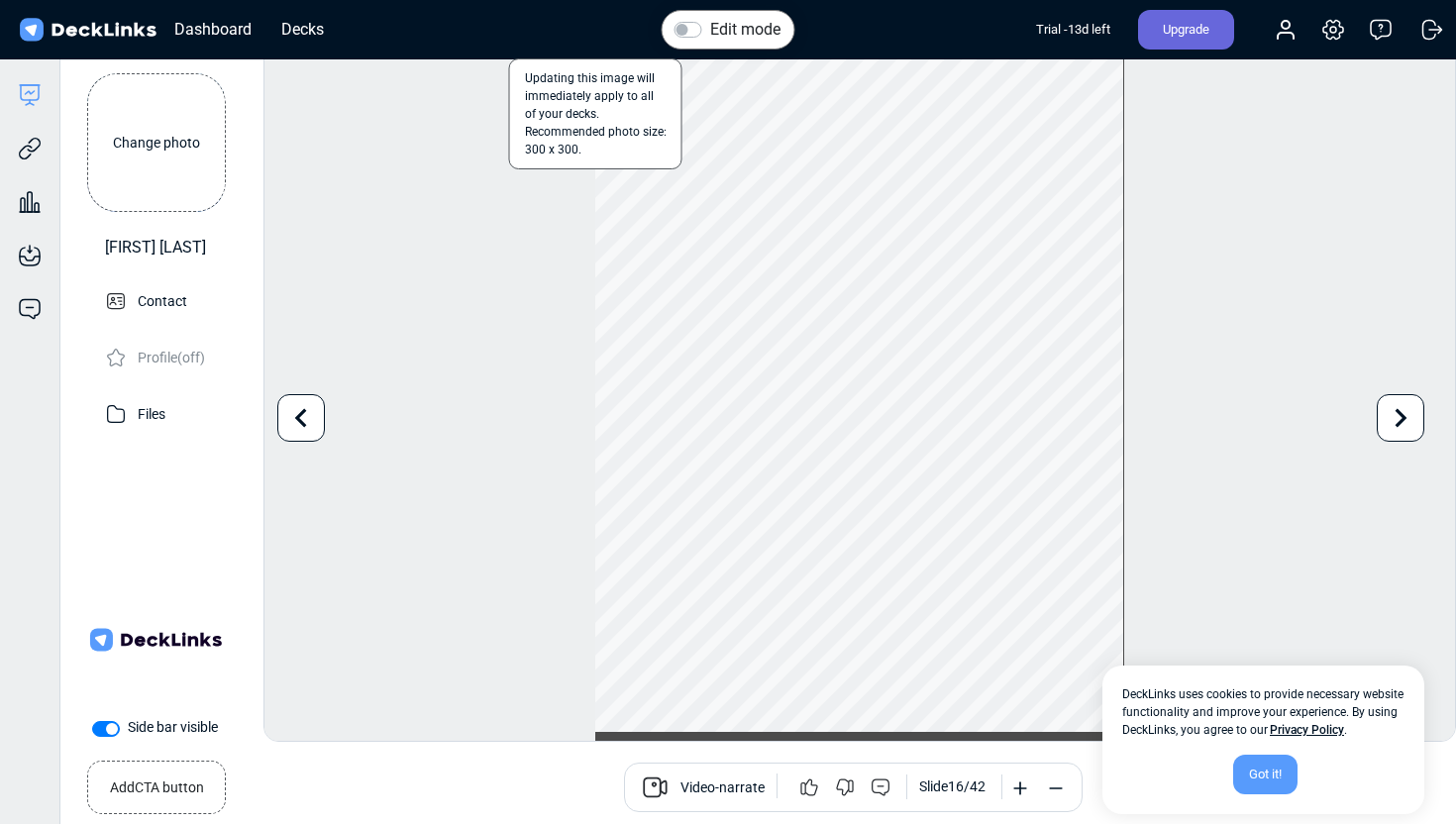 click on "Got it!" at bounding box center [1265, 774] 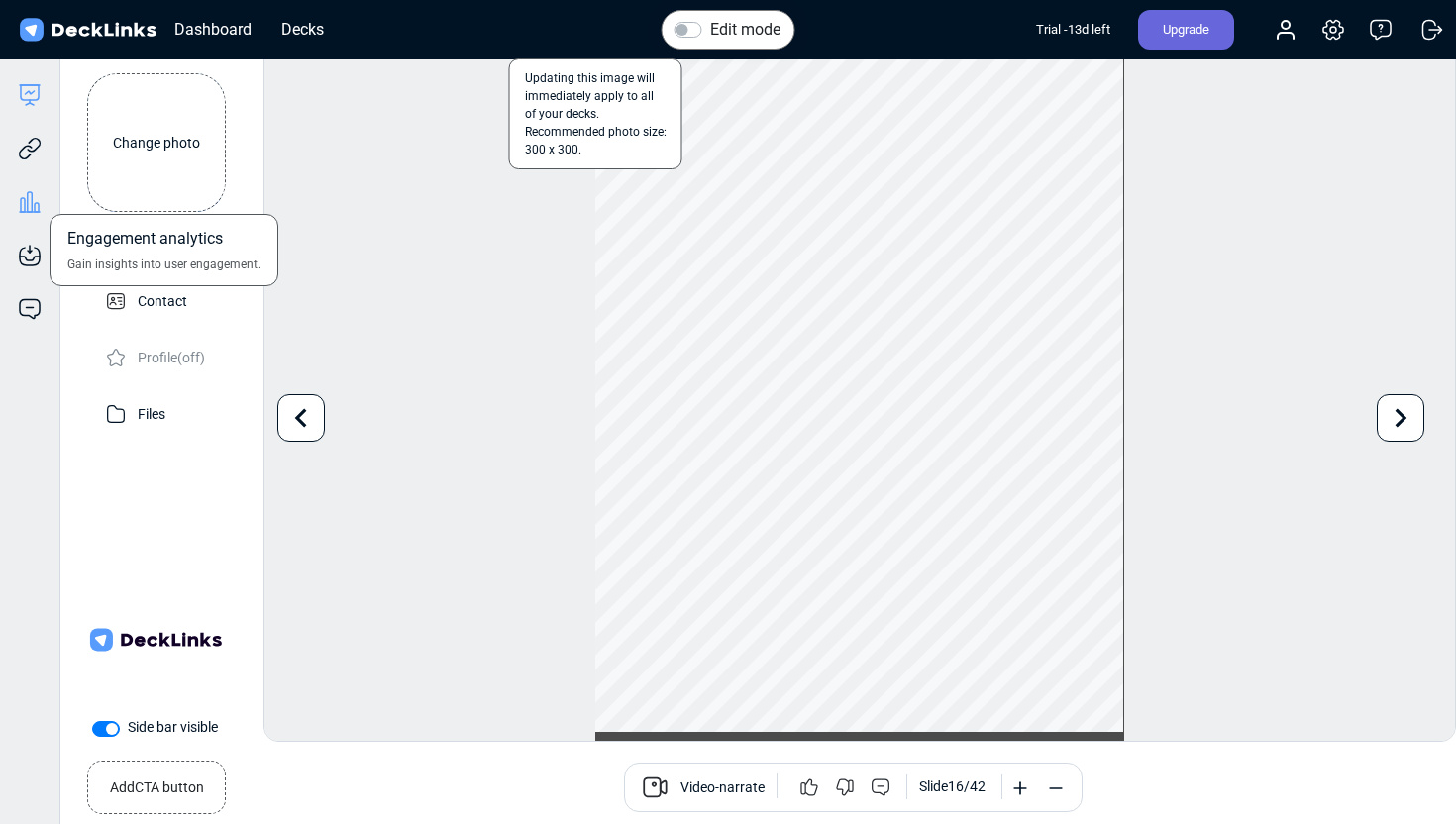 click 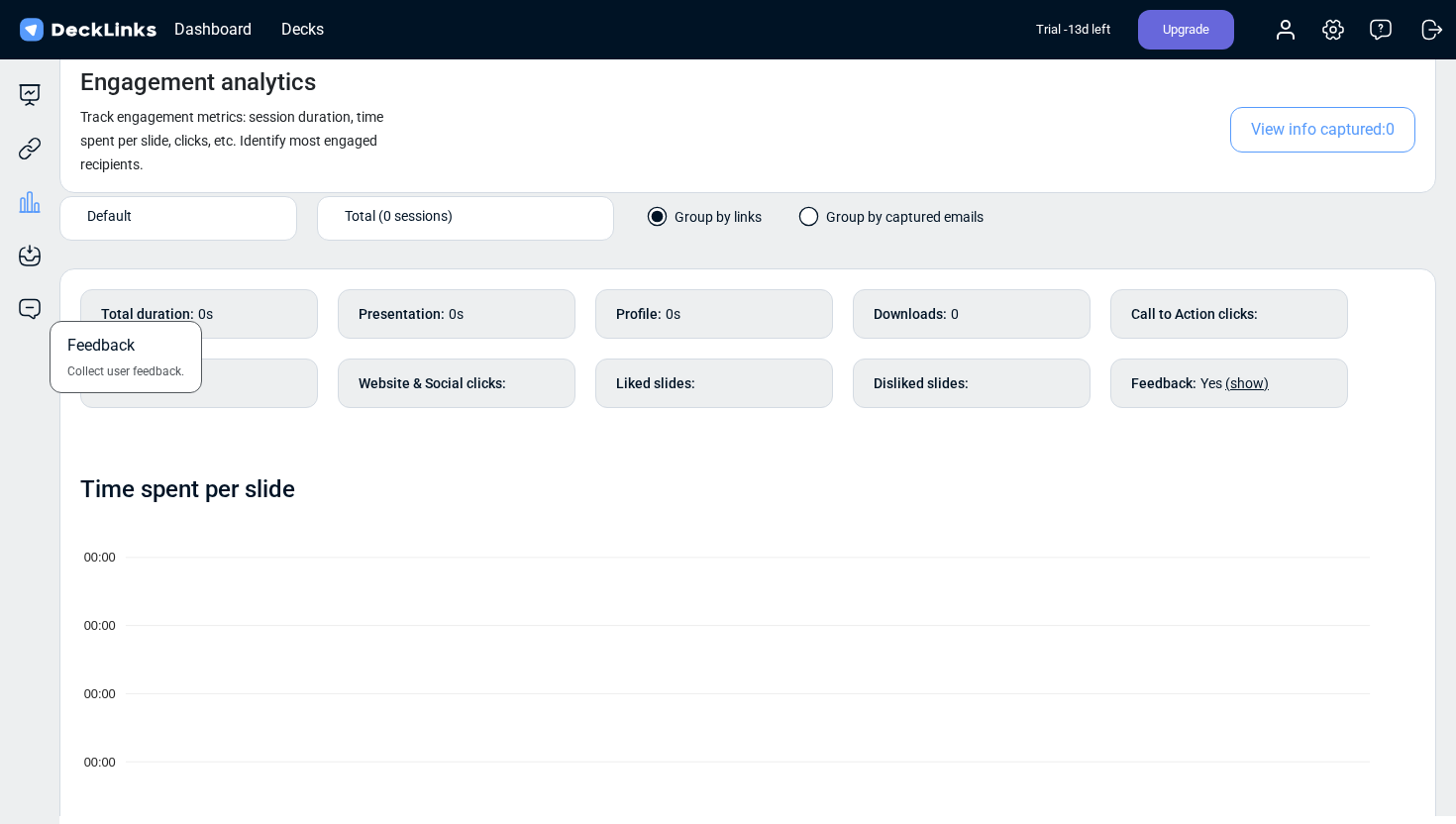 click on "Feedback Collect user feedback." at bounding box center (30, 294) 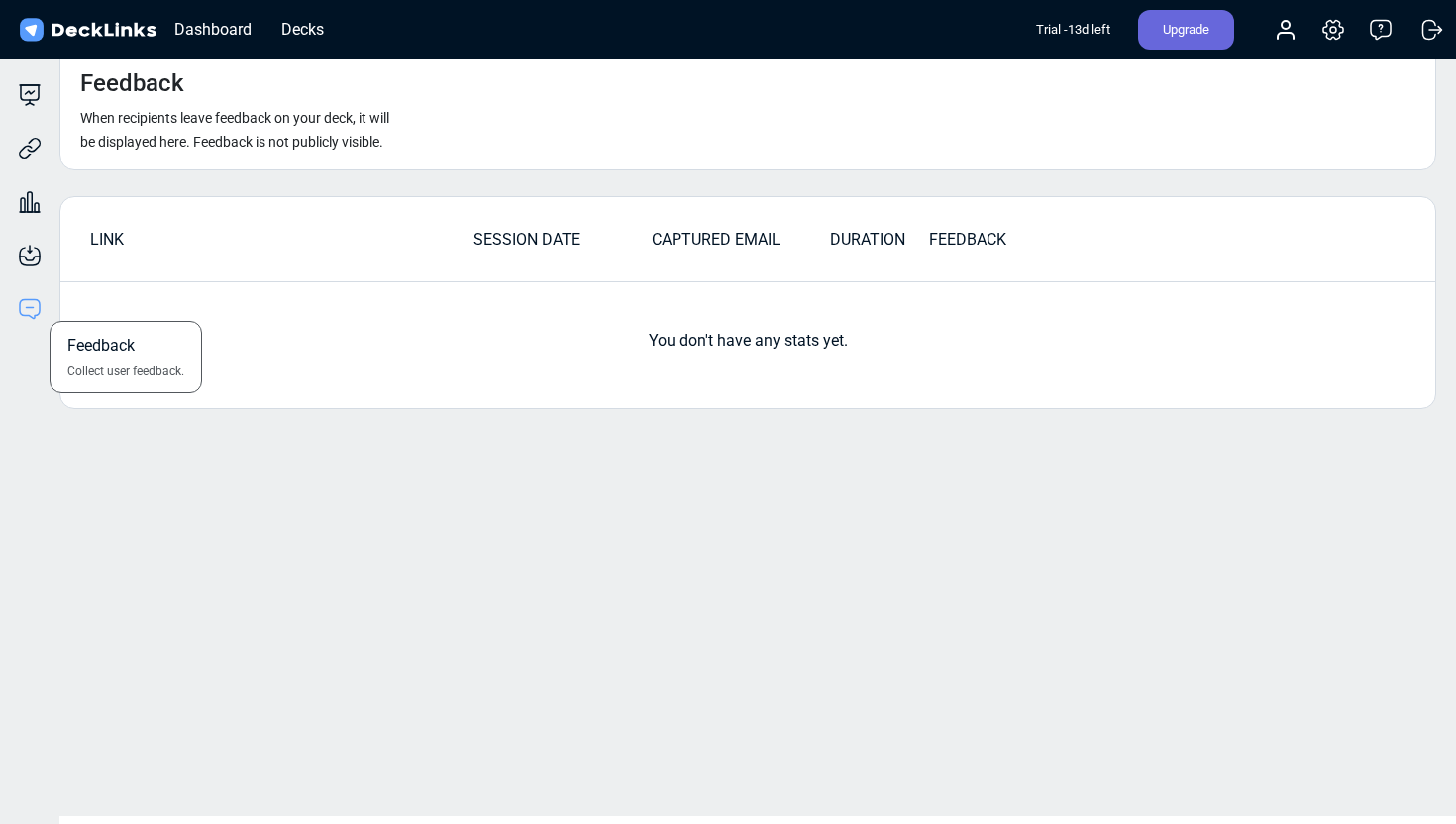 click 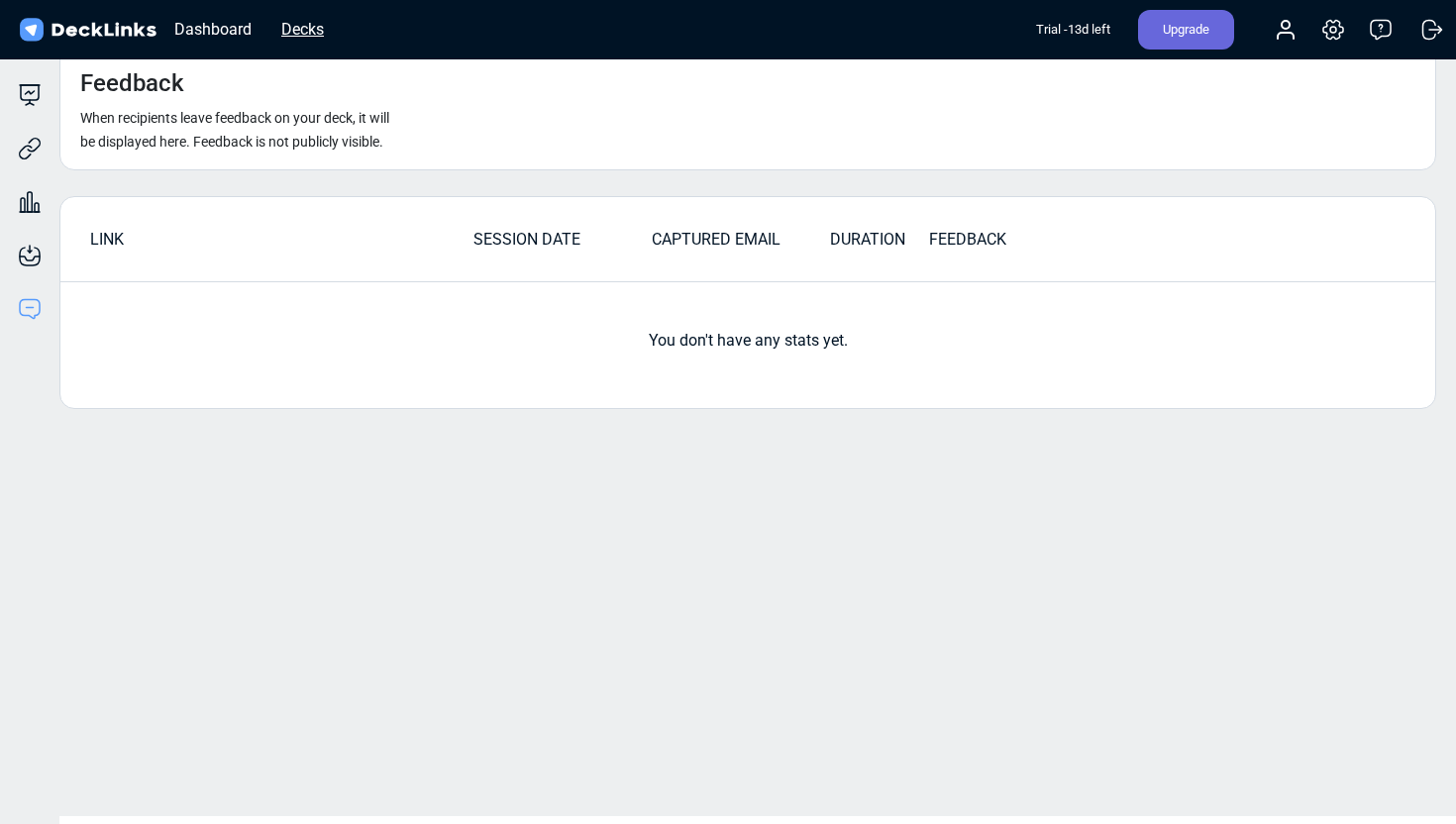 click on "Decks" at bounding box center (302, 29) 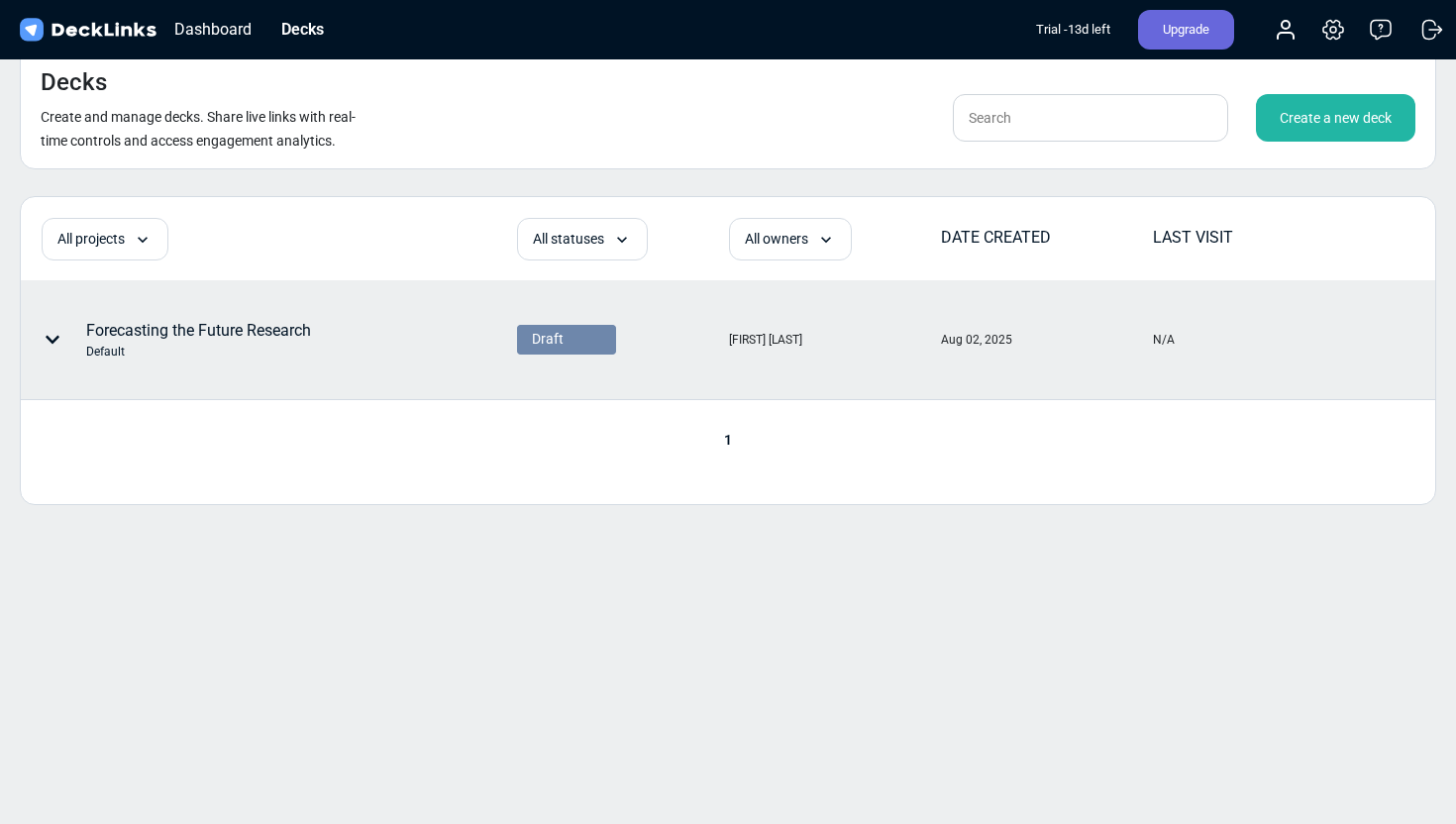 click on "Forecasting the Future Research Default" at bounding box center [206, 340] 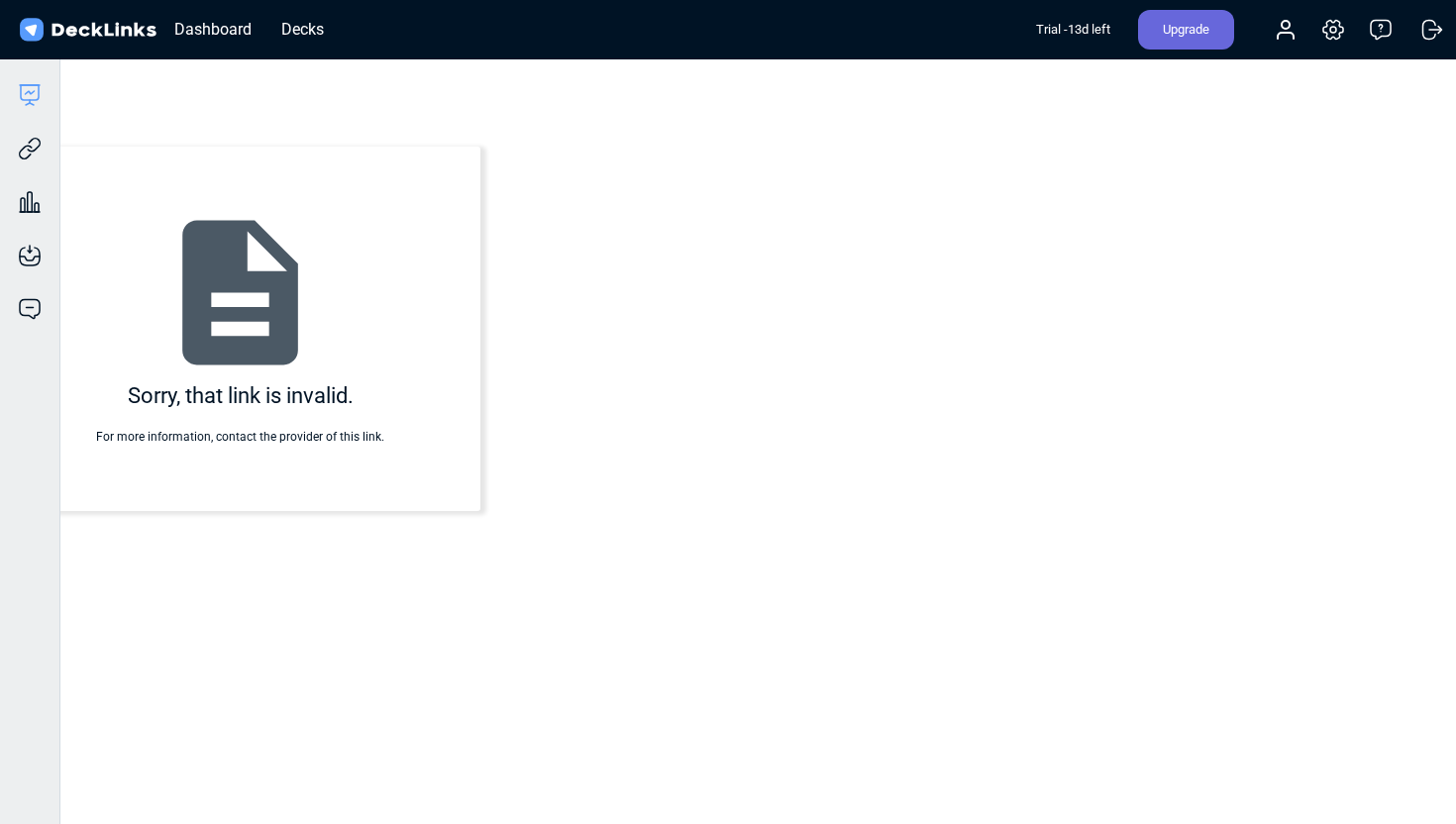 click on "Sorry, that link is invalid. For more information, contact the provider of this link." at bounding box center [240, 329] 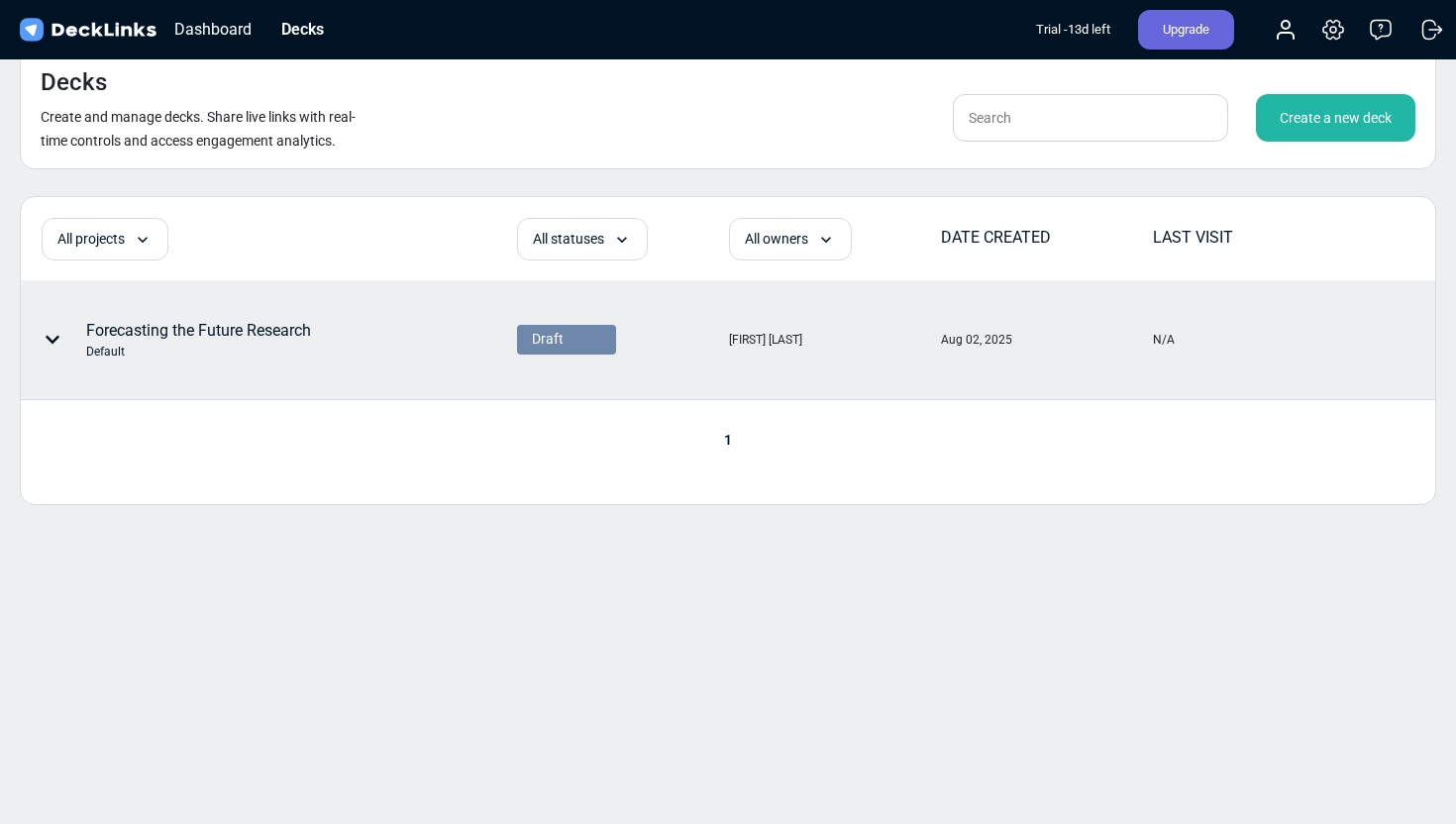 click on "Forecasting the Future Research Default" at bounding box center (198, 340) 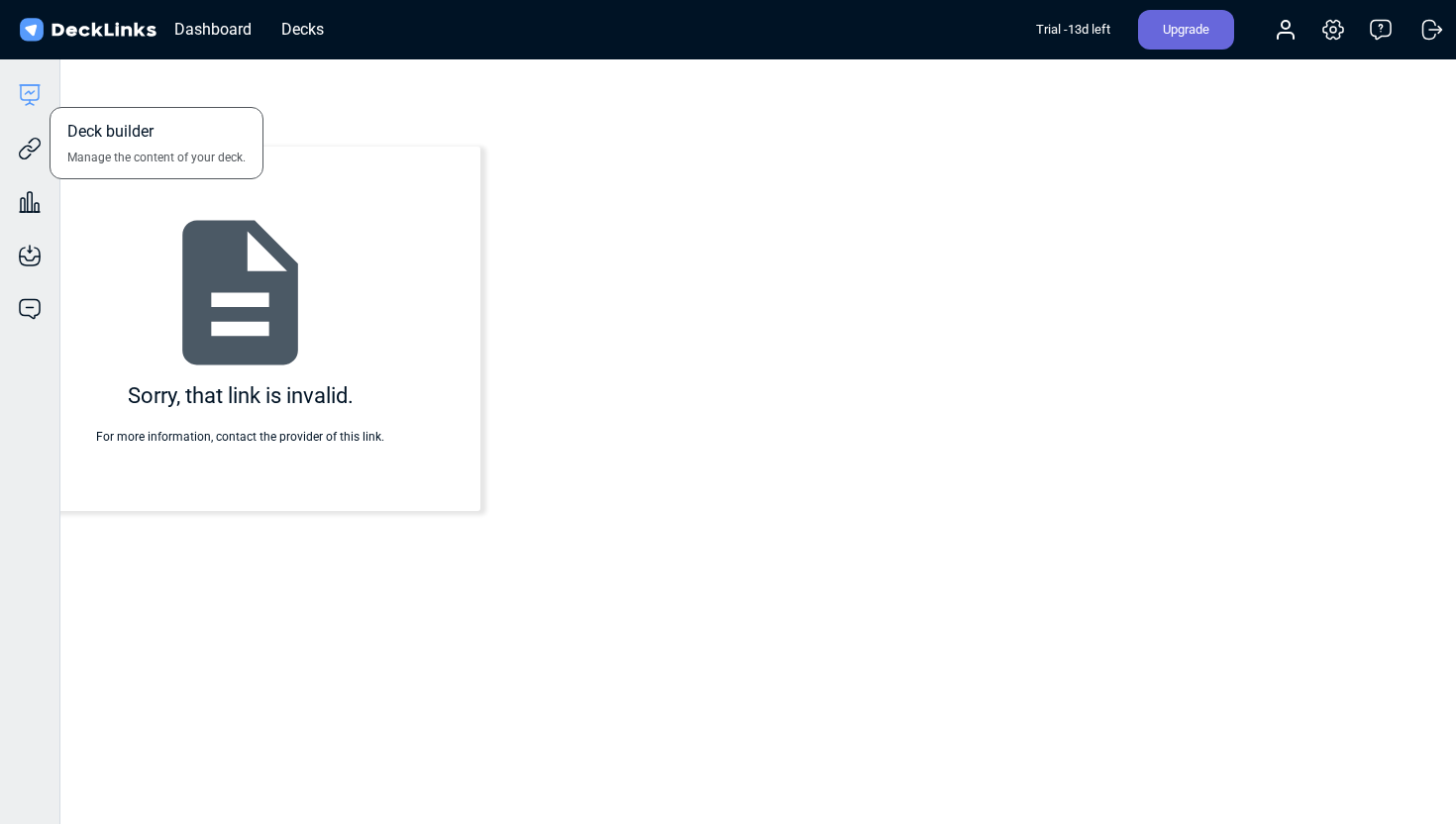 click 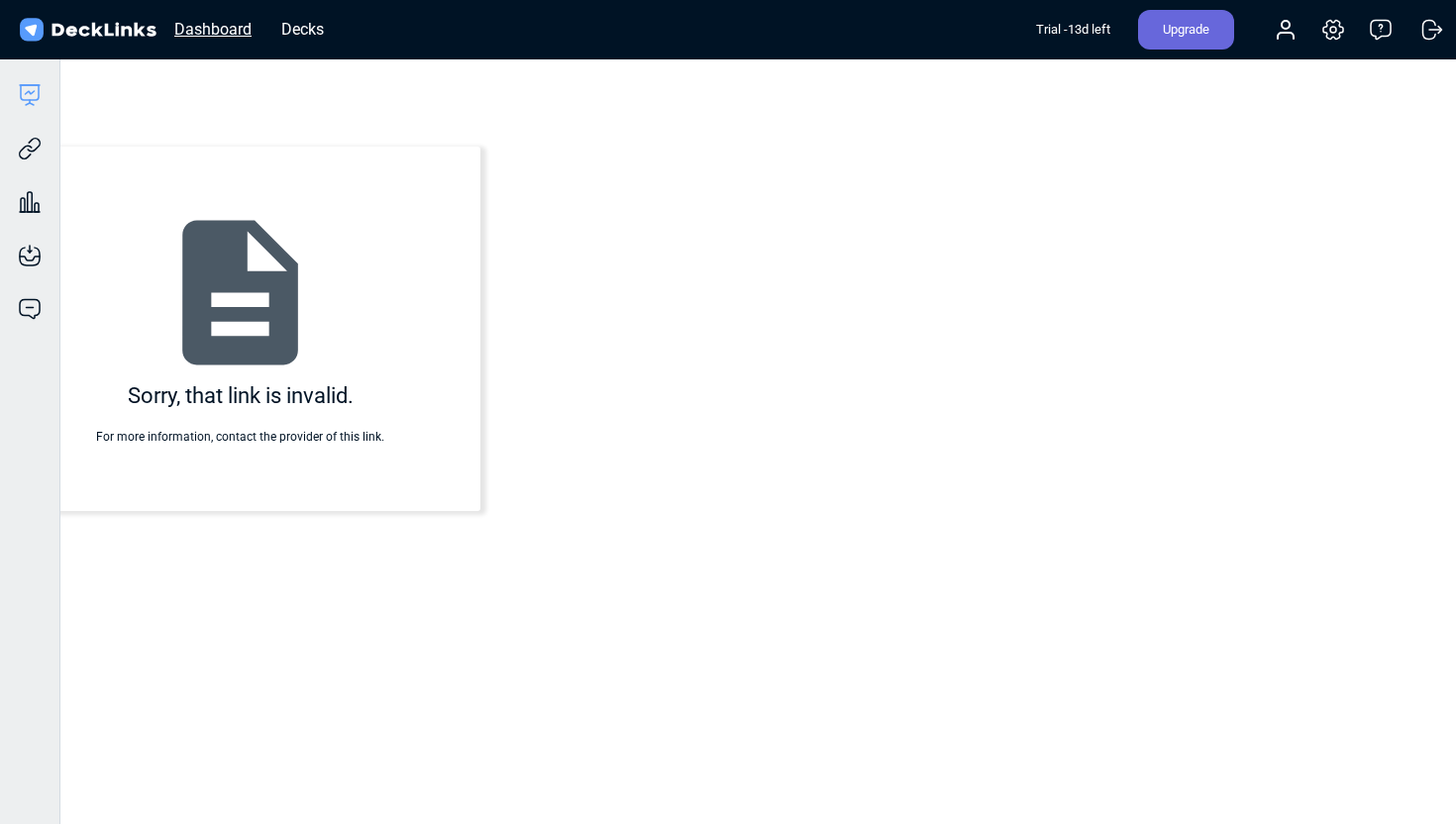 click on "Dashboard" at bounding box center [213, 29] 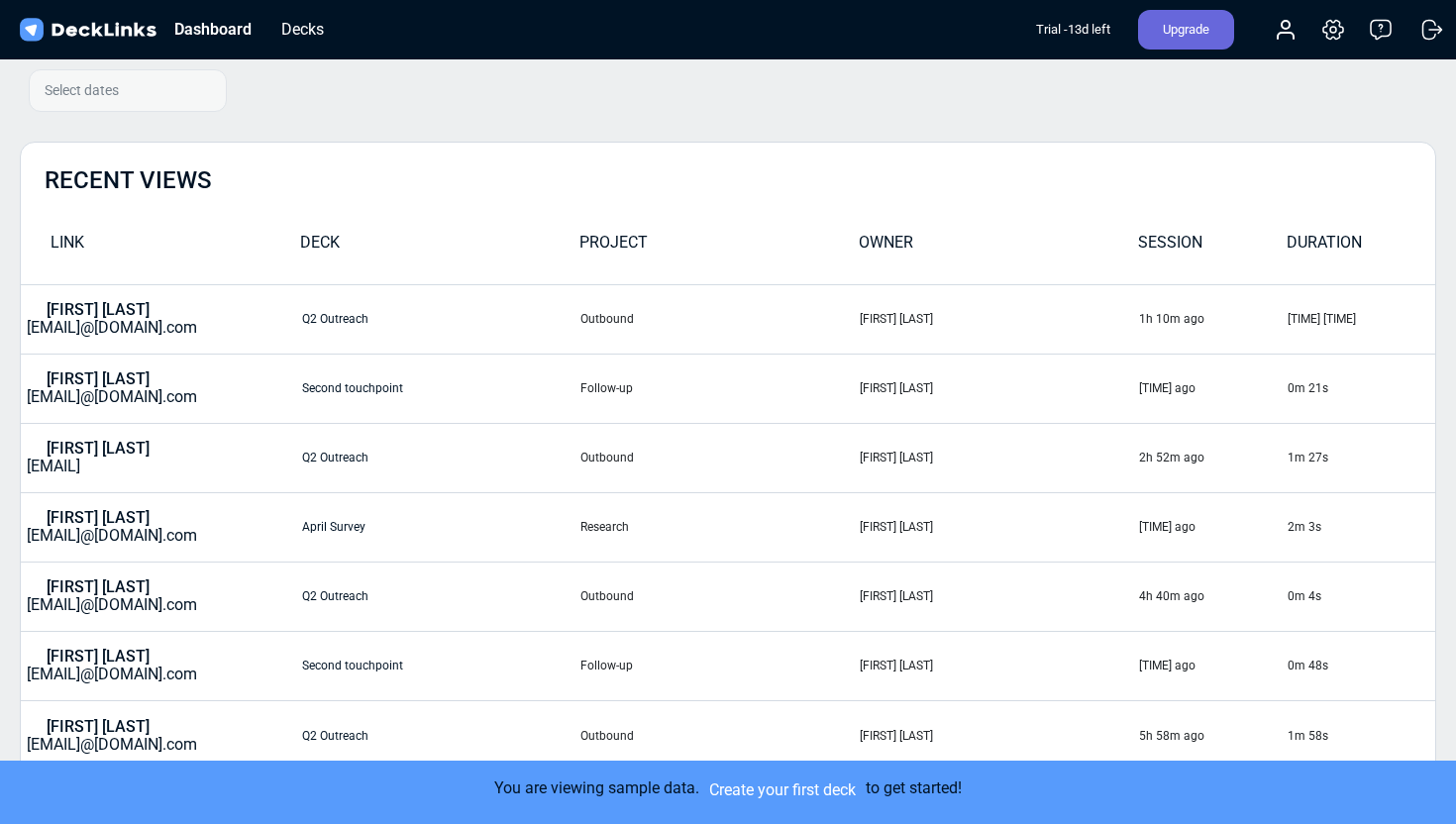 scroll, scrollTop: 0, scrollLeft: 0, axis: both 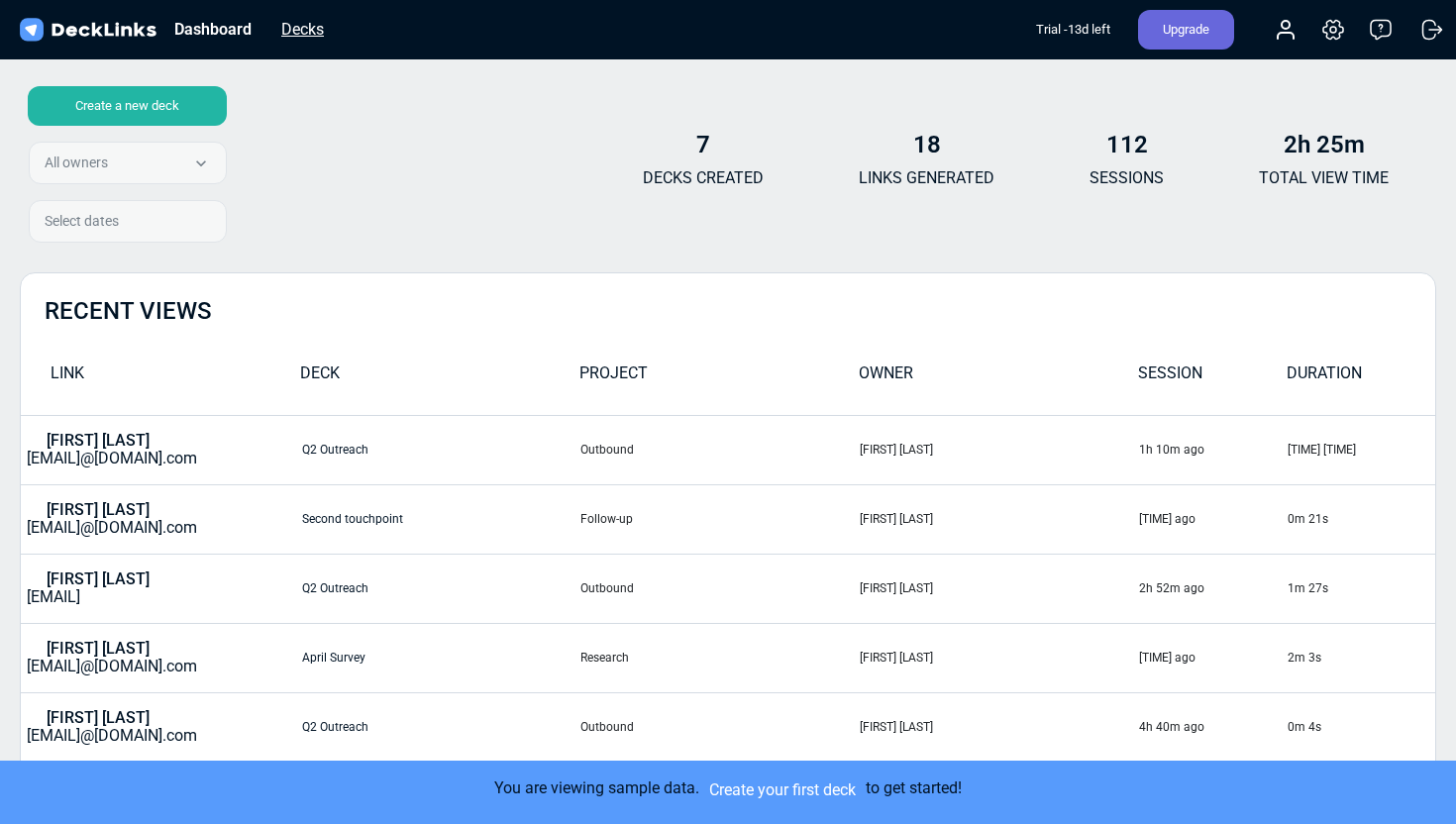 click on "Decks" at bounding box center [302, 29] 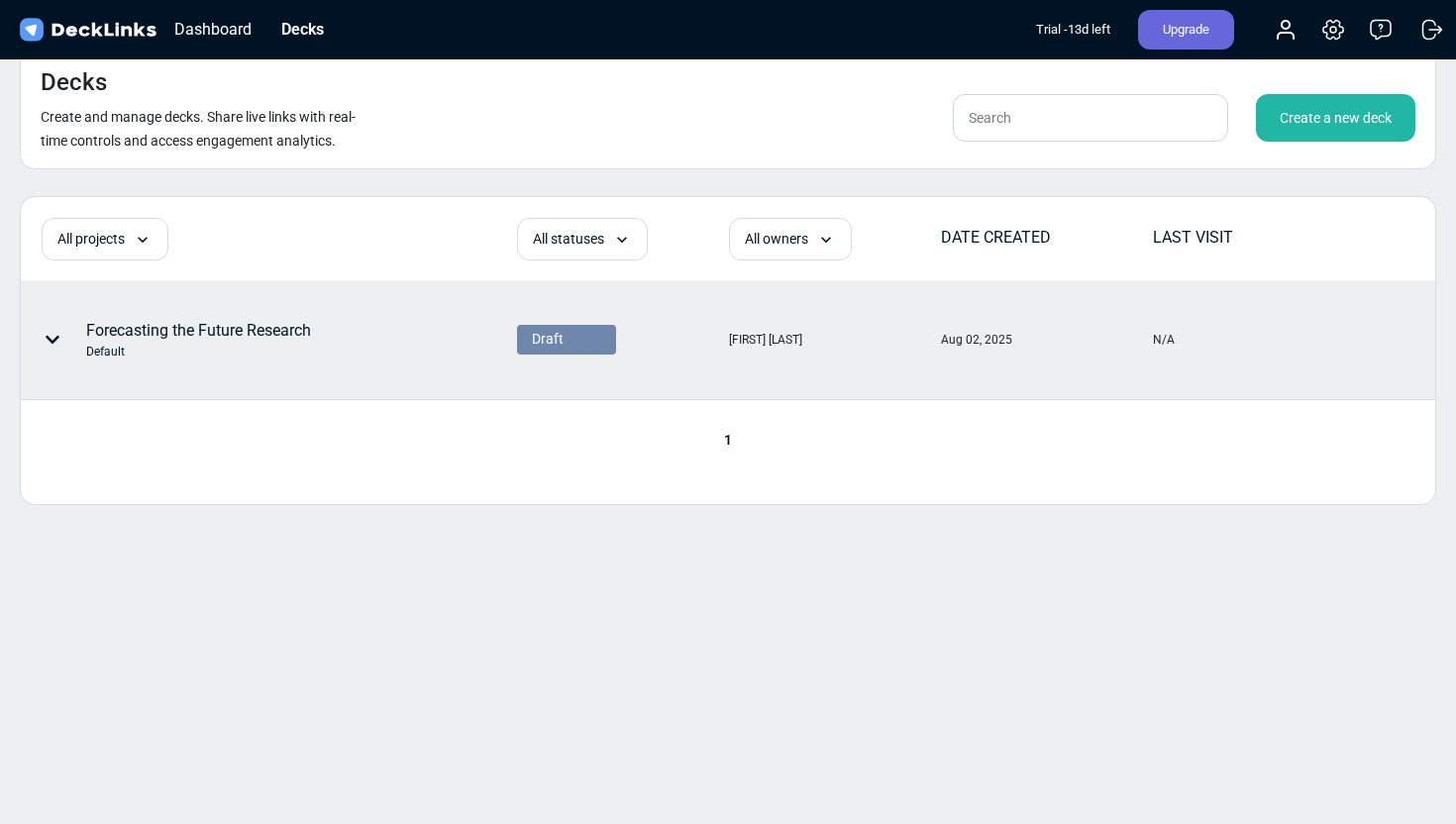 click on "[FIRST] [LAST]" at bounding box center [834, 340] 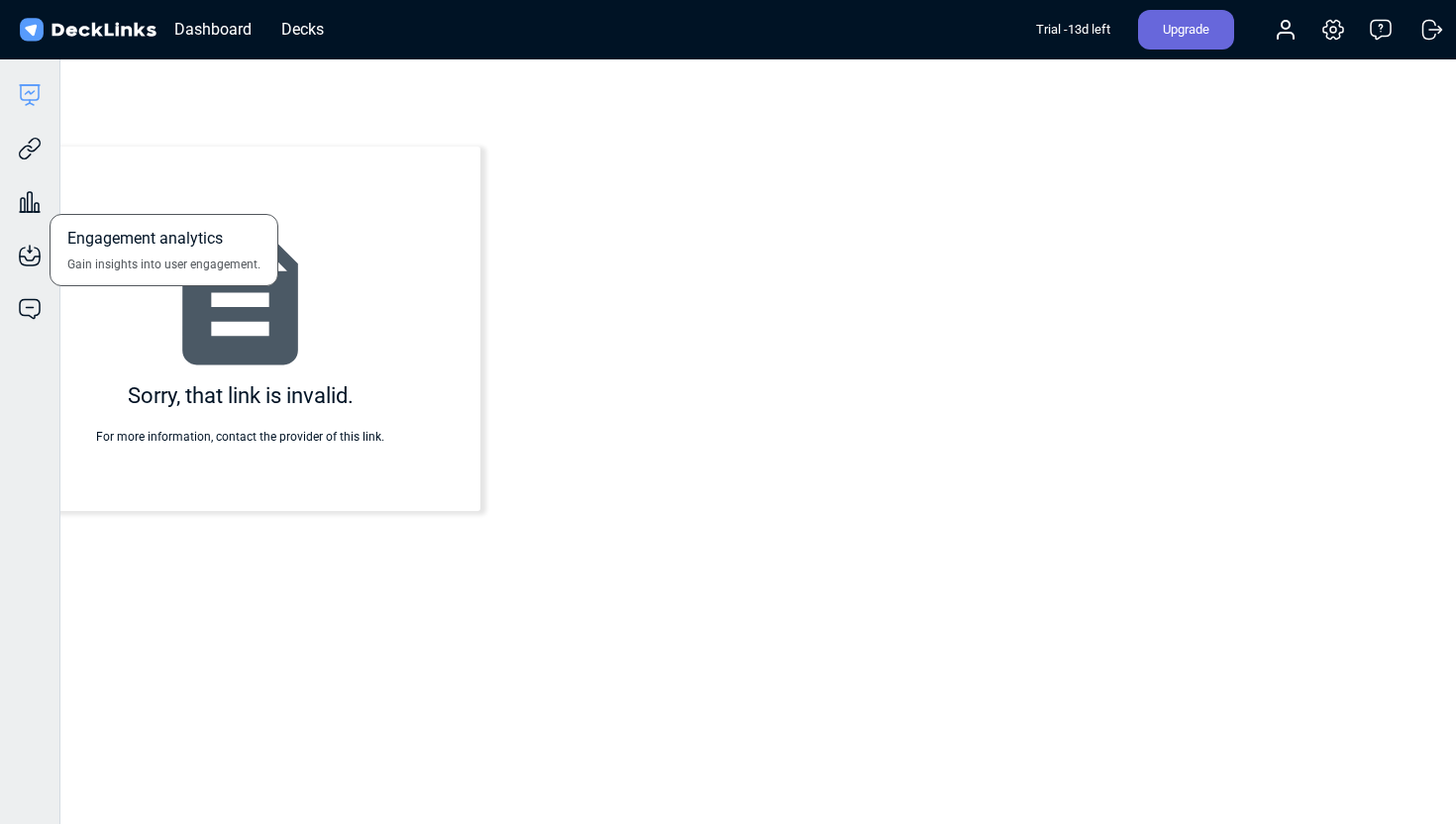 click on "Engagement analytics Gain insights into user engagement." at bounding box center [30, 187] 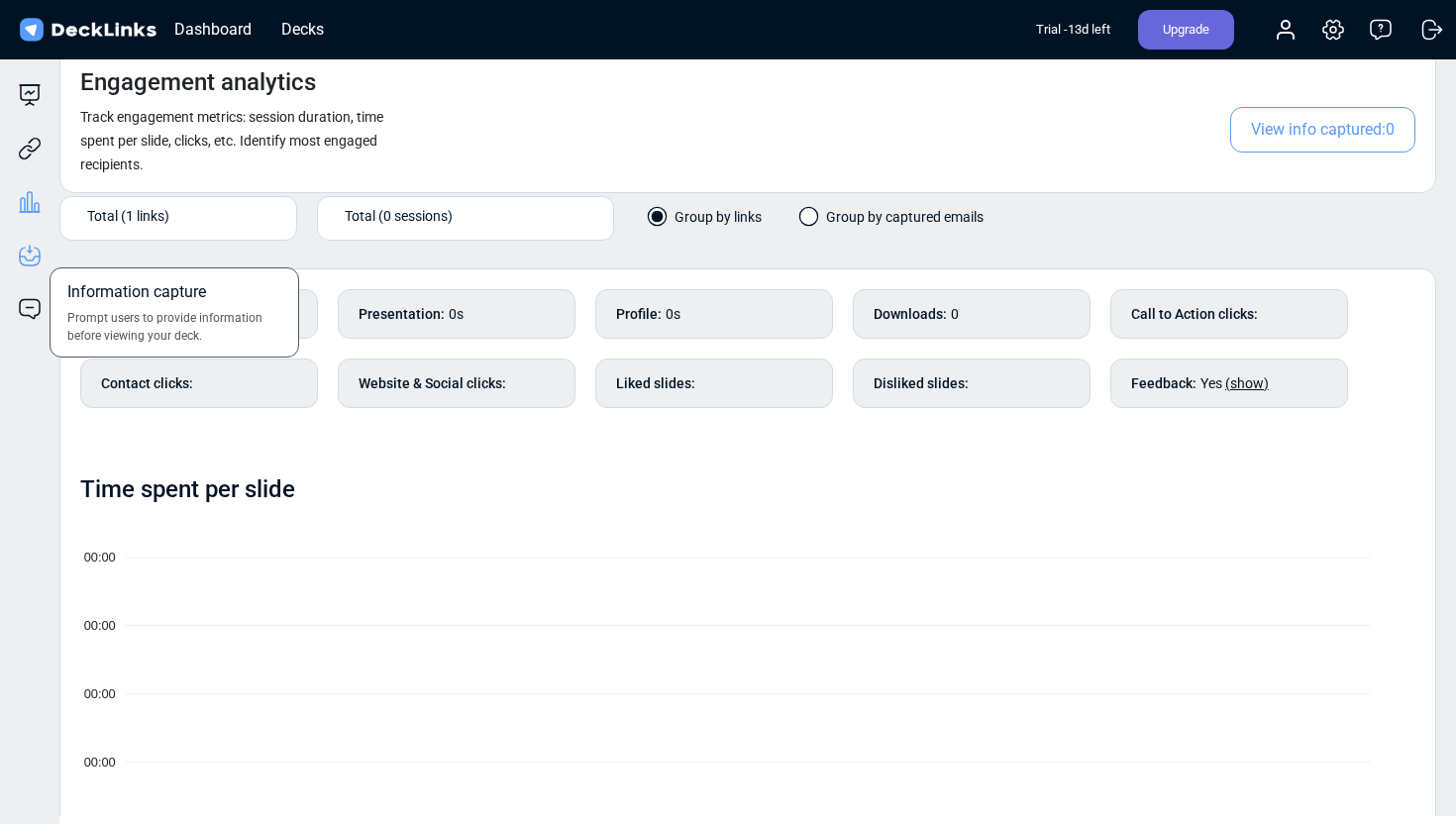 click on "Deck builder Manage the content of your deck. Trackable links Share your deck with others. Engagement analytics Gain insights into user engagement. Information capture Prompt users to provide information before viewing your deck. Feedback Collect user feedback." at bounding box center (30, 471) 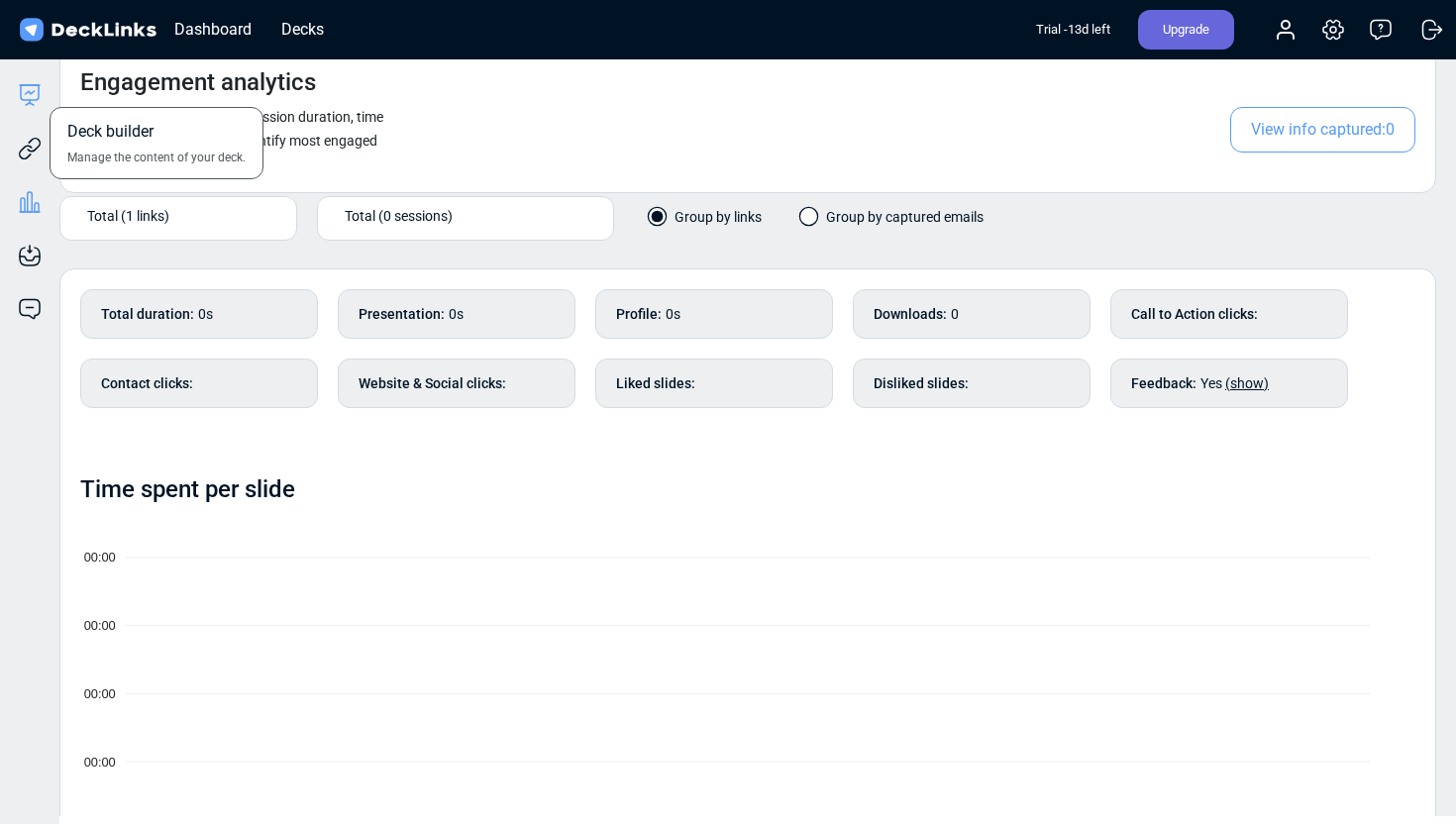 click 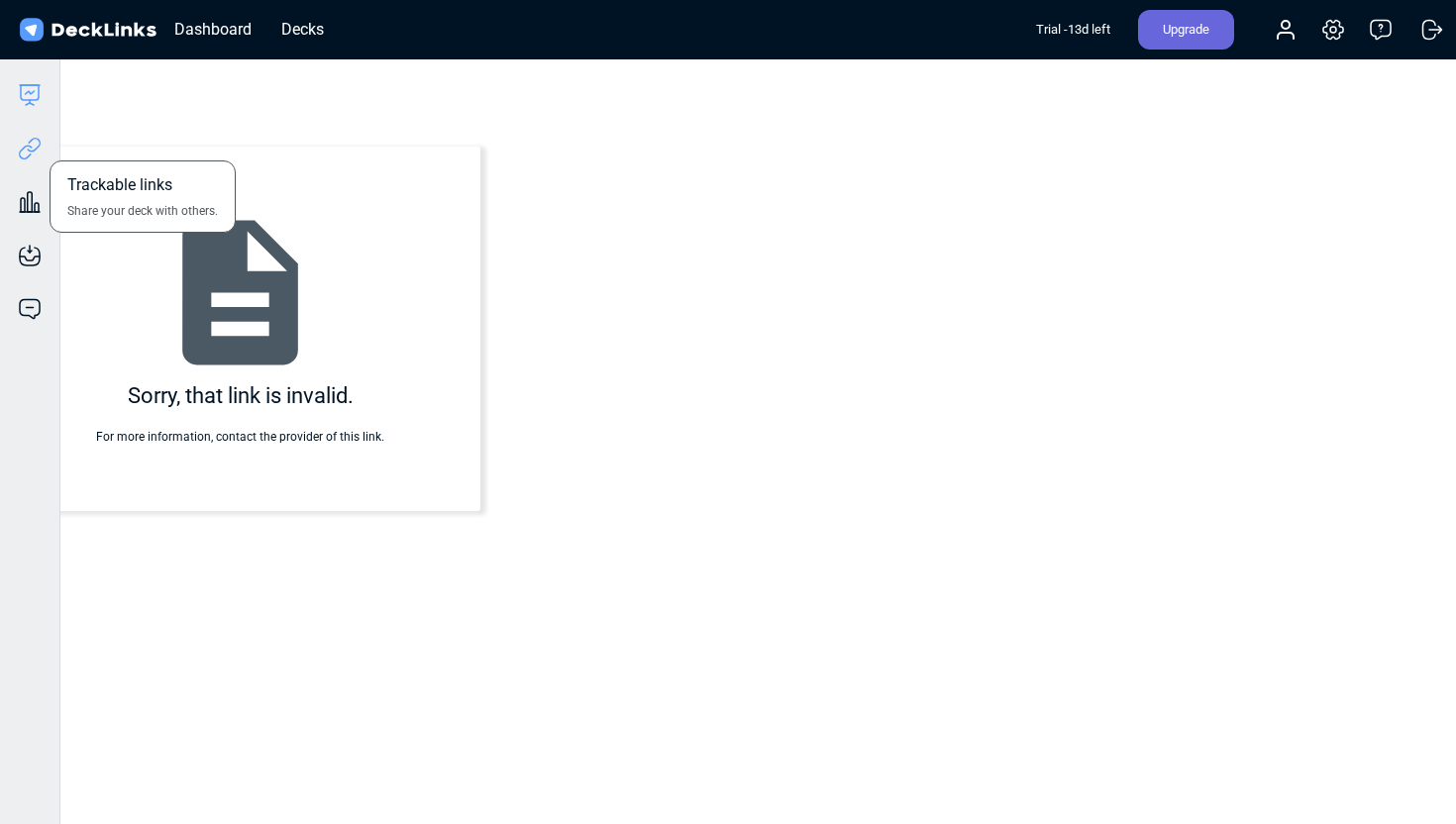 click 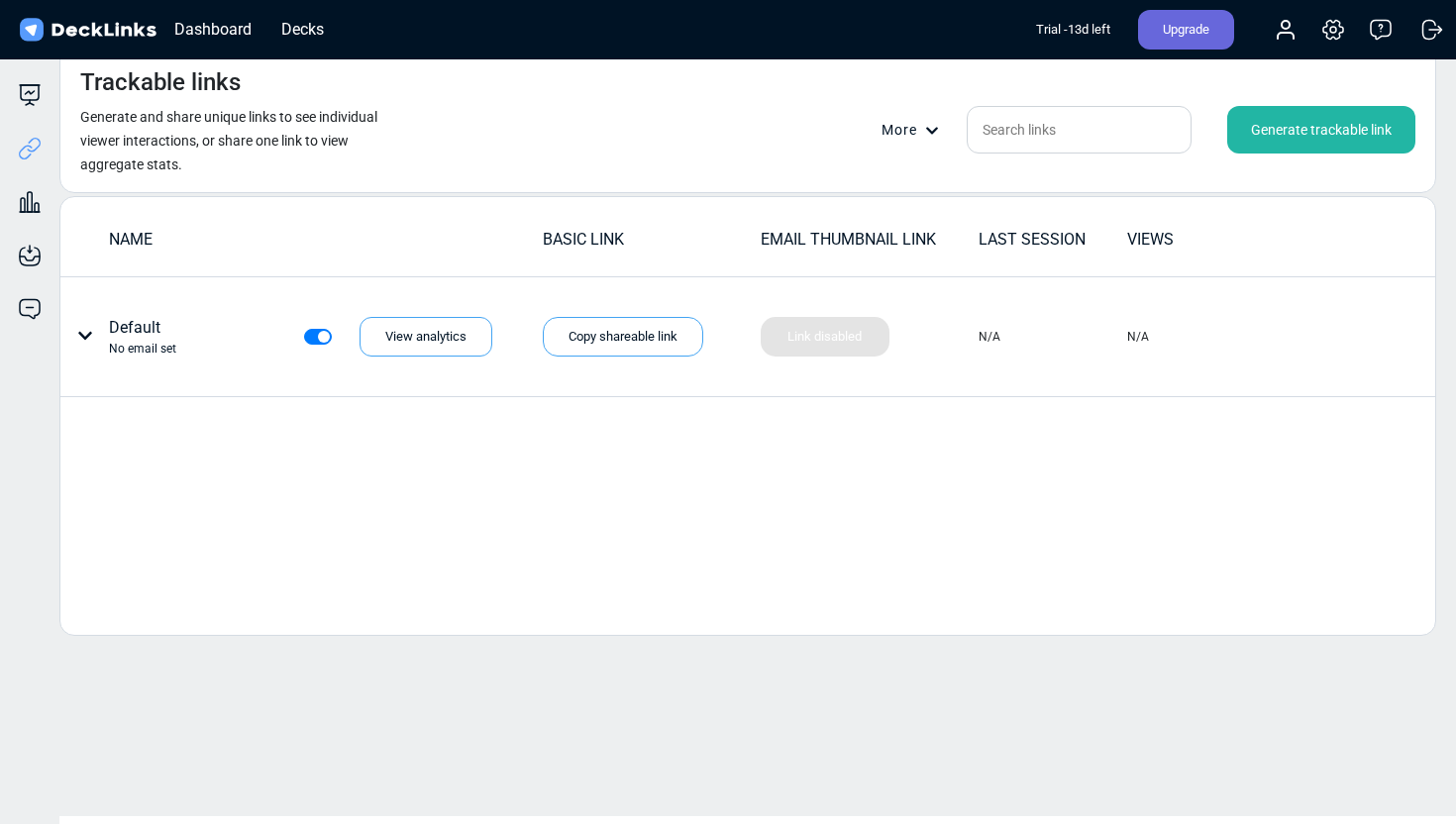 click on "Generate trackable link" at bounding box center (1321, 130) 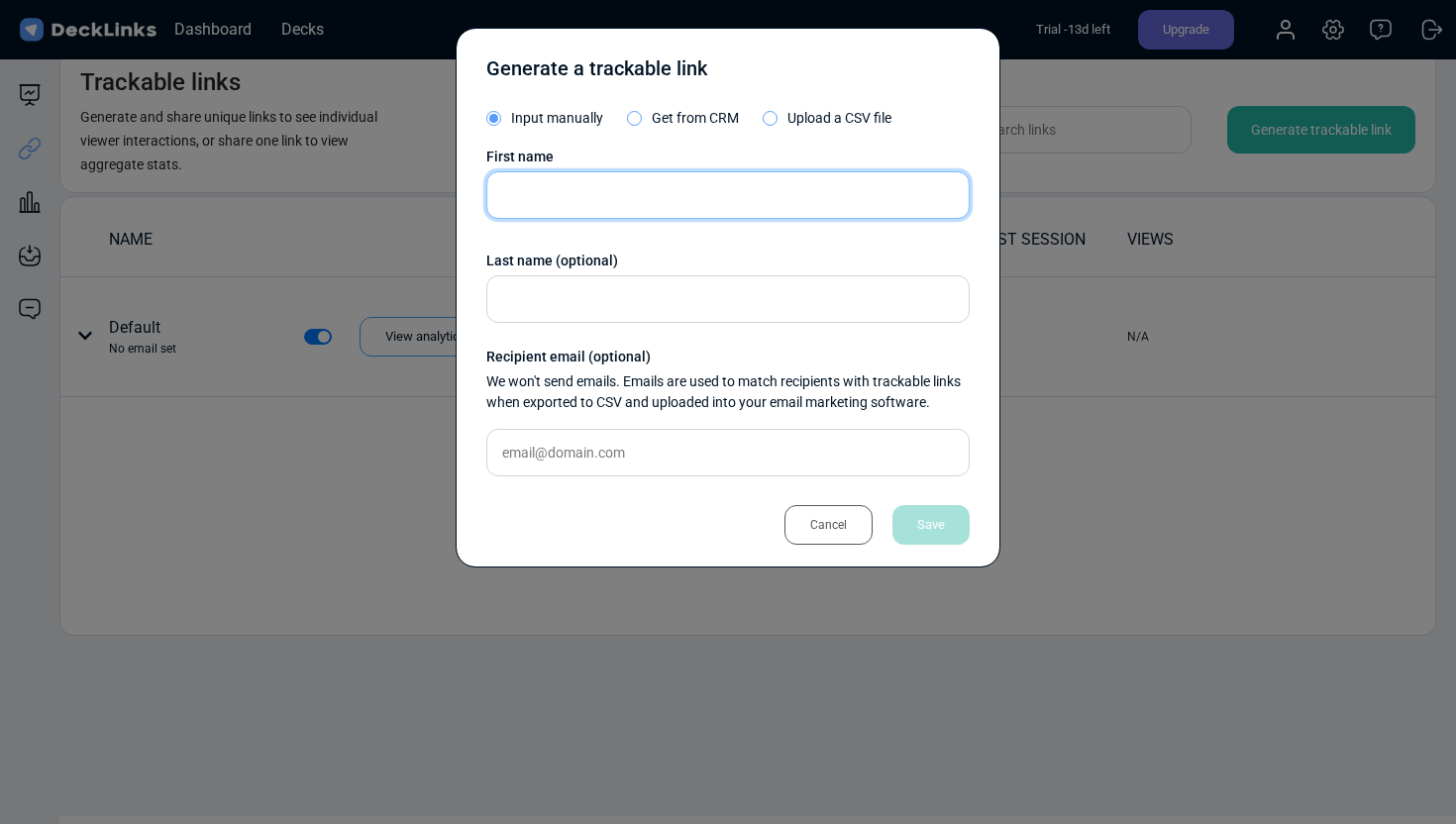click at bounding box center [728, 195] 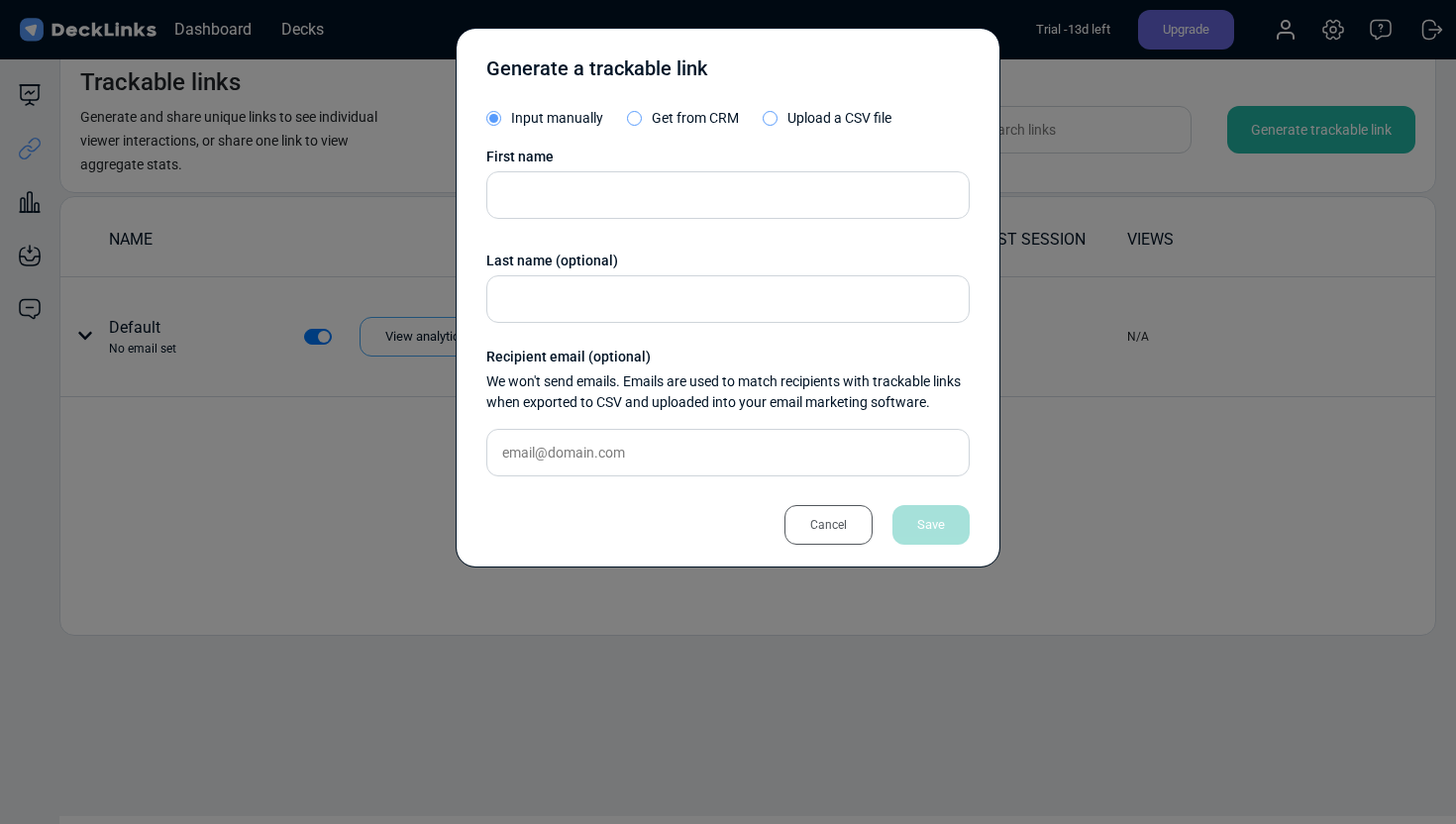 click on "Get from CRM" at bounding box center [682, 123] 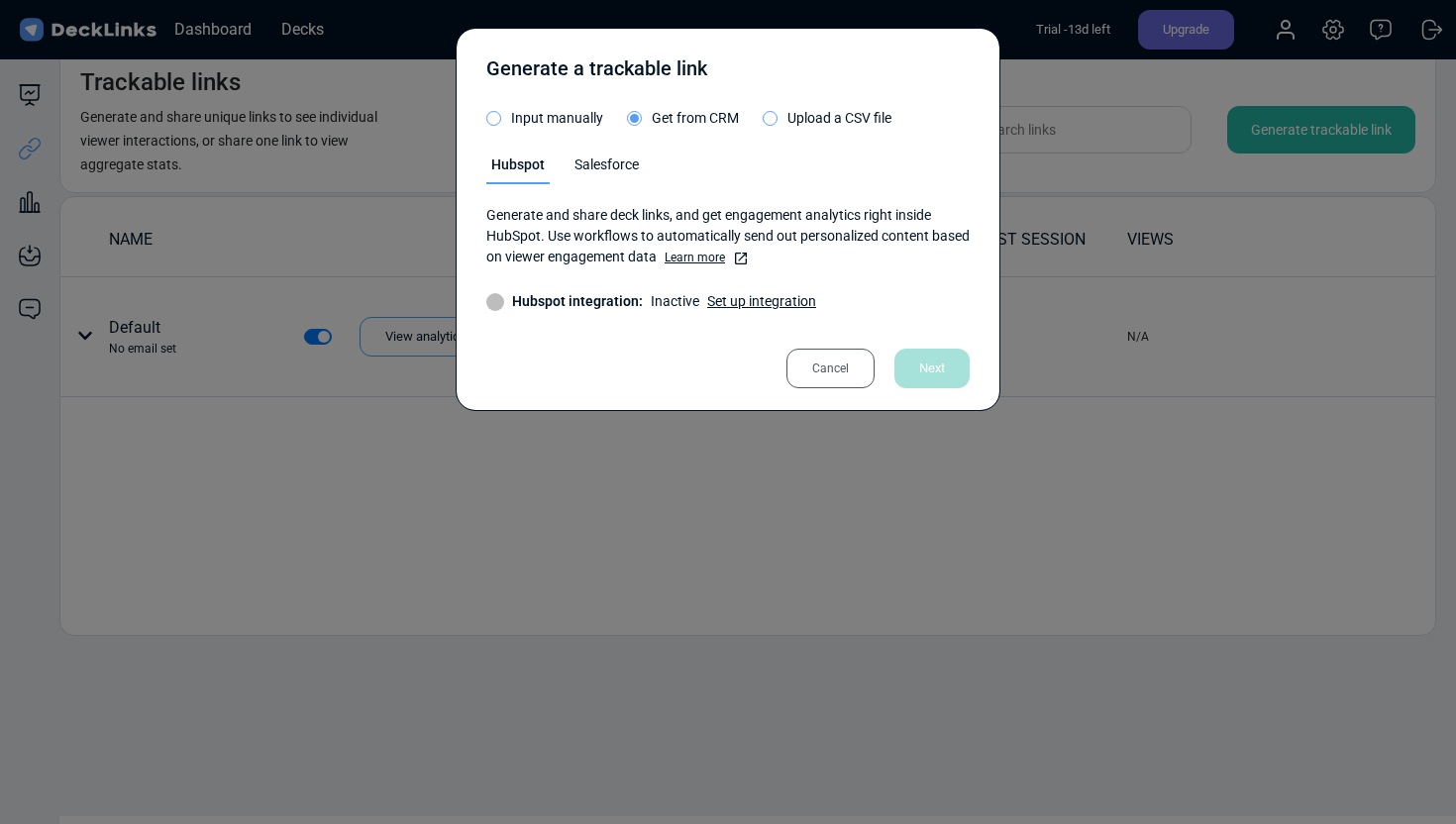 click on "Upload a CSV file" at bounding box center (827, 123) 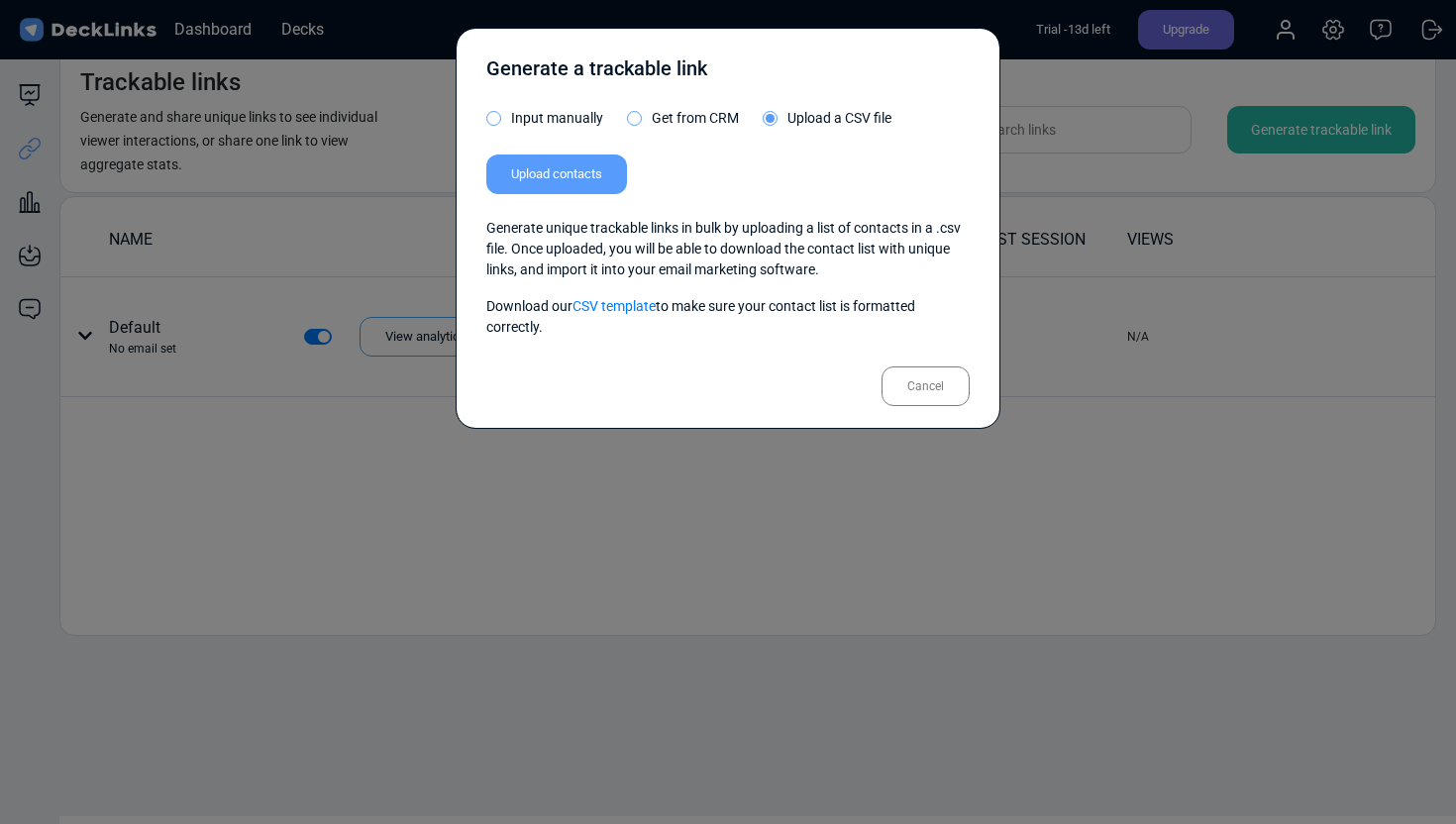 click on "Generate a trackable link   Input manually   Get from CRM   Upload a CSV file Upload contacts Upload a CSV file with the following columns: first_name, last_name, email. Generate unique trackable links in bulk by uploading a list of contacts in a .csv file. Once uploaded, you will be able to download the contact list with unique links, and import it into your email marketing software. Download our  CSV template  to make sure your contact list is formatted correctly. Cancel" at bounding box center [728, 228] 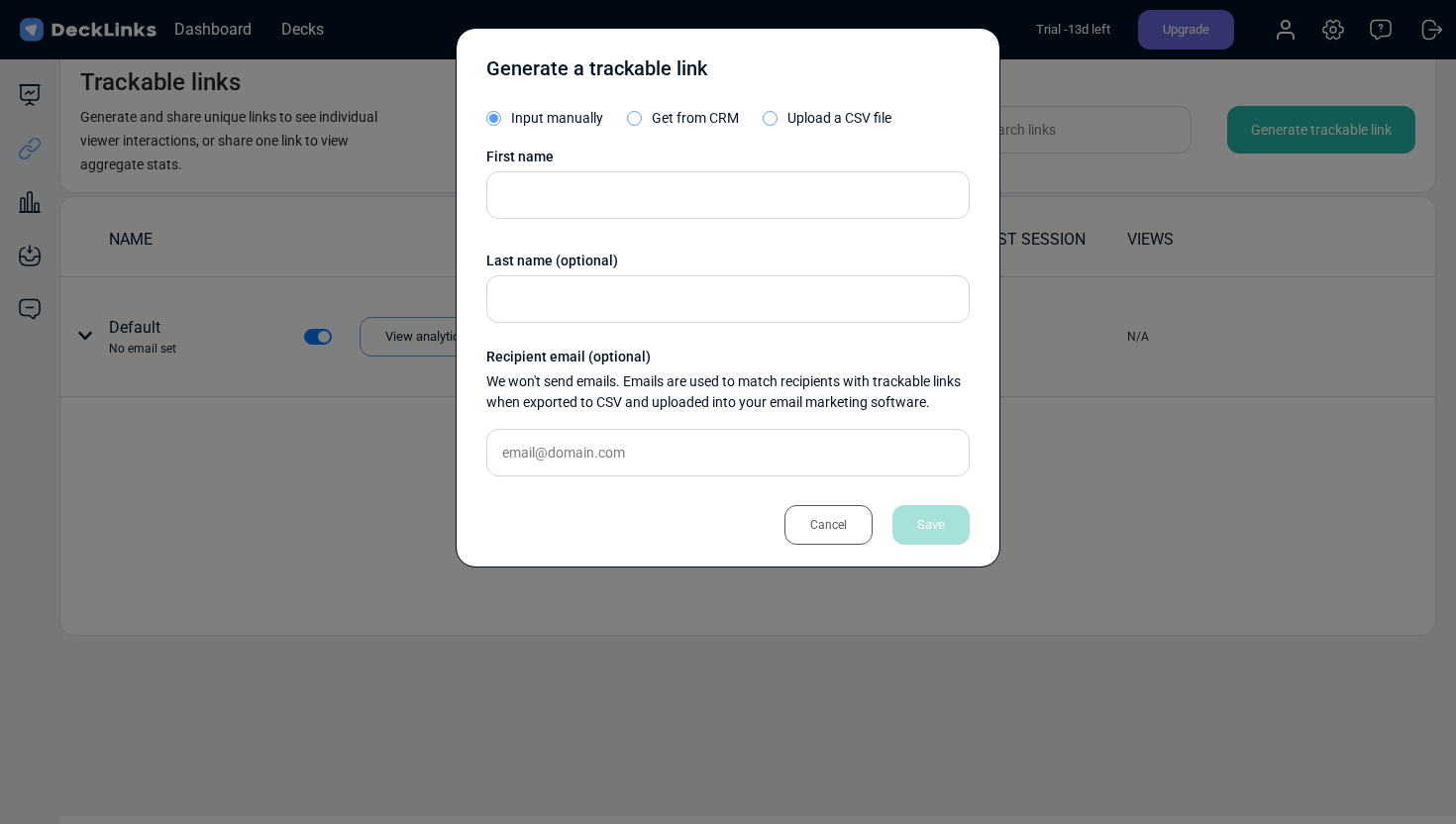 click on "Cancel" at bounding box center (828, 525) 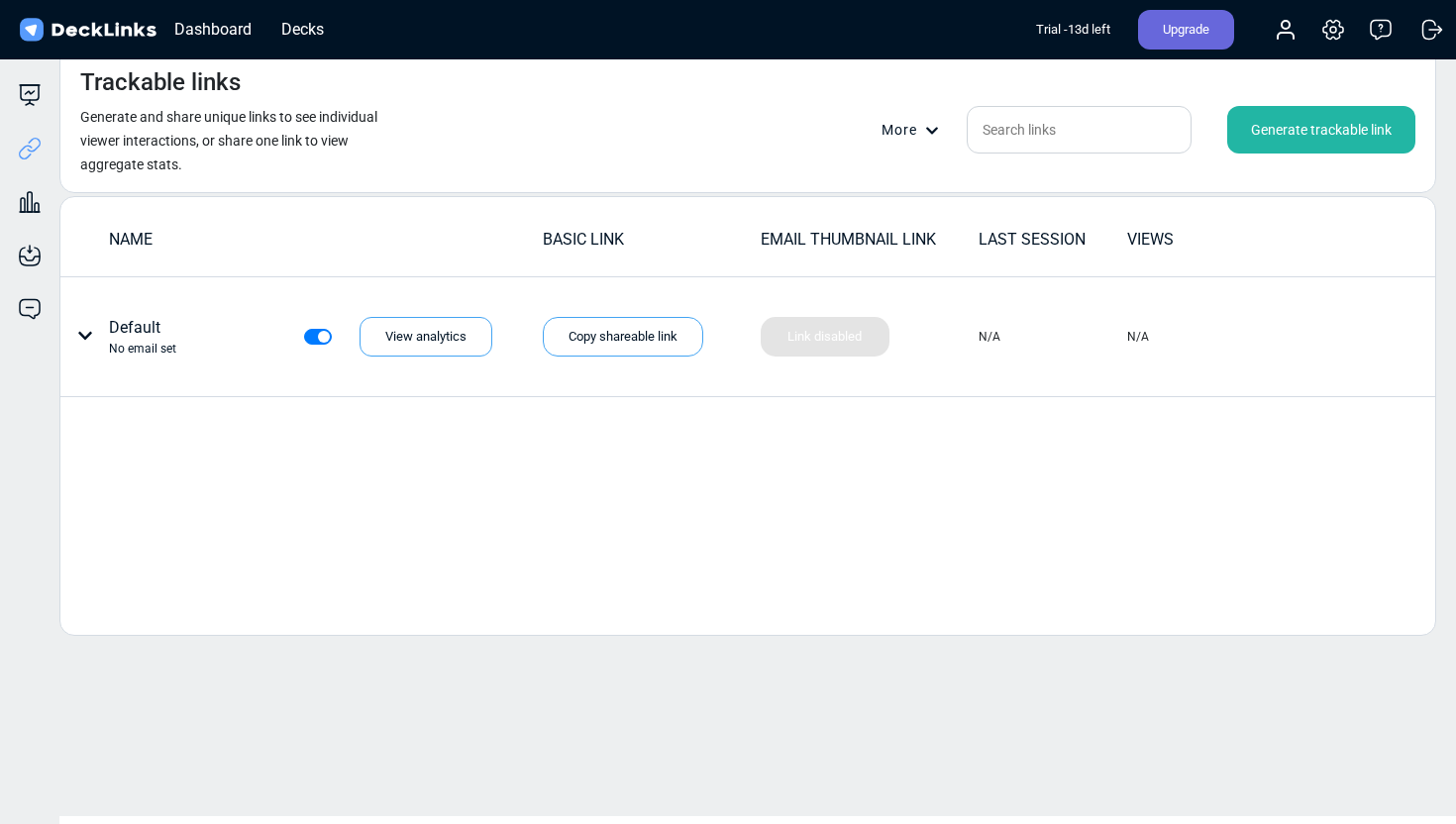 click 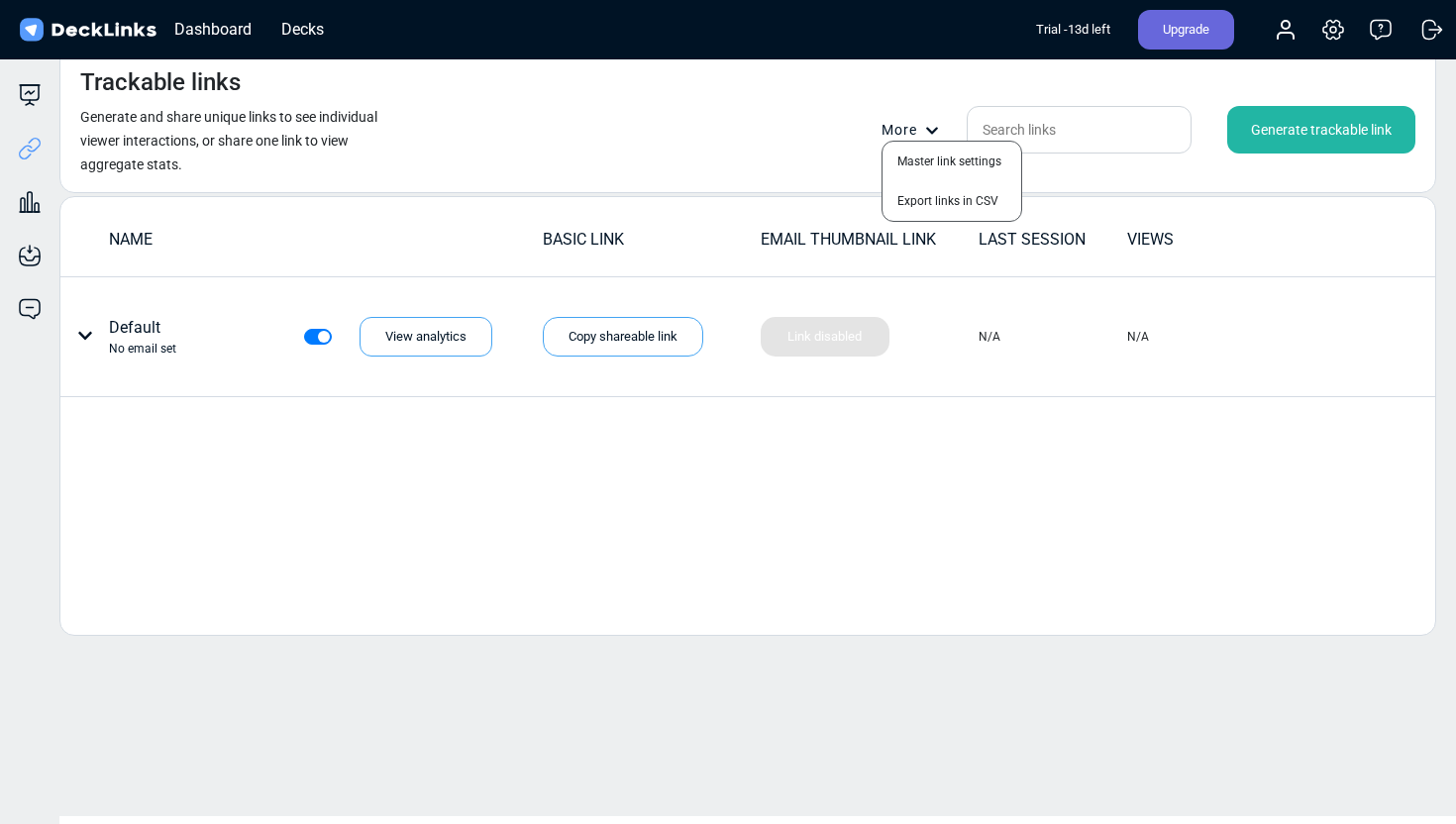 click at bounding box center [728, 412] 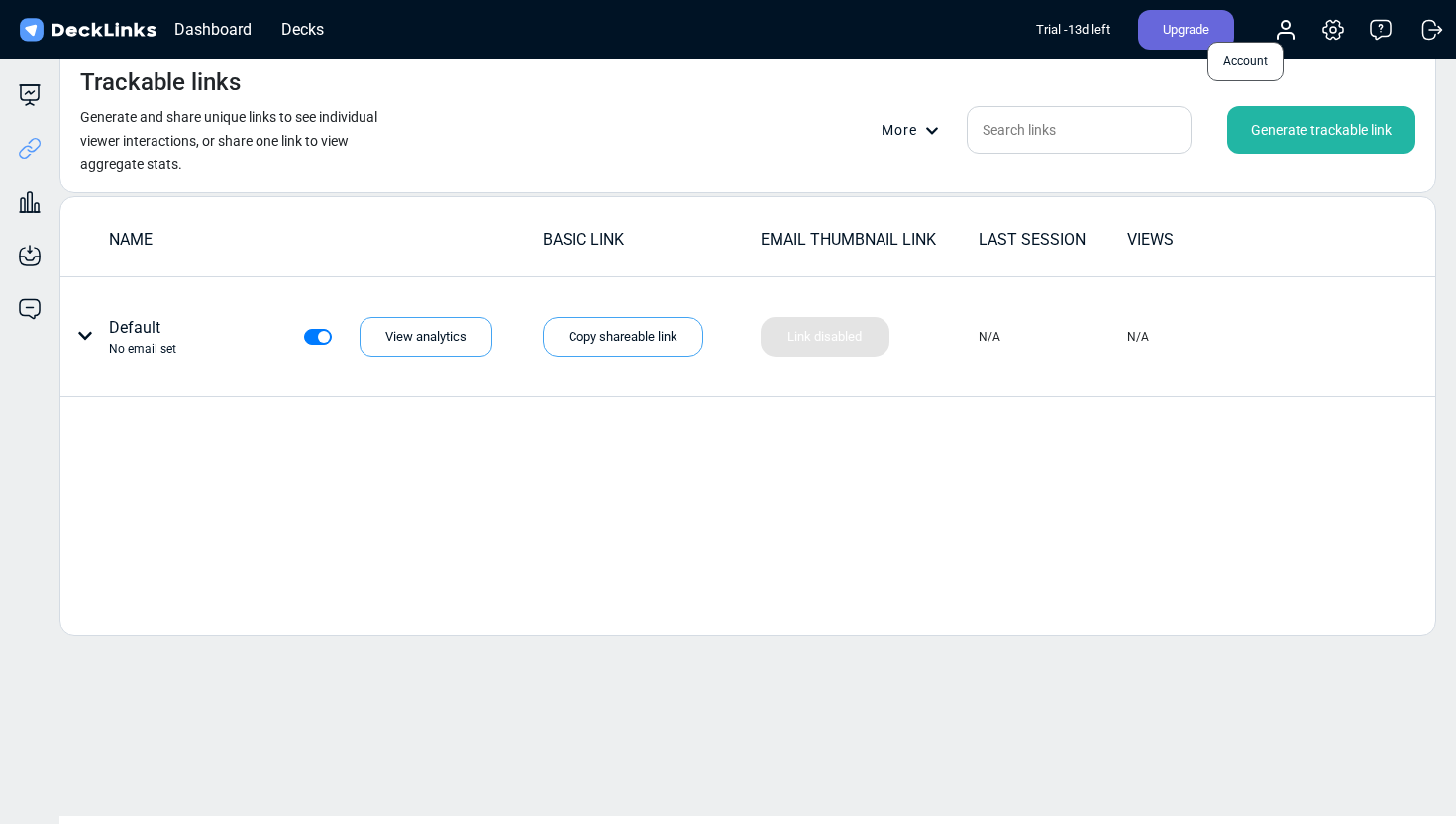 click 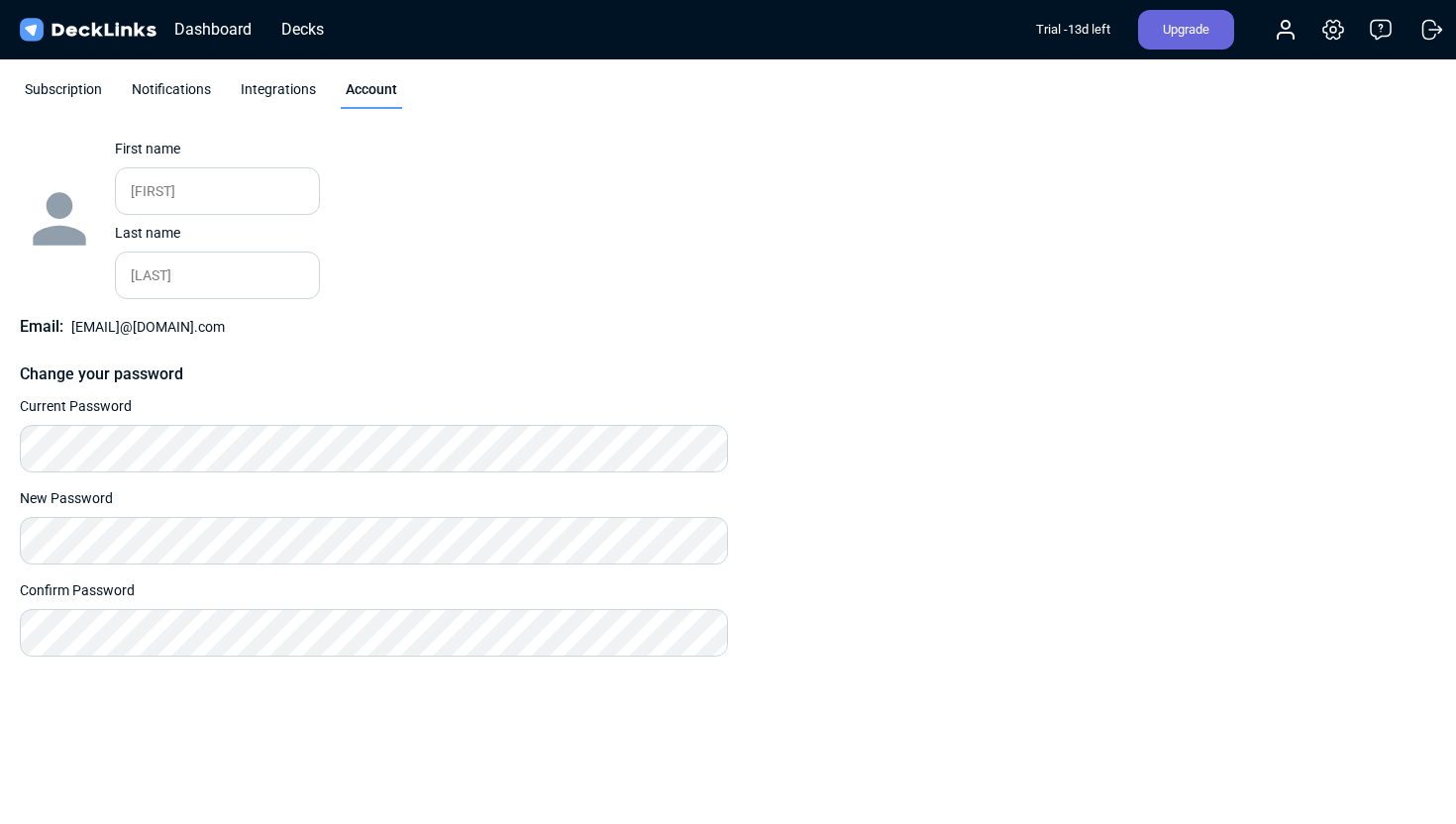 click on "Subscription" at bounding box center [63, 94] 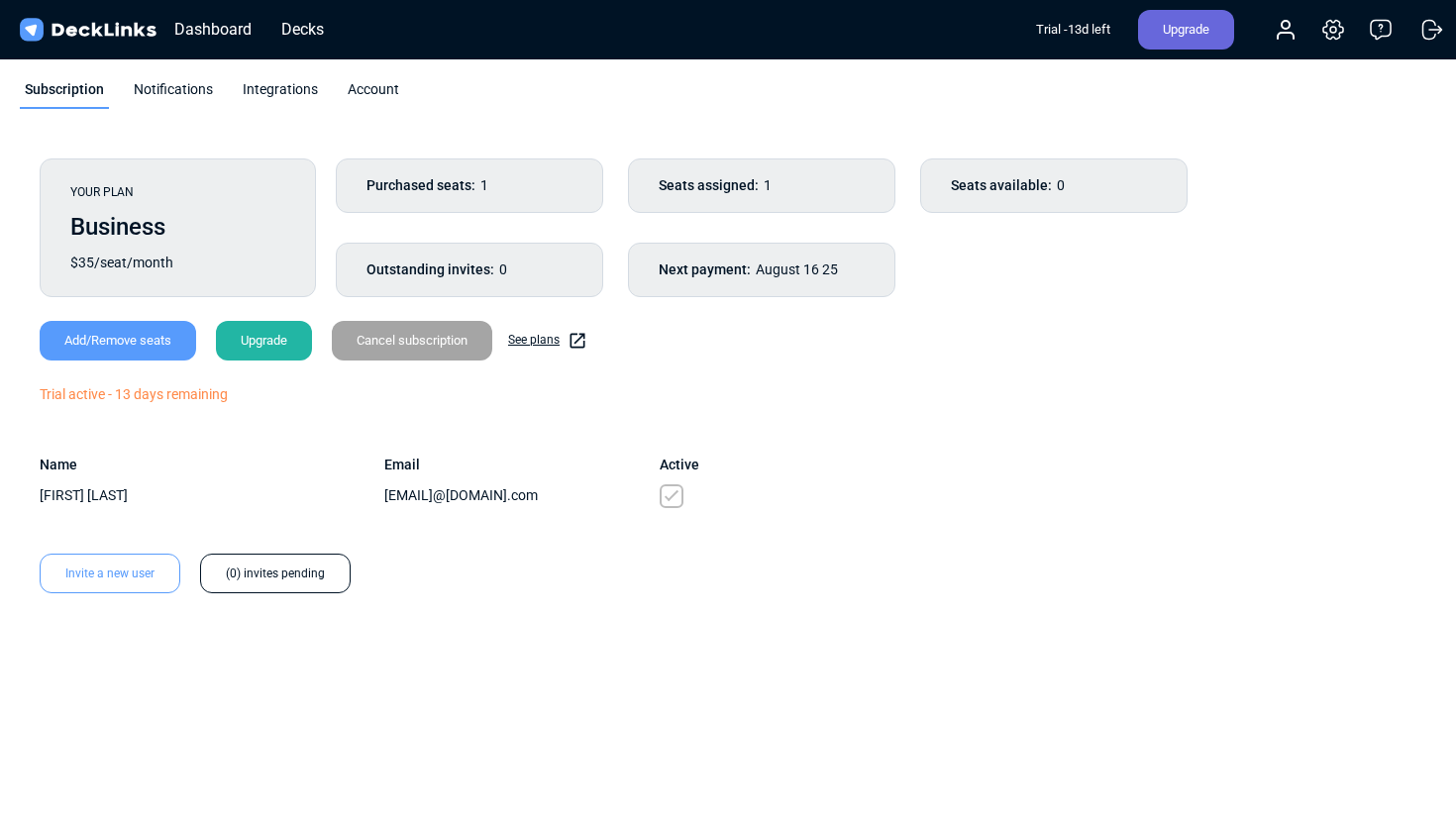 click on "Notifications" at bounding box center [173, 94] 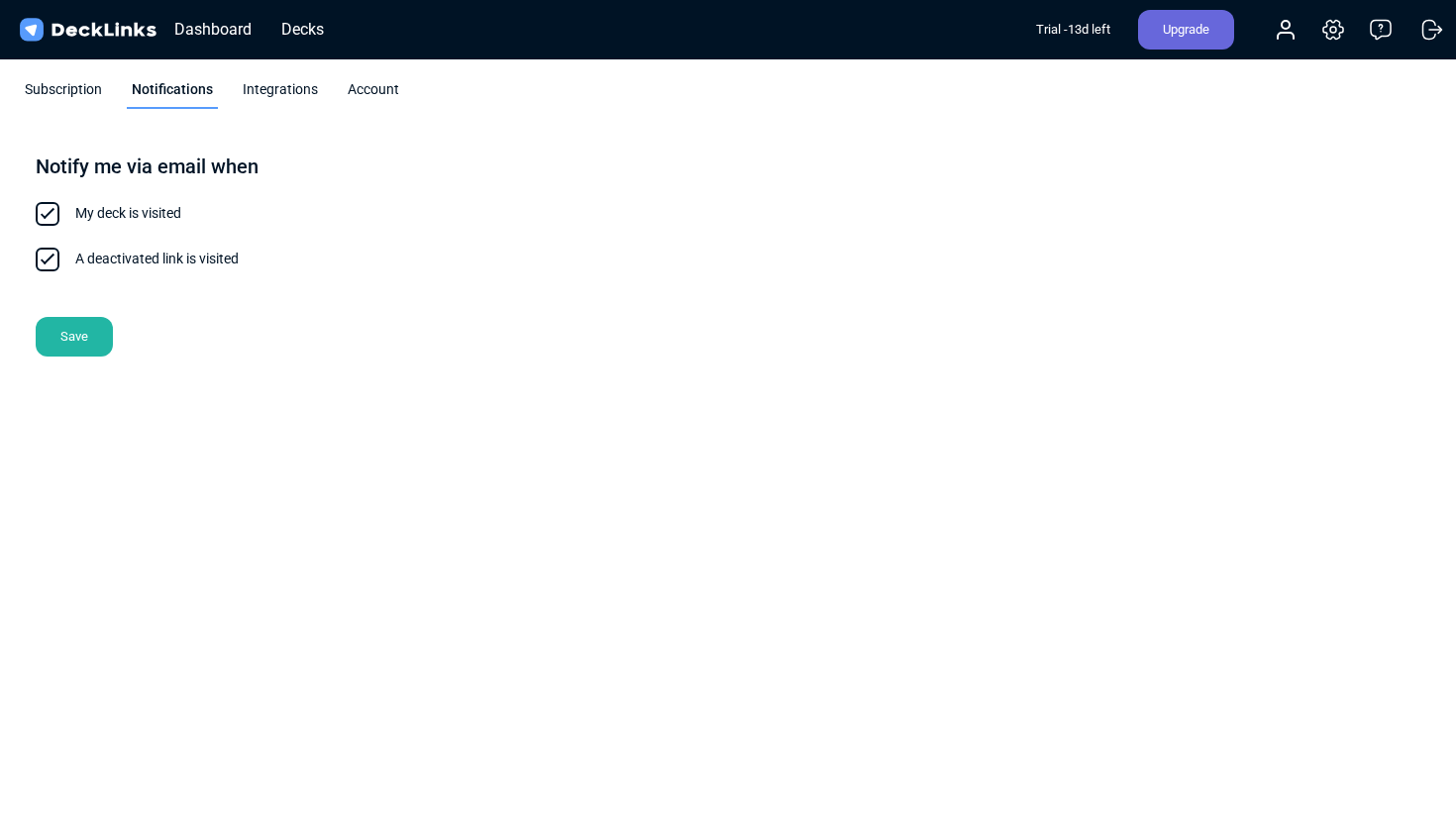 click on "Integrations" at bounding box center (280, 94) 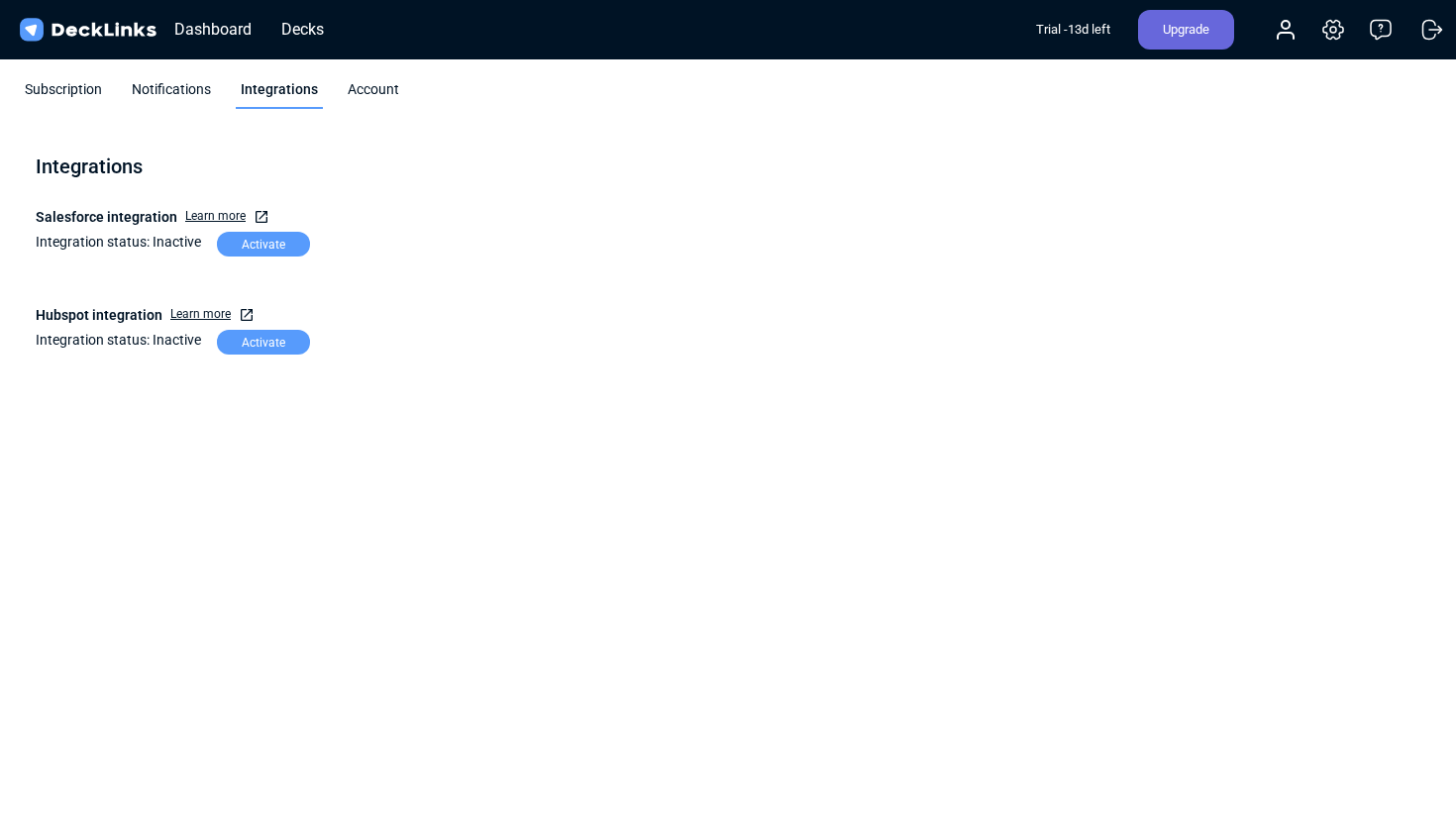 click on "Notifications" at bounding box center [171, 94] 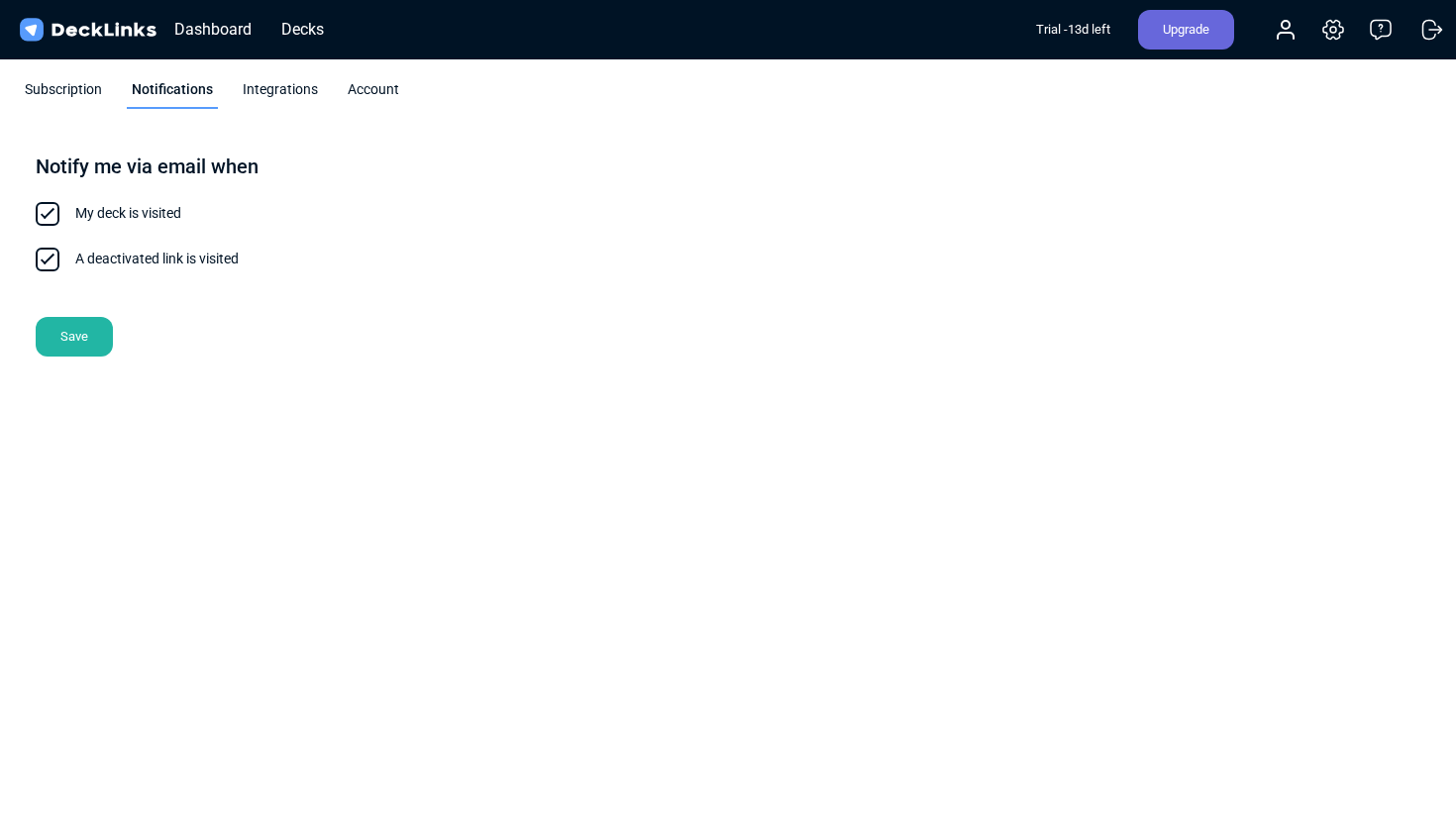 click on "Integrations" at bounding box center (280, 94) 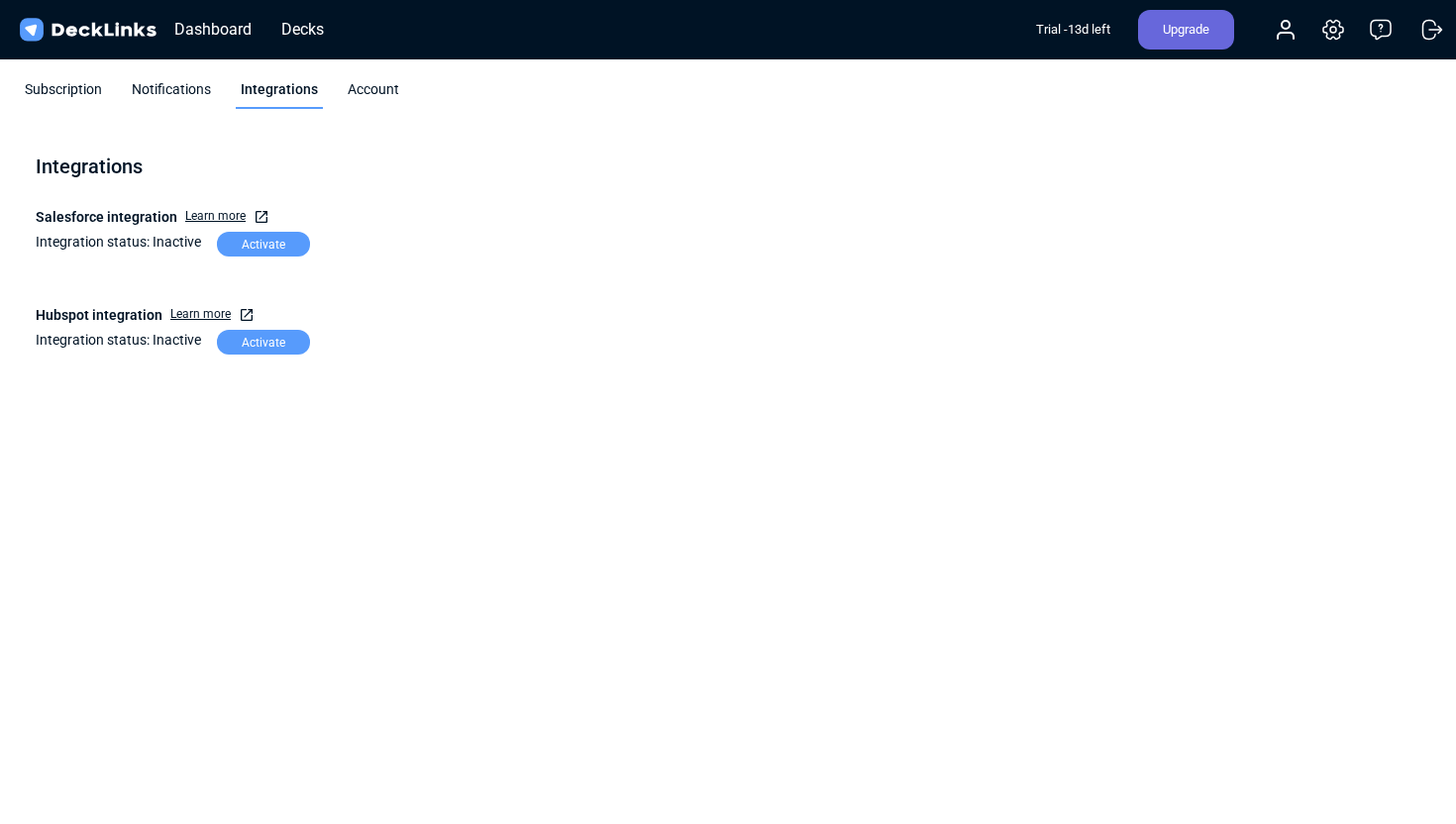 click on "Account" at bounding box center [373, 94] 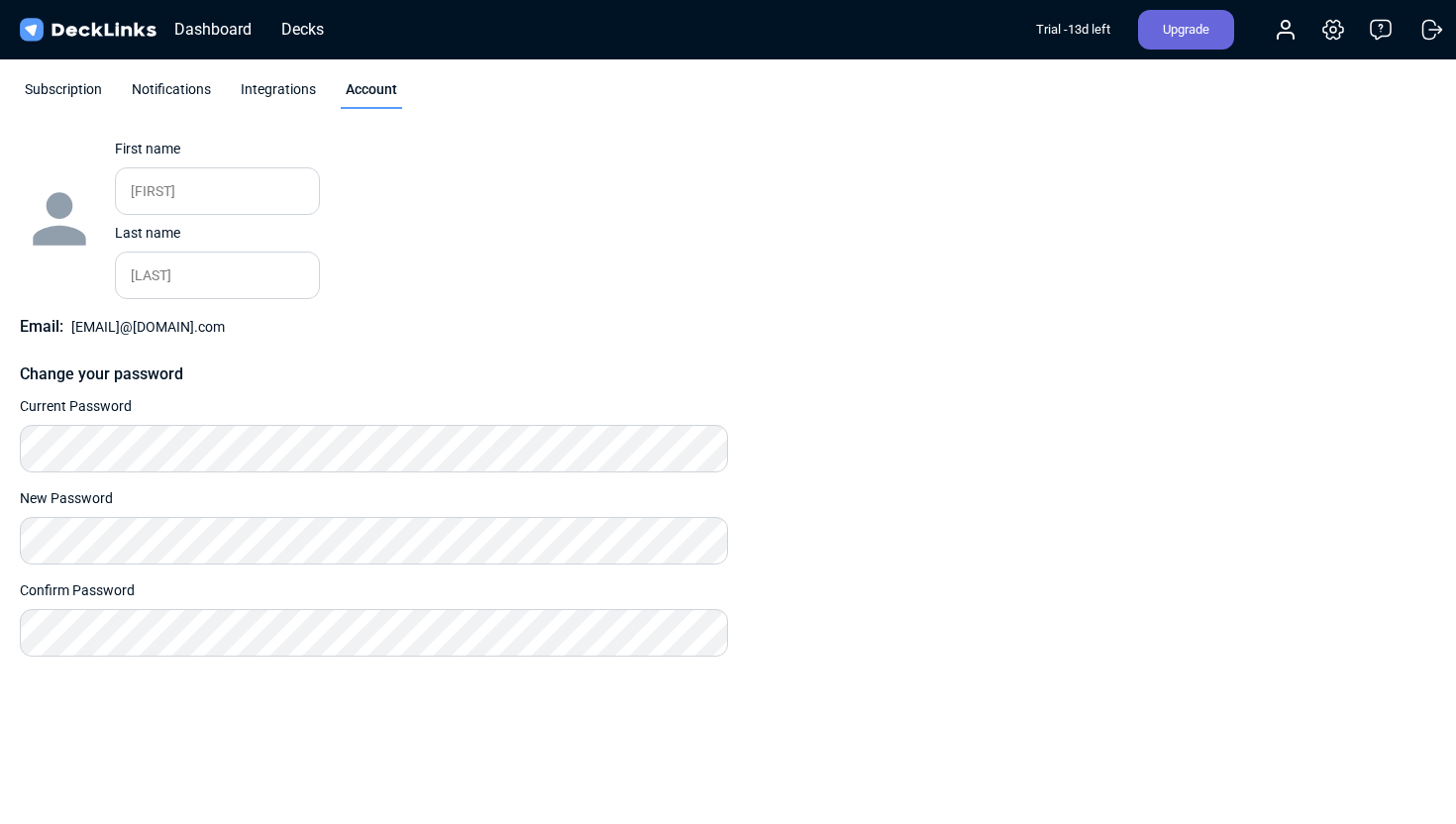 click on "Subscription" at bounding box center [63, 94] 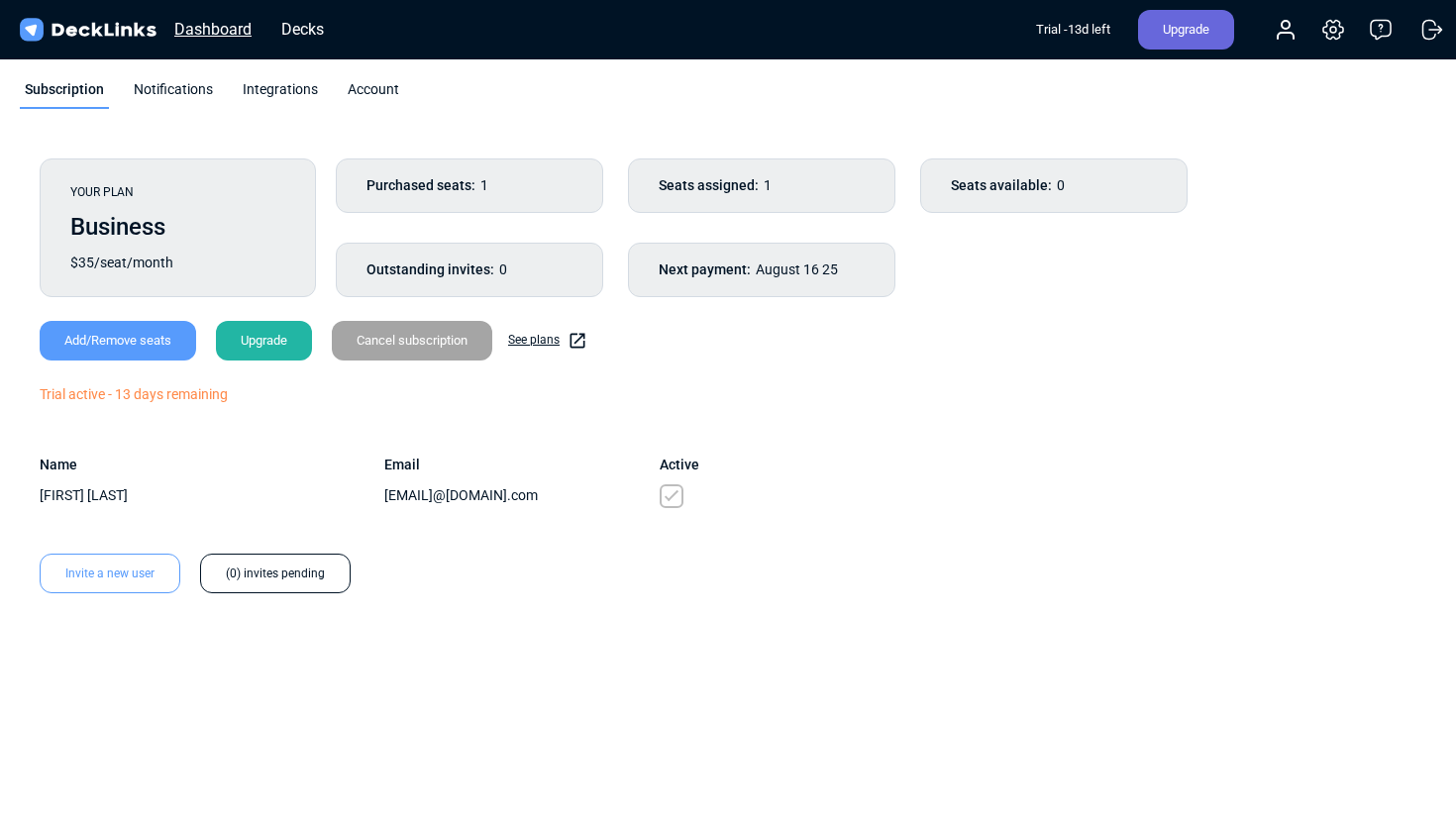 click on "Dashboard" at bounding box center (213, 29) 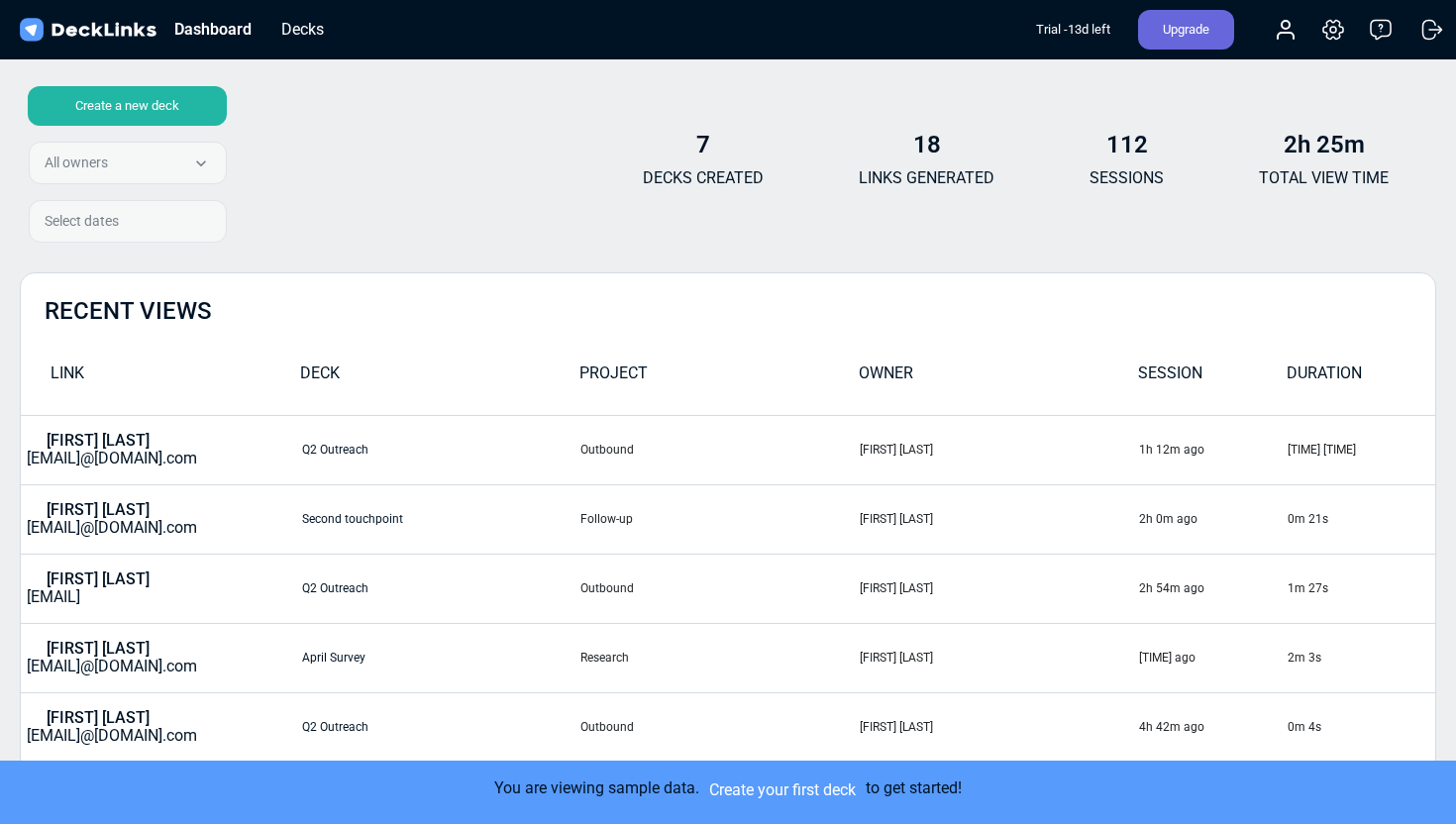 click on "Create a new deck All owners All owners [FIRST] [LAST] Select dates" at bounding box center (123, 168) 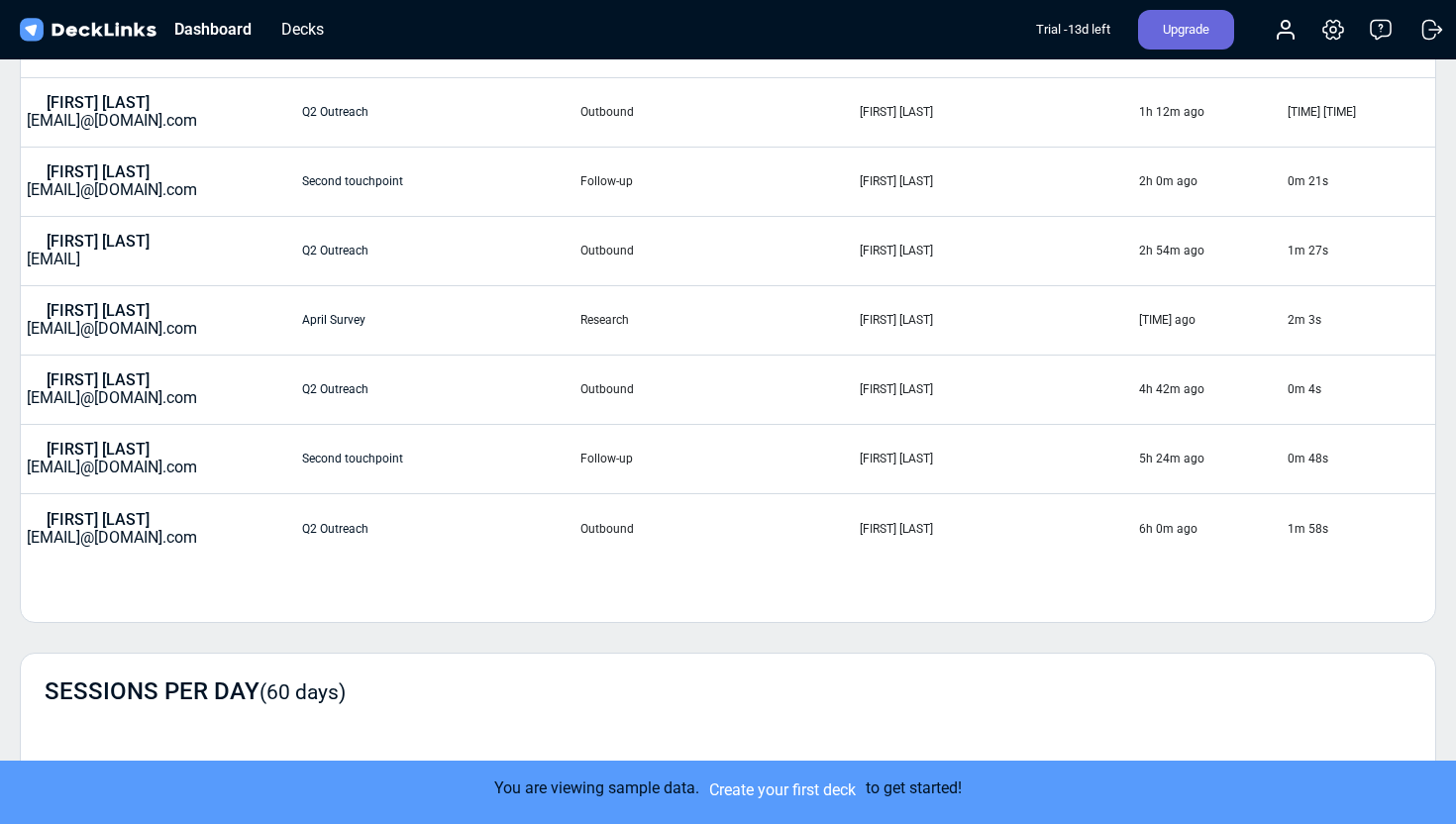 scroll, scrollTop: 0, scrollLeft: 0, axis: both 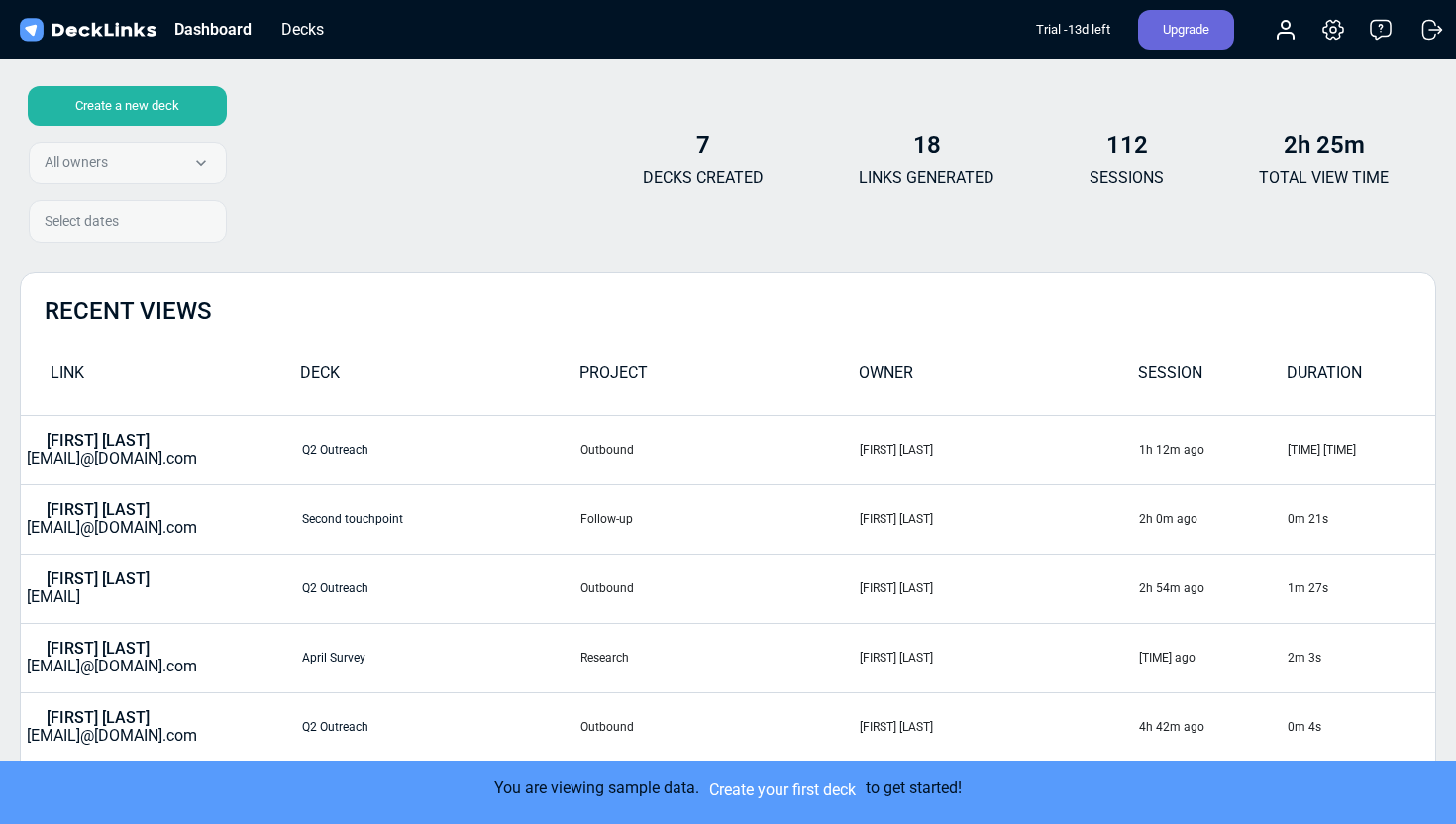 click on "Create a new deck All owners All owners [FIRST] [LAST] Select dates" at bounding box center (123, 168) 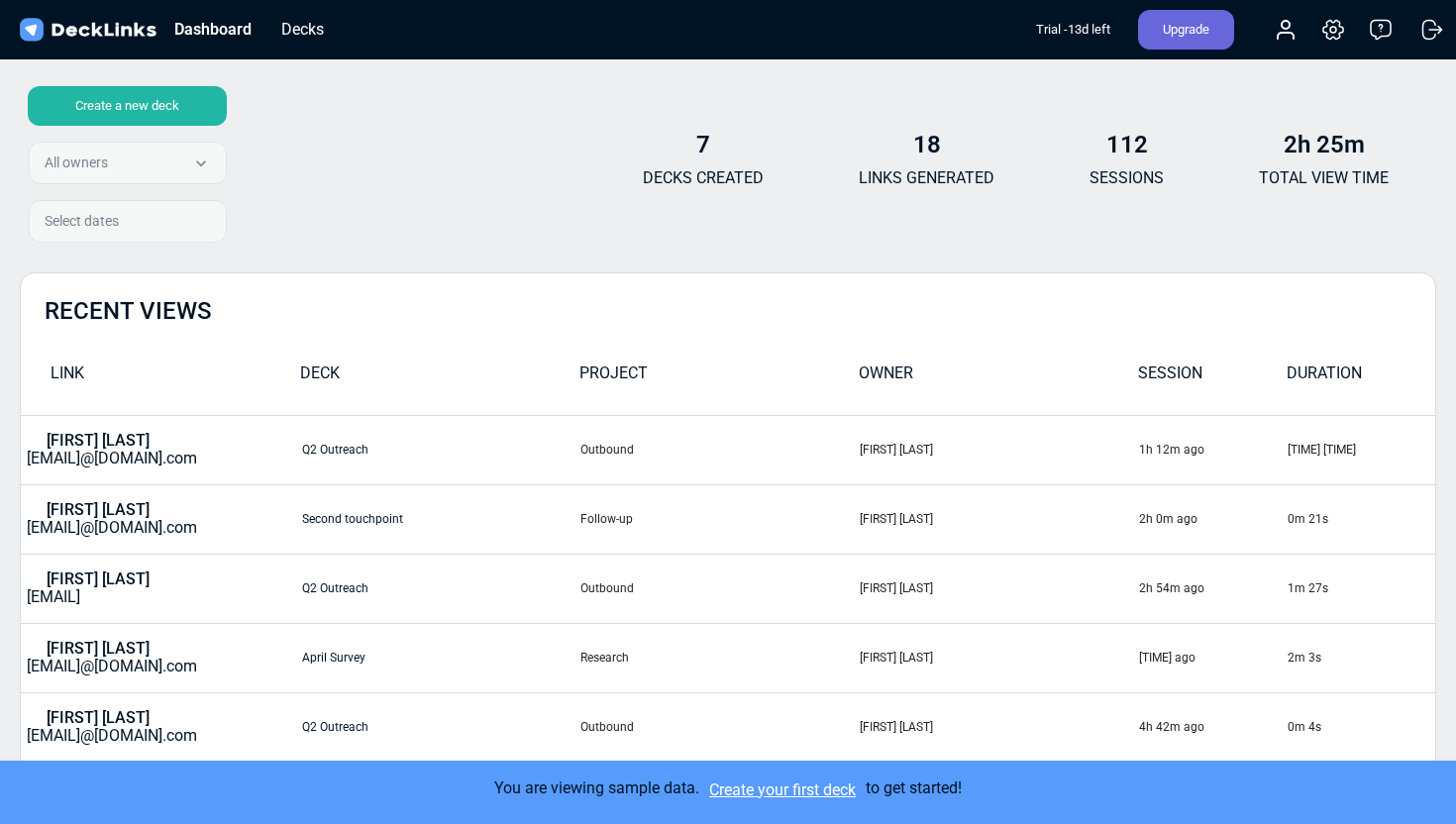 click on "Create your first deck" at bounding box center [782, 789] 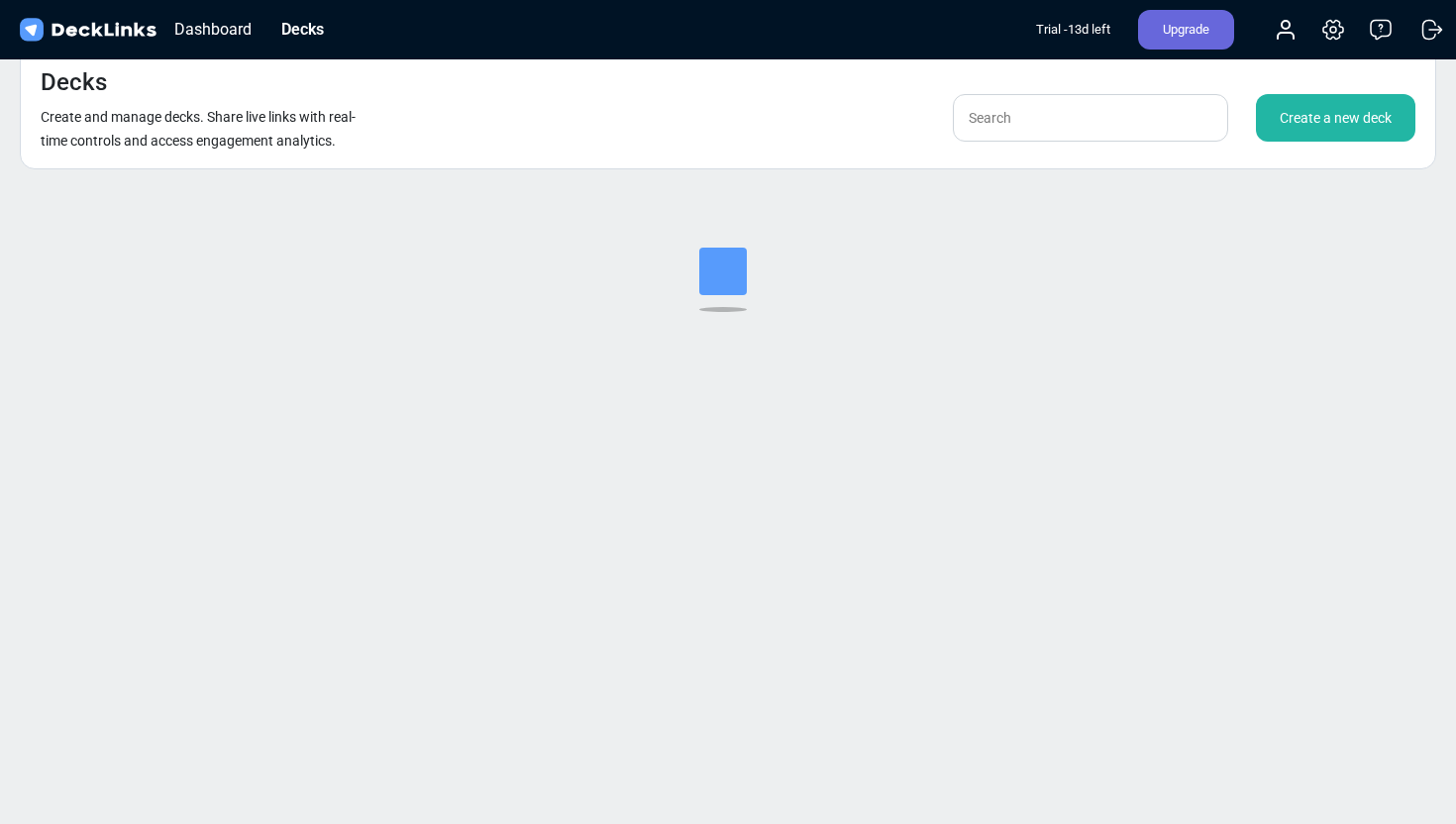 scroll, scrollTop: 0, scrollLeft: 0, axis: both 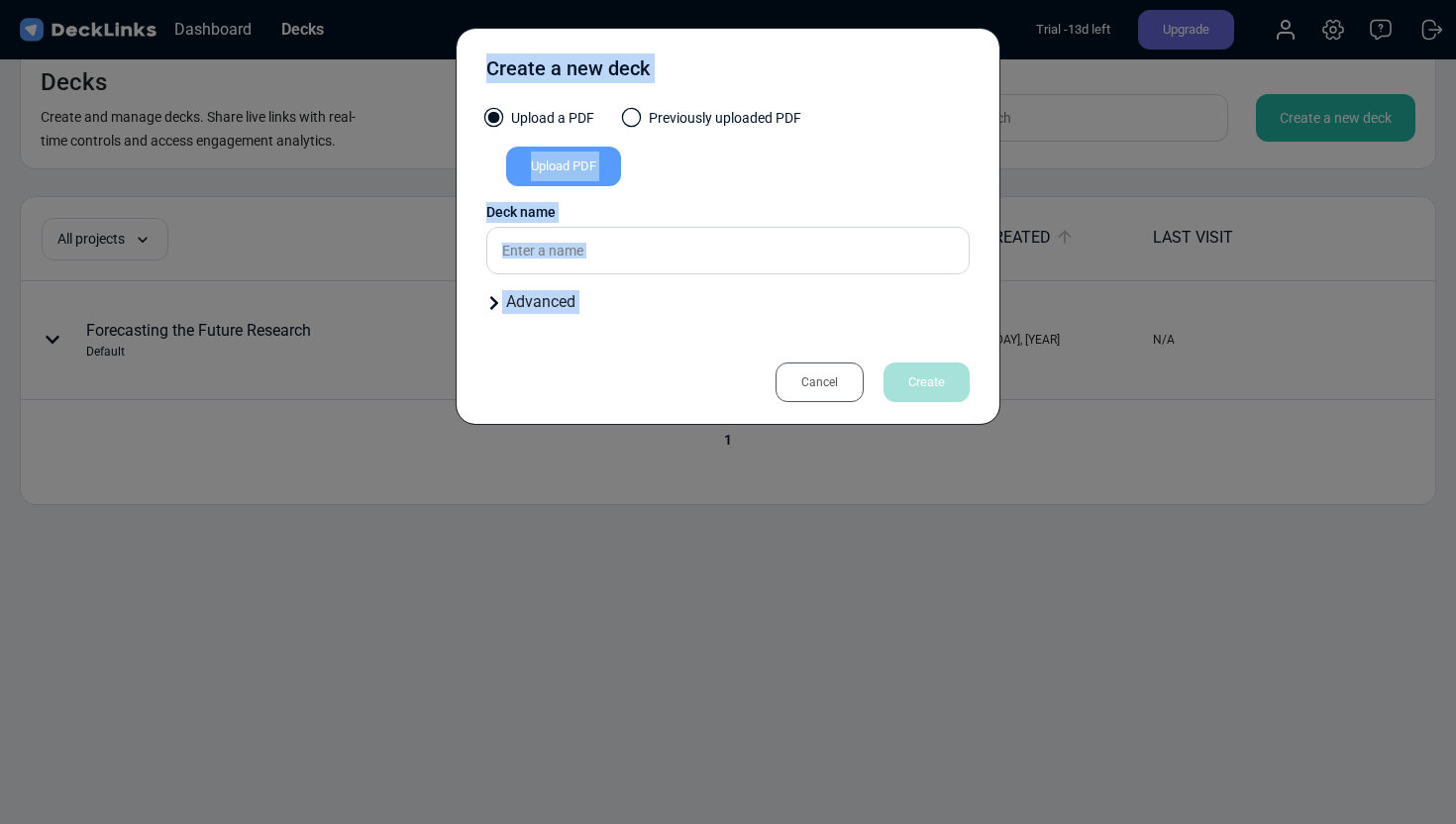 drag, startPoint x: 794, startPoint y: 389, endPoint x: 634, endPoint y: 83, distance: 345.3057 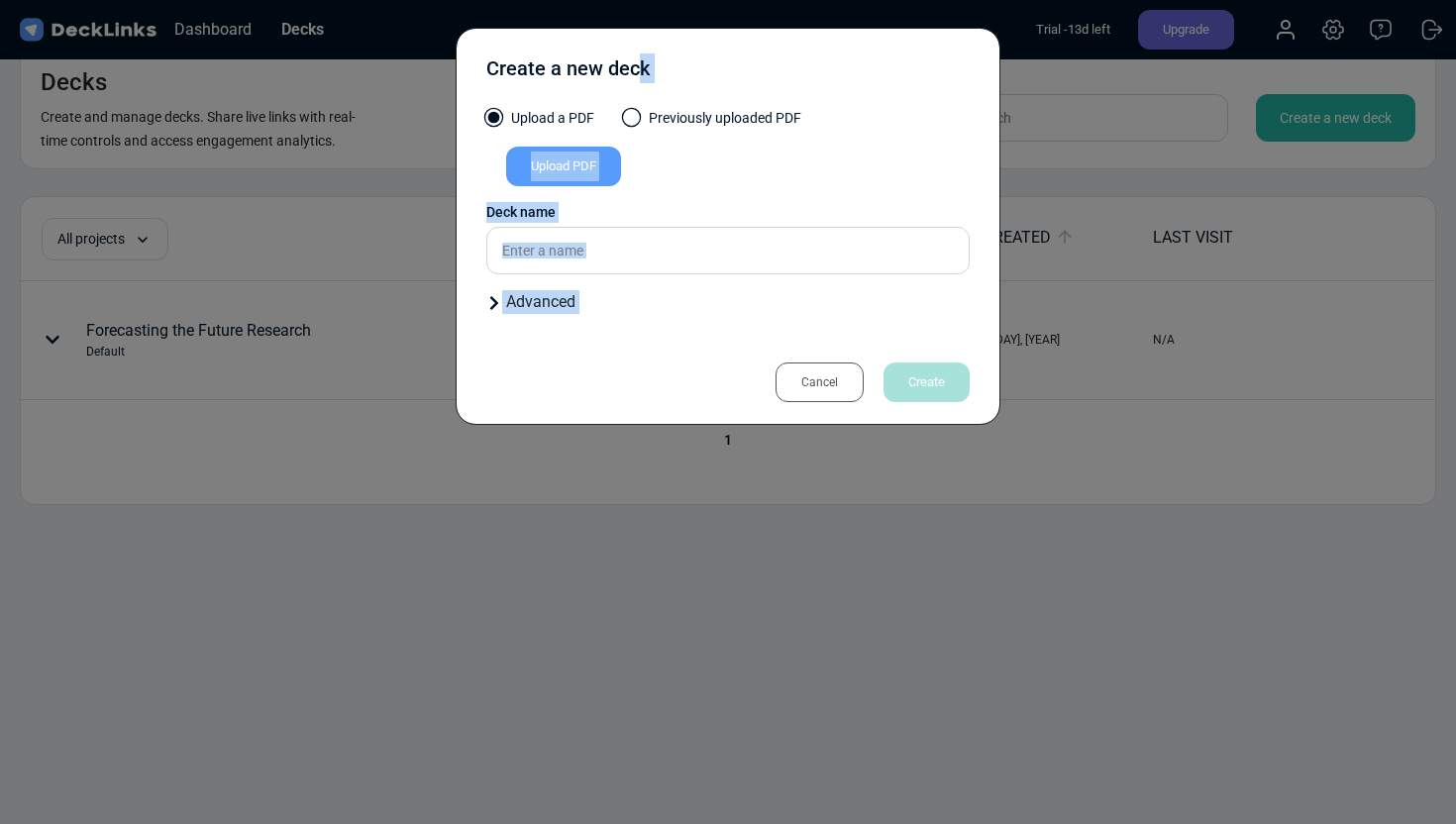 click at bounding box center [632, 118] 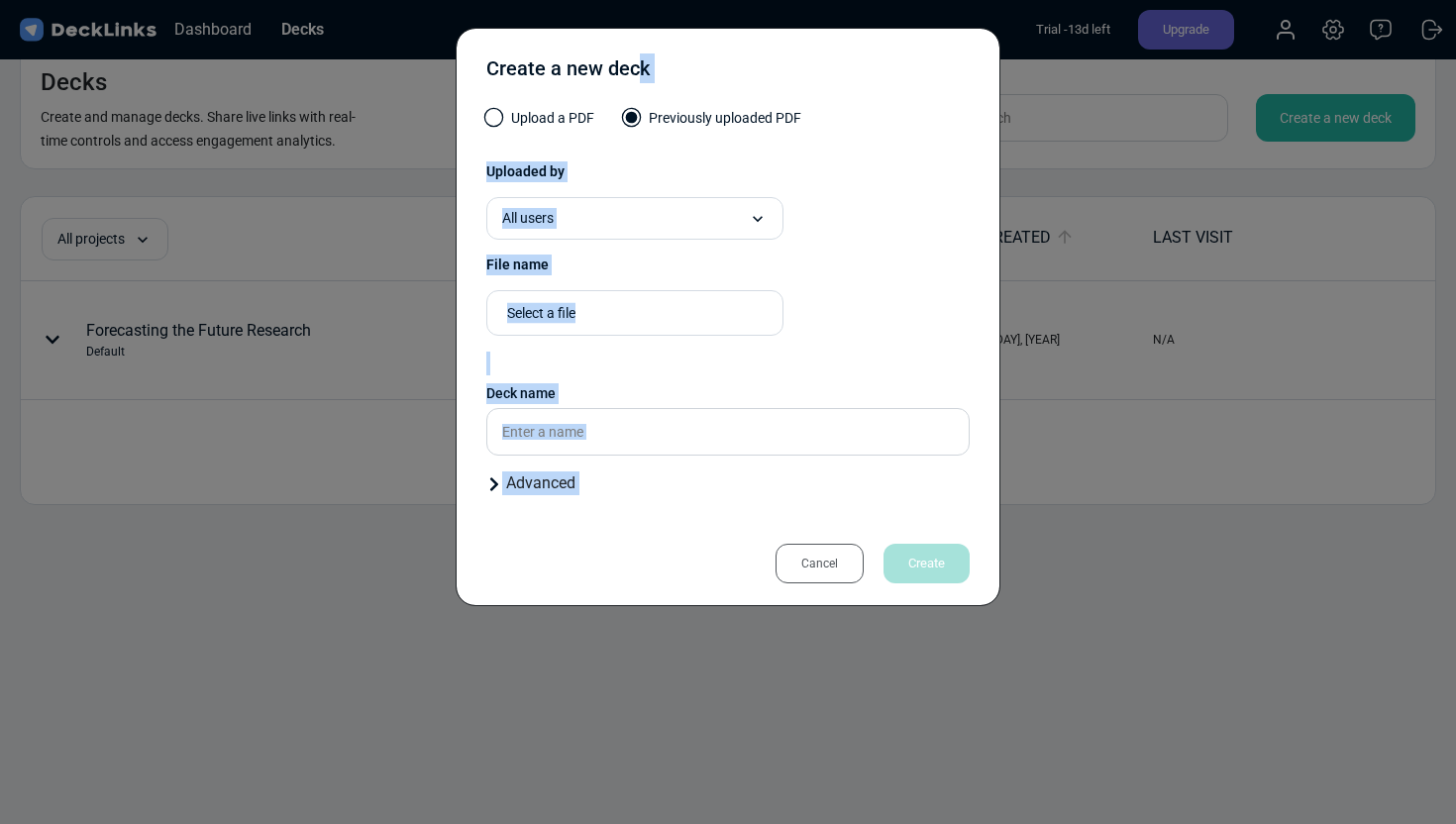 click on "Cancel" at bounding box center [819, 564] 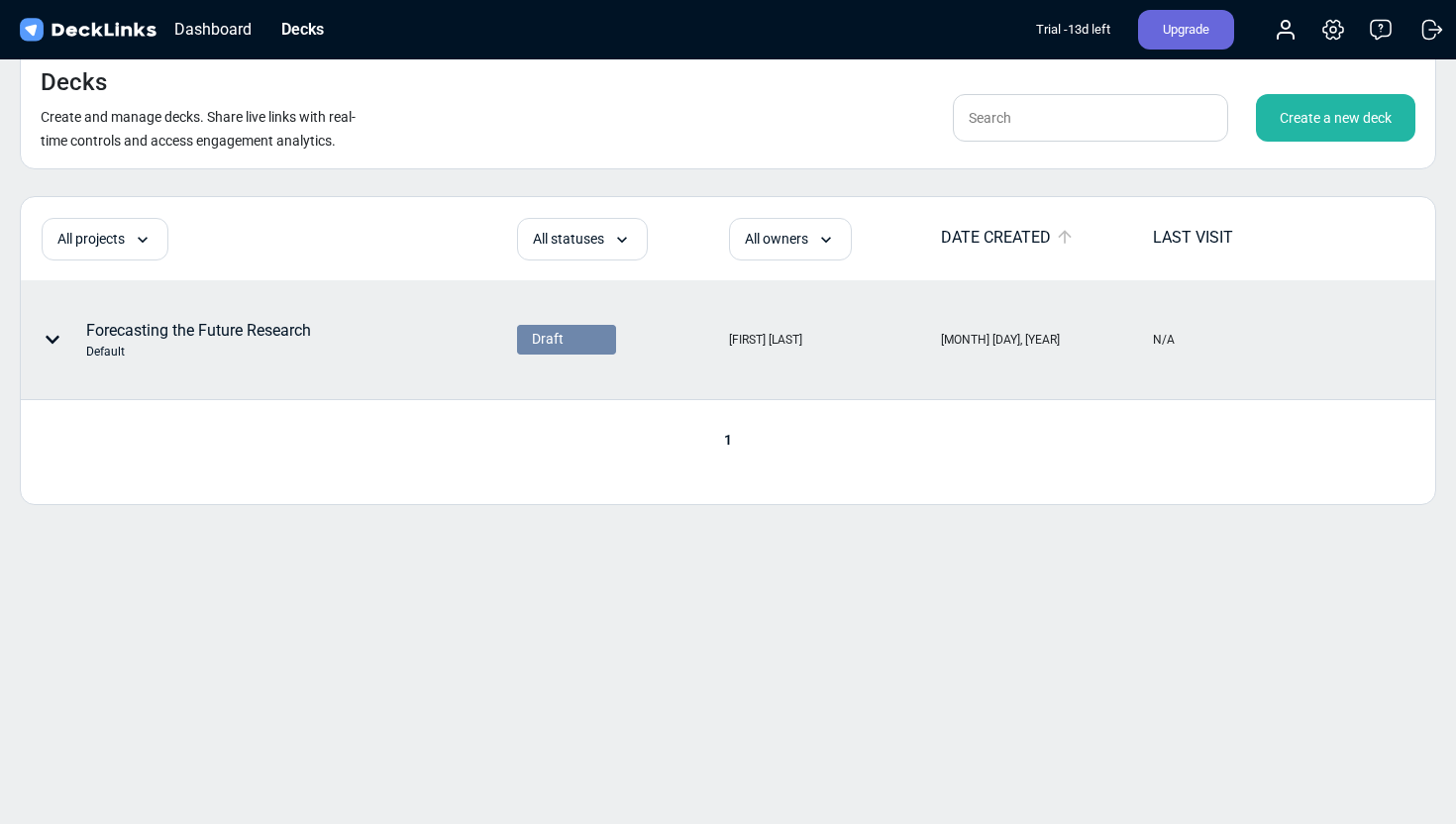 click at bounding box center [56, 340] 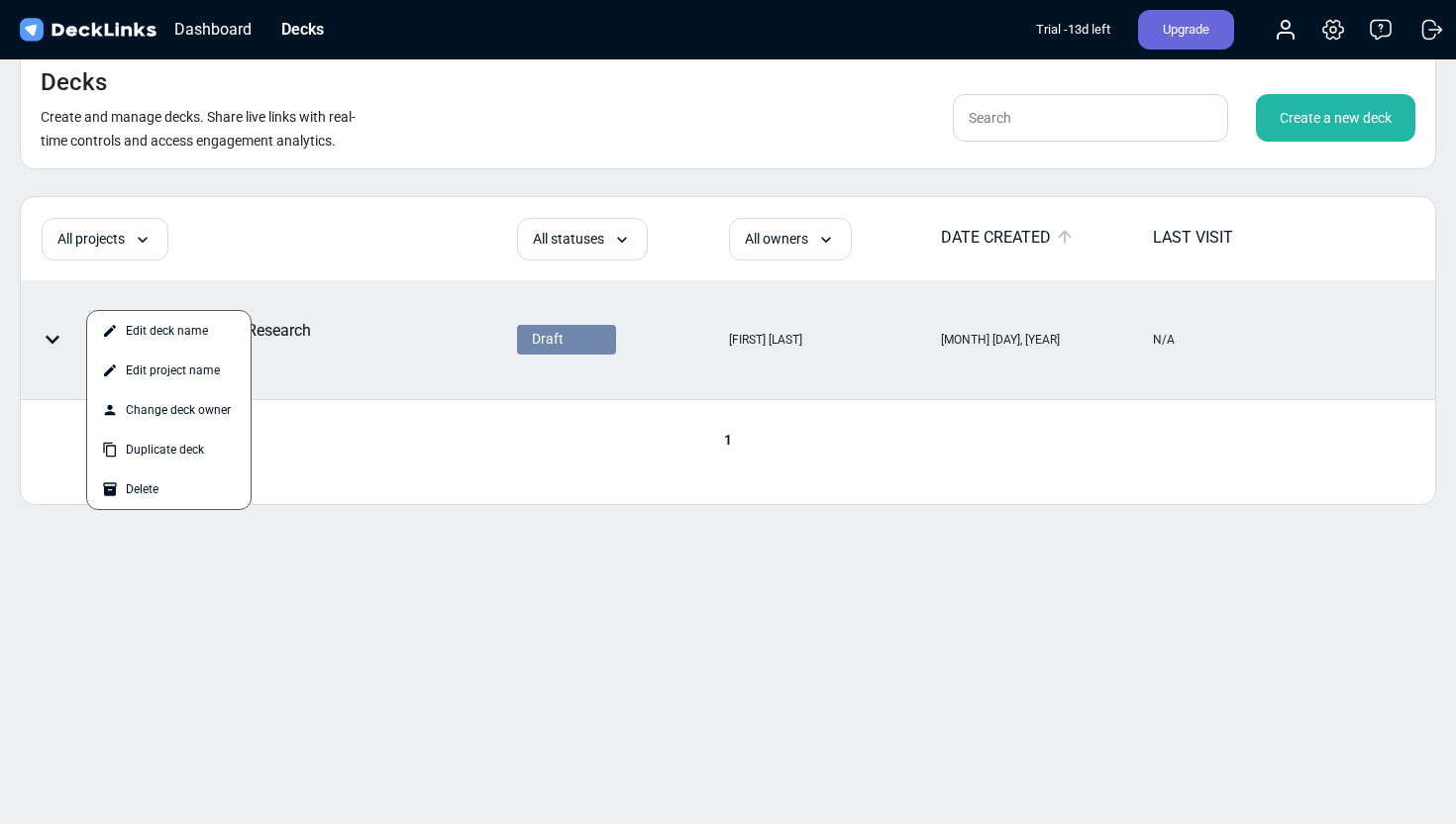 click at bounding box center (728, 412) 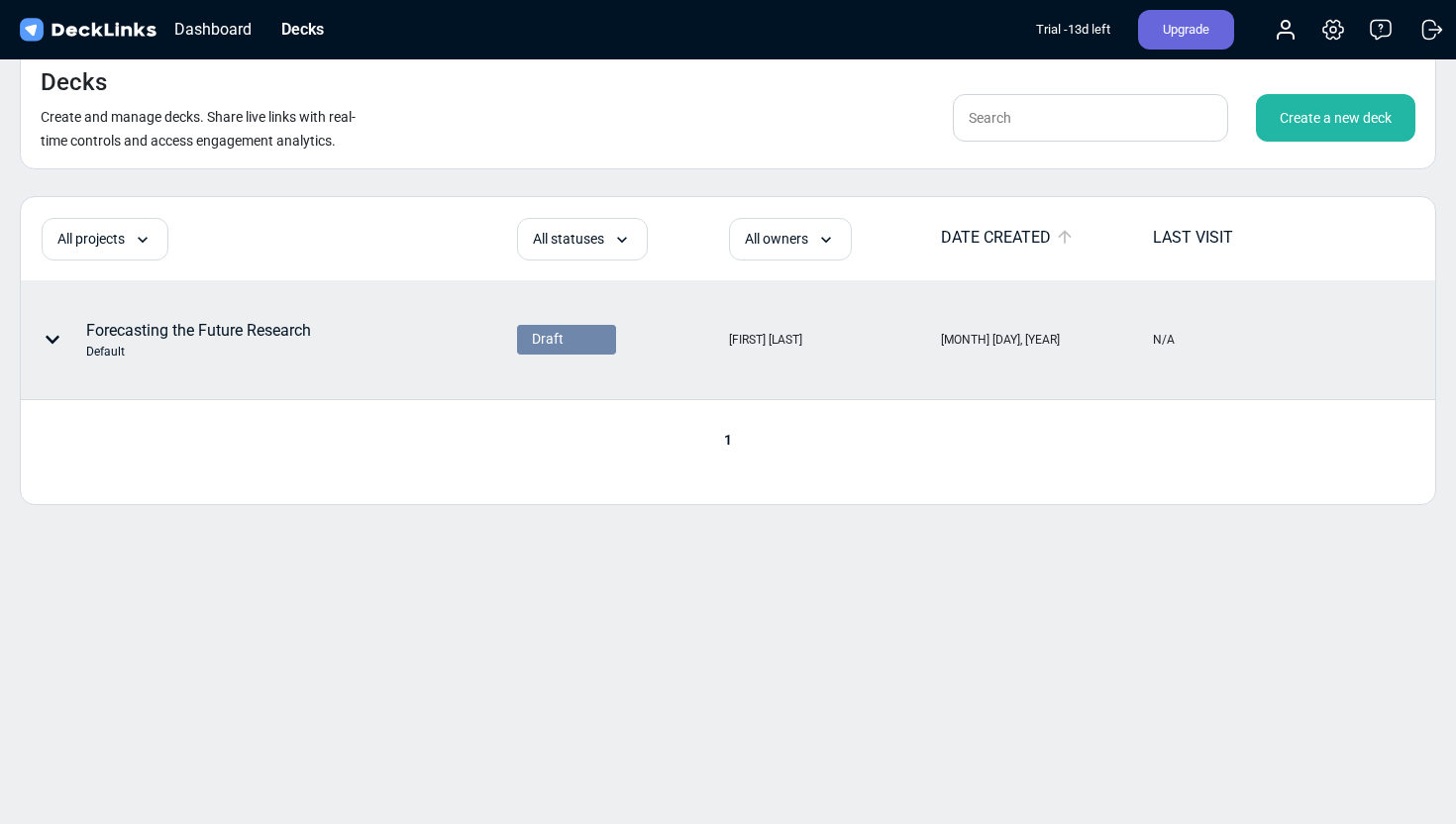 click on "Forecasting the Future Research Default" at bounding box center [198, 340] 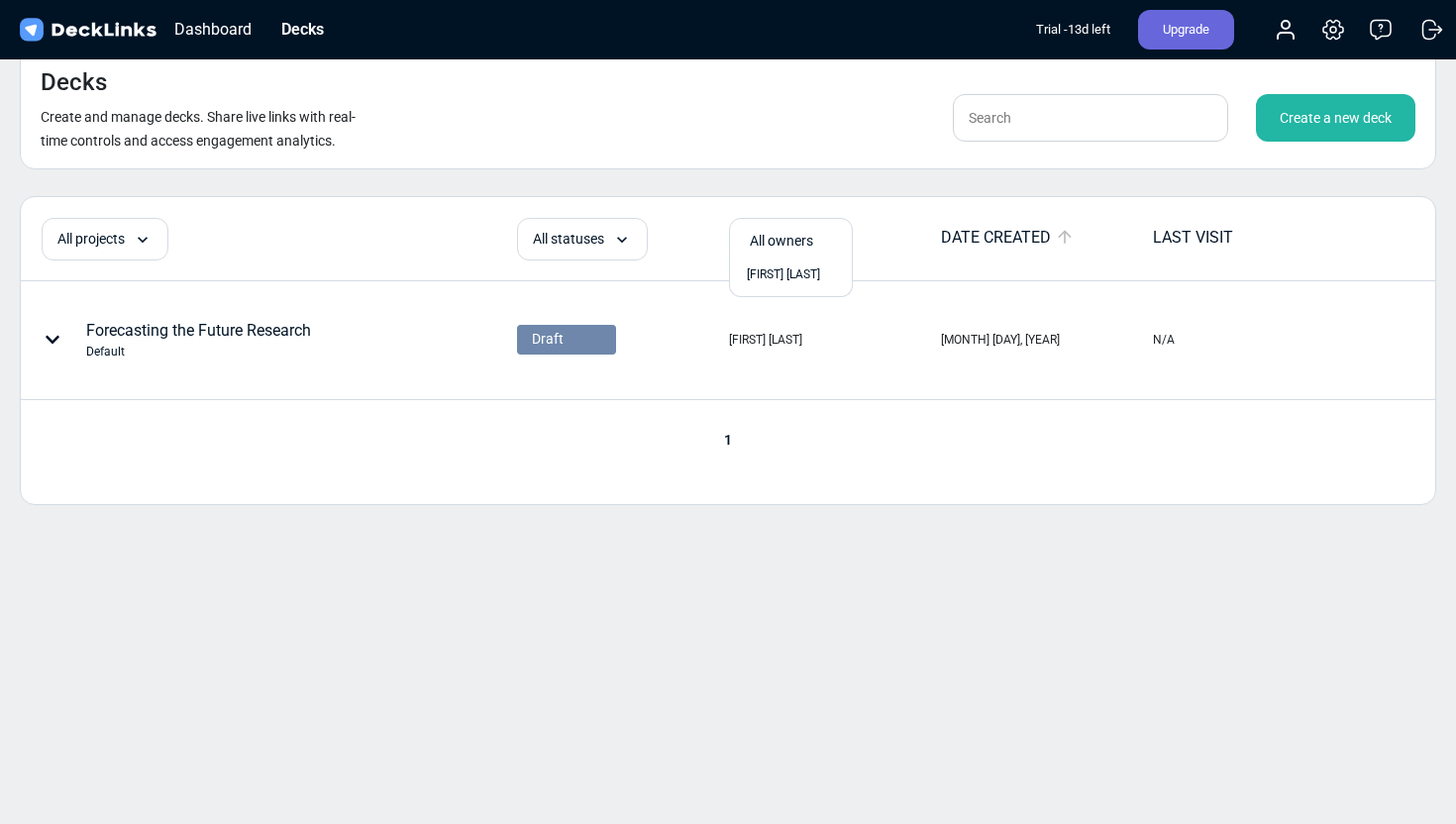 click on "All owners" at bounding box center [795, 241] 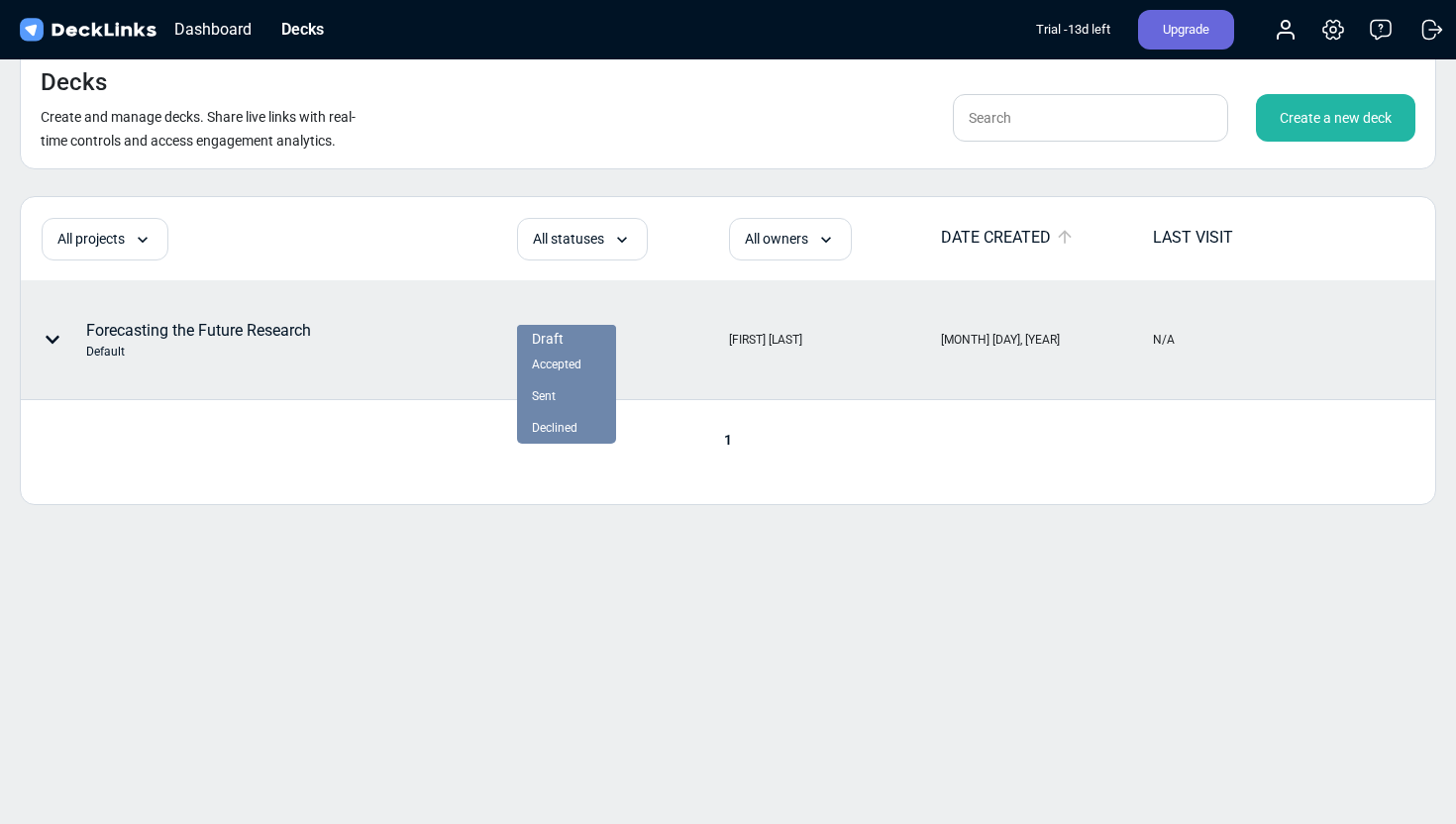 click on "Draft" at bounding box center [548, 339] 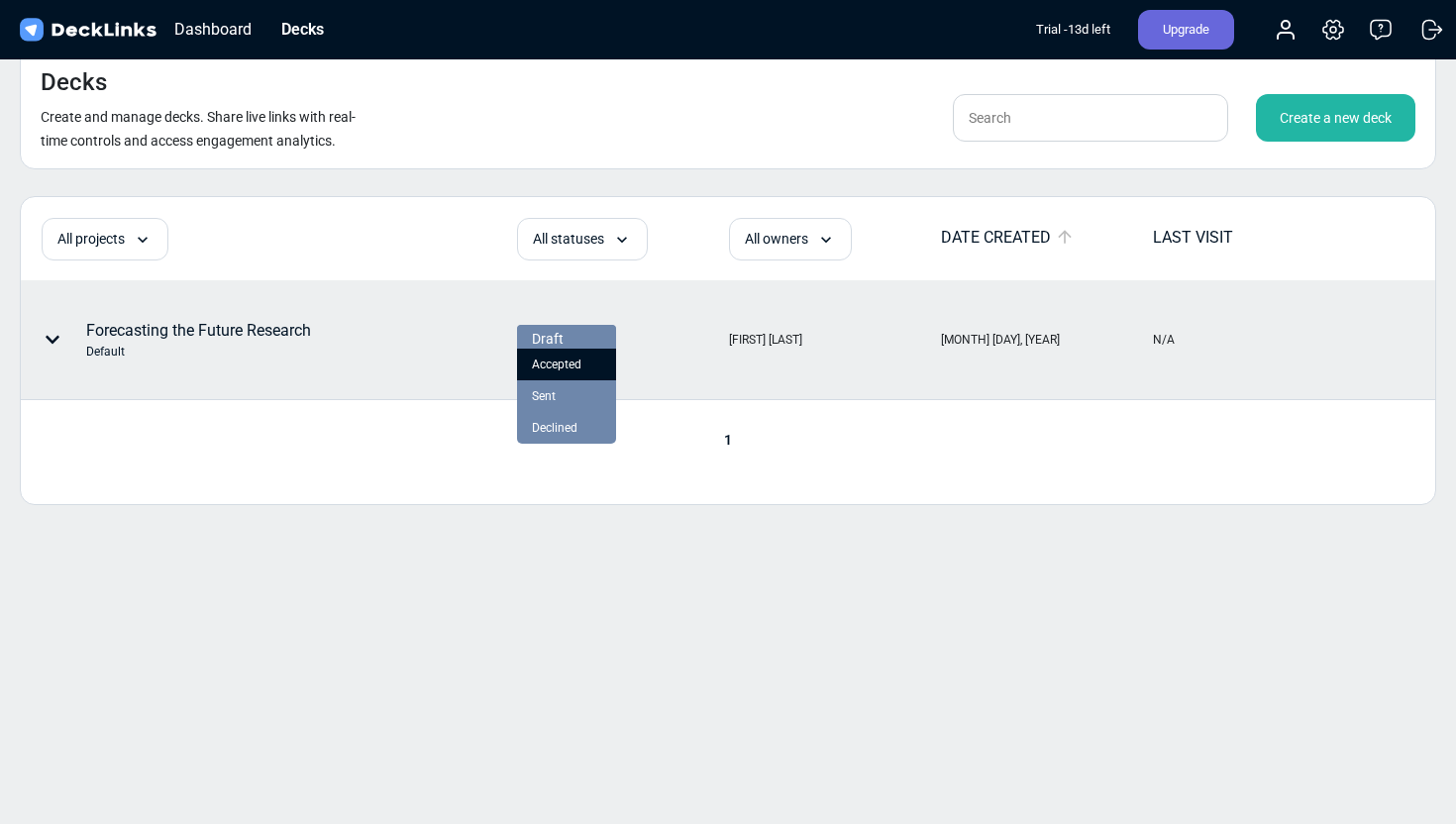 click on "Accepted" at bounding box center (557, 364) 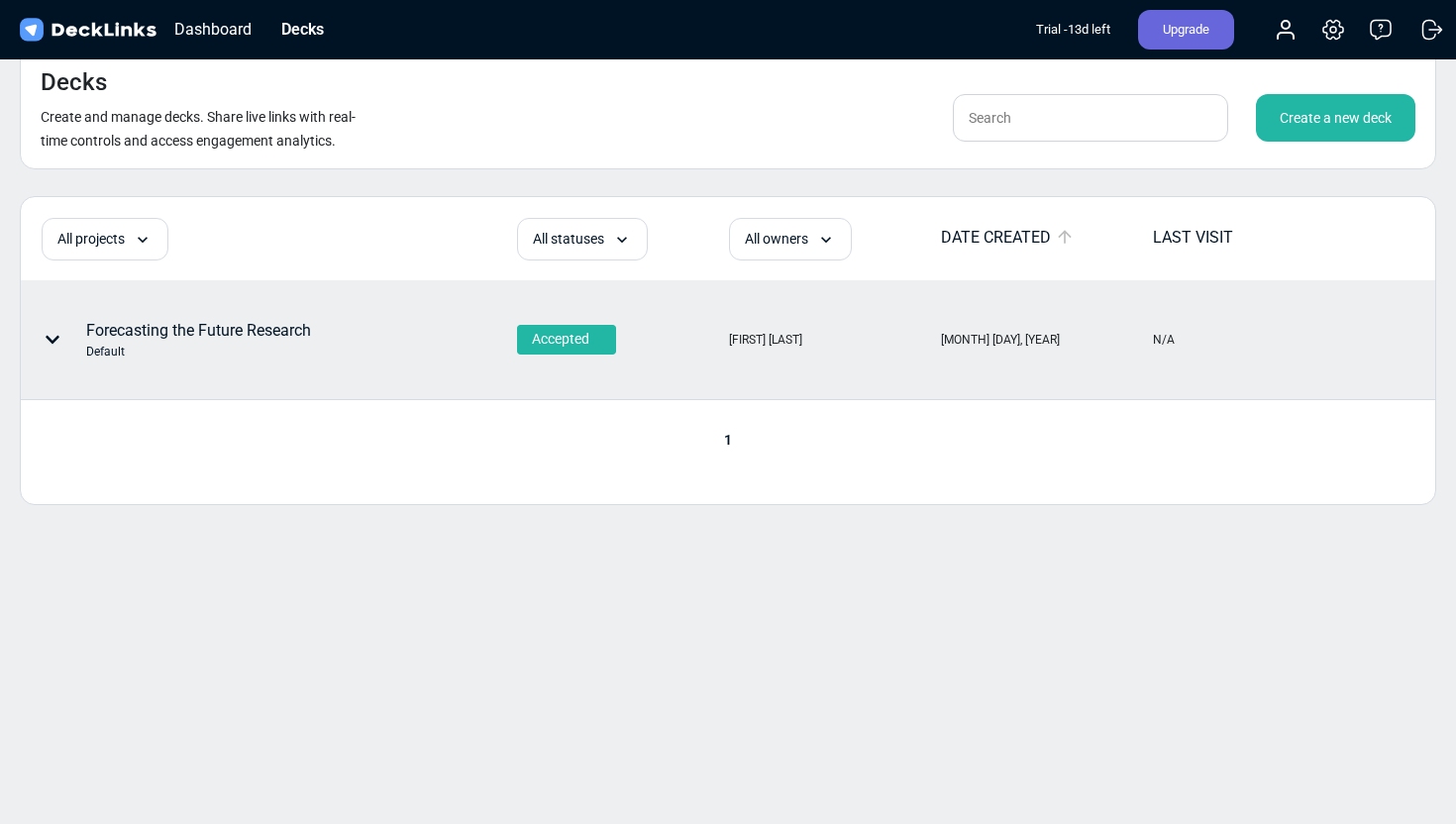 click on "Forecasting the Future Research Default" at bounding box center (198, 340) 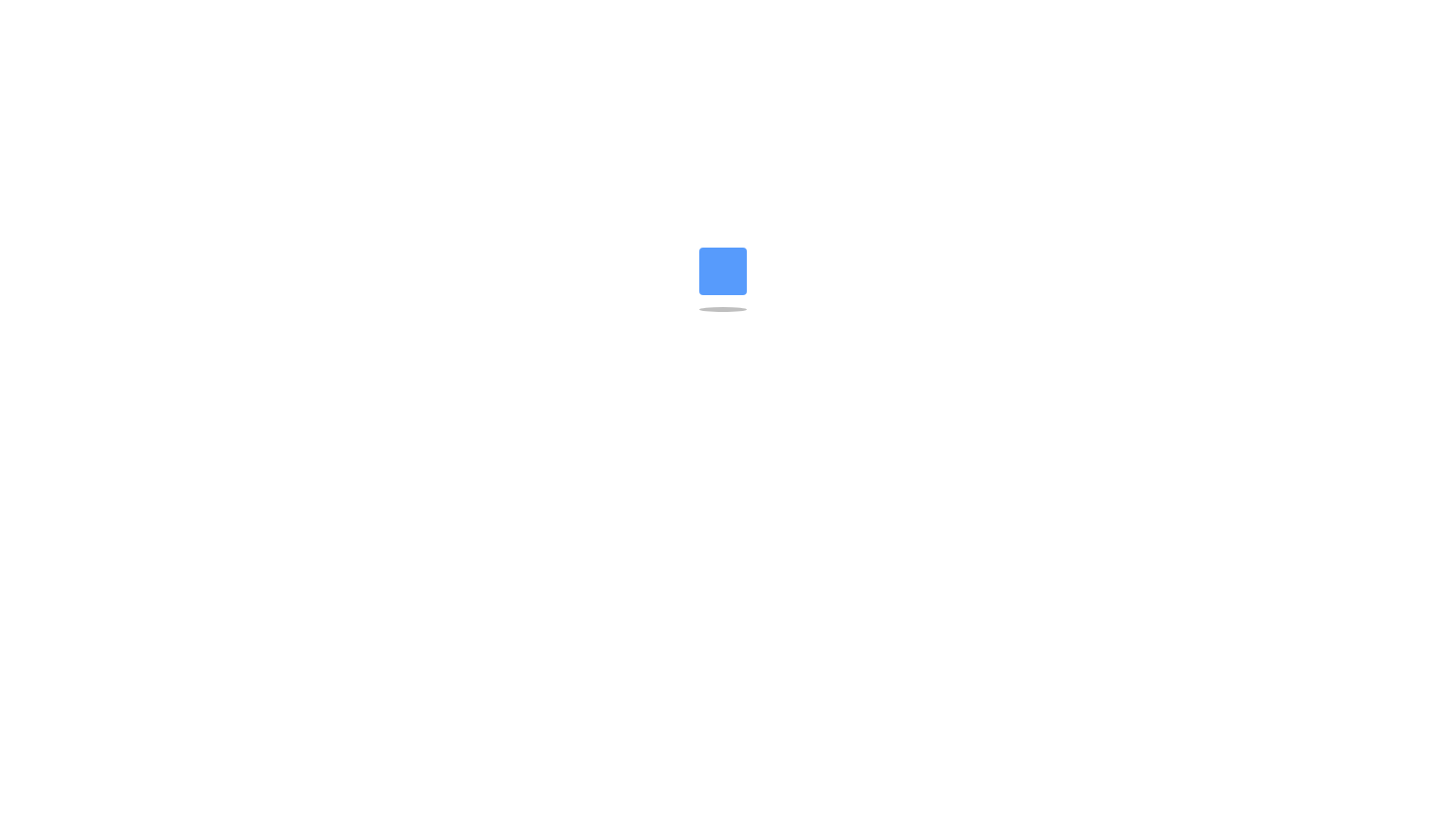 scroll, scrollTop: 0, scrollLeft: 0, axis: both 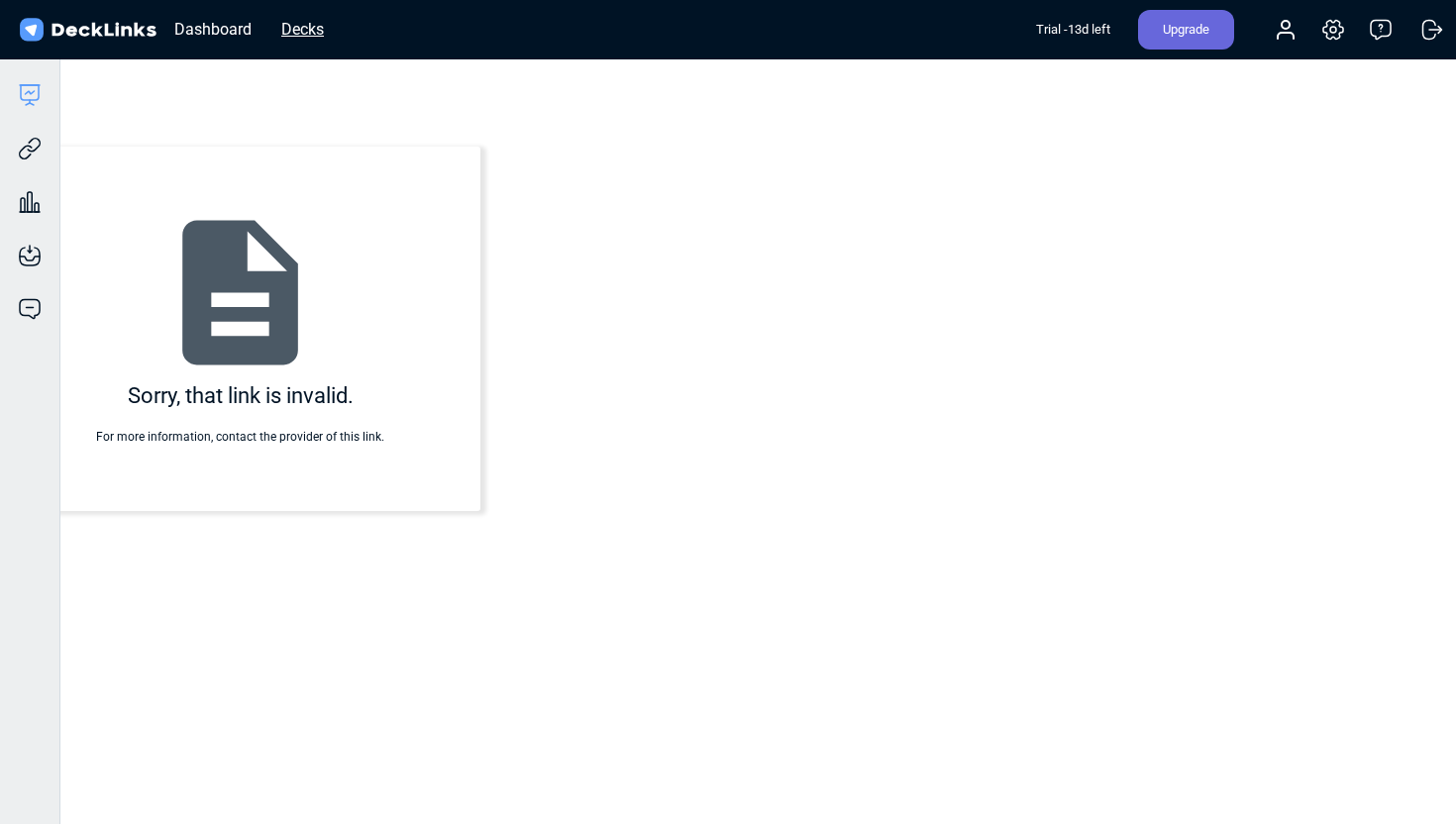 click on "Decks" at bounding box center (302, 29) 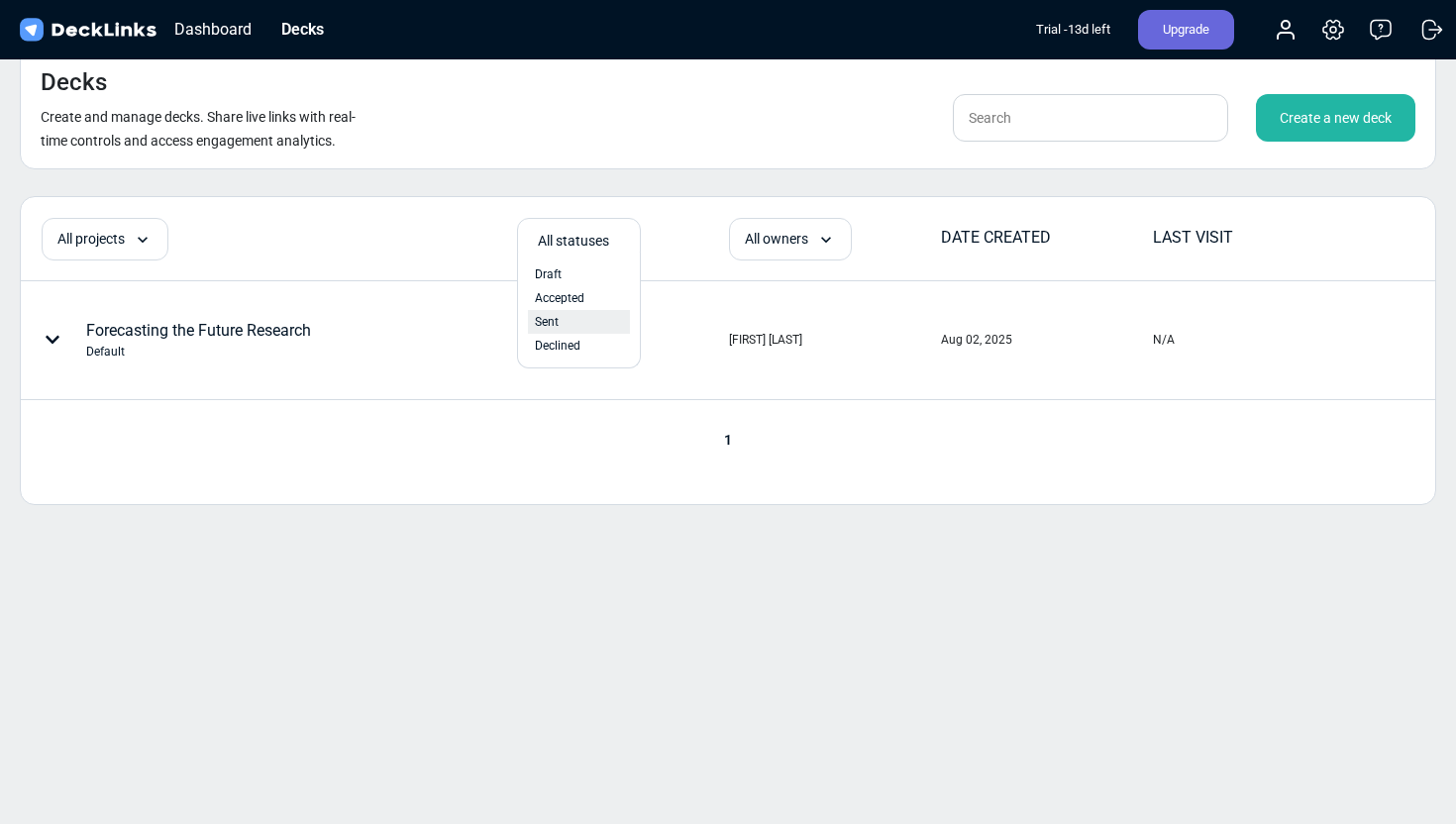 click on "Sent" at bounding box center (578, 322) 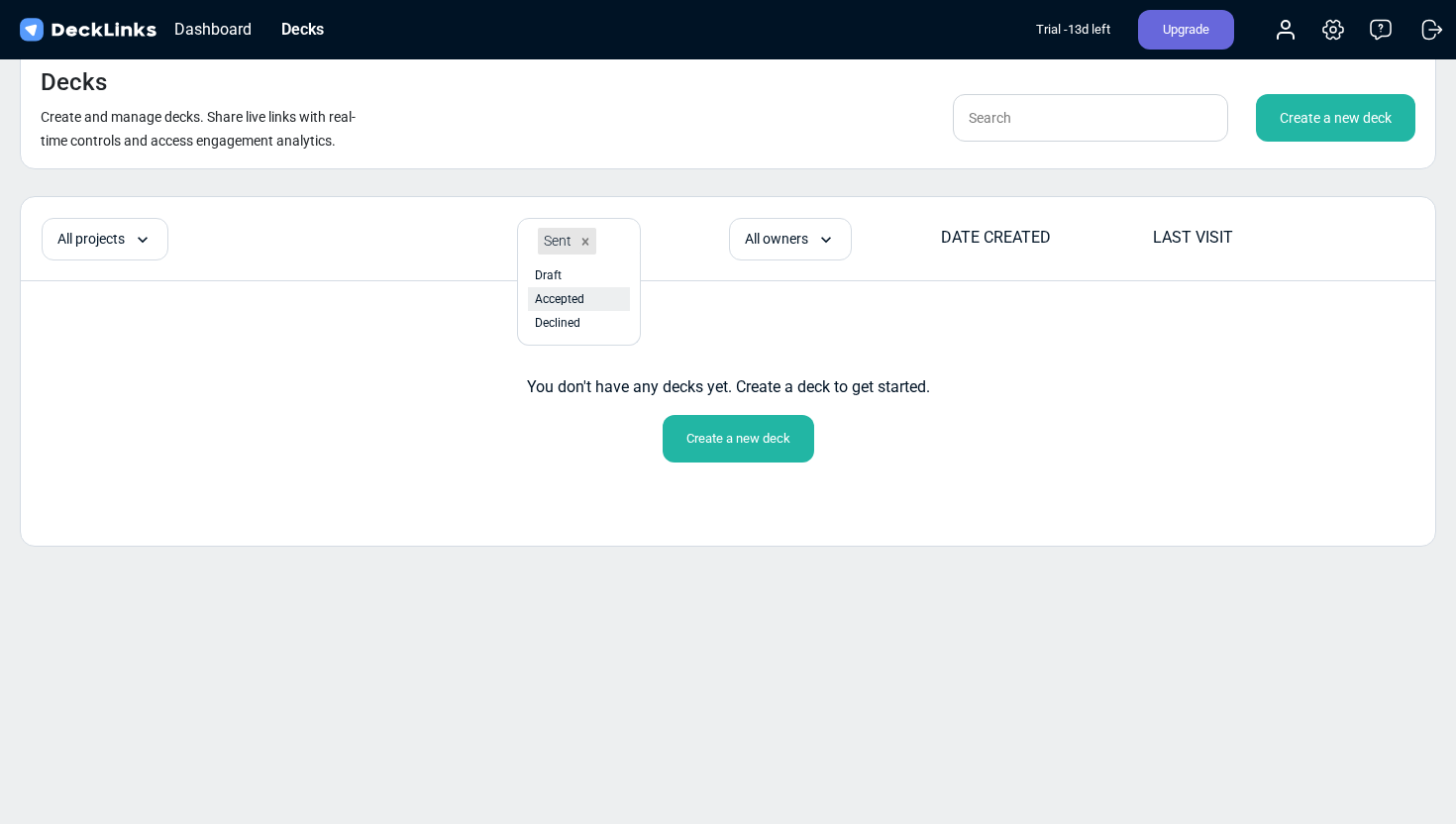 click on "Accepted" at bounding box center (578, 299) 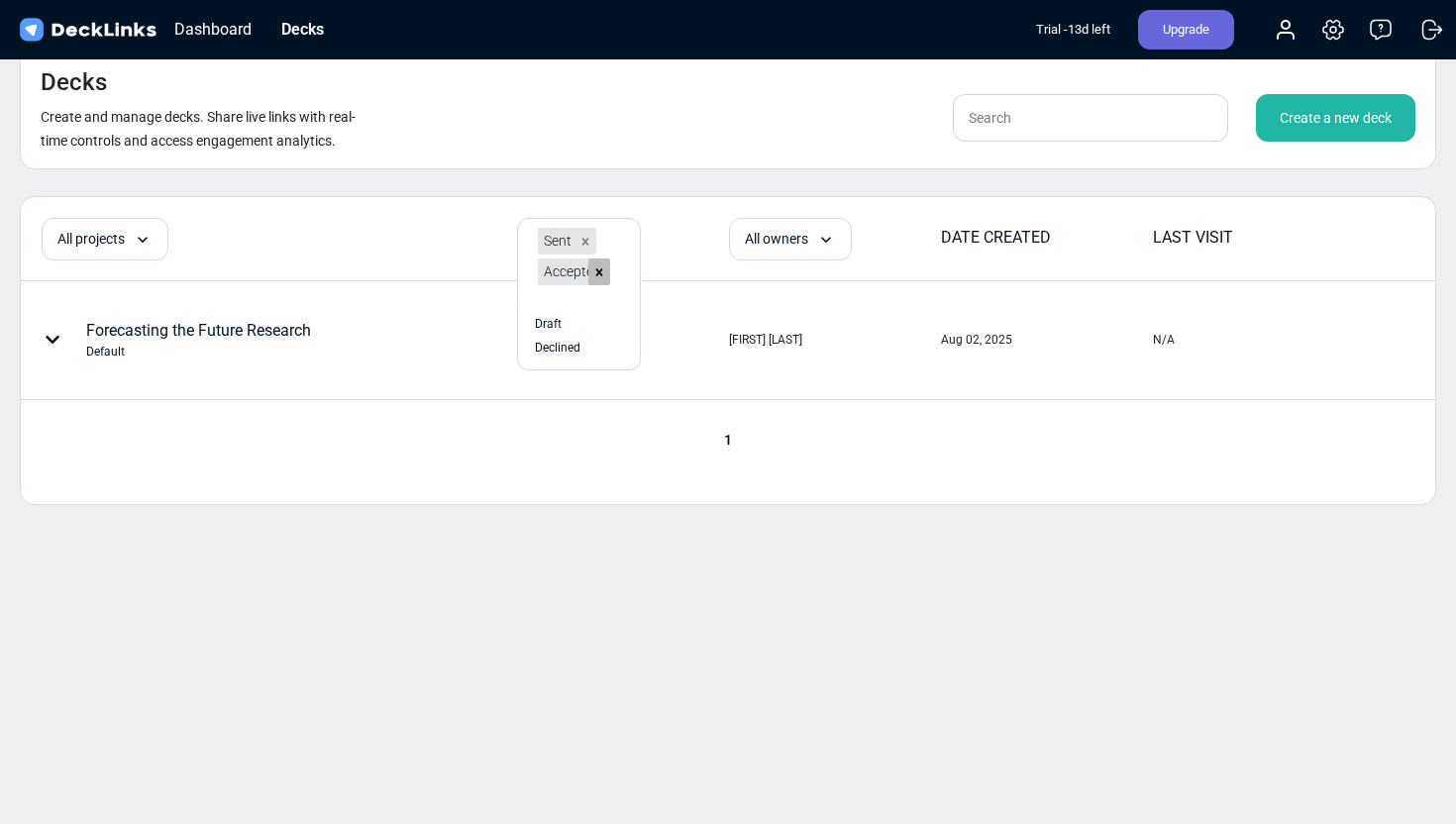 click 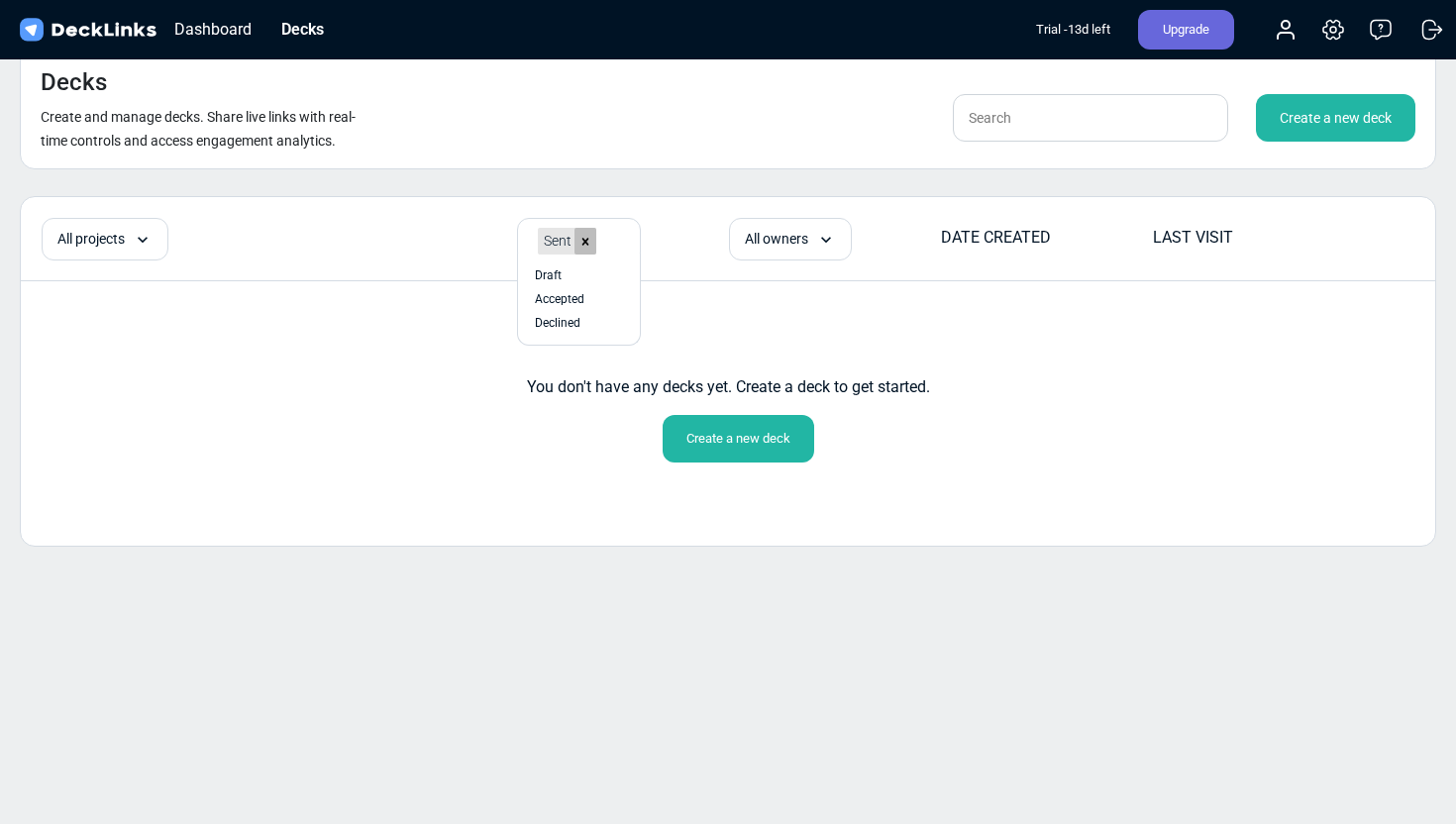 click 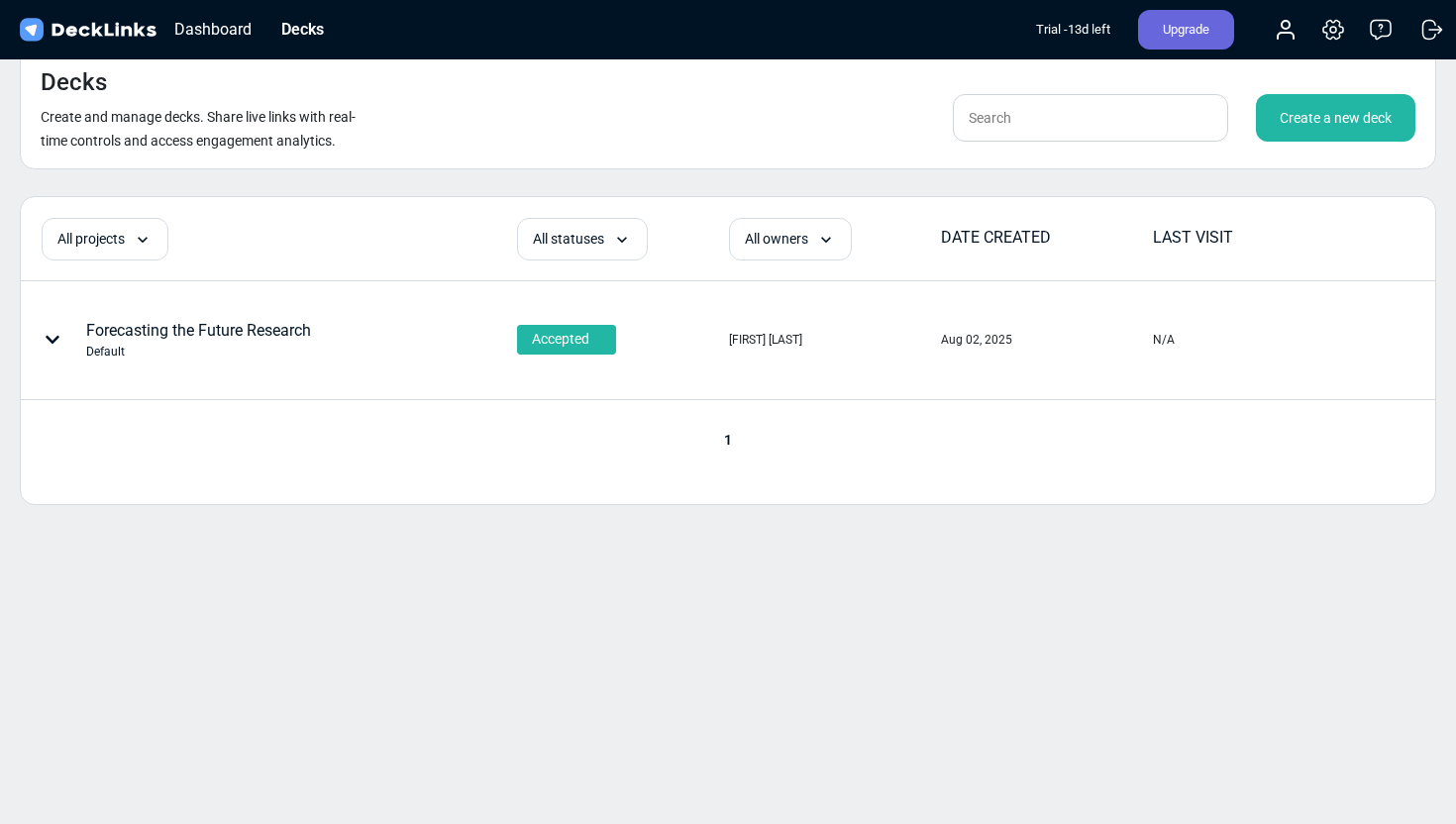 click on "Decks Create and manage decks. Share live links with real-time controls and access engagement analytics. Create a new deck All projects All projects Default All statuses   option Sent, deselected.    option Draft focused, 1 of 4. 4 results available. Select is focused , press Down to open the menu,  press left to focus selected values All statuses Draft Accepted Sent Declined All owners All owners [FIRST] [LAST] DATE CREATED LAST VISIT Forecasting the Future Research Default Accepted [FIRST] [LAST] Aug 02, 2025 N/A 1" at bounding box center (728, 412) 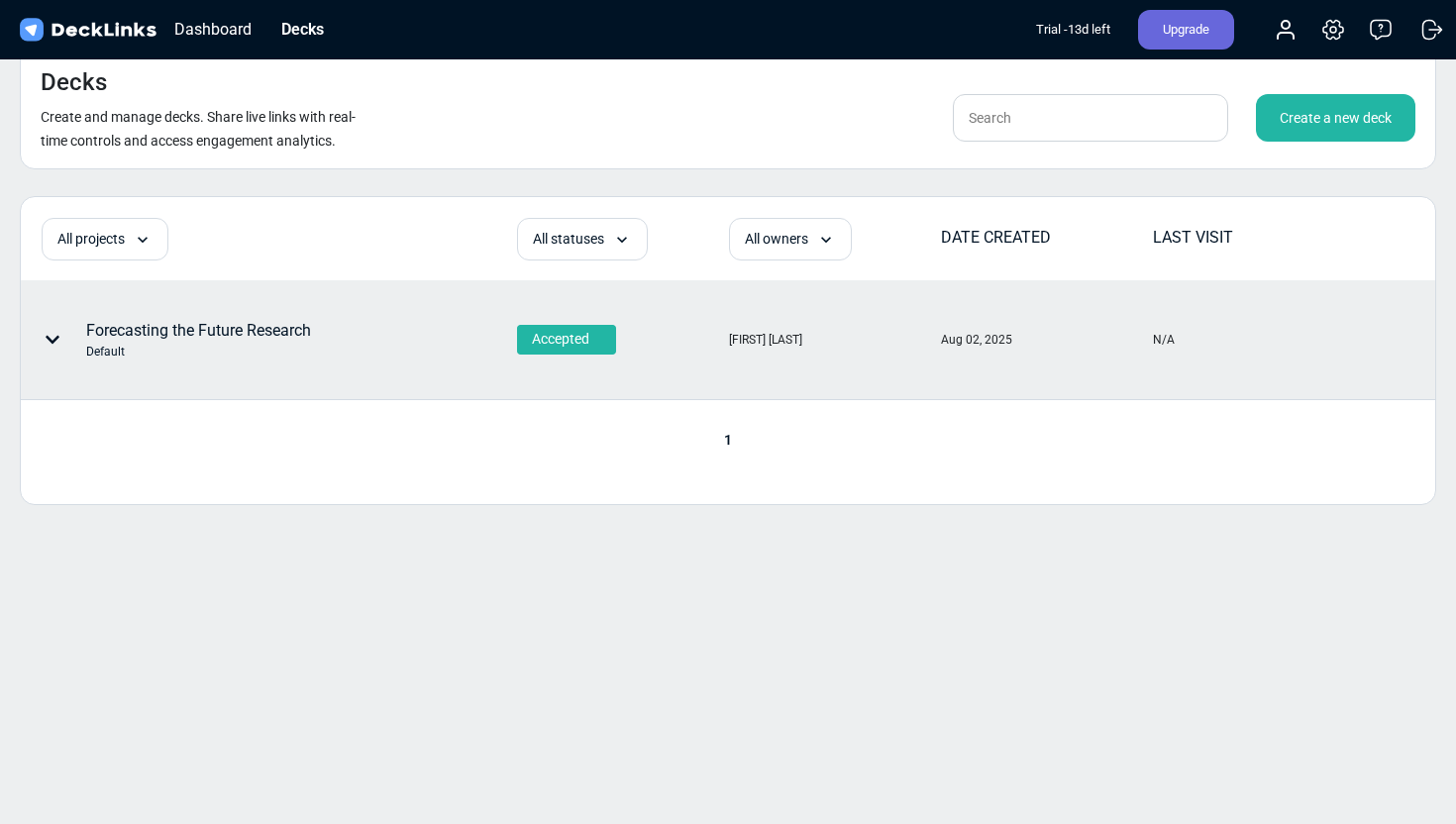 click at bounding box center [607, 340] 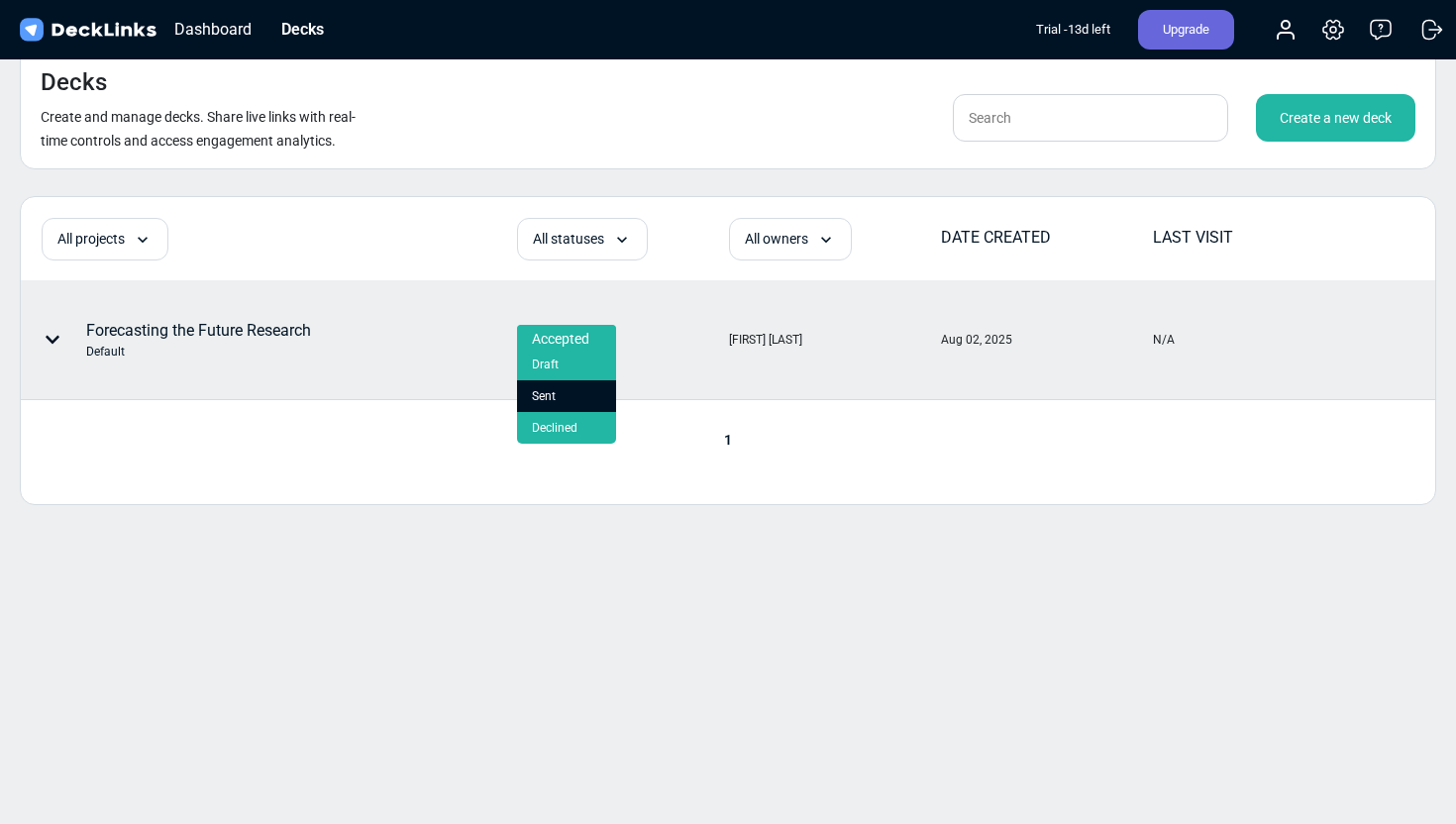 click on "Sent" at bounding box center [567, 396] 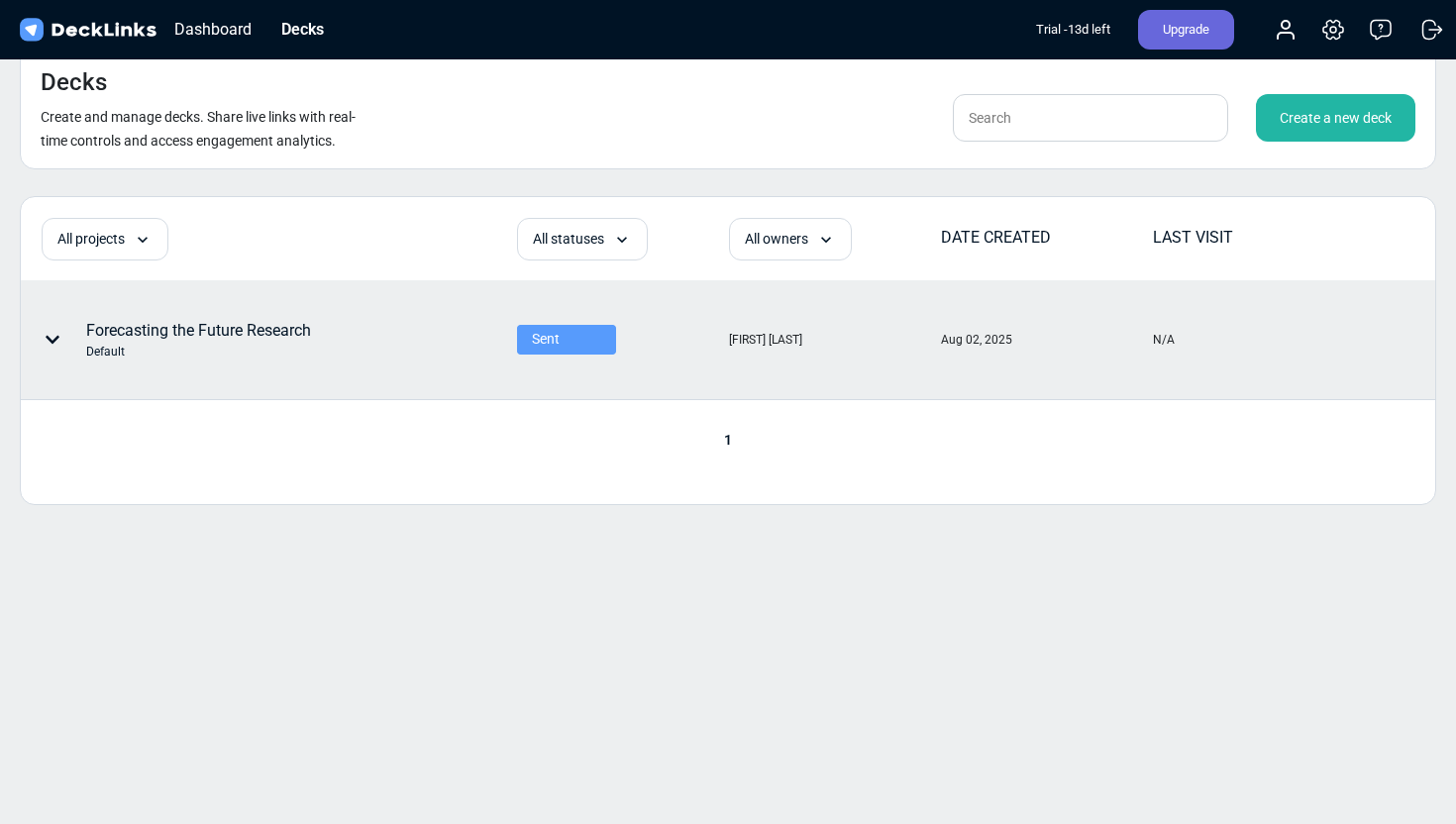 click on "Forecasting the Future Research Default" at bounding box center (198, 340) 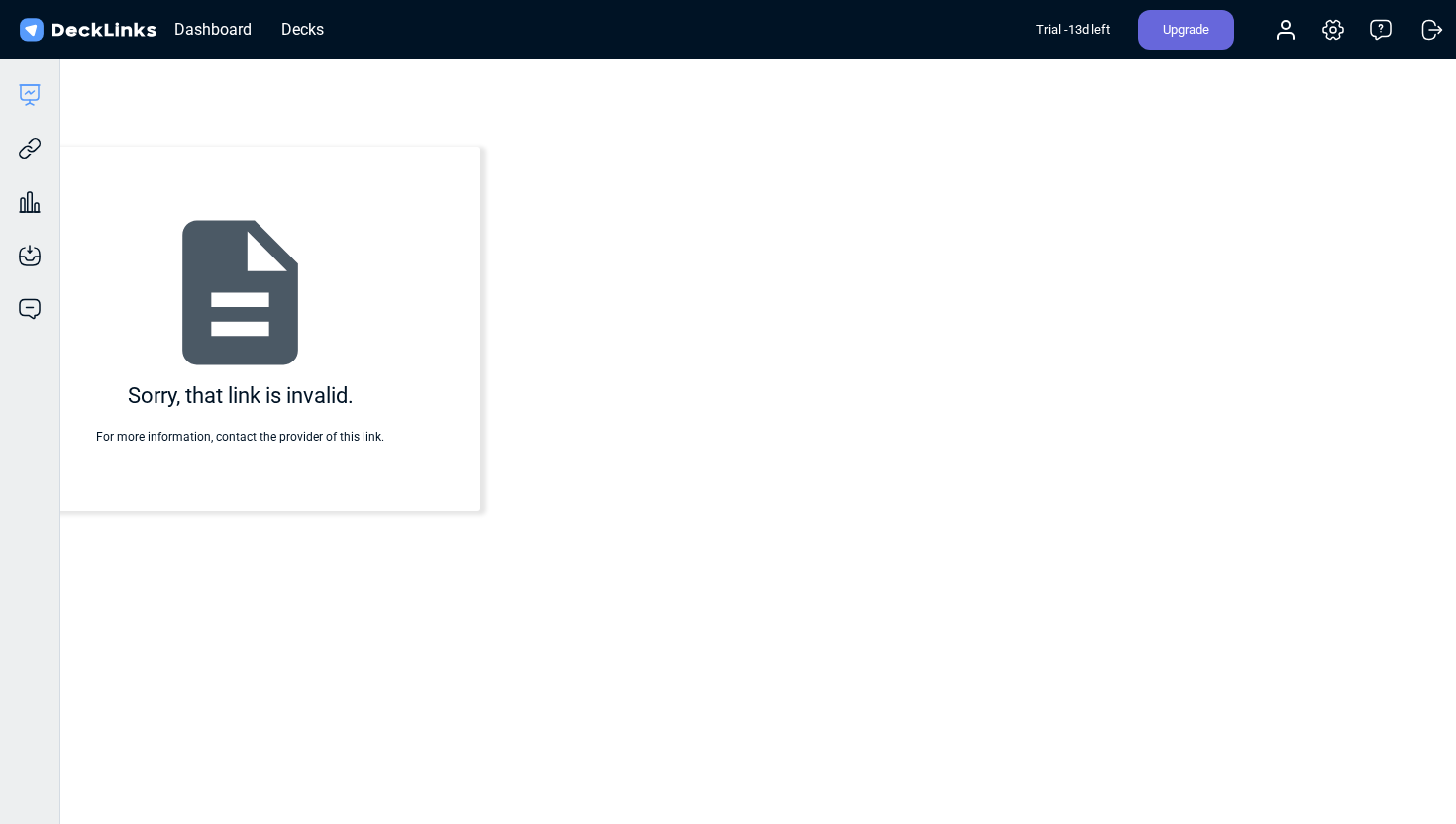 click on "Sorry, that link is invalid. For more information, contact the provider of this link." at bounding box center [240, 329] 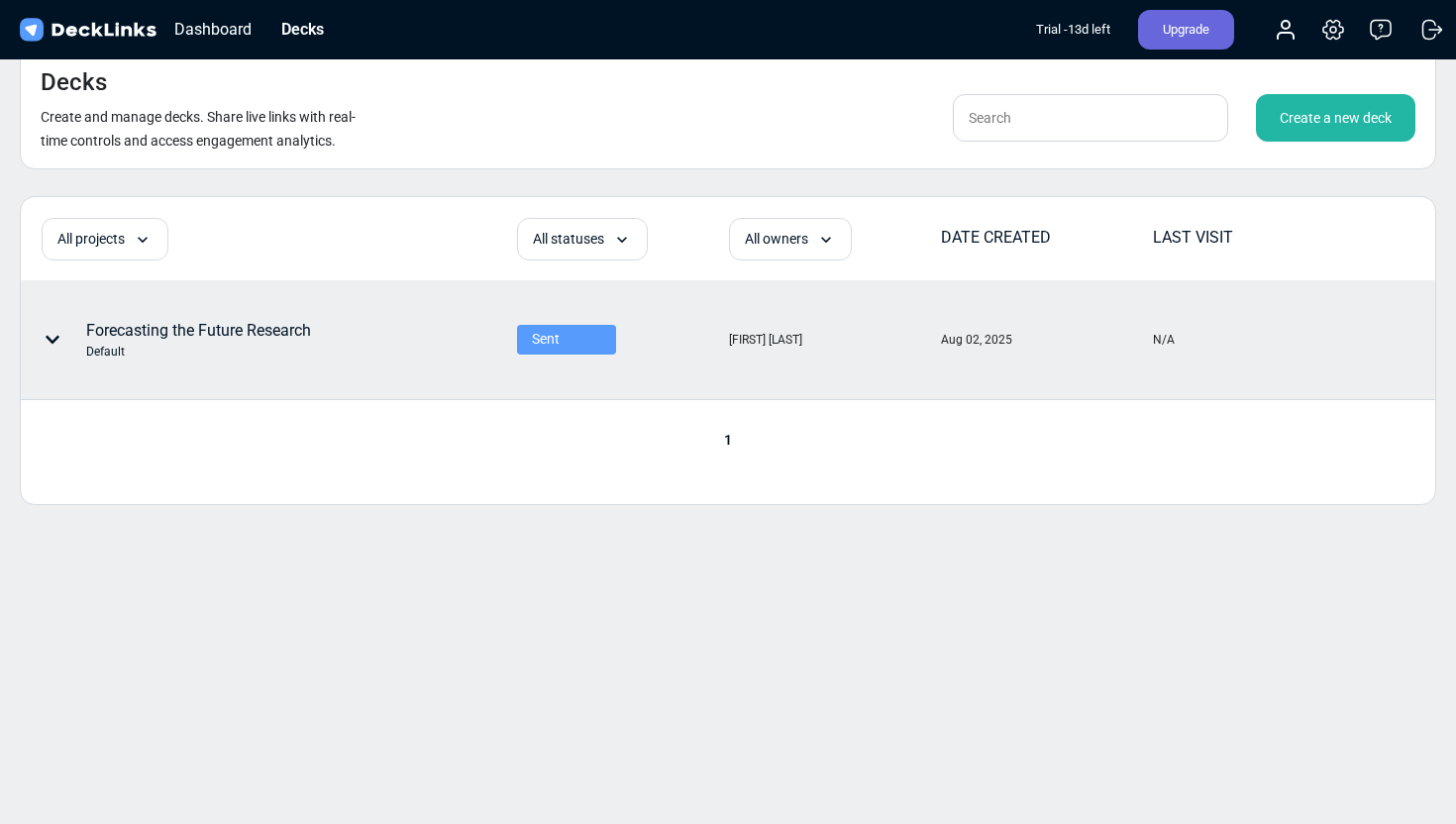 click at bounding box center (602, 340) 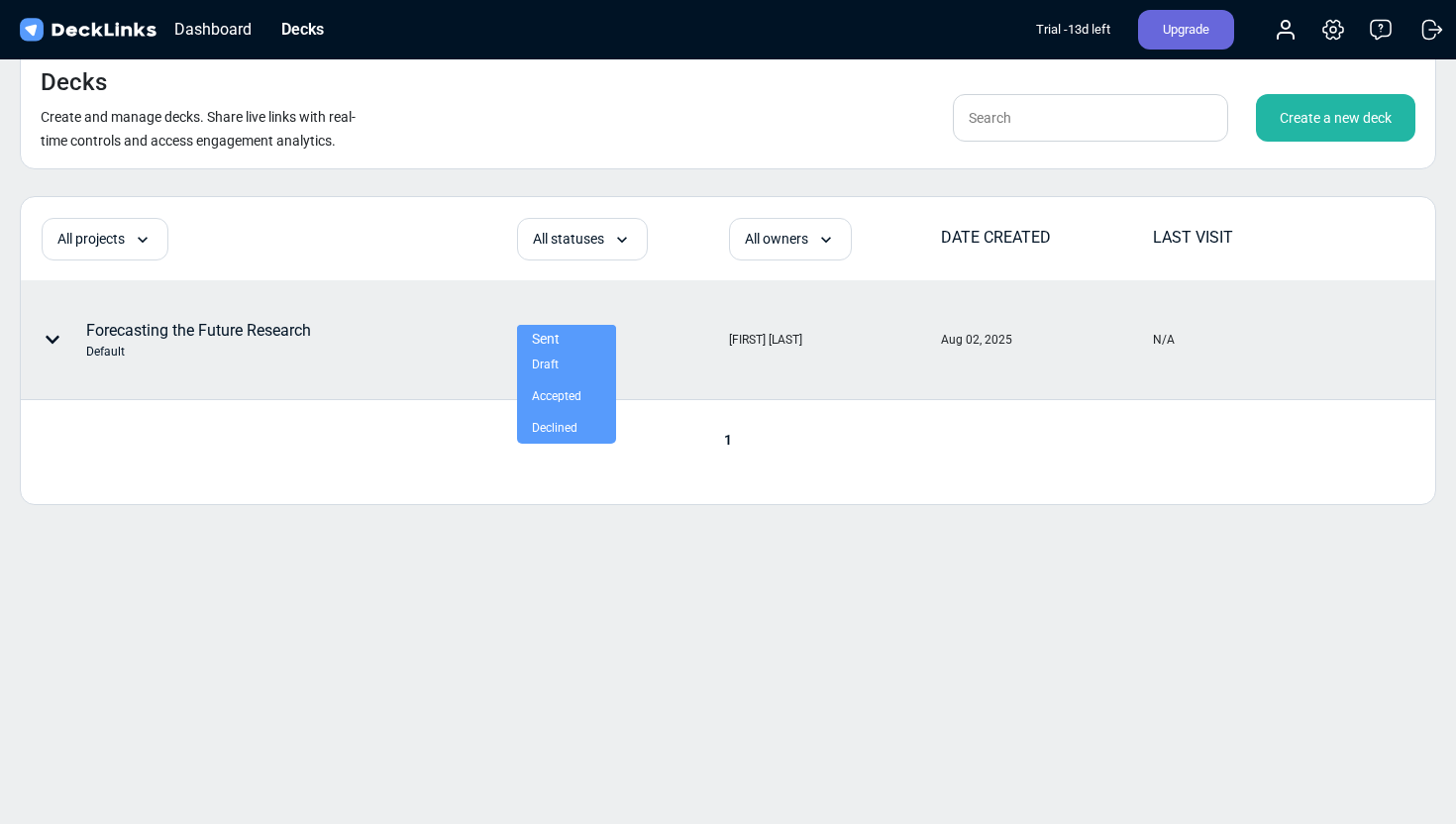 click on "[FIRST] [LAST]" at bounding box center [834, 340] 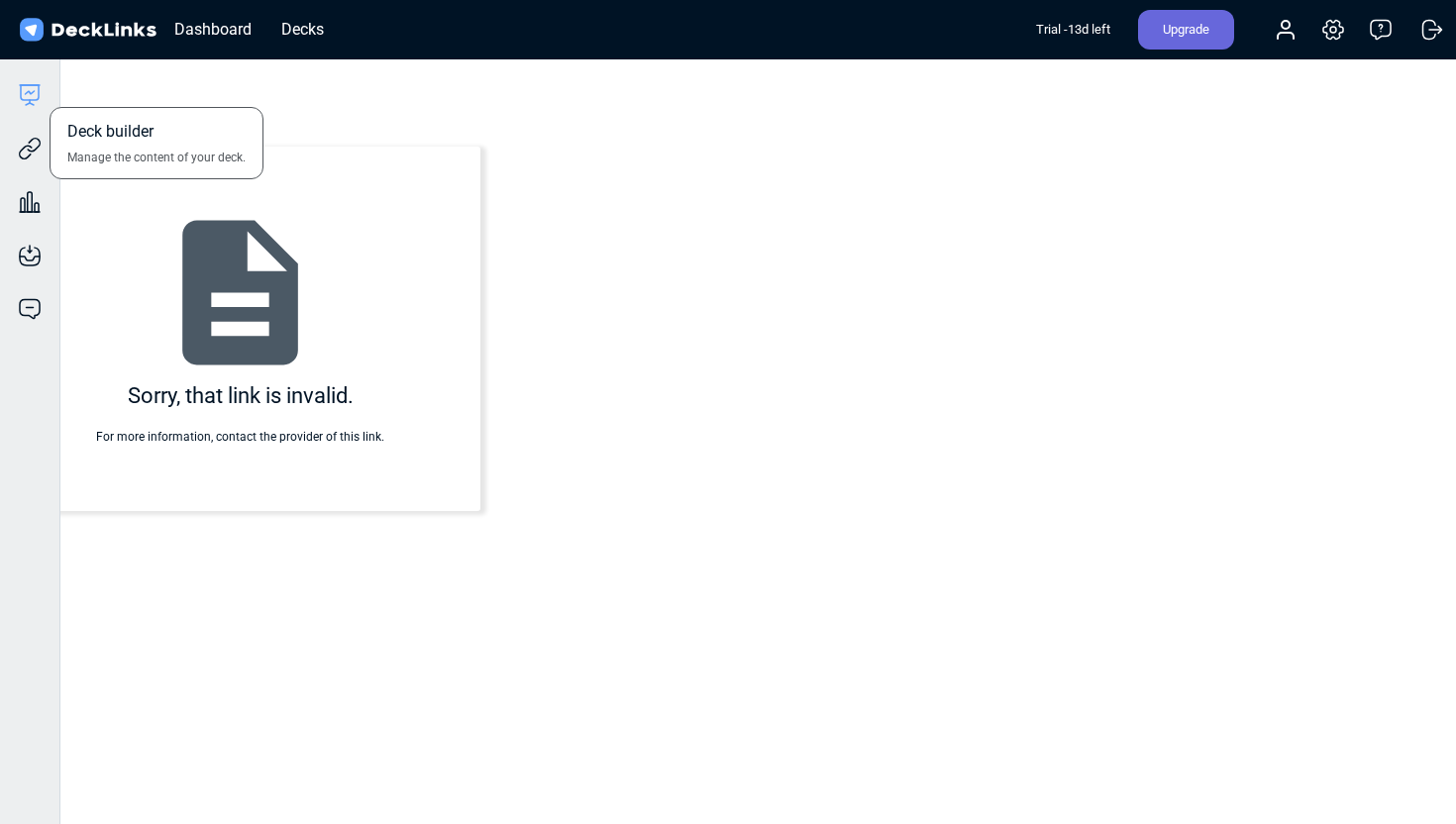 click 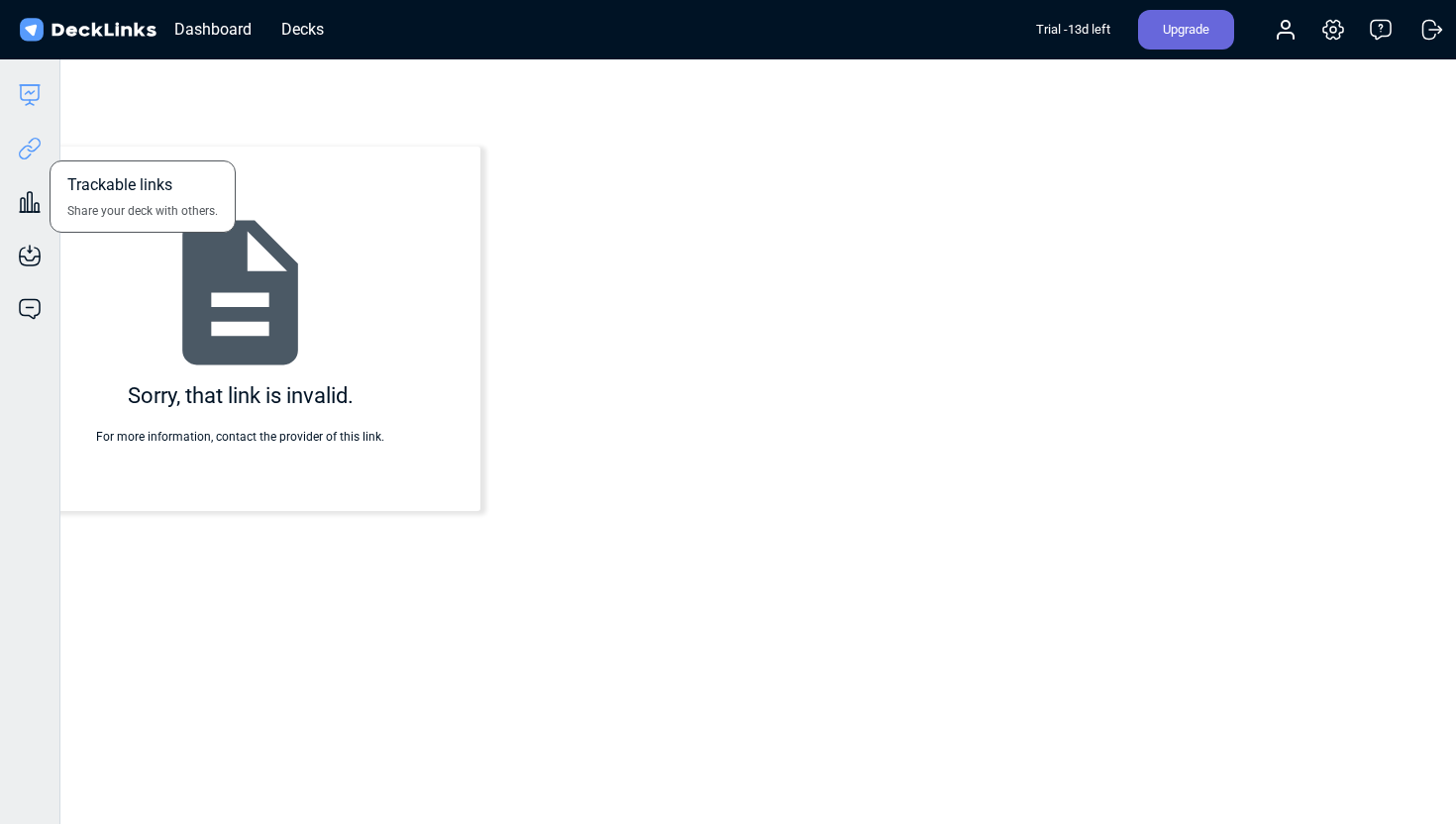 click 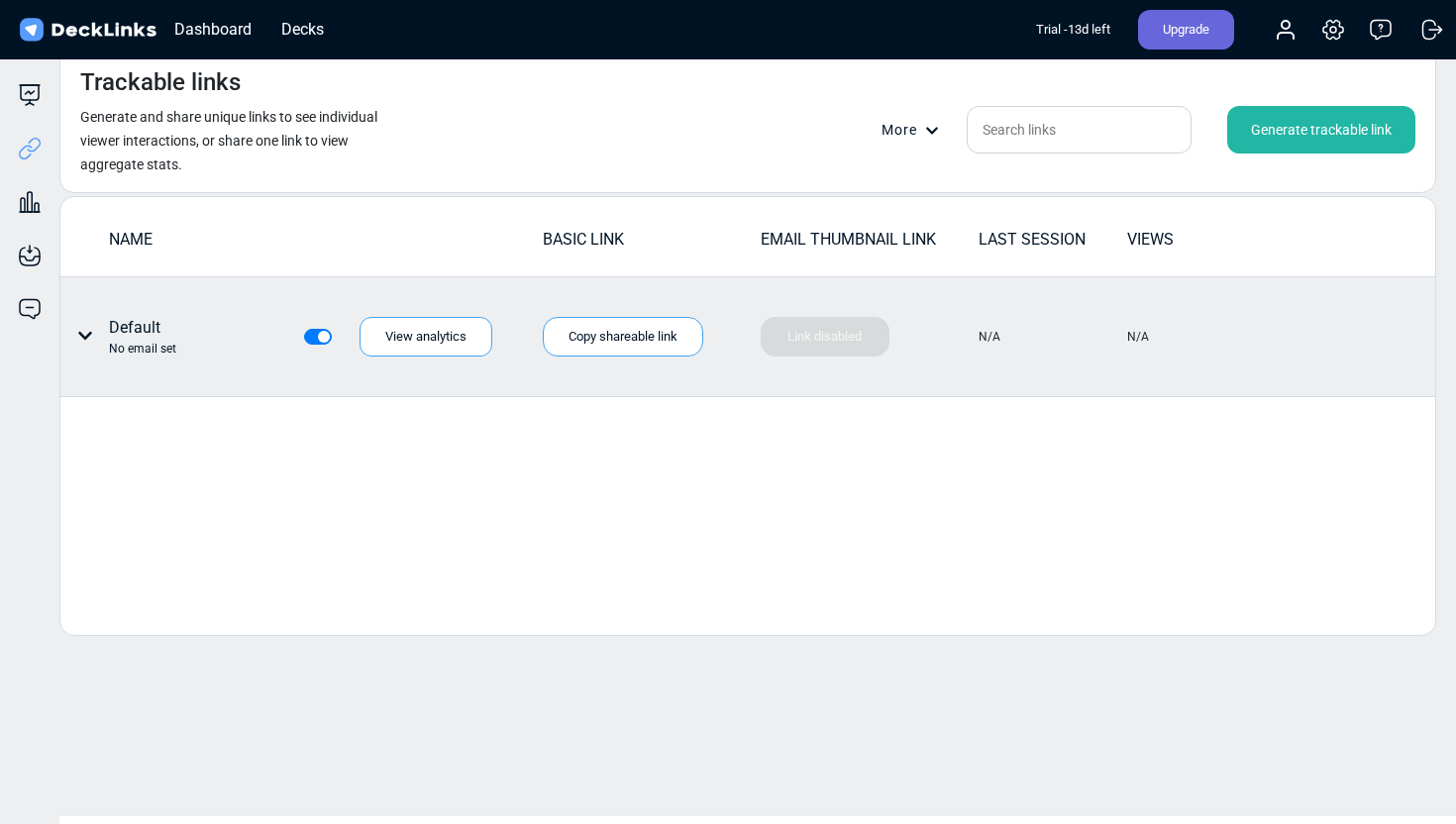 click at bounding box center [340, 325] 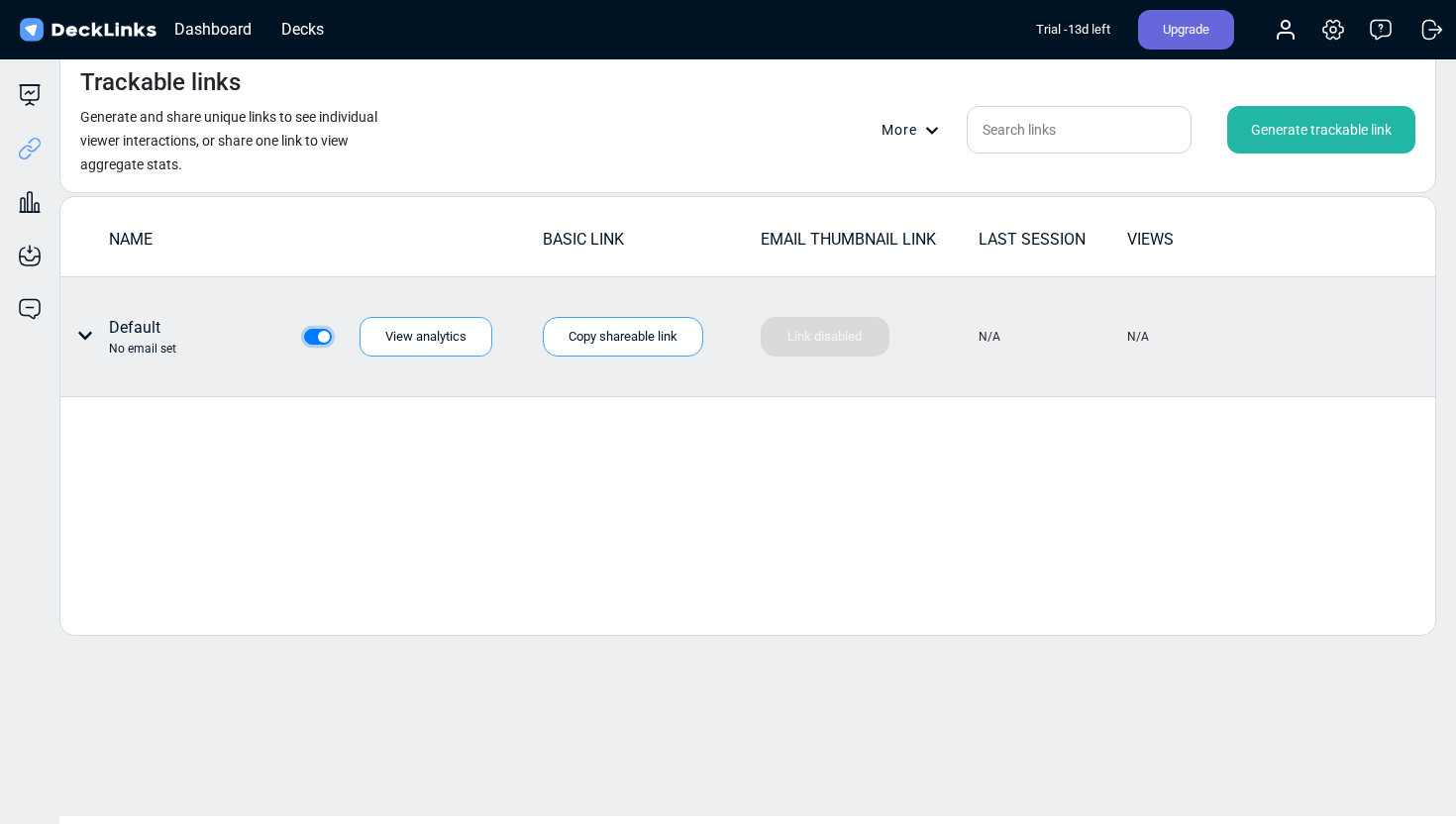 click at bounding box center (312, 335) 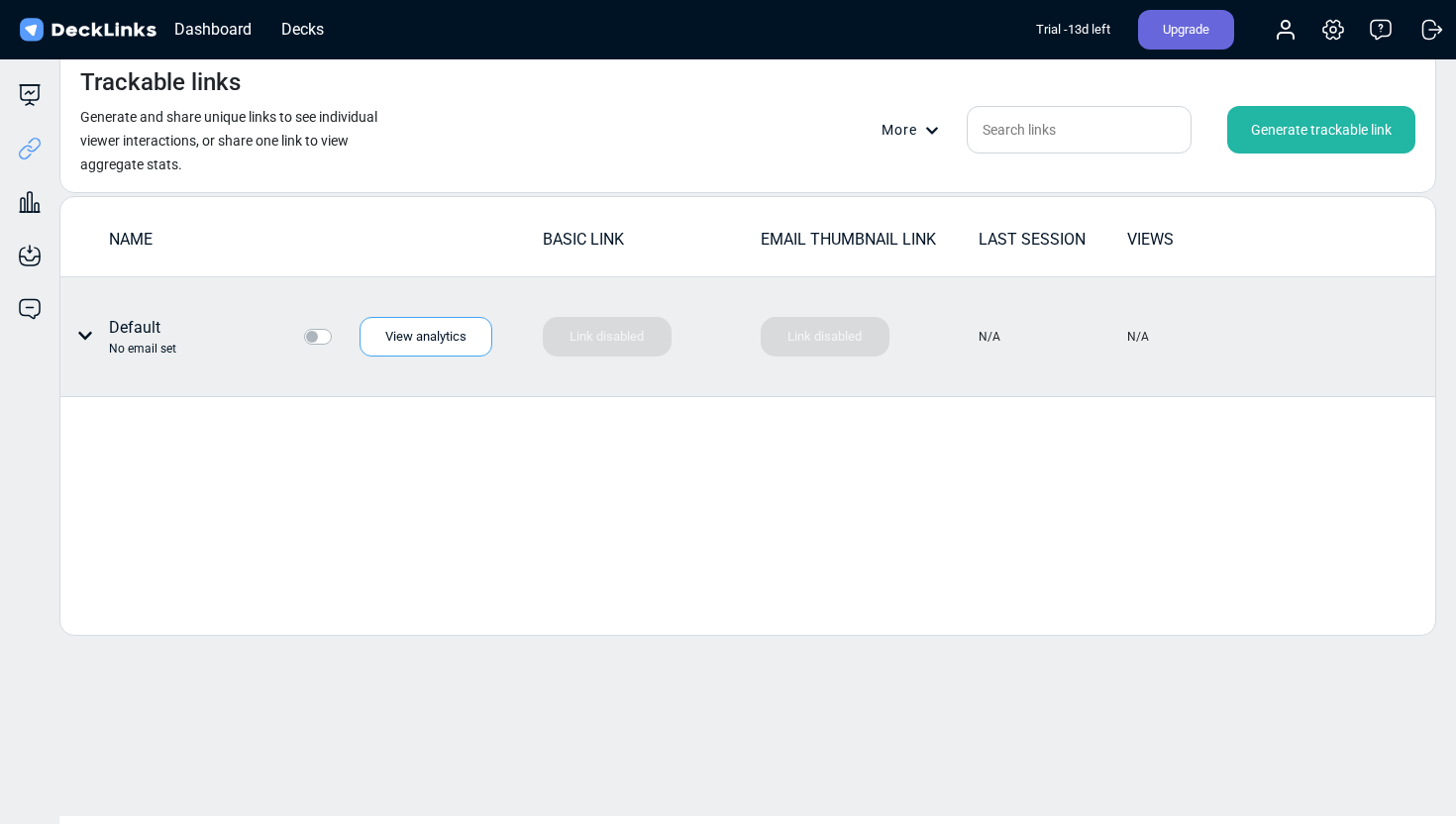 click at bounding box center (340, 325) 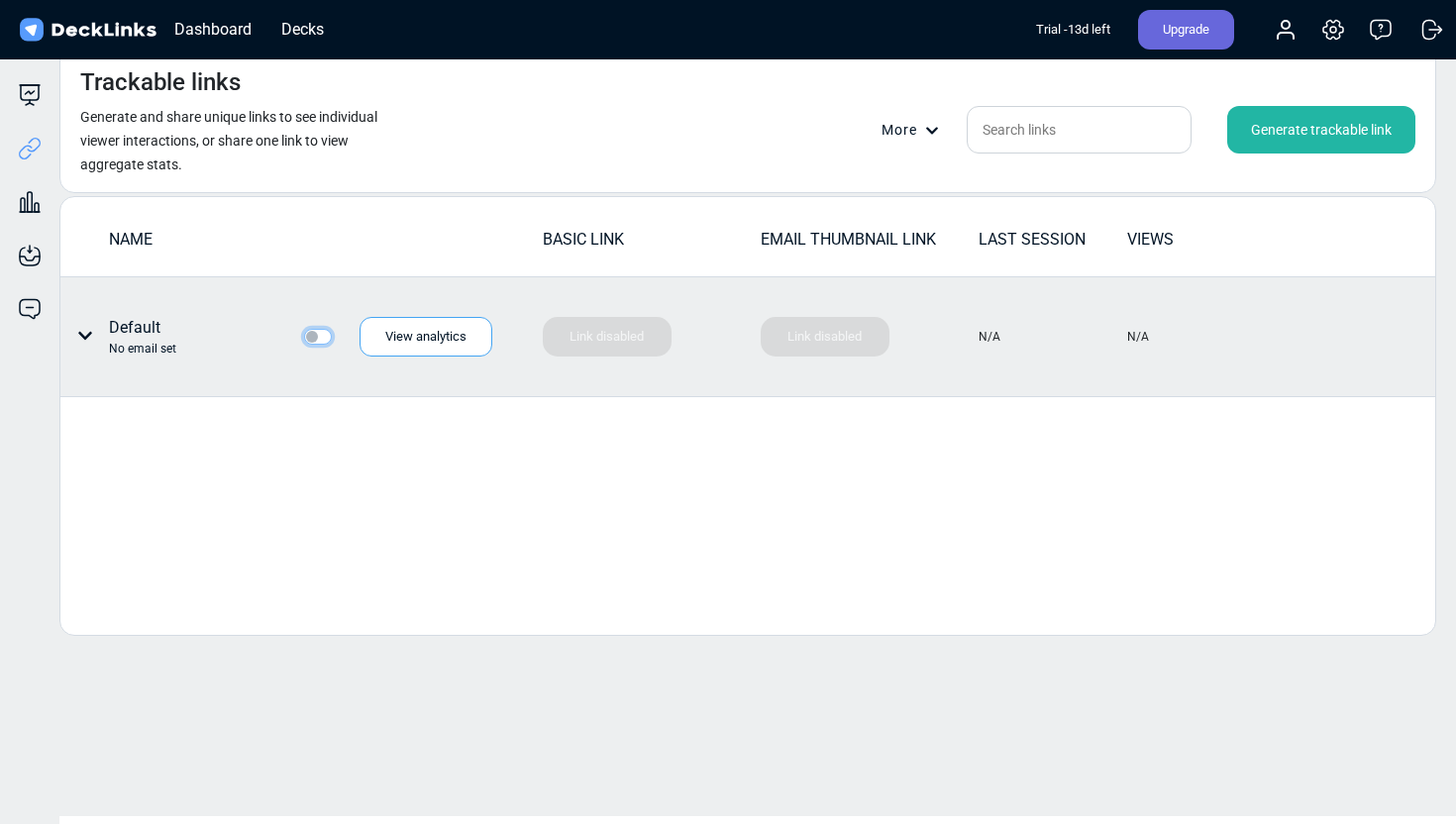 click at bounding box center [312, 335] 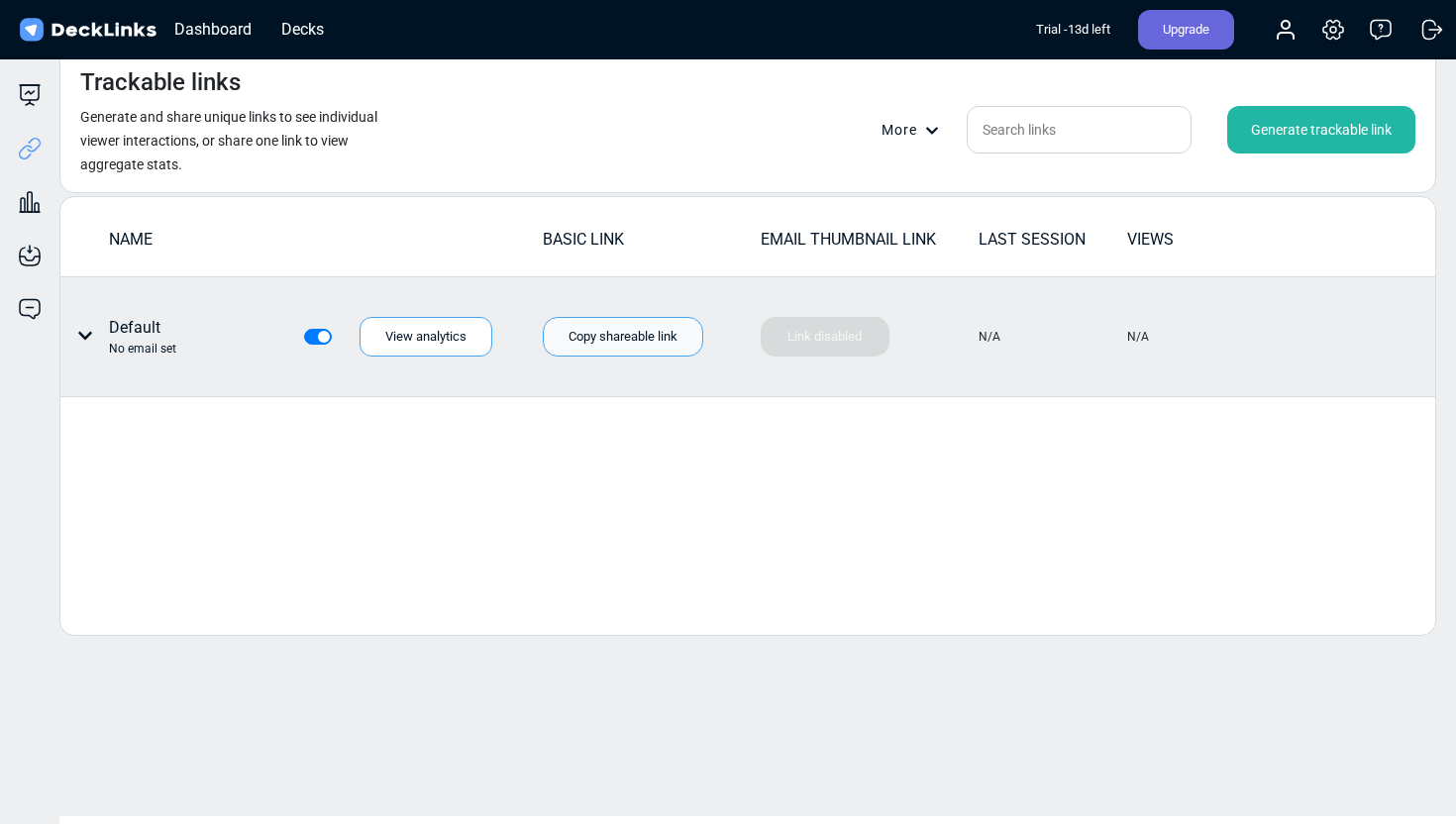click on "Copy shareable link" at bounding box center [623, 337] 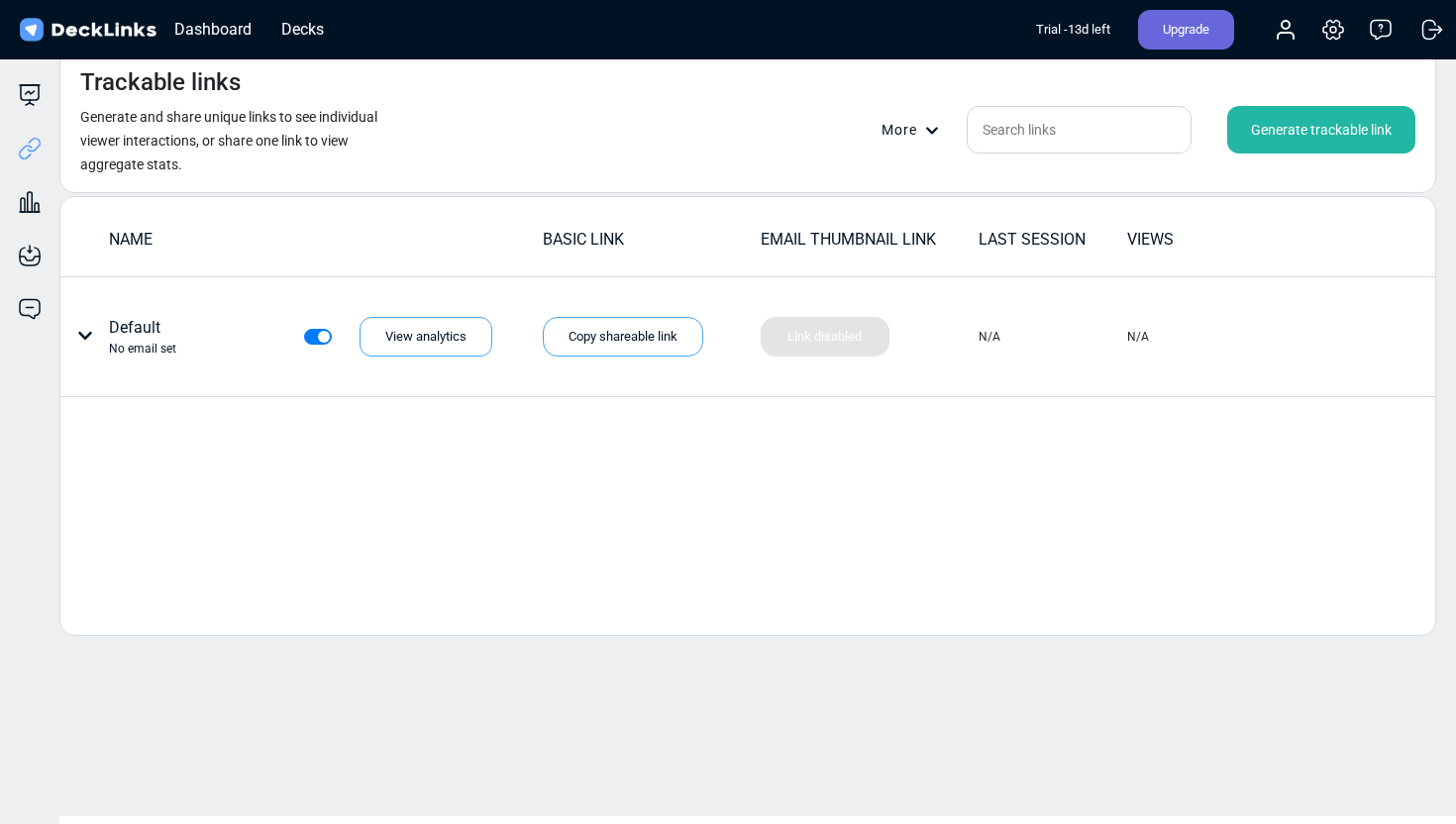 click on "Generate trackable link" at bounding box center (1321, 130) 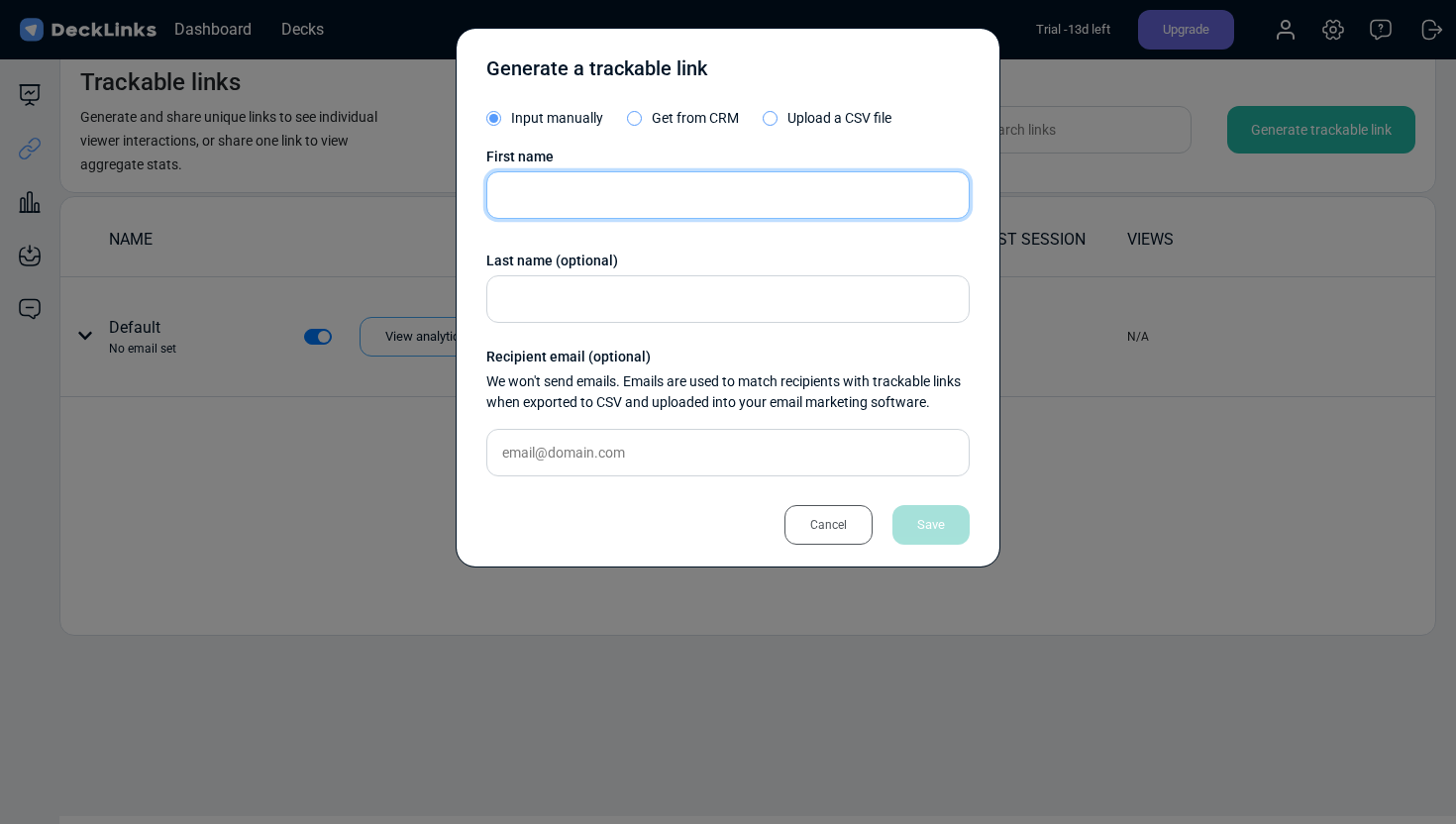 click at bounding box center [728, 195] 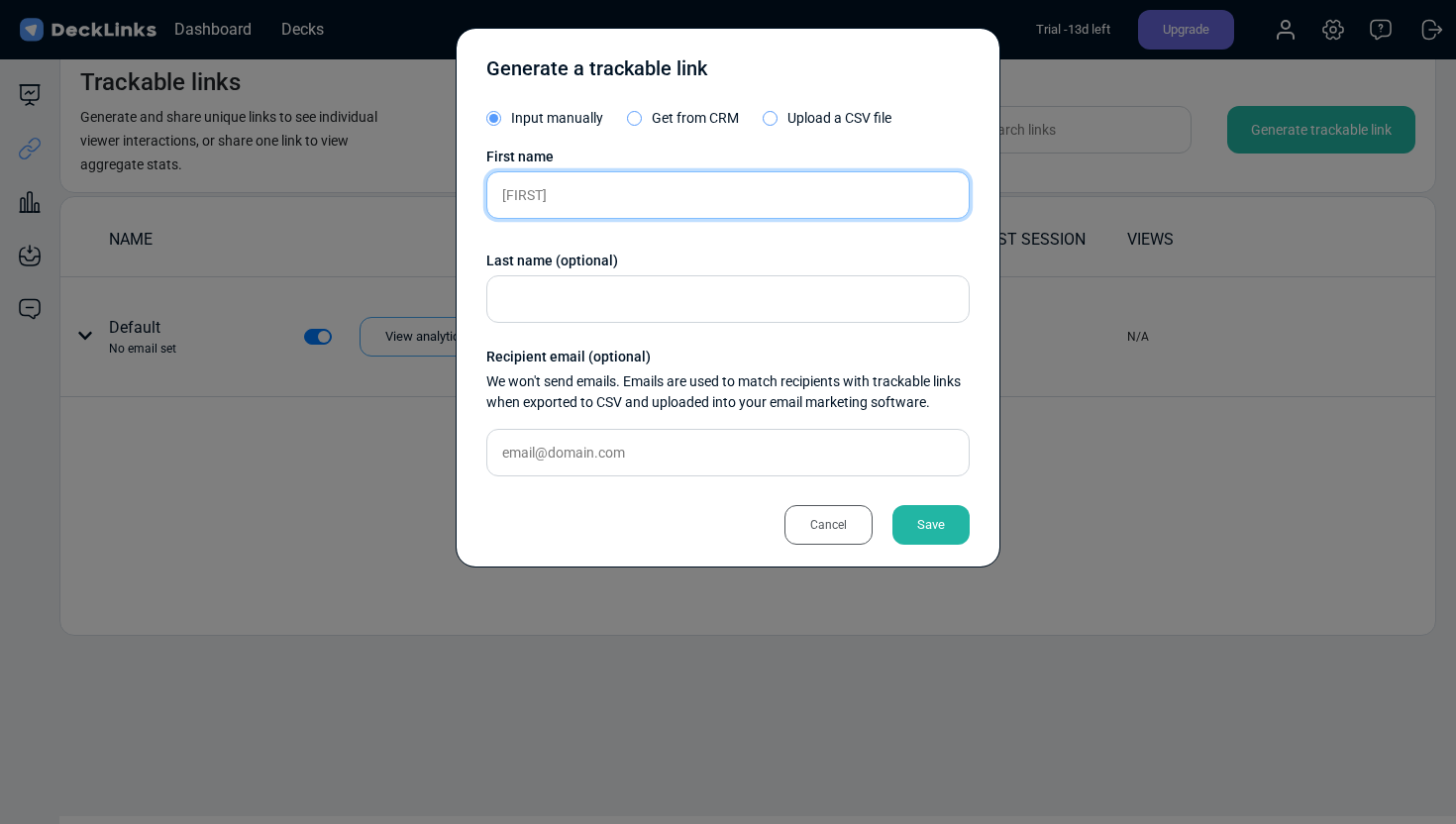 type on "[FIRST]" 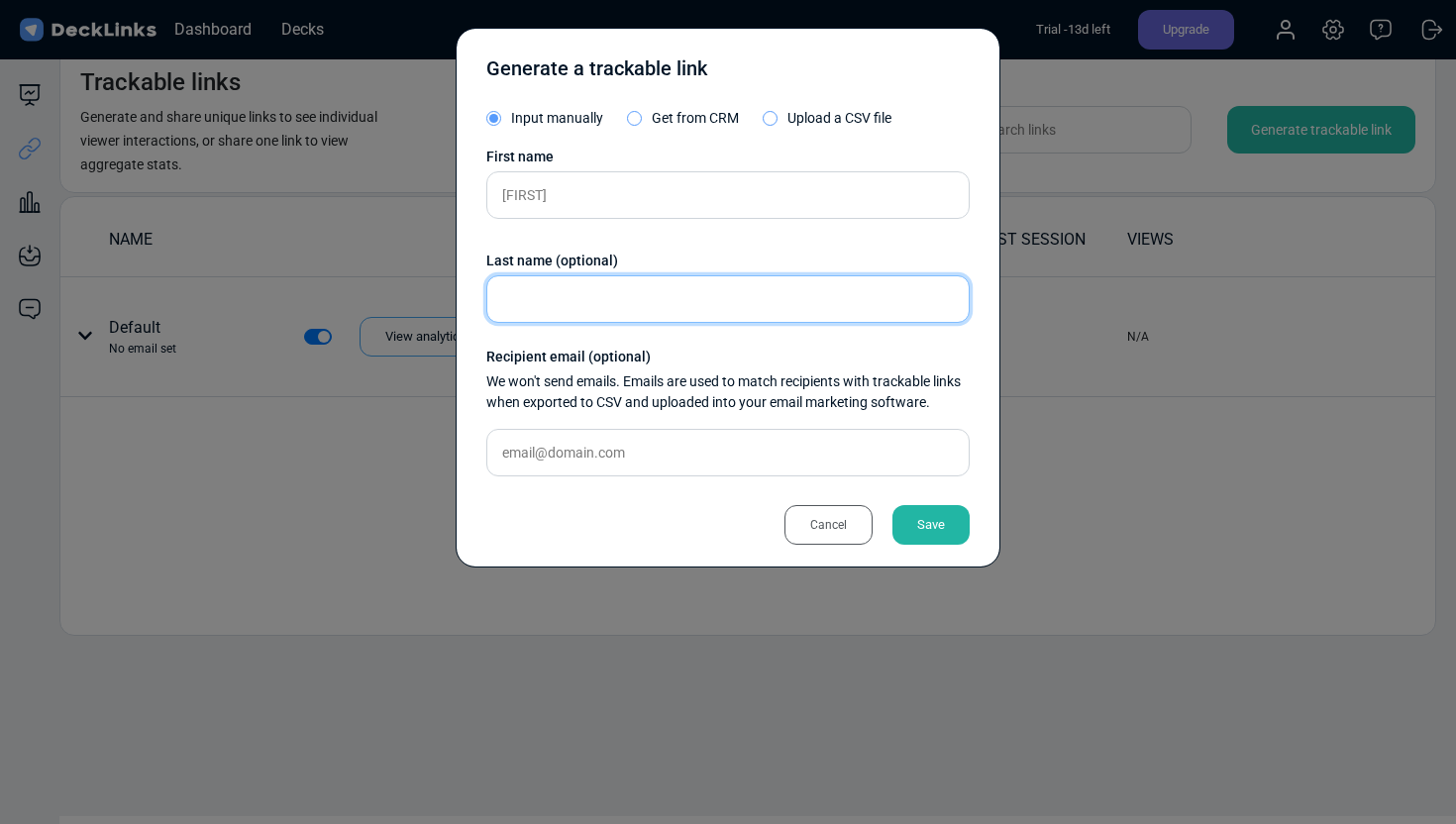 click at bounding box center [728, 299] 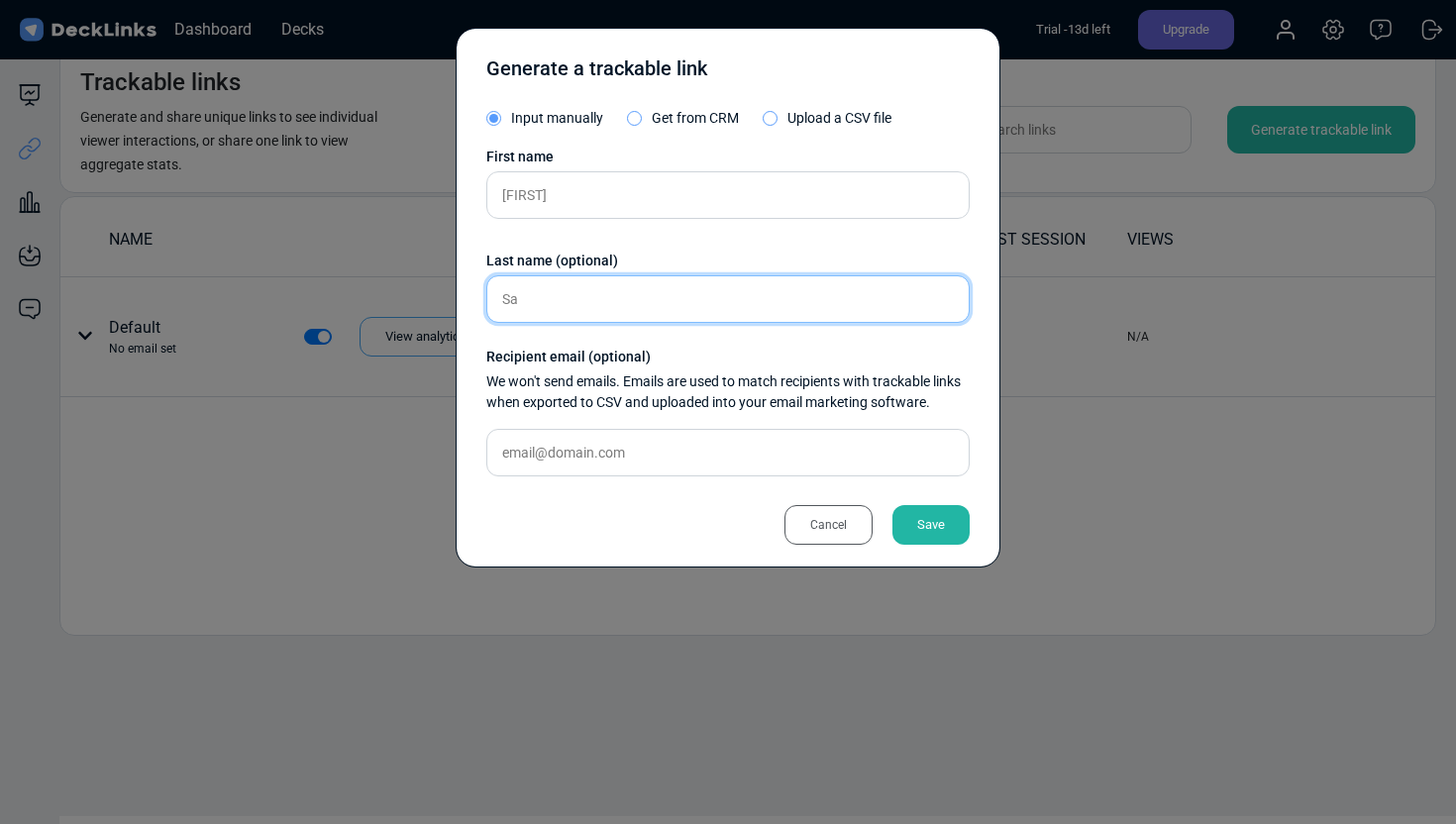 type on "S" 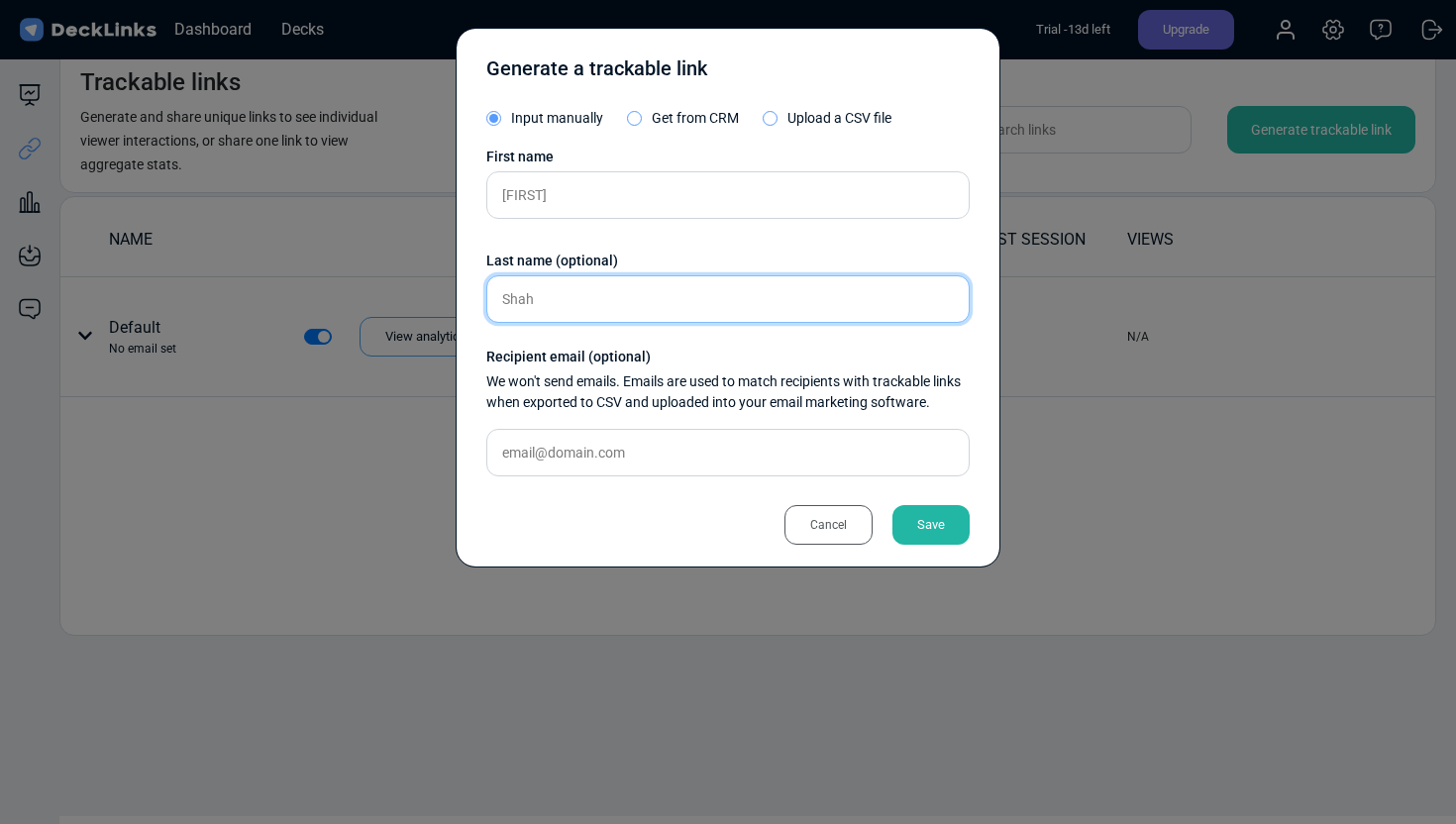 type on "Shah" 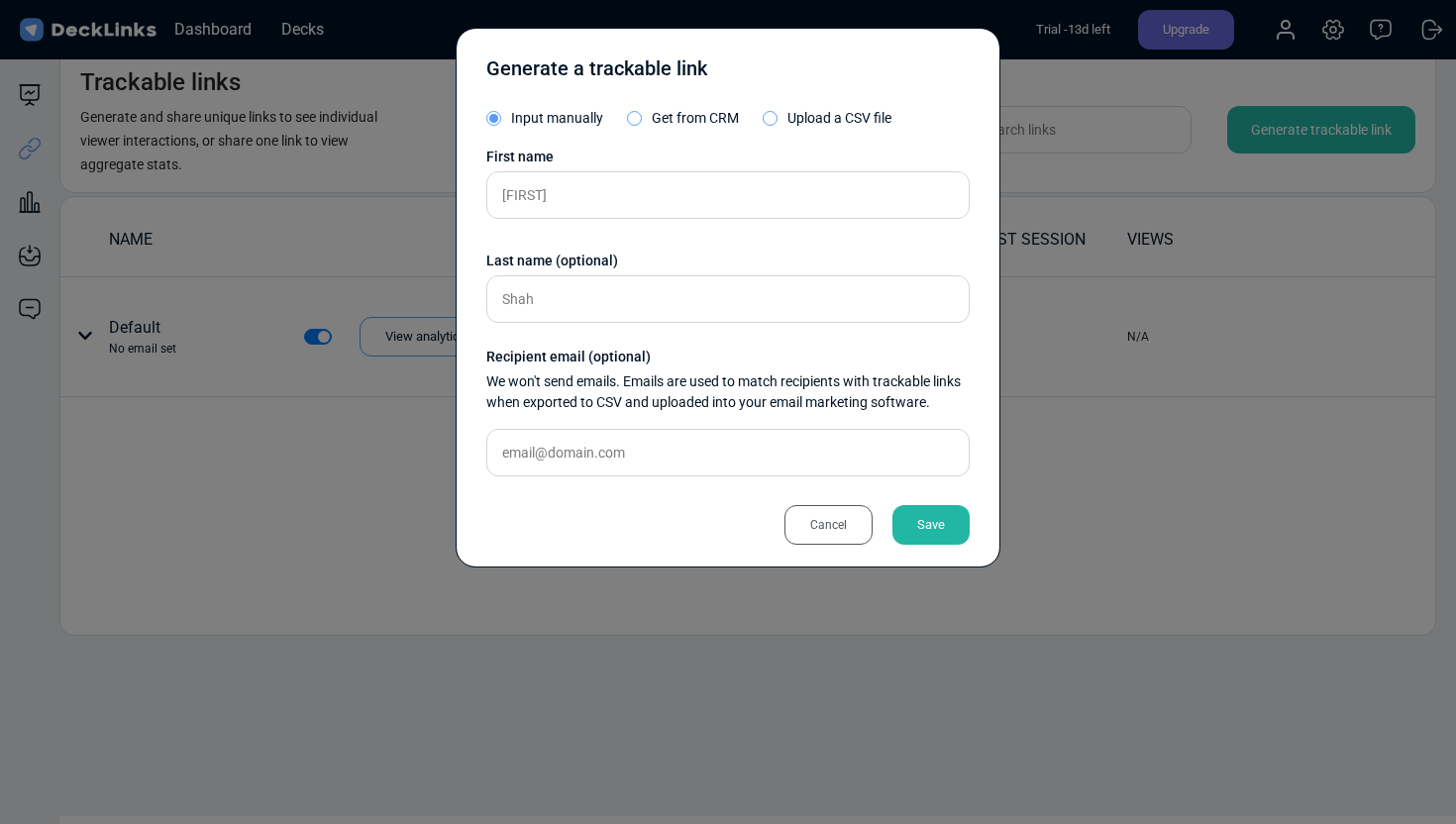 click on "First name Manav Last name (optional) Shah Recipient email (optional) We won't send emails. Emails are used to match recipients with trackable links when exported to CSV and uploaded into your email marketing software." at bounding box center (728, 319) 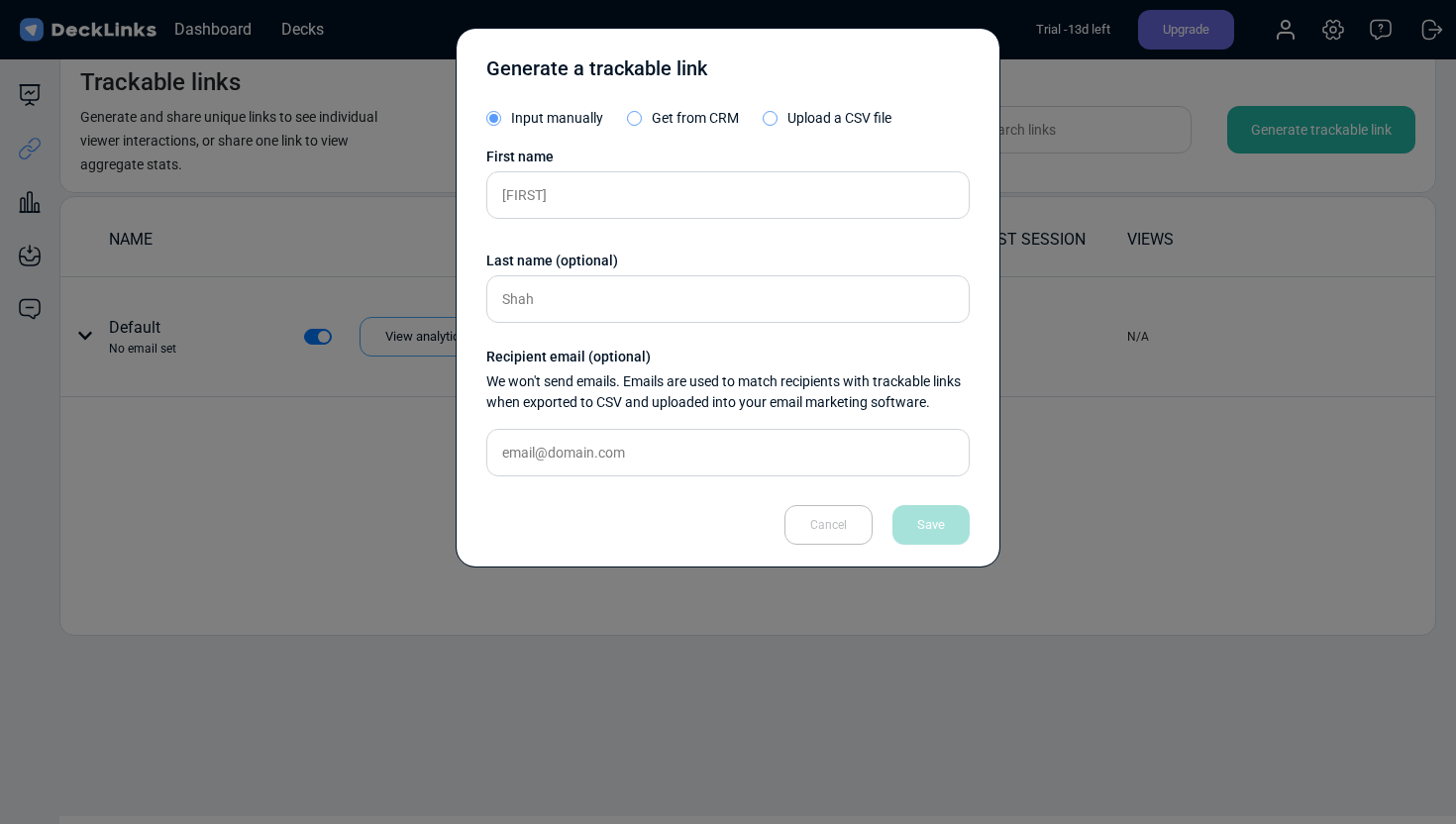 type 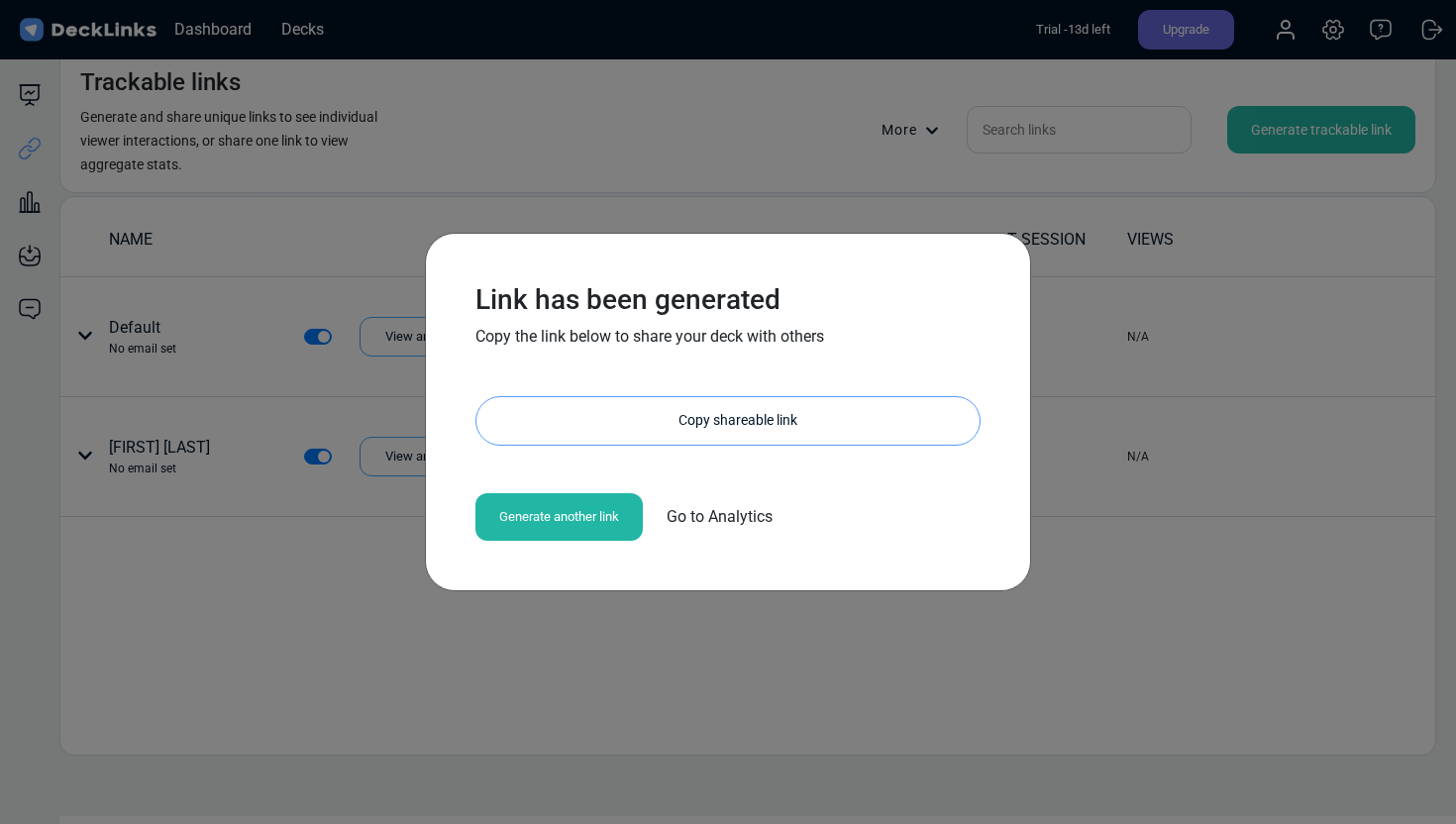 click on "Copy shareable link" at bounding box center (738, 421) 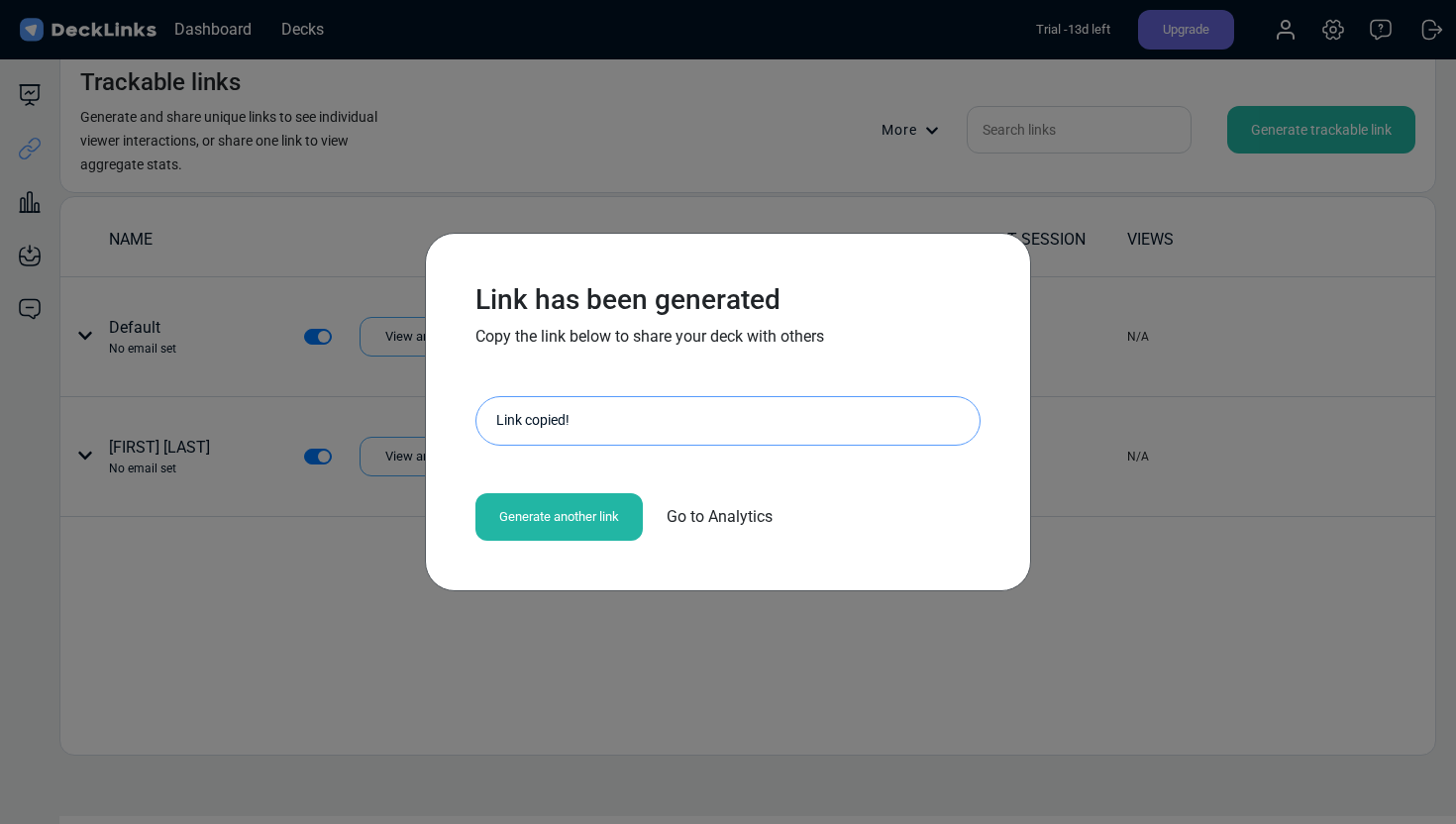 click on "Generate another link" at bounding box center (559, 517) 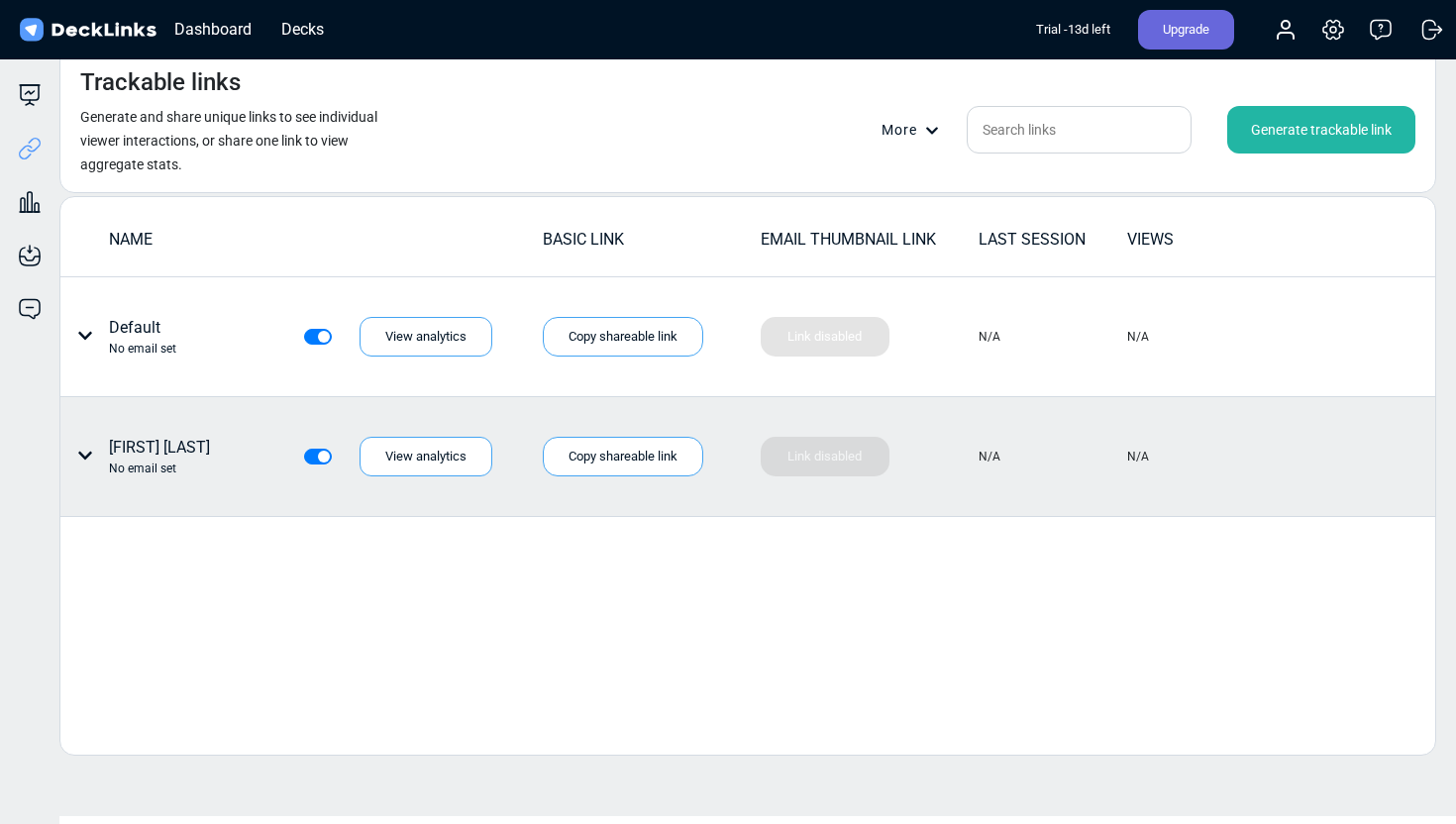 click 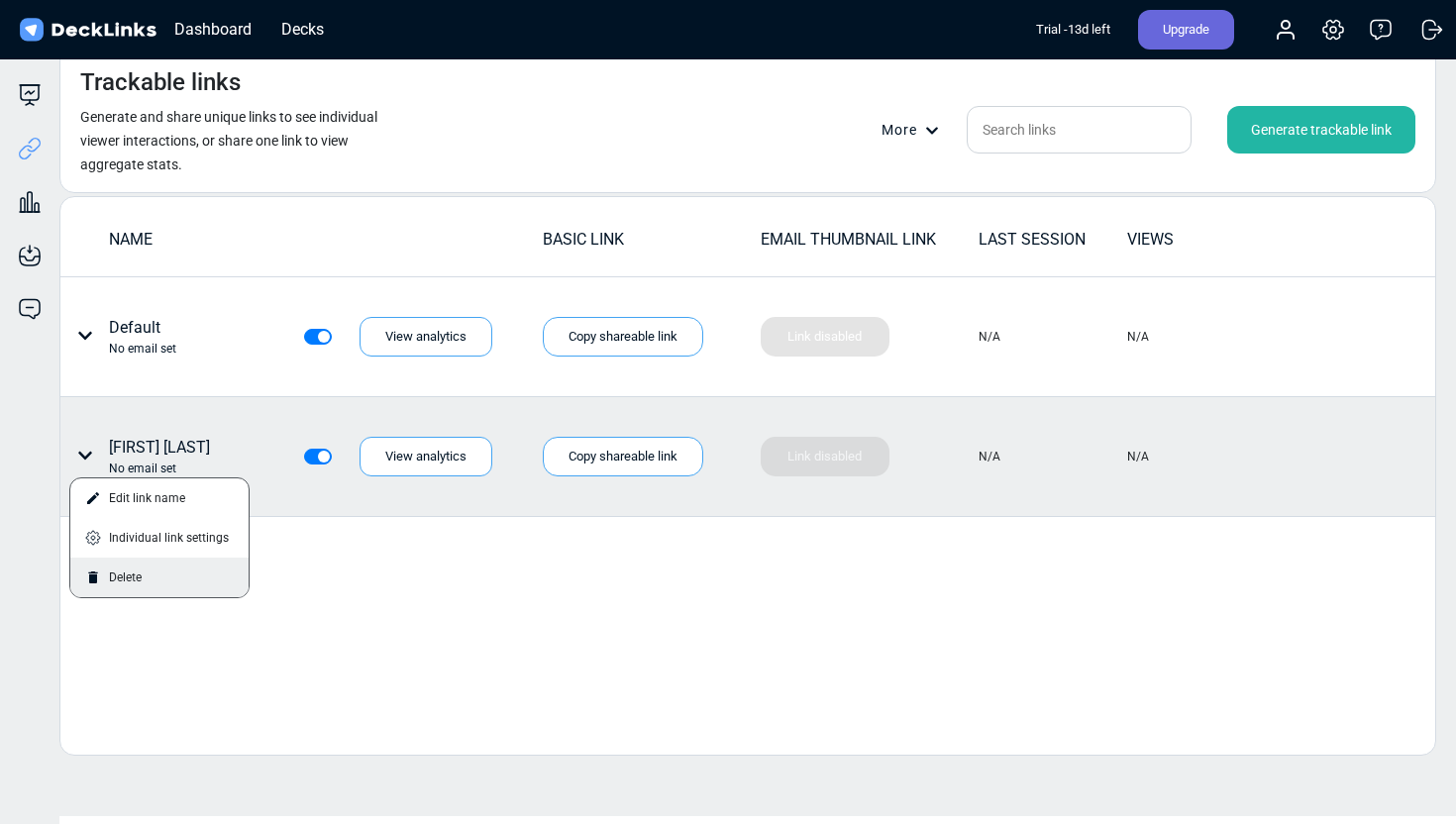 click on "Delete" at bounding box center [159, 577] 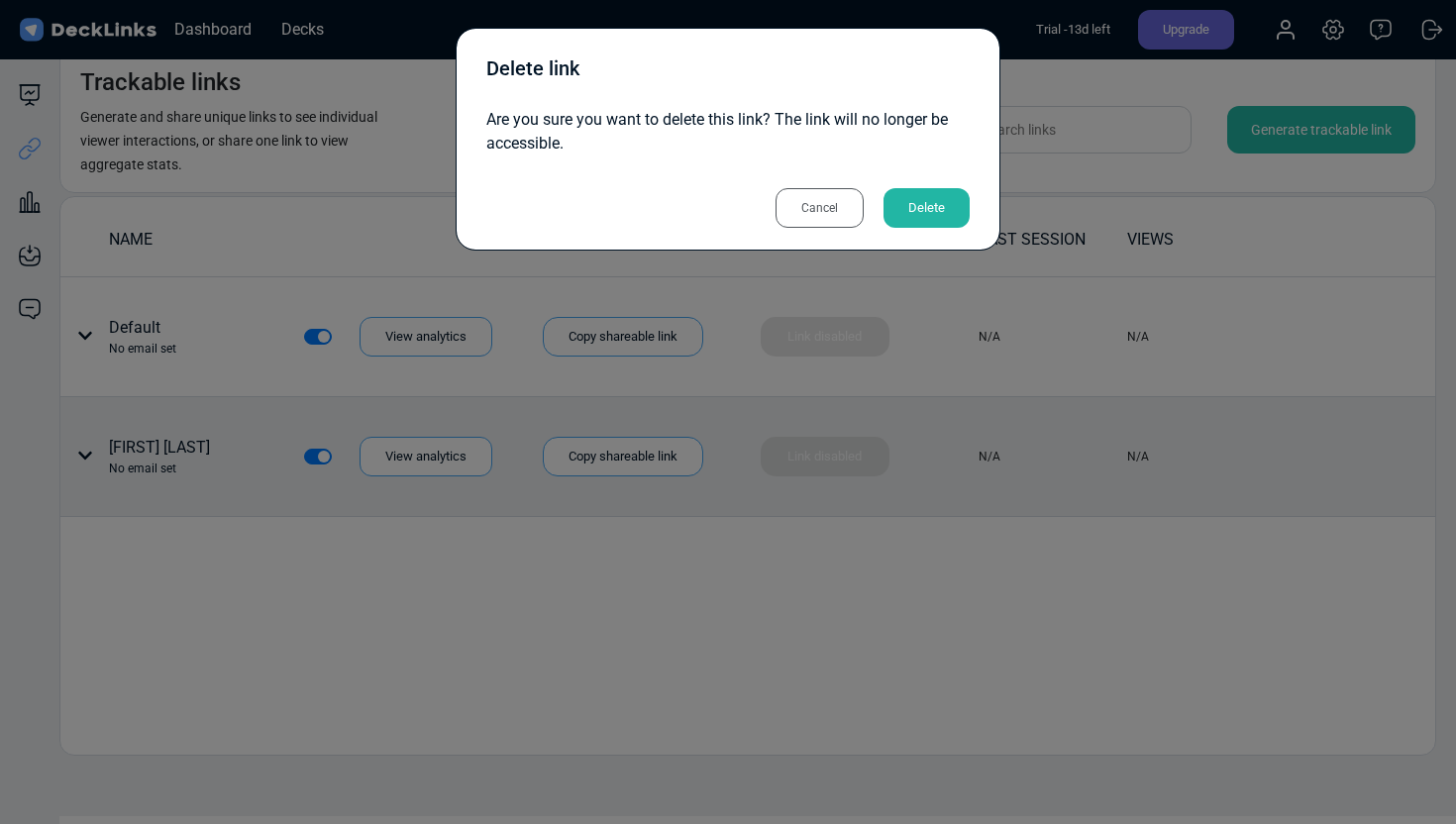 click on "Delete" at bounding box center [926, 208] 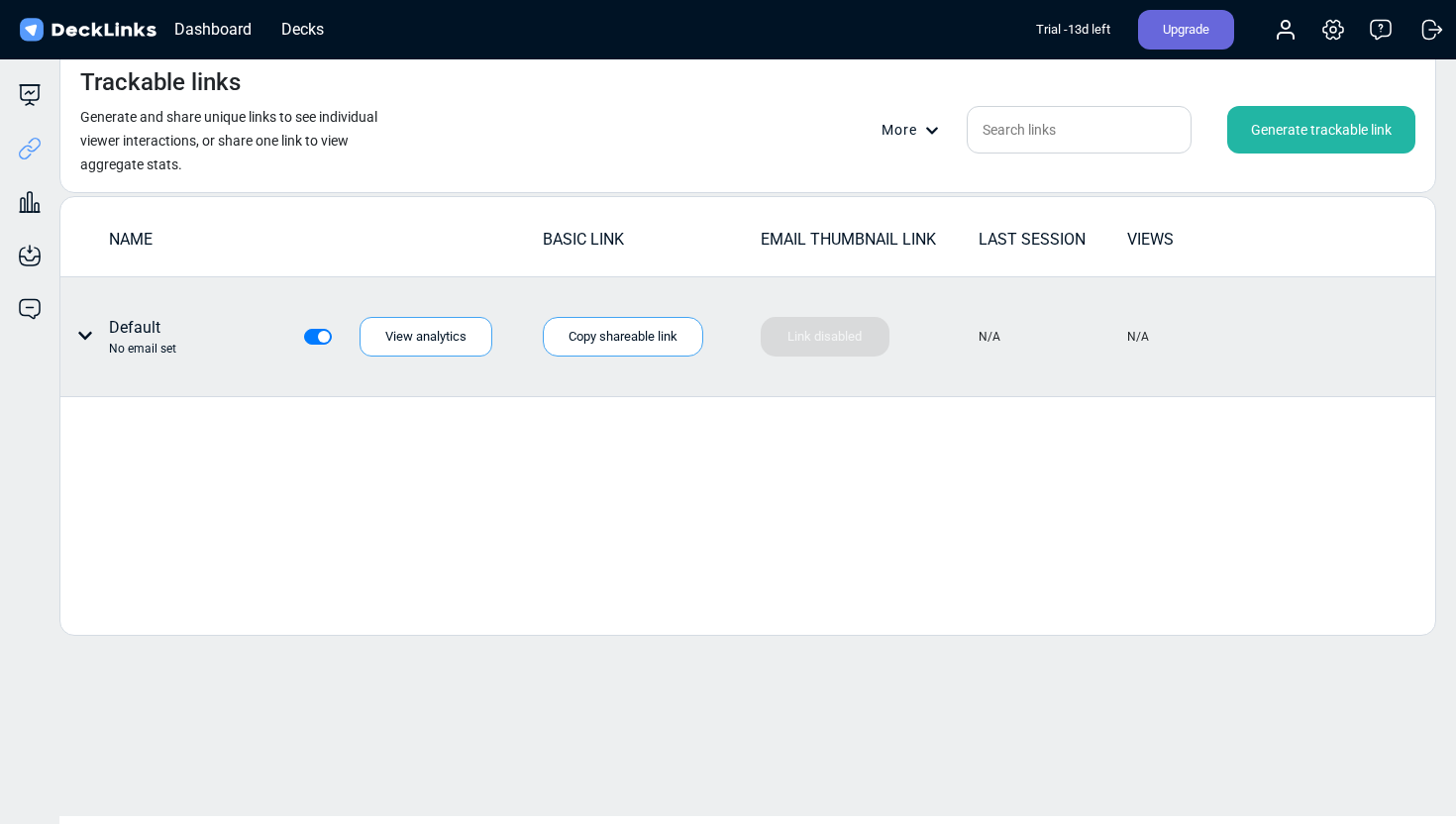 click 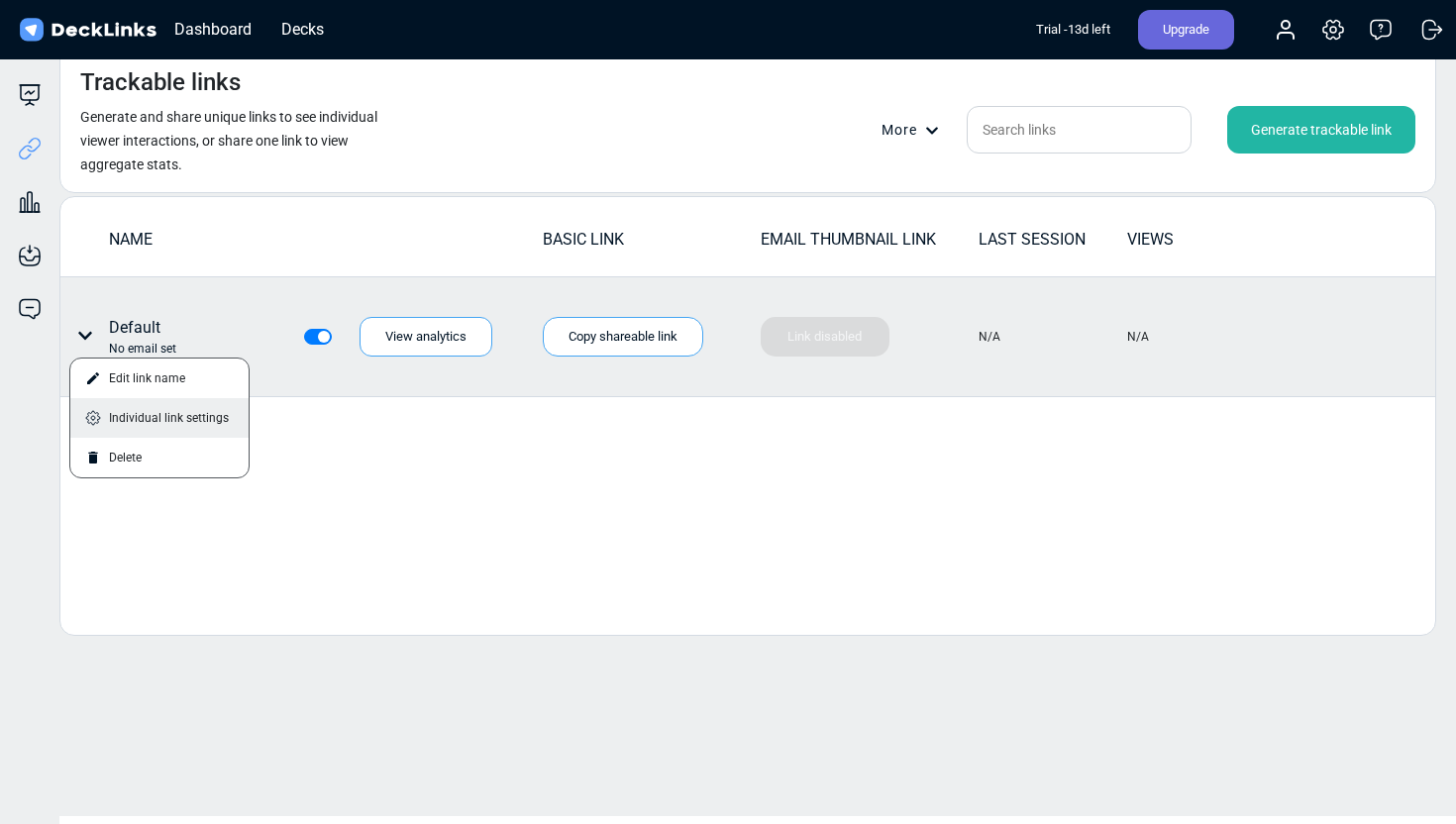 click on "Individual link settings" at bounding box center [159, 418] 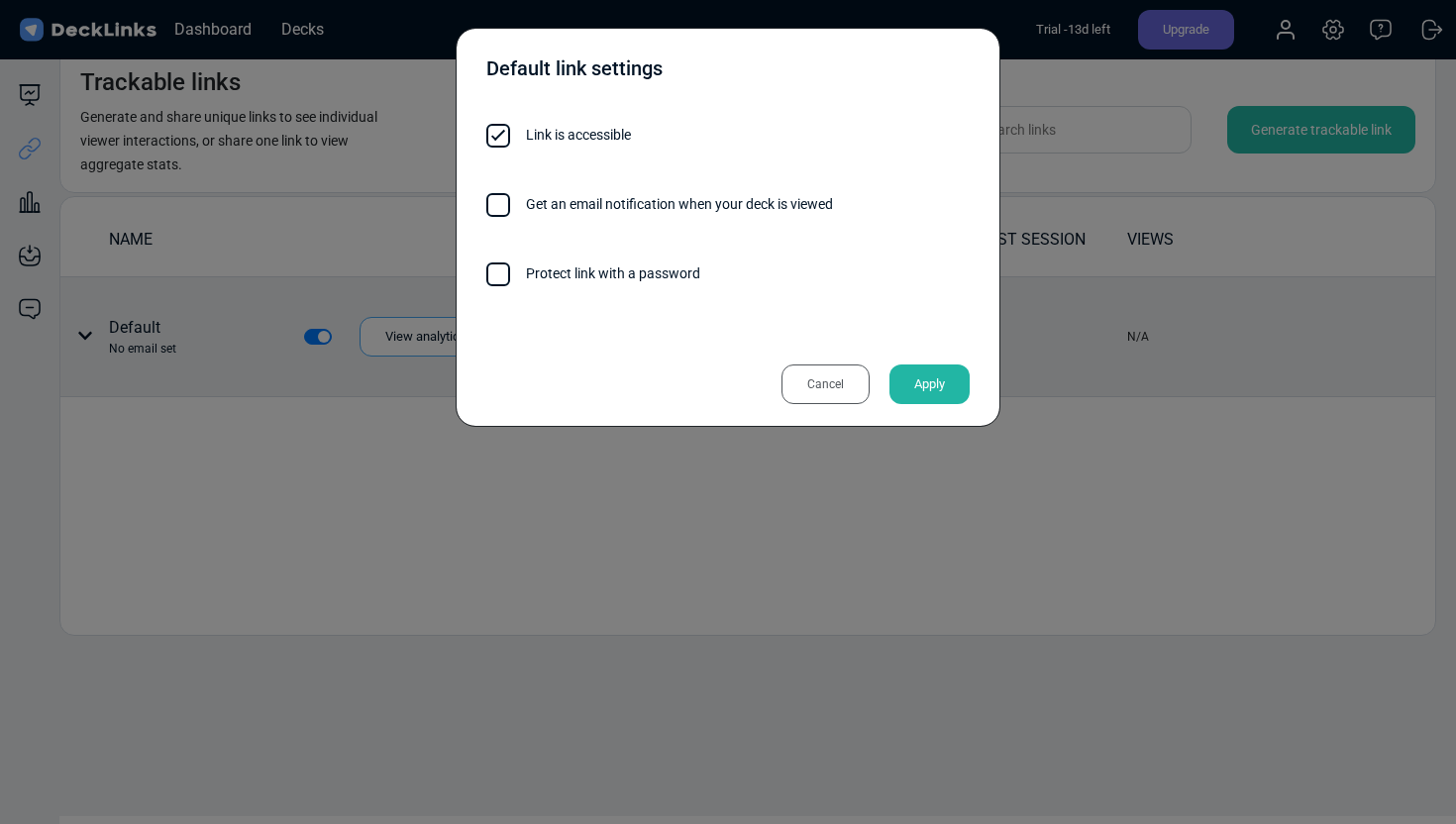 click on "Cancel" at bounding box center (825, 384) 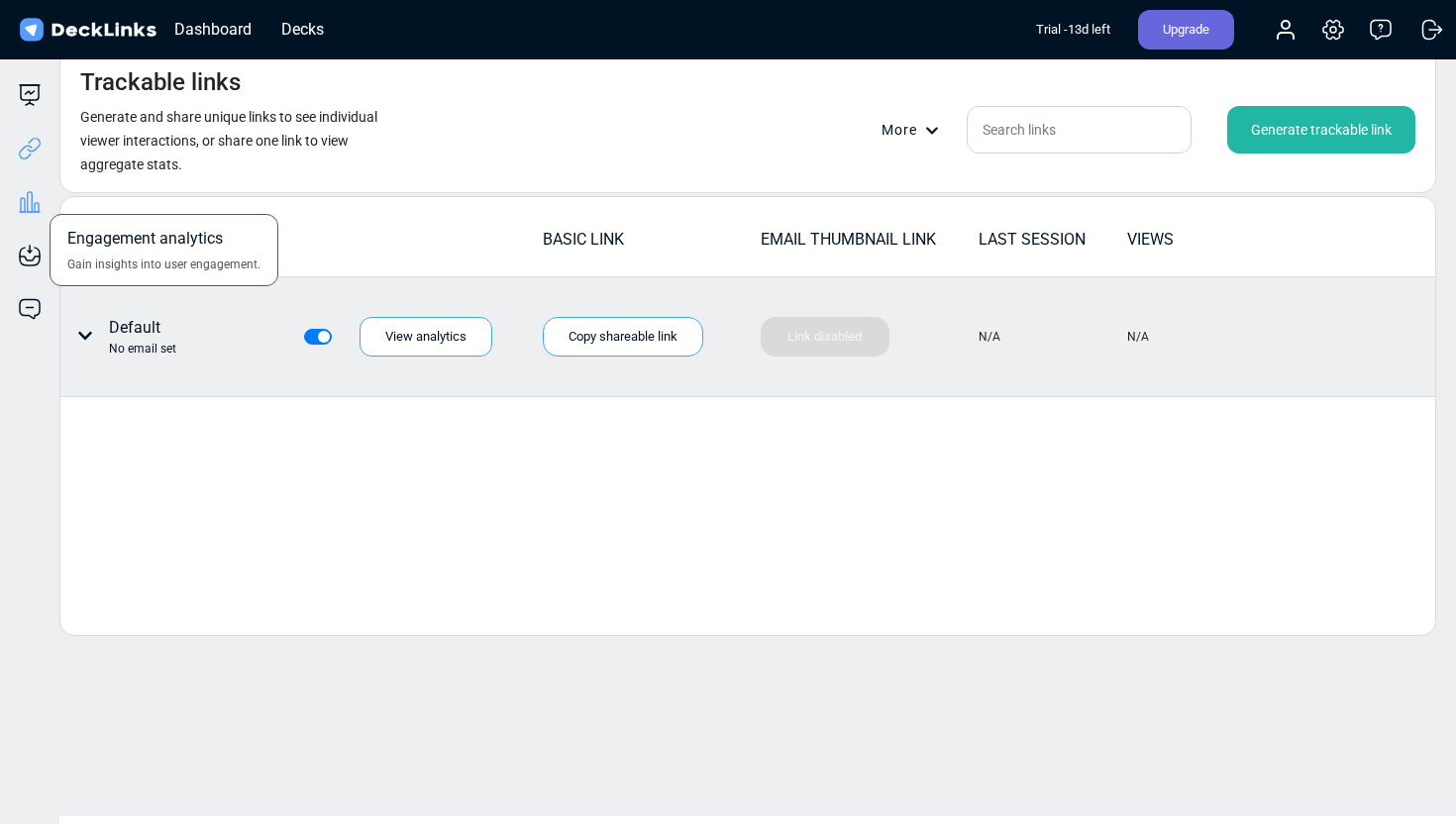 click 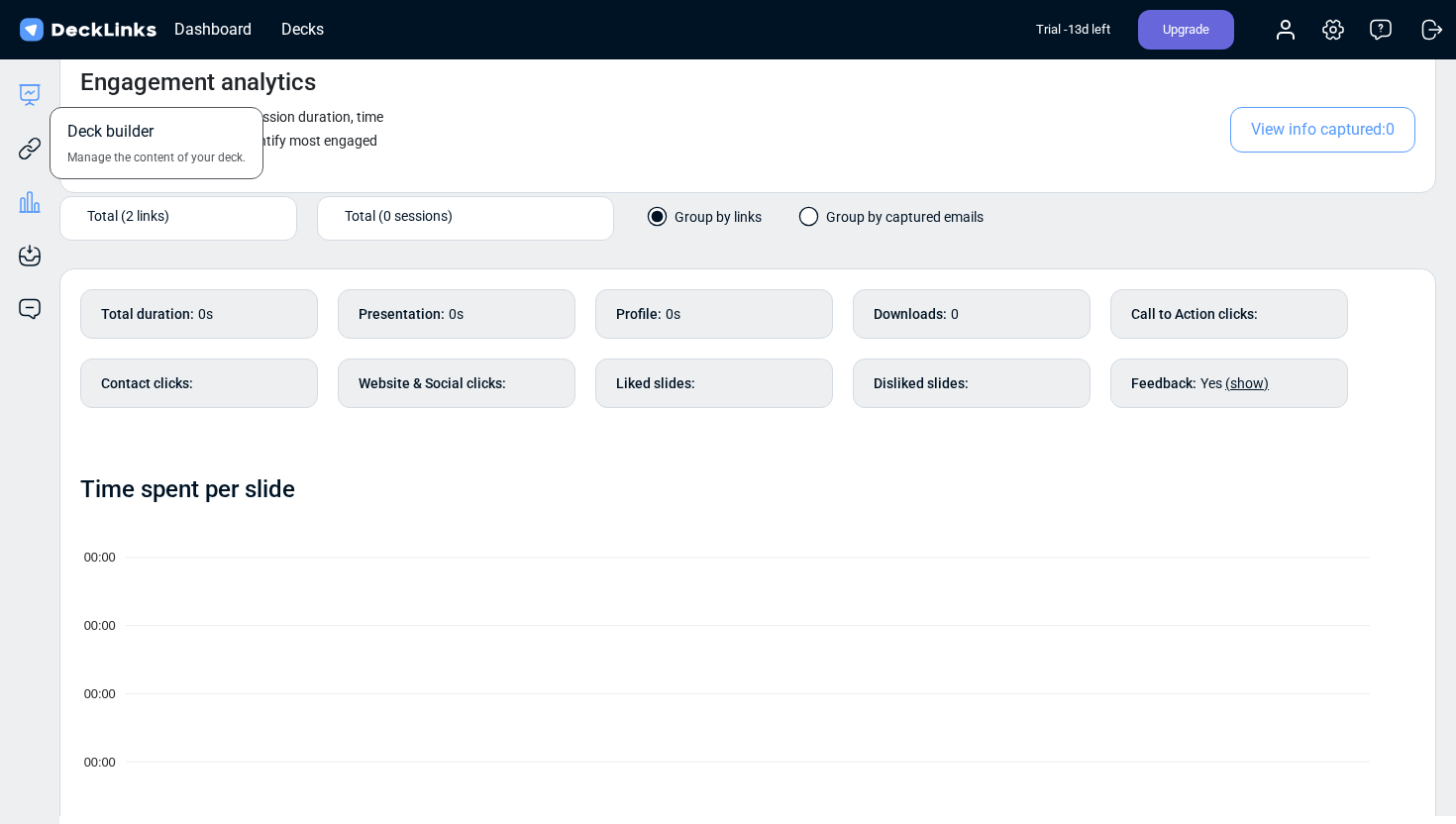 click 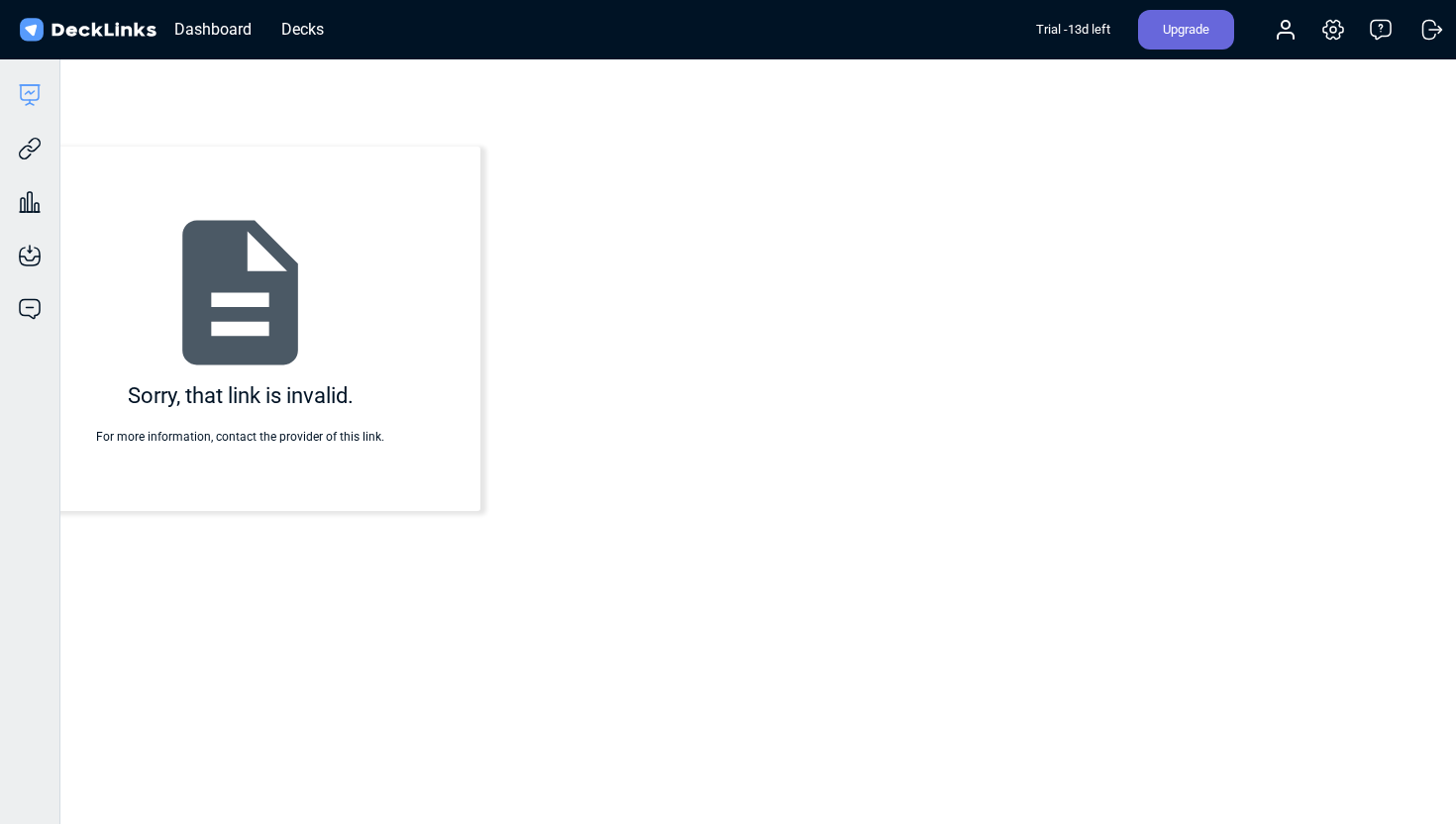 click 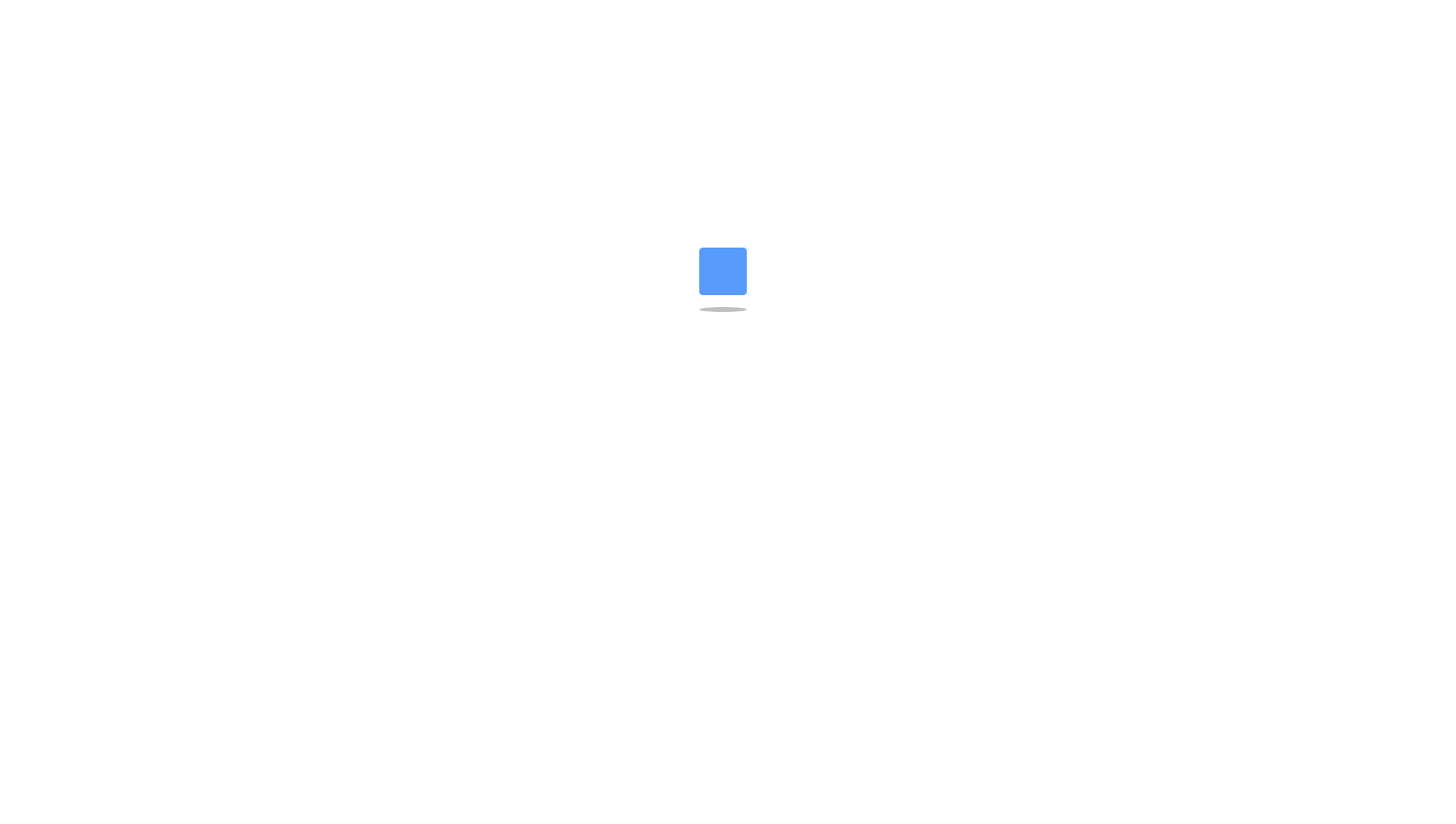 scroll, scrollTop: 0, scrollLeft: 0, axis: both 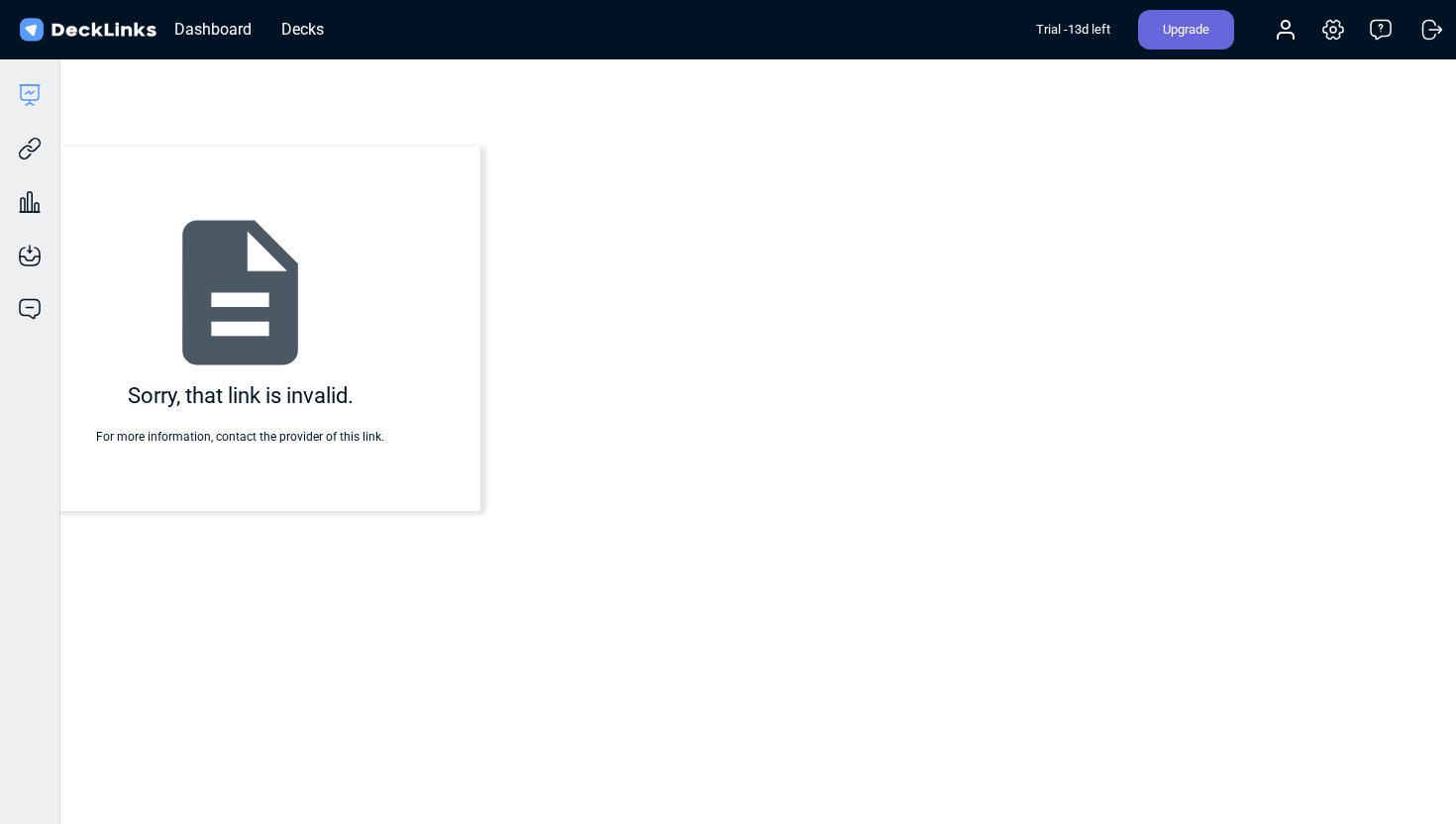 click on "Trial -  13 d left" at bounding box center [1073, 30] 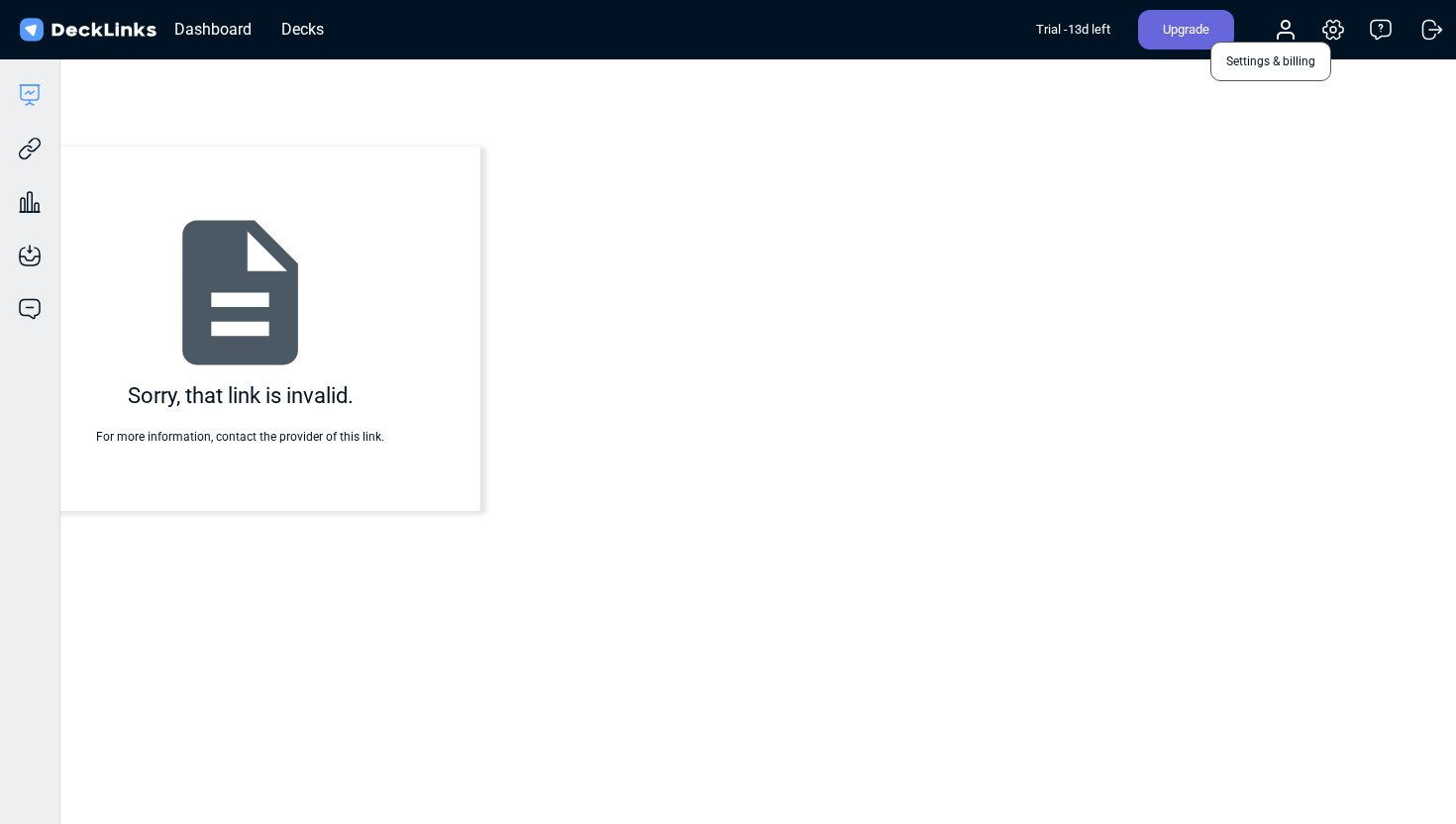 click 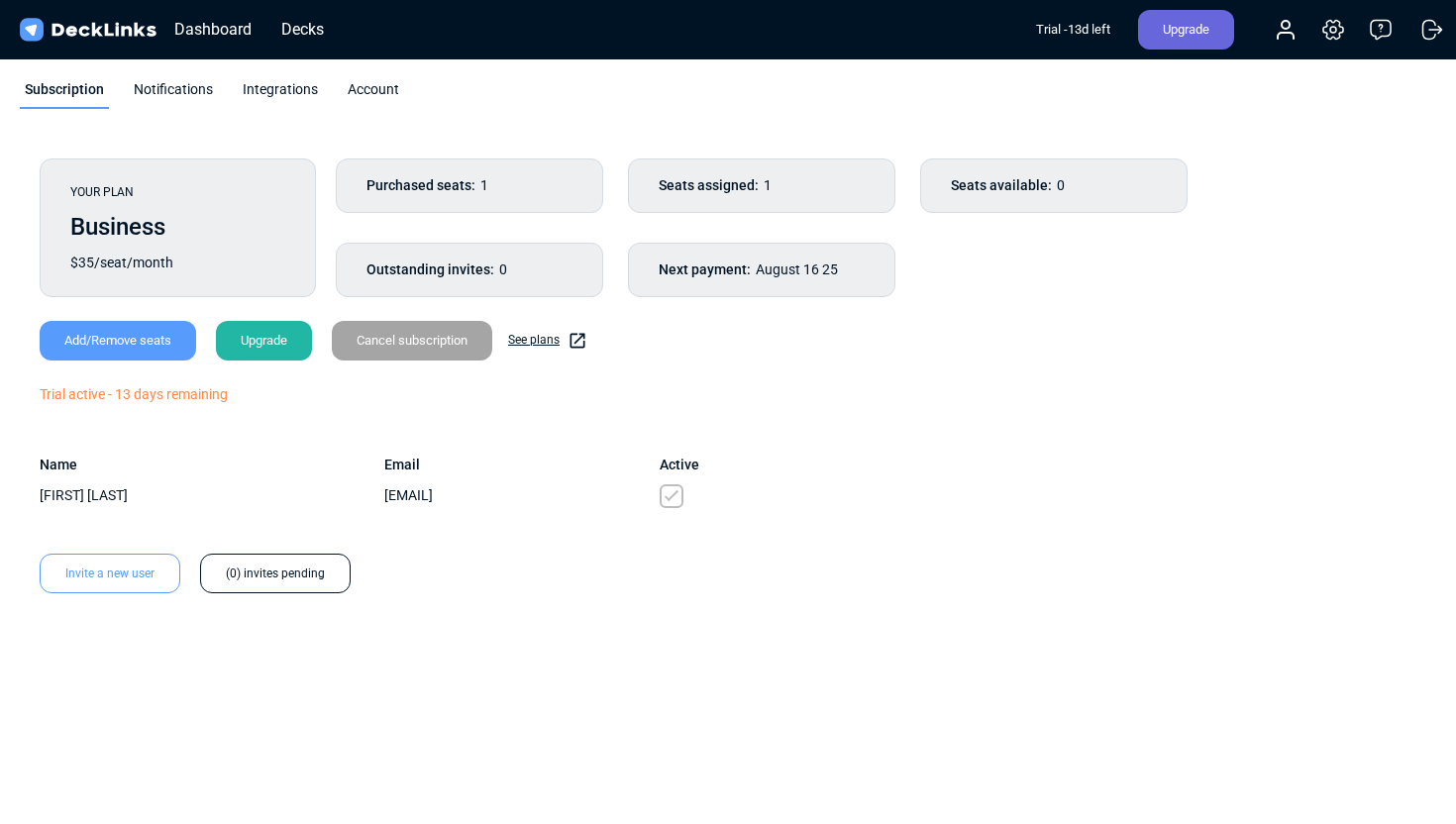 click on "Notifications" at bounding box center (173, 94) 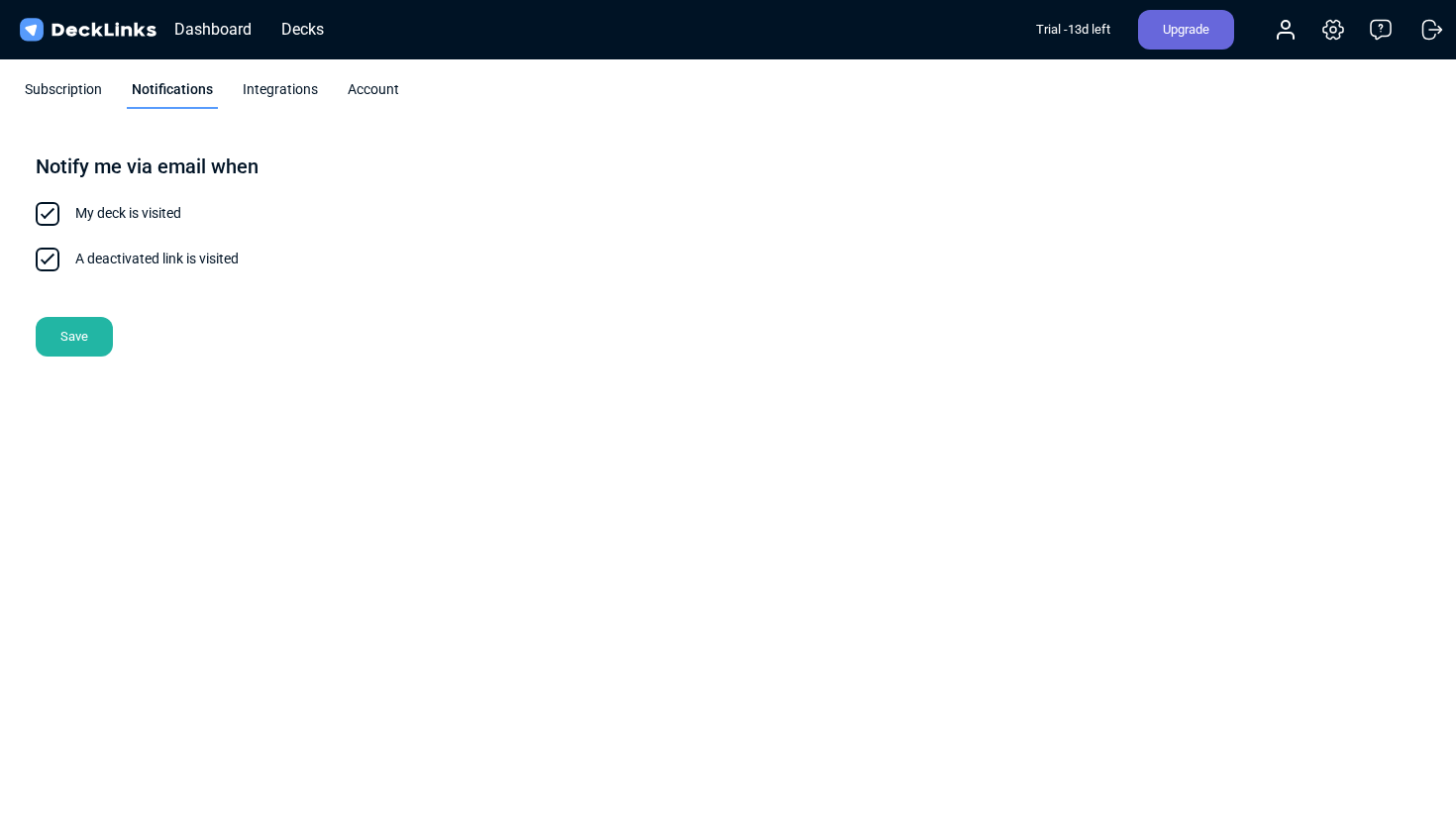 click on "Integrations" at bounding box center [280, 94] 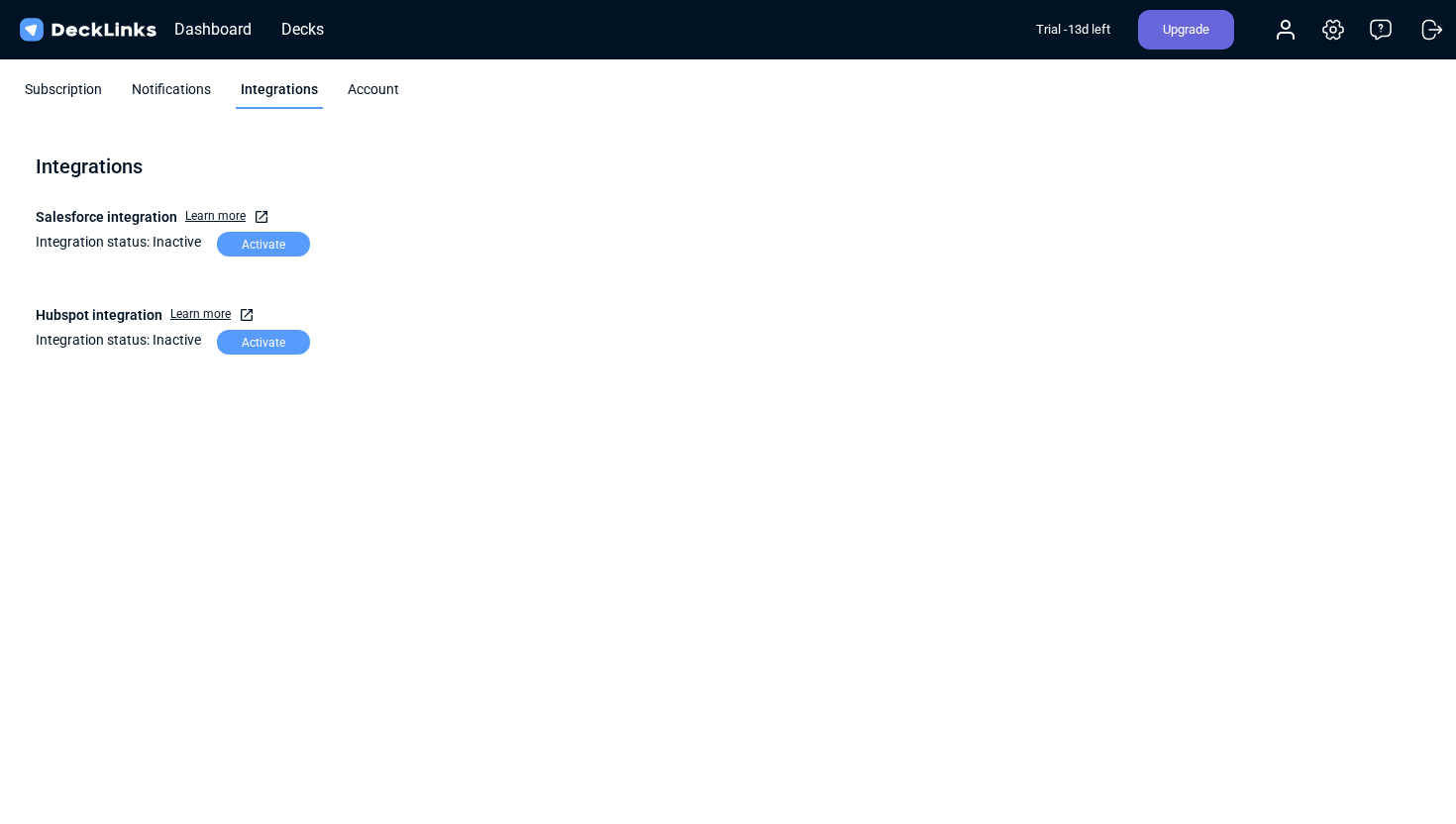 click on "Account" at bounding box center (373, 94) 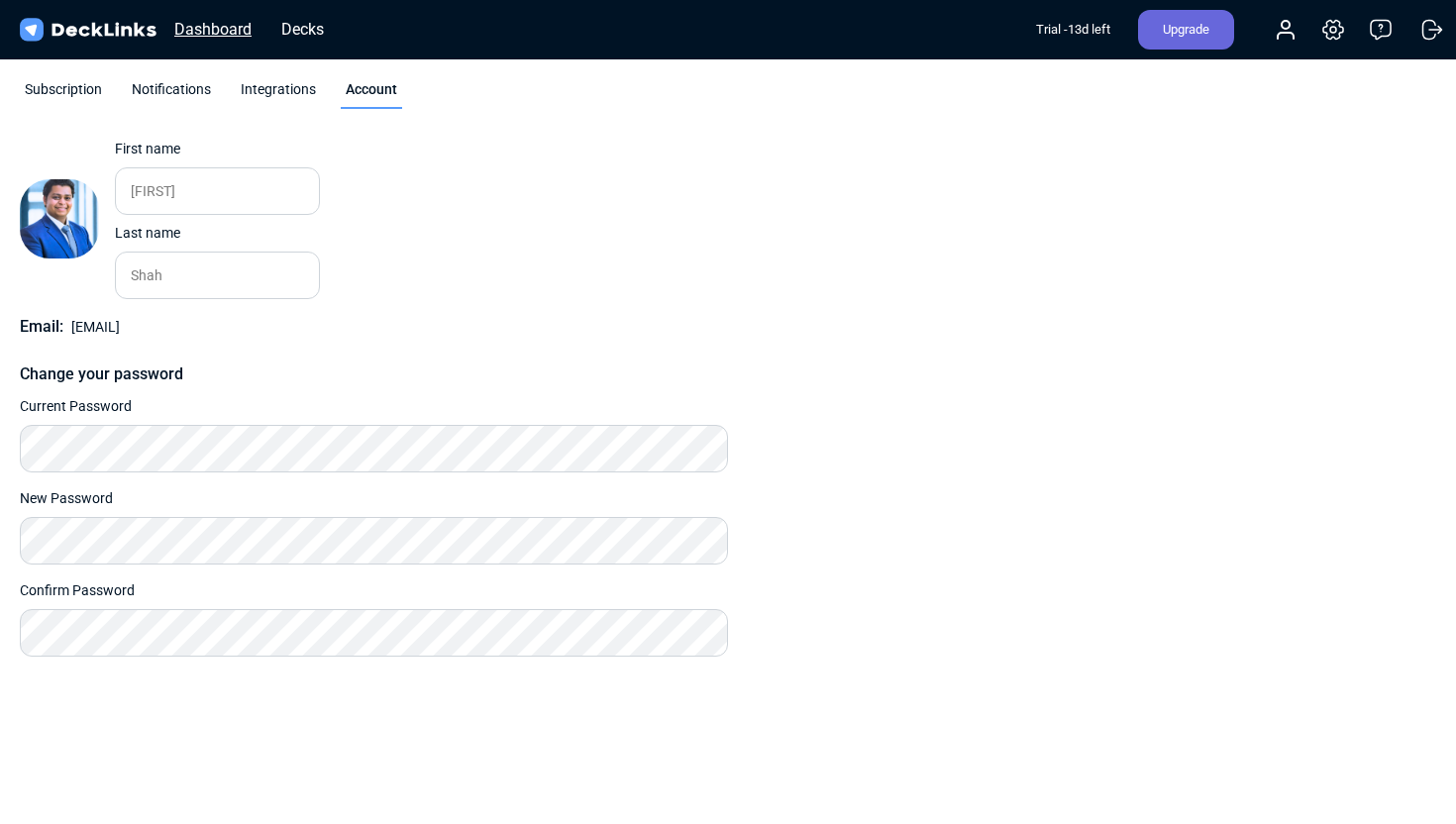 click on "Dashboard" at bounding box center (213, 29) 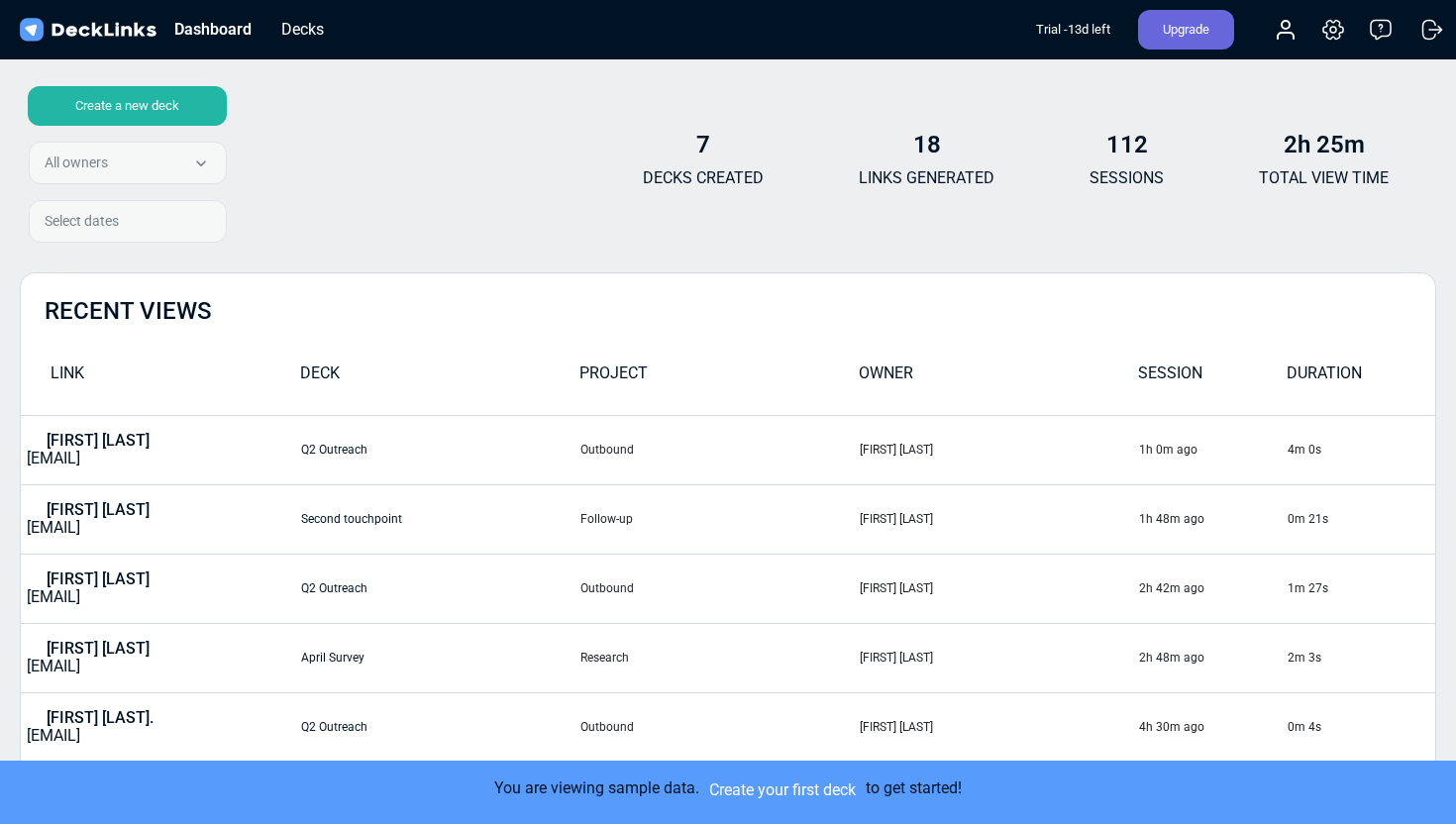 click on "Create a new deck All owners All owners [FIRST] [LAST] Select dates" at bounding box center (123, 168) 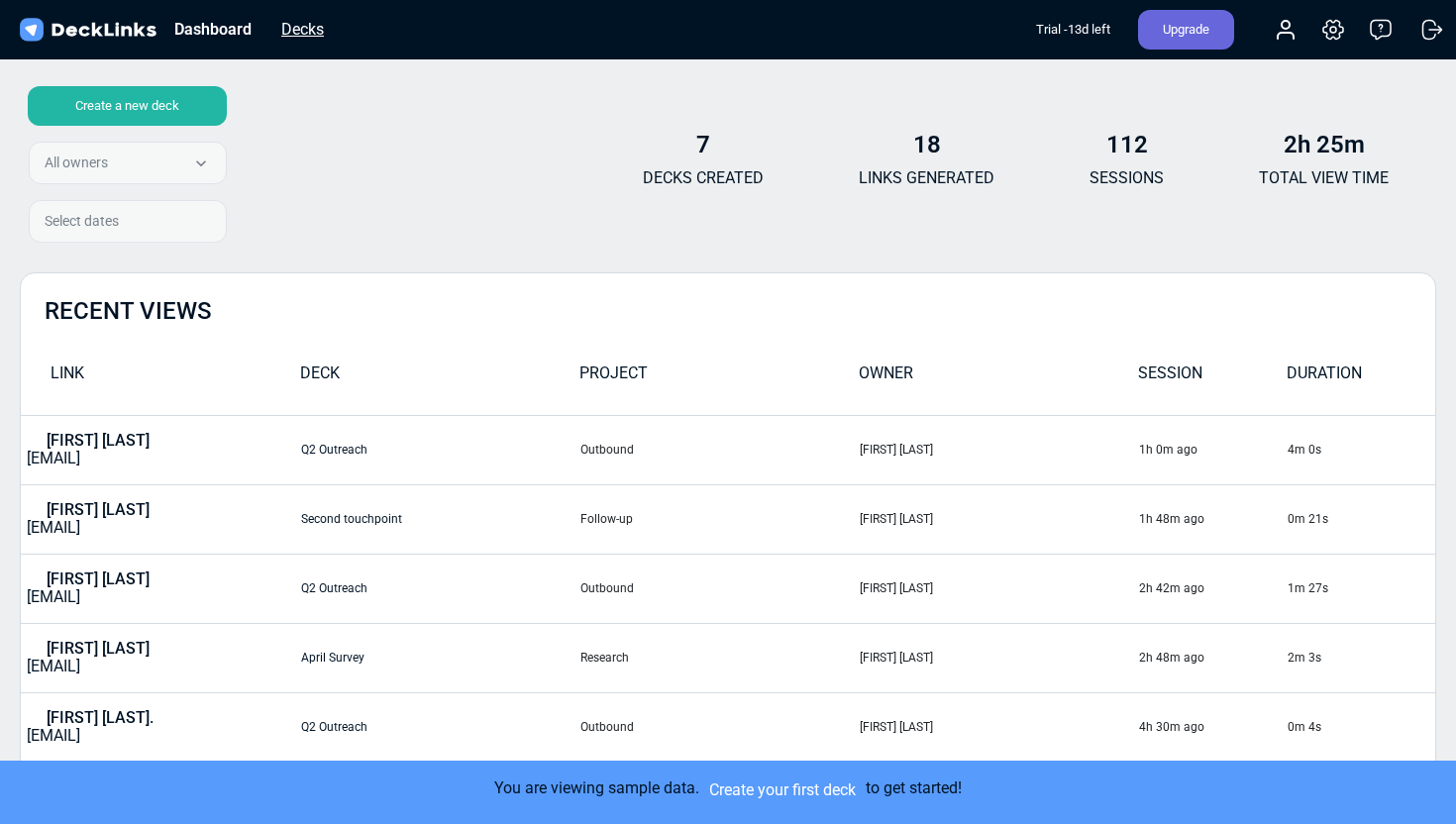 click on "Decks" at bounding box center [302, 29] 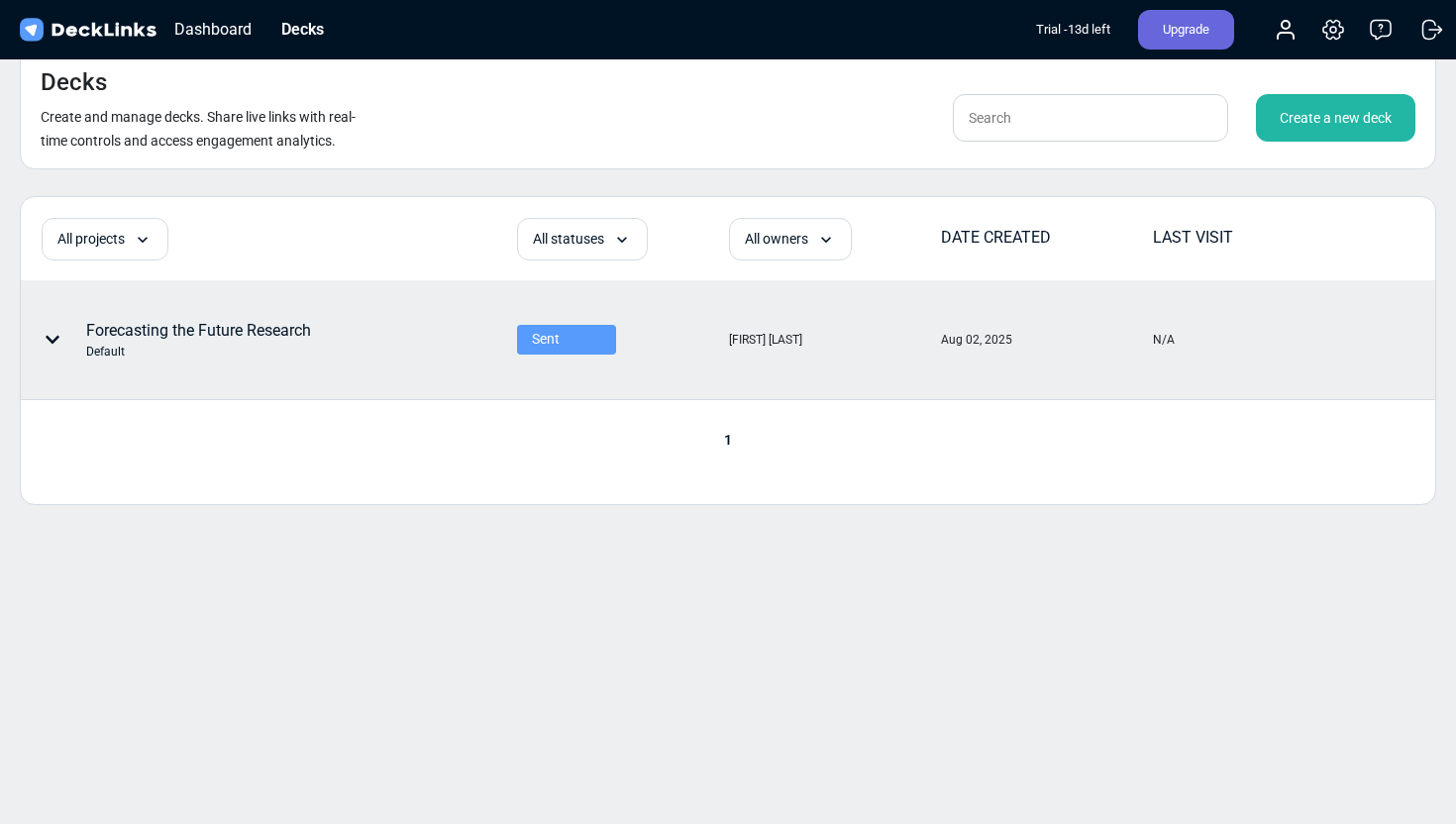 click on "Forecasting the Future Research Default" at bounding box center [198, 340] 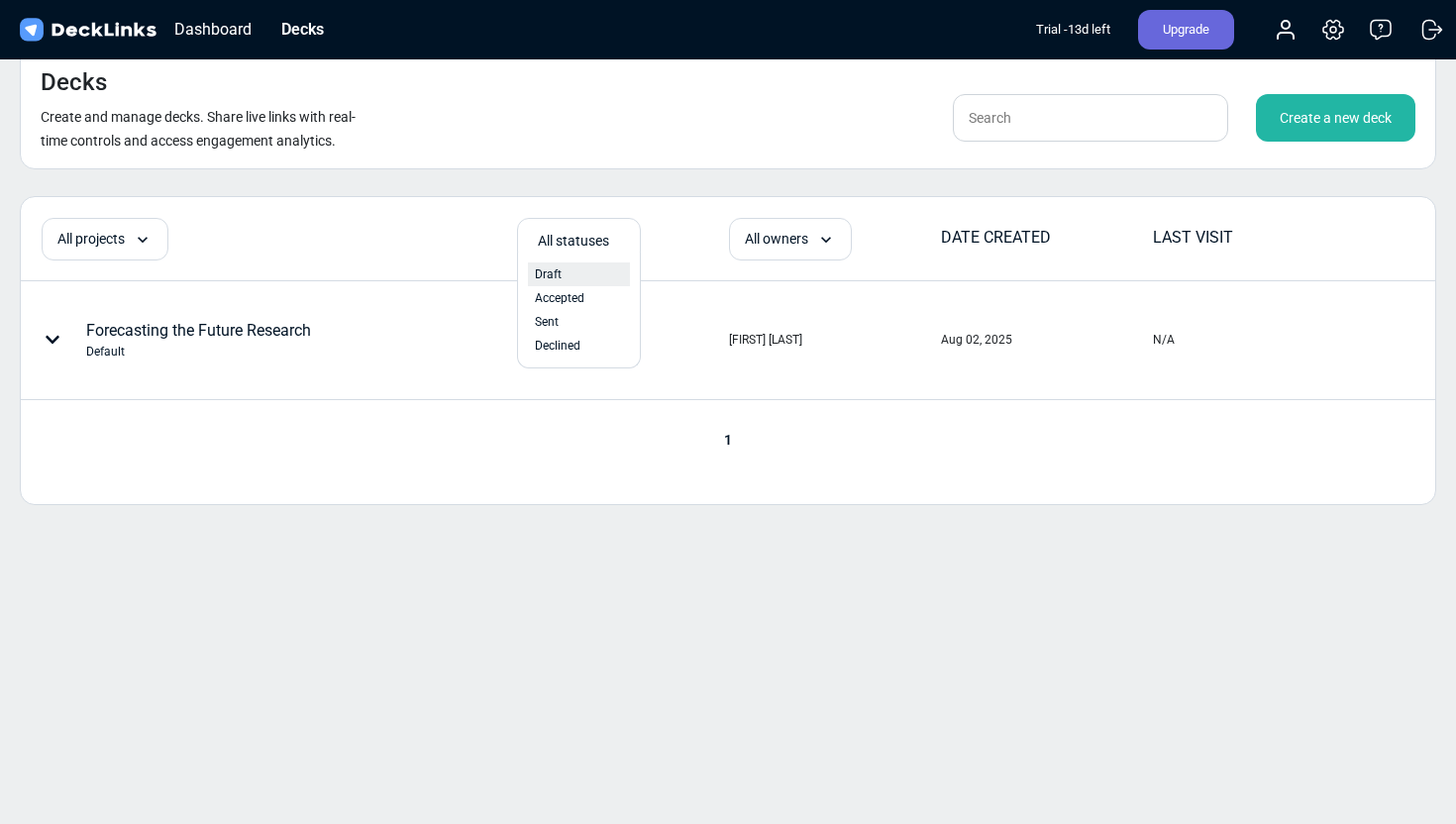 click on "Draft" at bounding box center [578, 274] 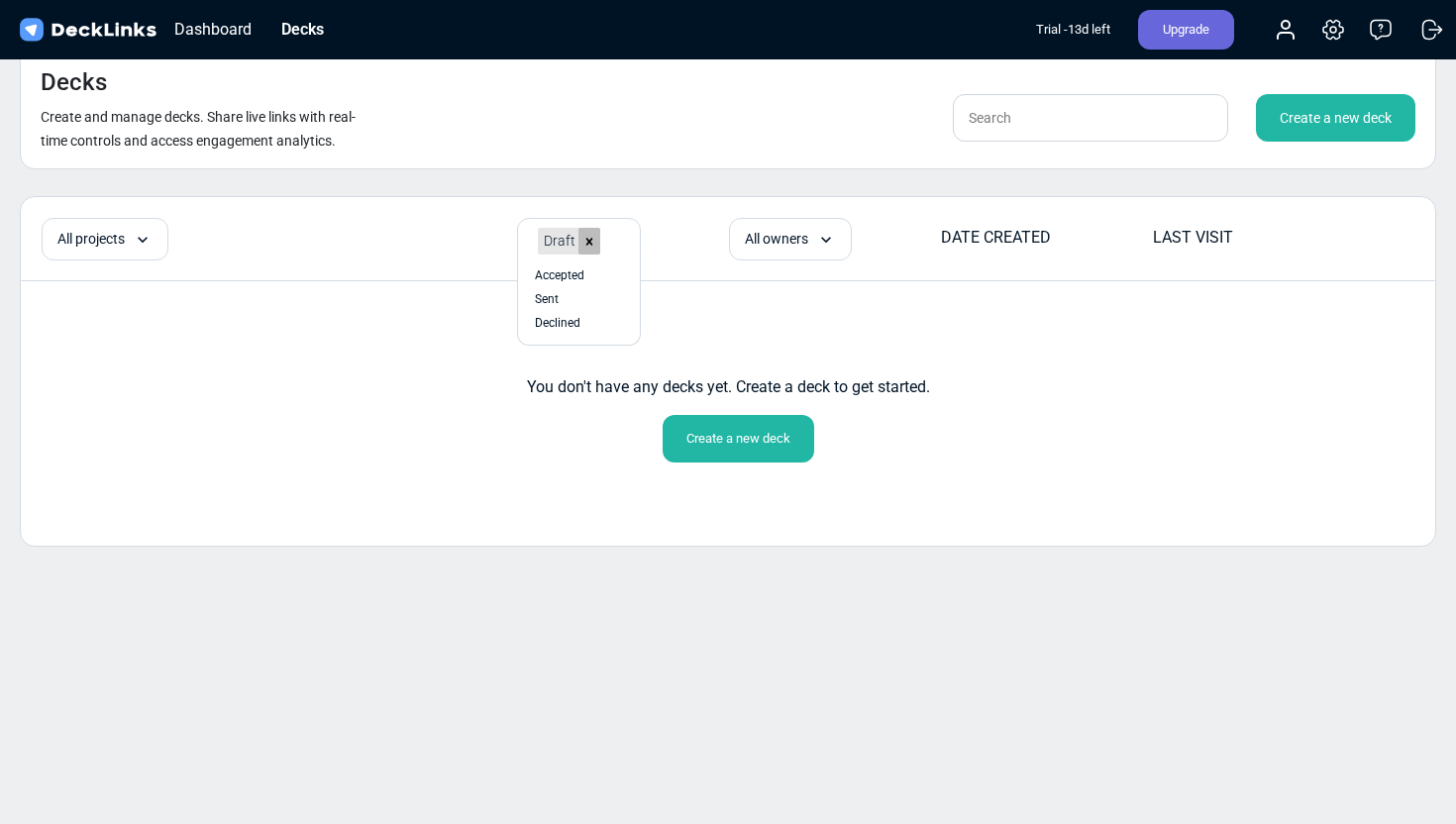 click 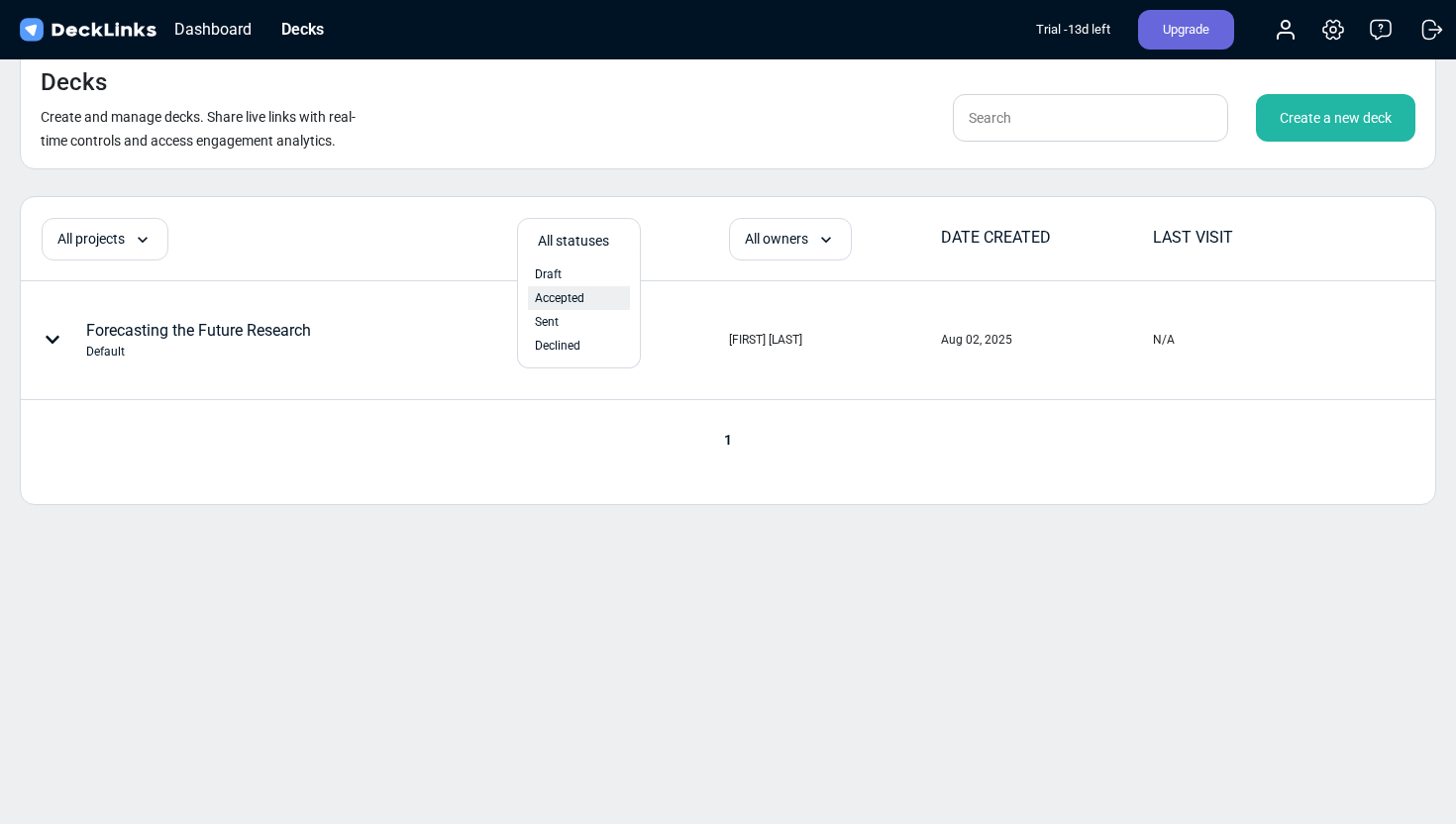 click on "Accepted" at bounding box center [578, 298] 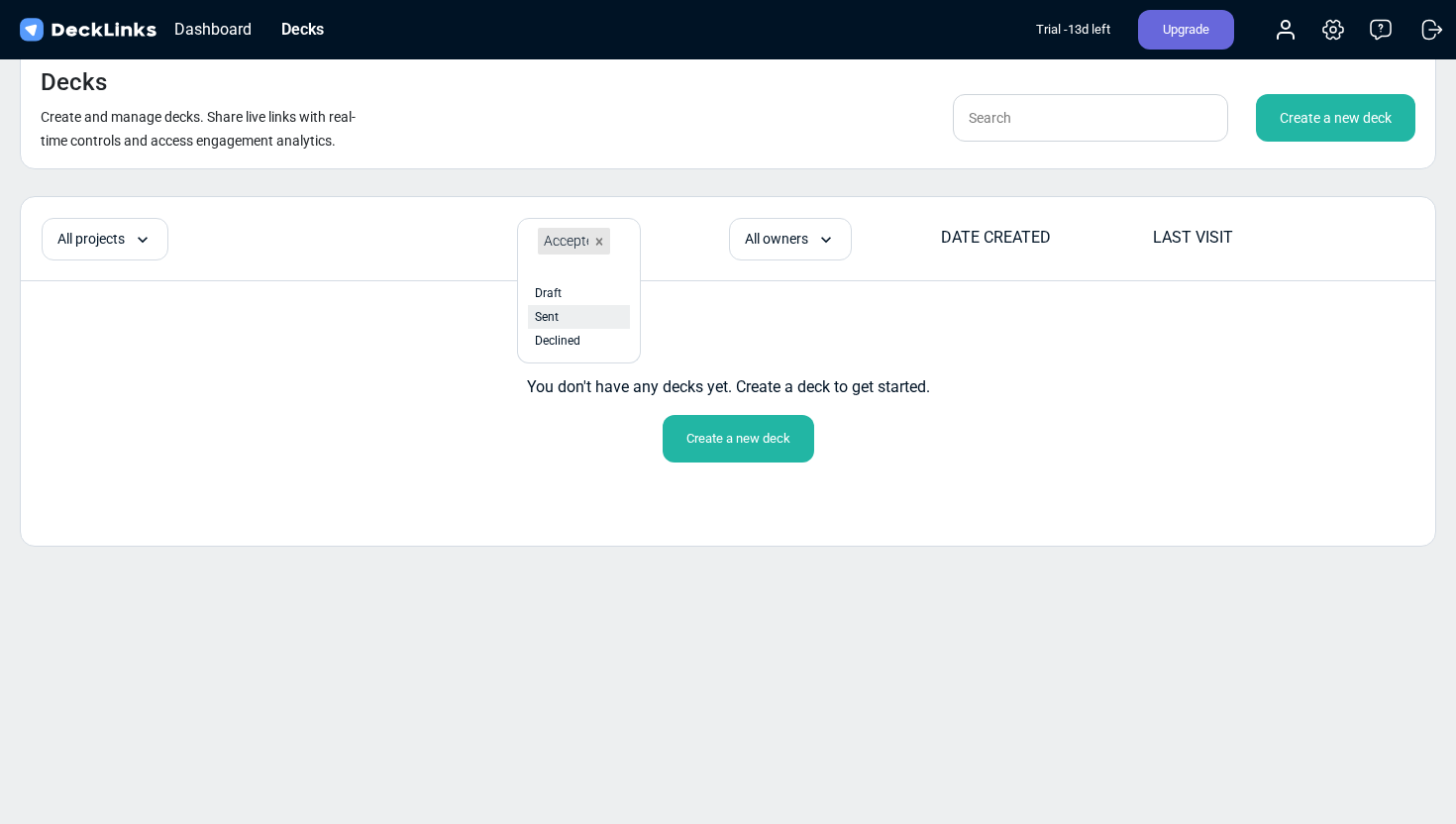 click on "Sent" at bounding box center (578, 317) 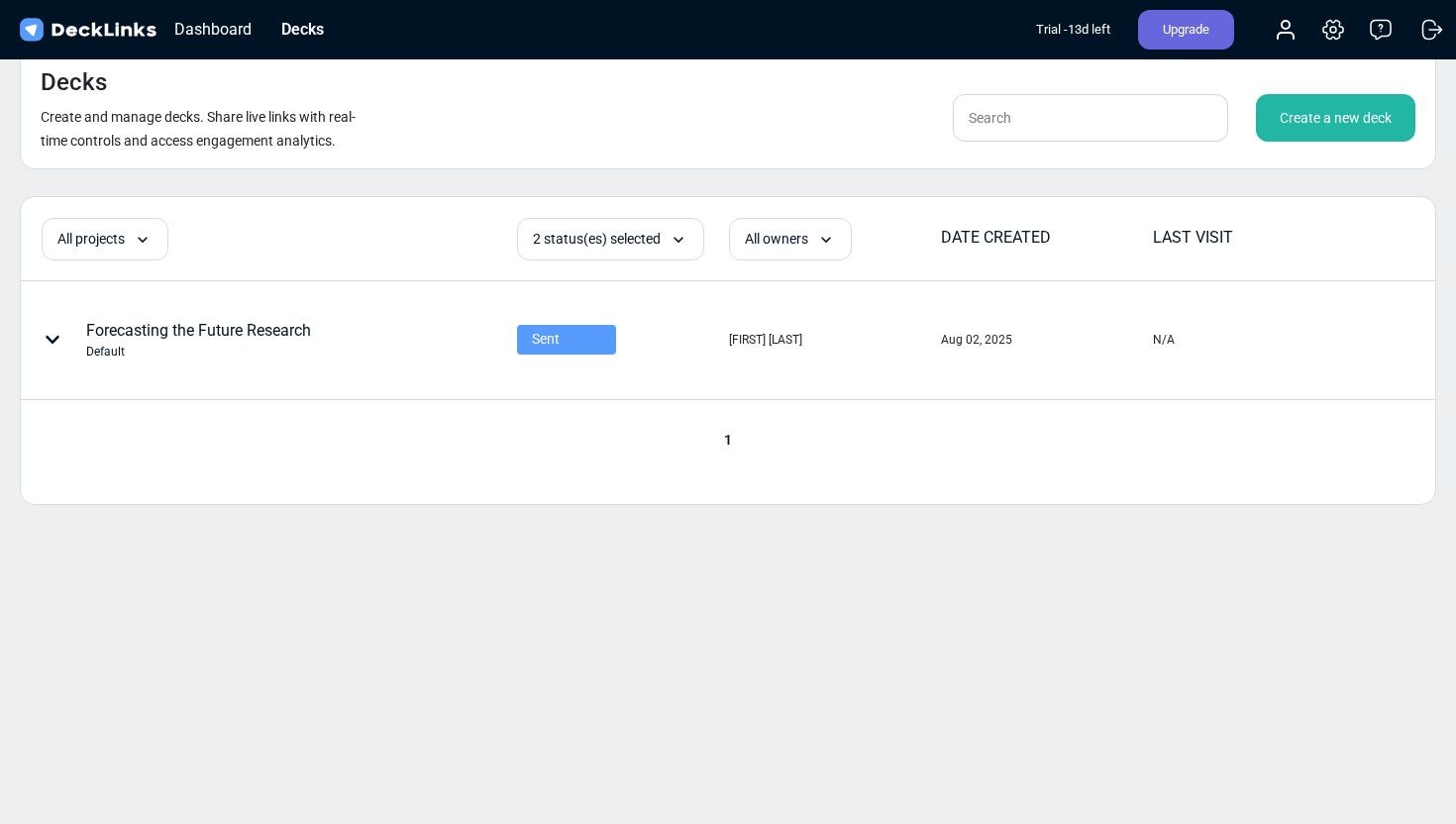 click on "All projects All projects Default 2 status(es) selected   option Sent, selected.    option Declined focused, 4 of 4. 2 results available. Select is focused , press Down to open the menu,  press left to focus selected values Accepted Sent Draft Declined All owners All owners [FIRST] [LAST] DATE CREATED LAST VISIT Forecasting the Future Research Default Sent [FIRST] [LAST] Aug 02, 2025 N/A 1" at bounding box center (728, 351) 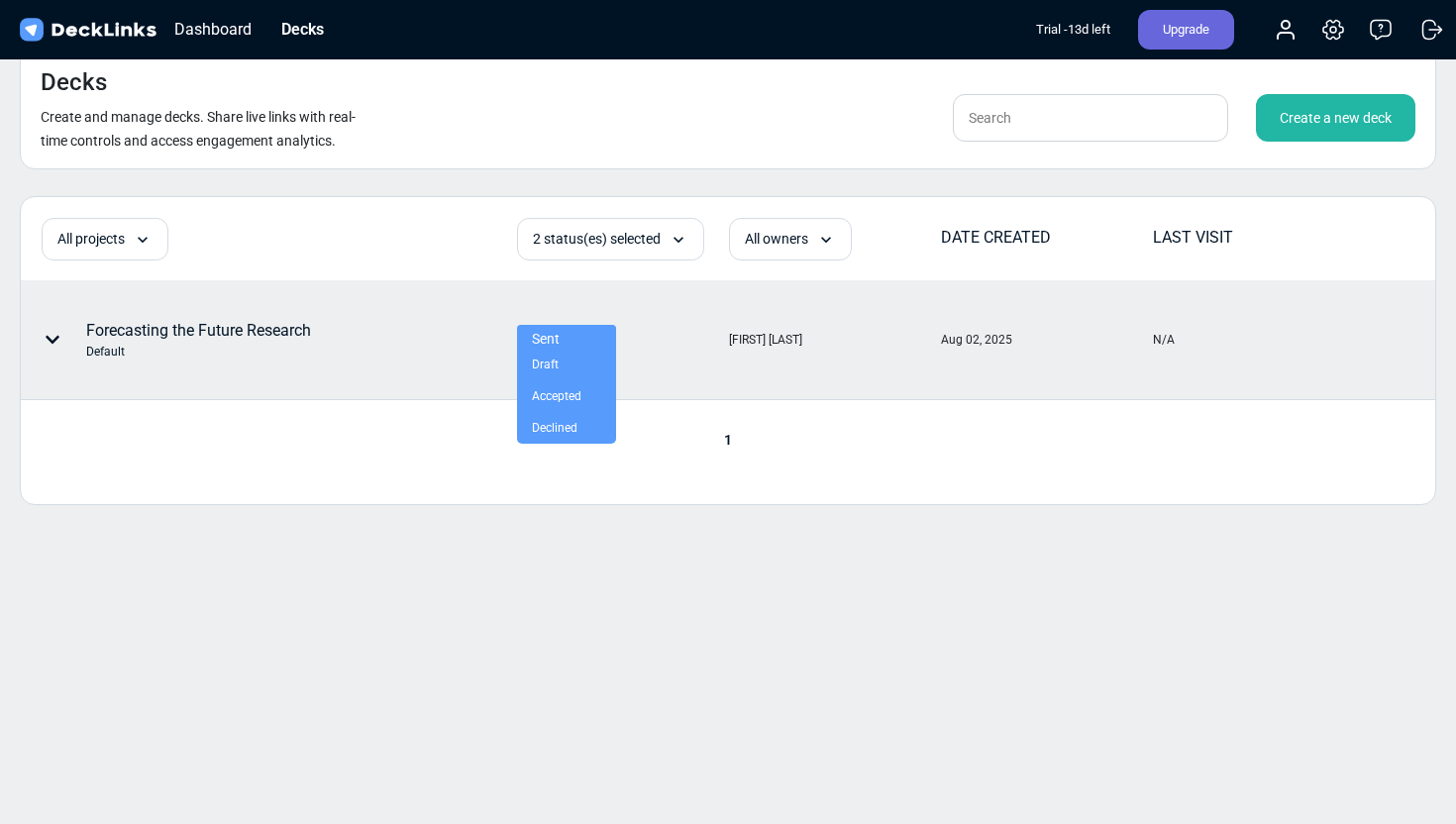 click on "Sent" at bounding box center [567, 339] 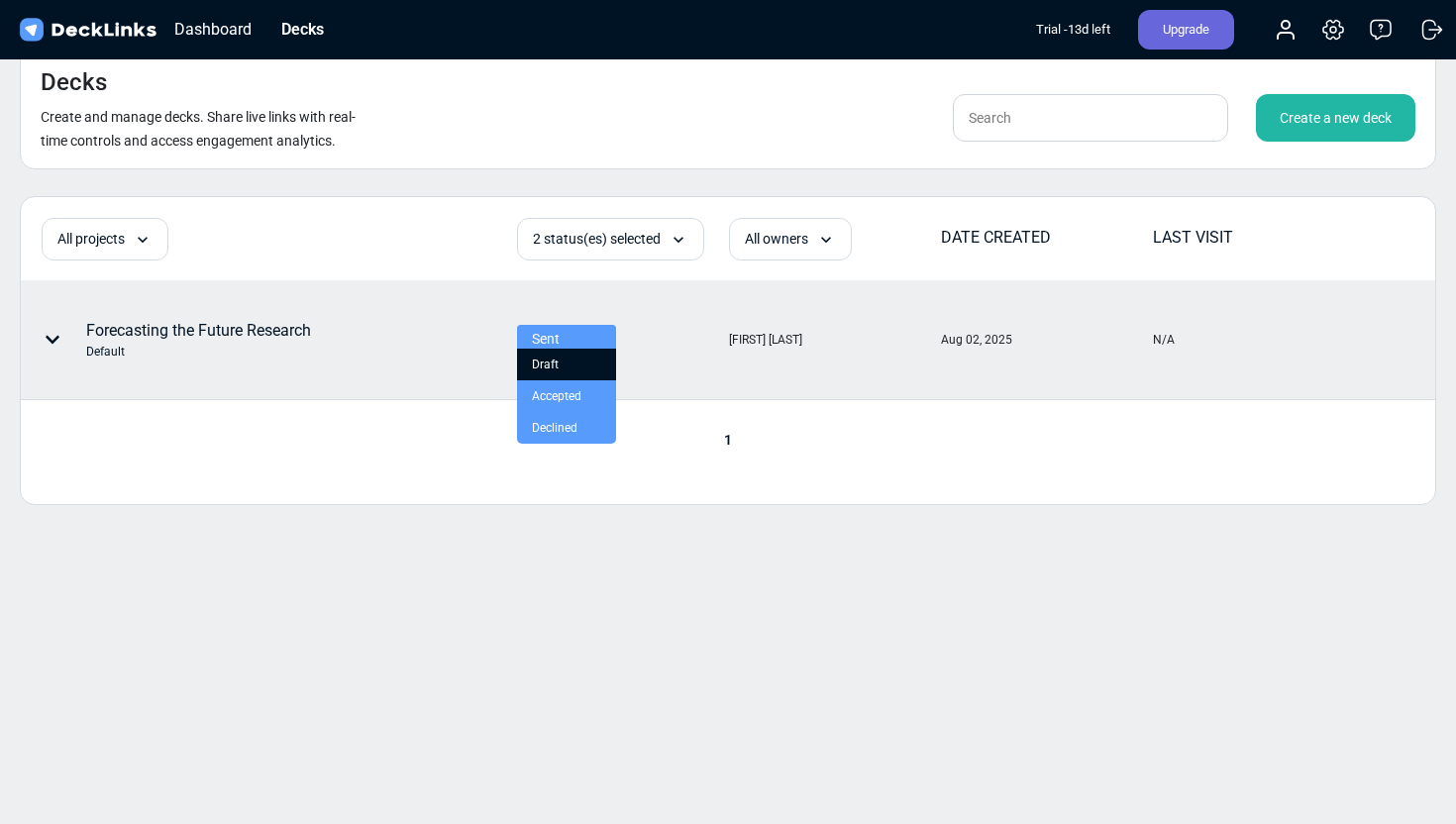 click on "Draft" at bounding box center [567, 364] 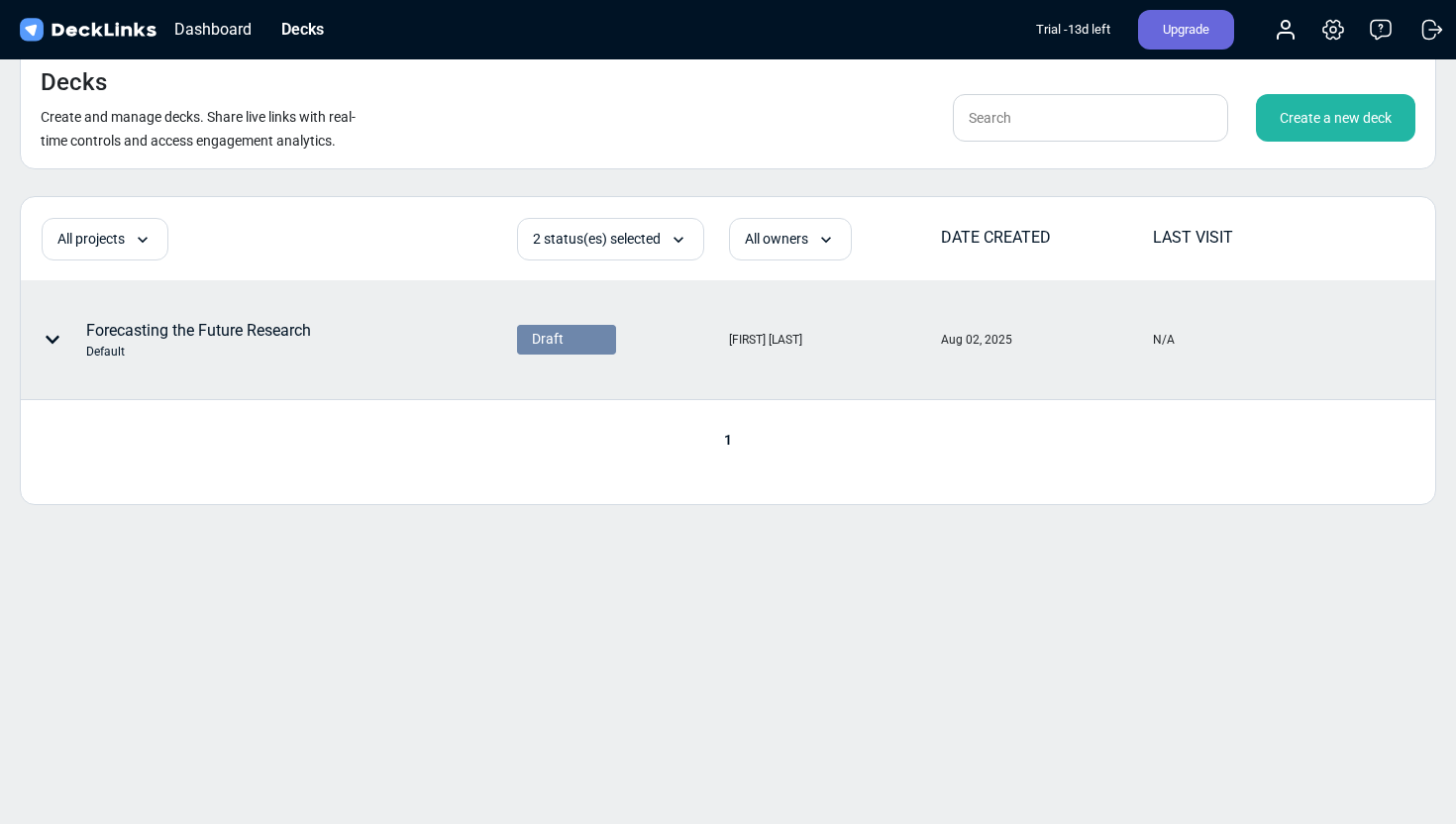 click on "All projects All projects Default 2 status(es) selected   option Sent, selected.    option Declined focused, 4 of 4. 2 results available. Select is focused , press Down to open the menu,  press left to focus selected values Accepted Sent Draft Declined All owners All owners [FIRST] [LAST] DATE CREATED LAST VISIT Forecasting the Future Research Default Draft [FIRST] [LAST] Aug 02, 2025 N/A 1" at bounding box center (728, 351) 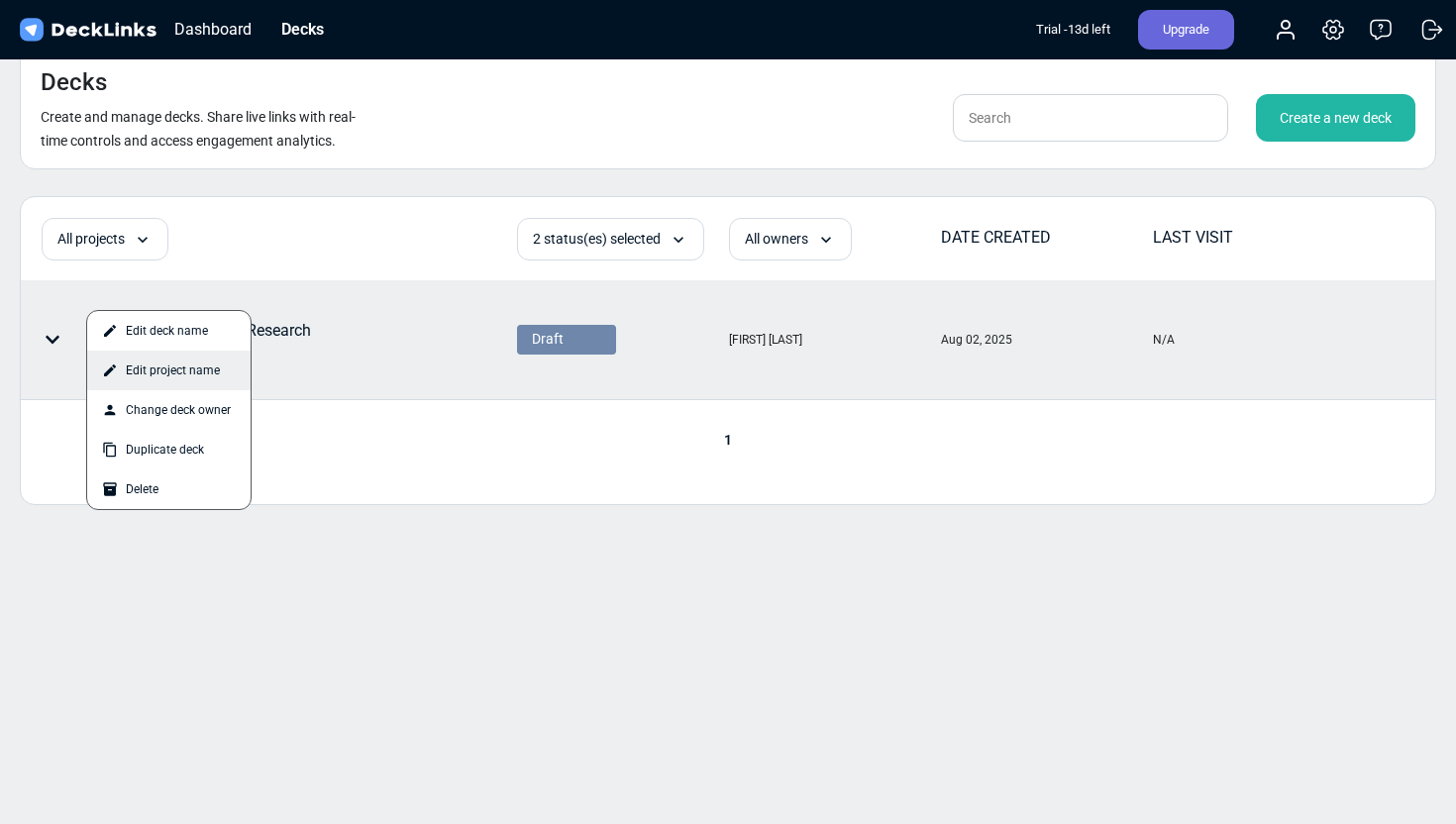 click on "Edit project name" at bounding box center (168, 370) 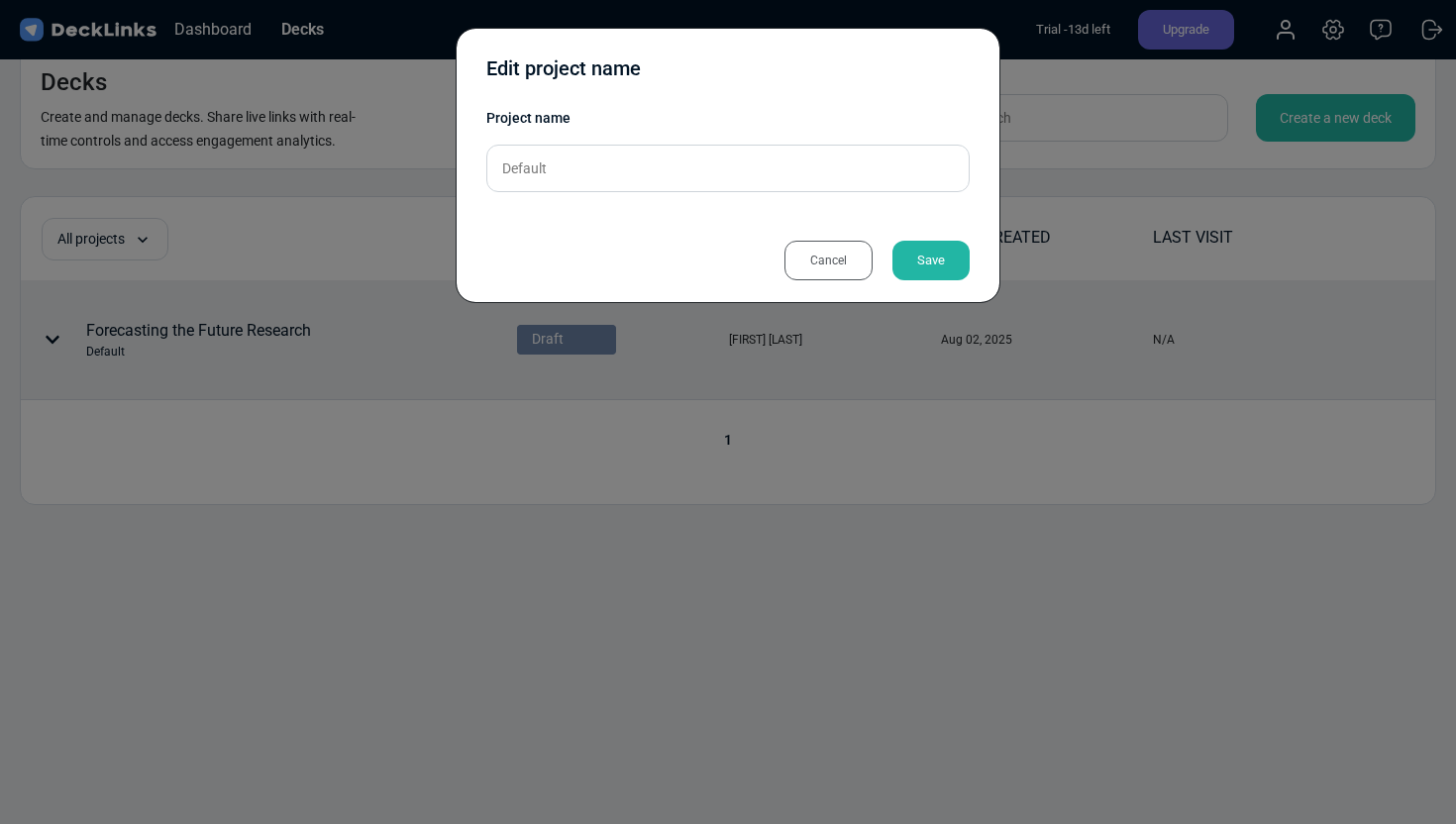 click on "Cancel" at bounding box center (828, 260) 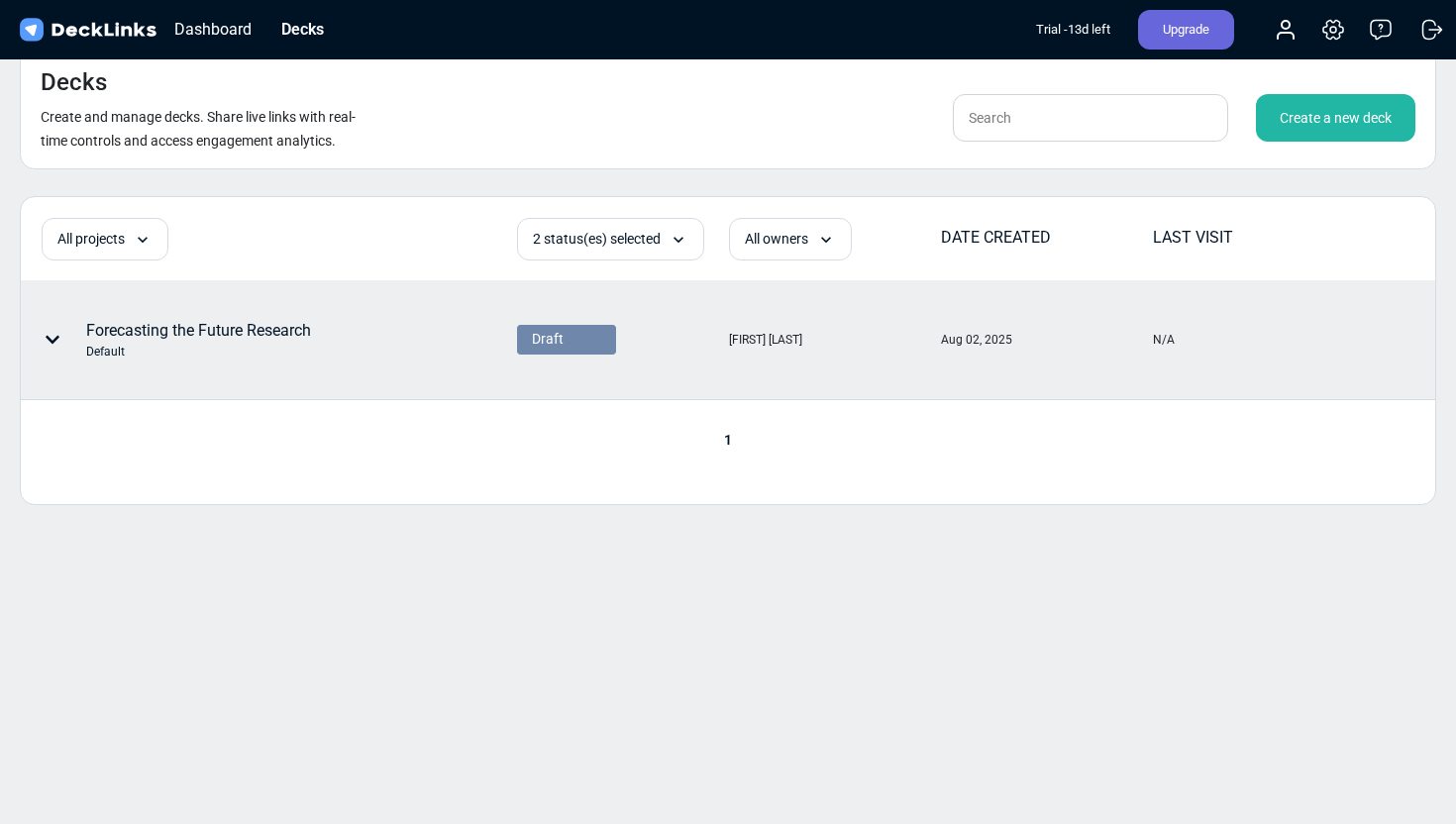 click 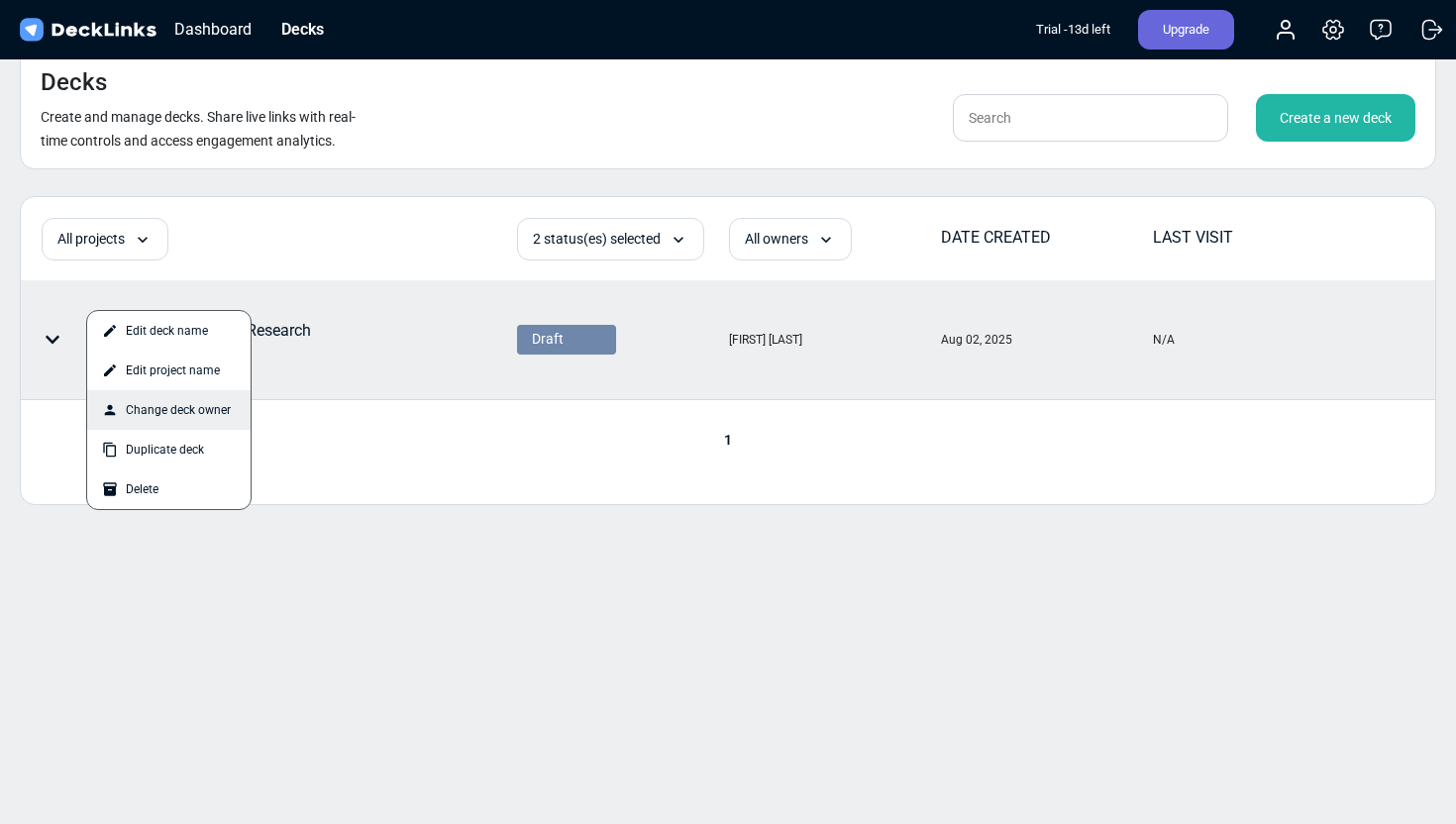 click on "Change deck owner" at bounding box center [168, 410] 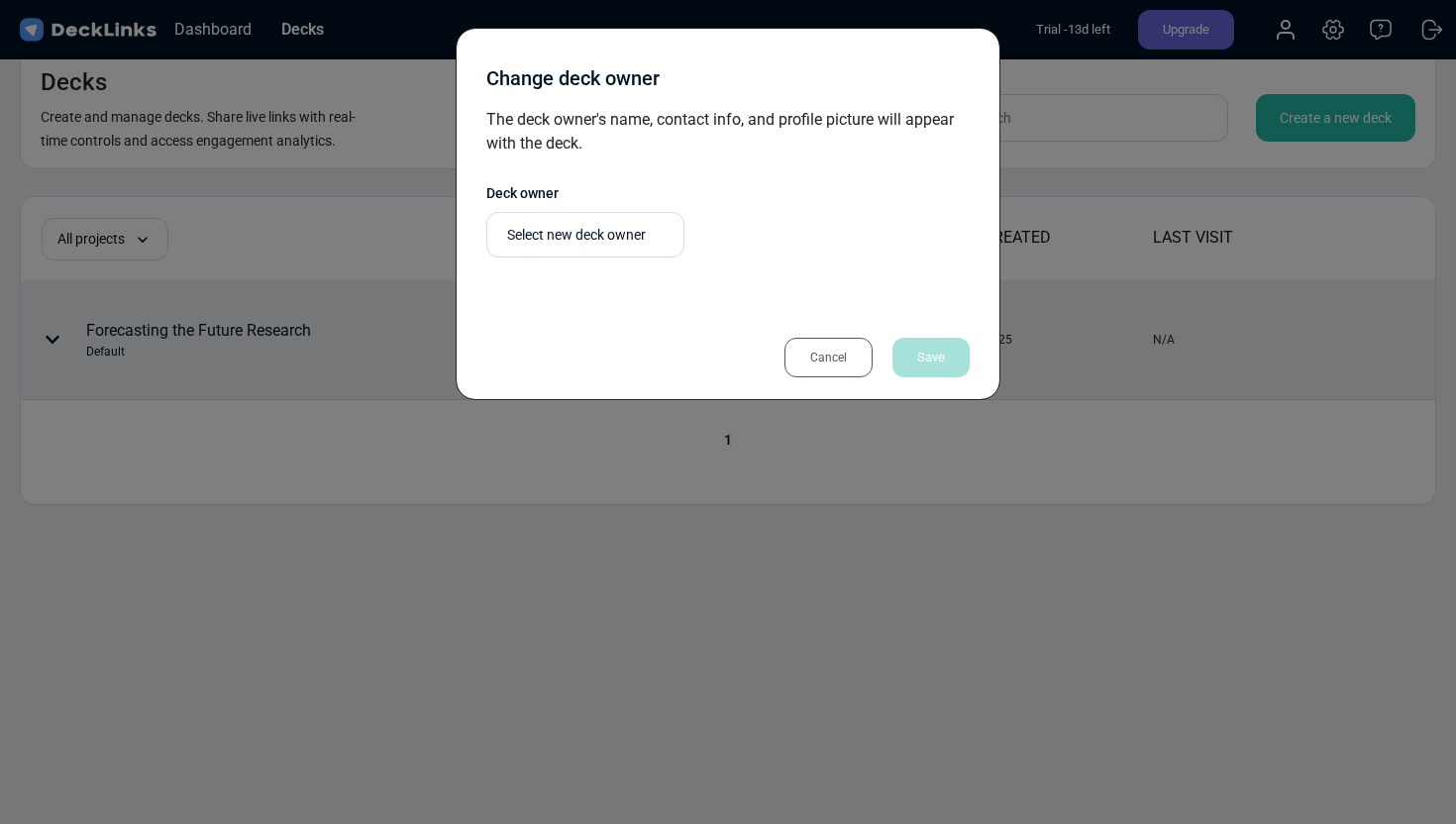 click on "Select new deck owner" at bounding box center (590, 235) 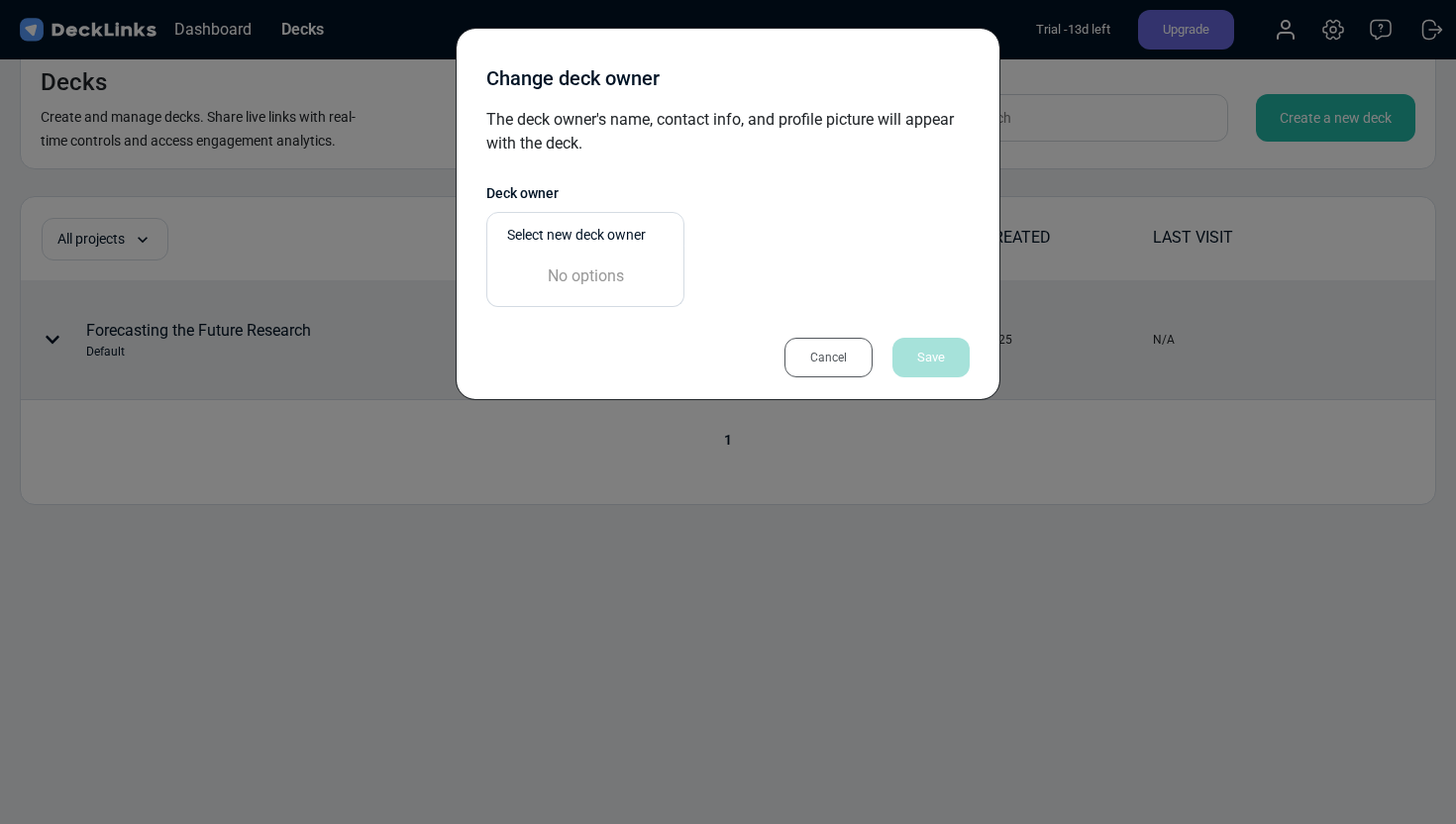 click on "Cancel" at bounding box center [828, 358] 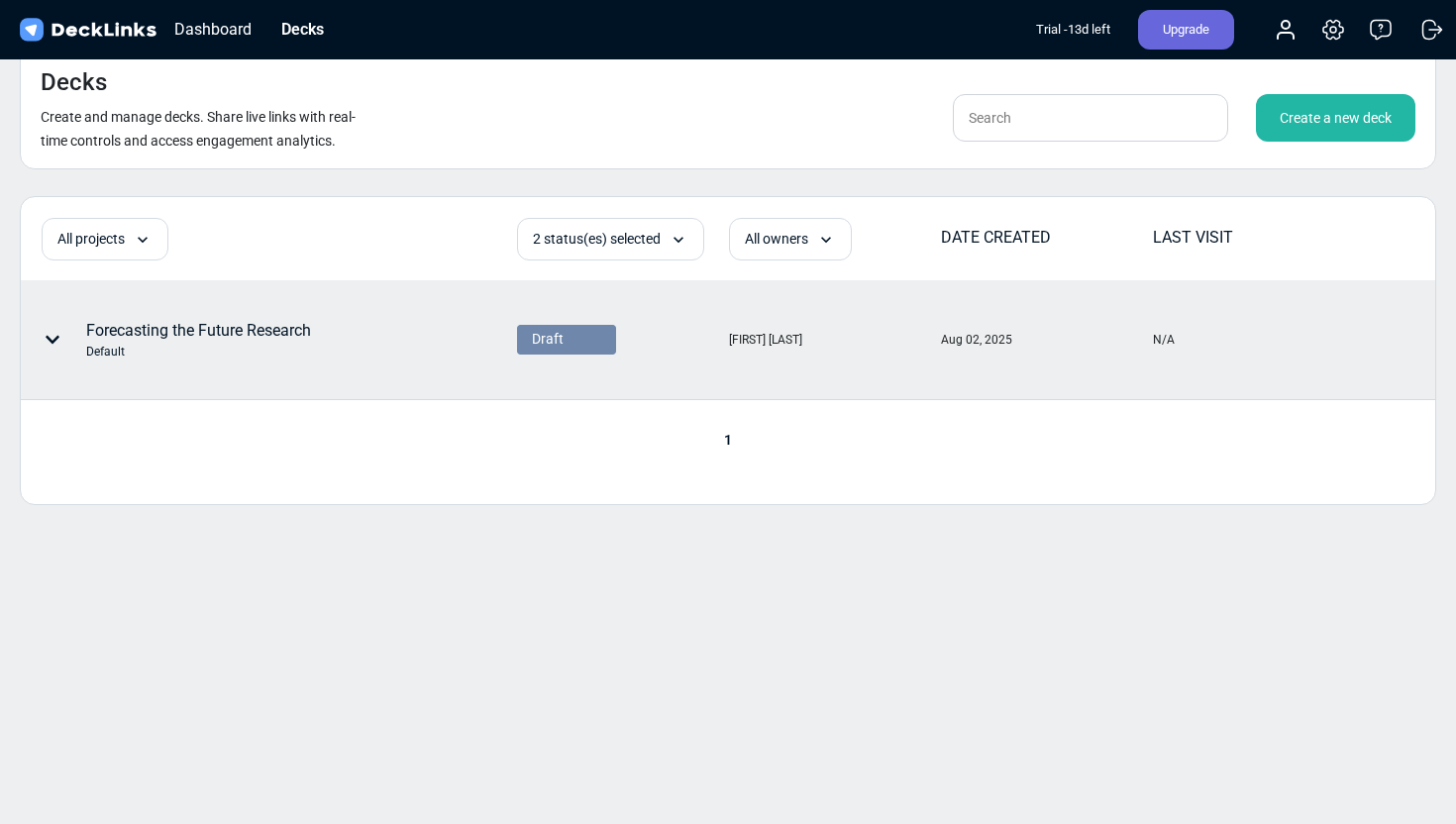 click on "Forecasting the Future Research Default" at bounding box center [198, 340] 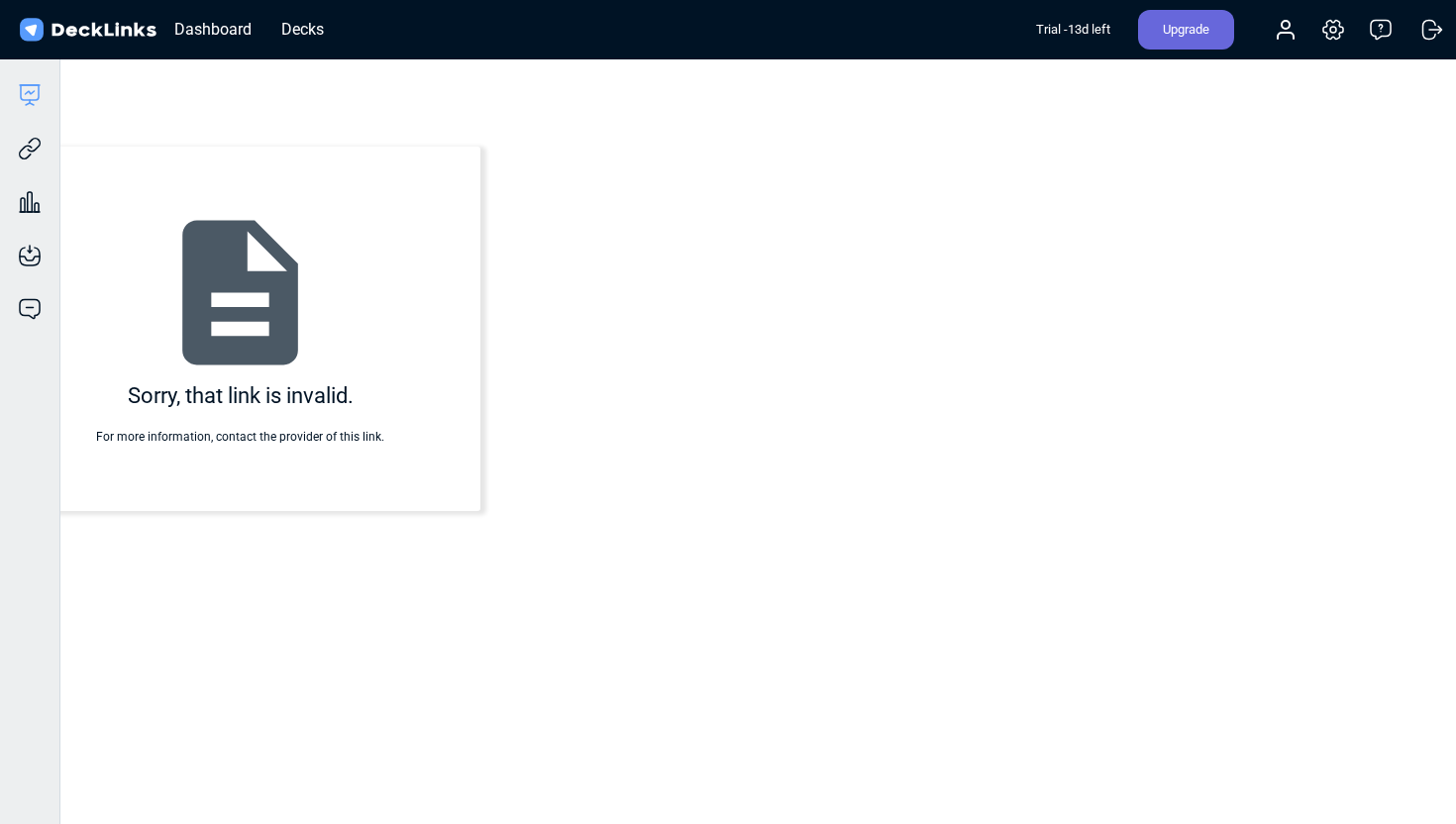 click 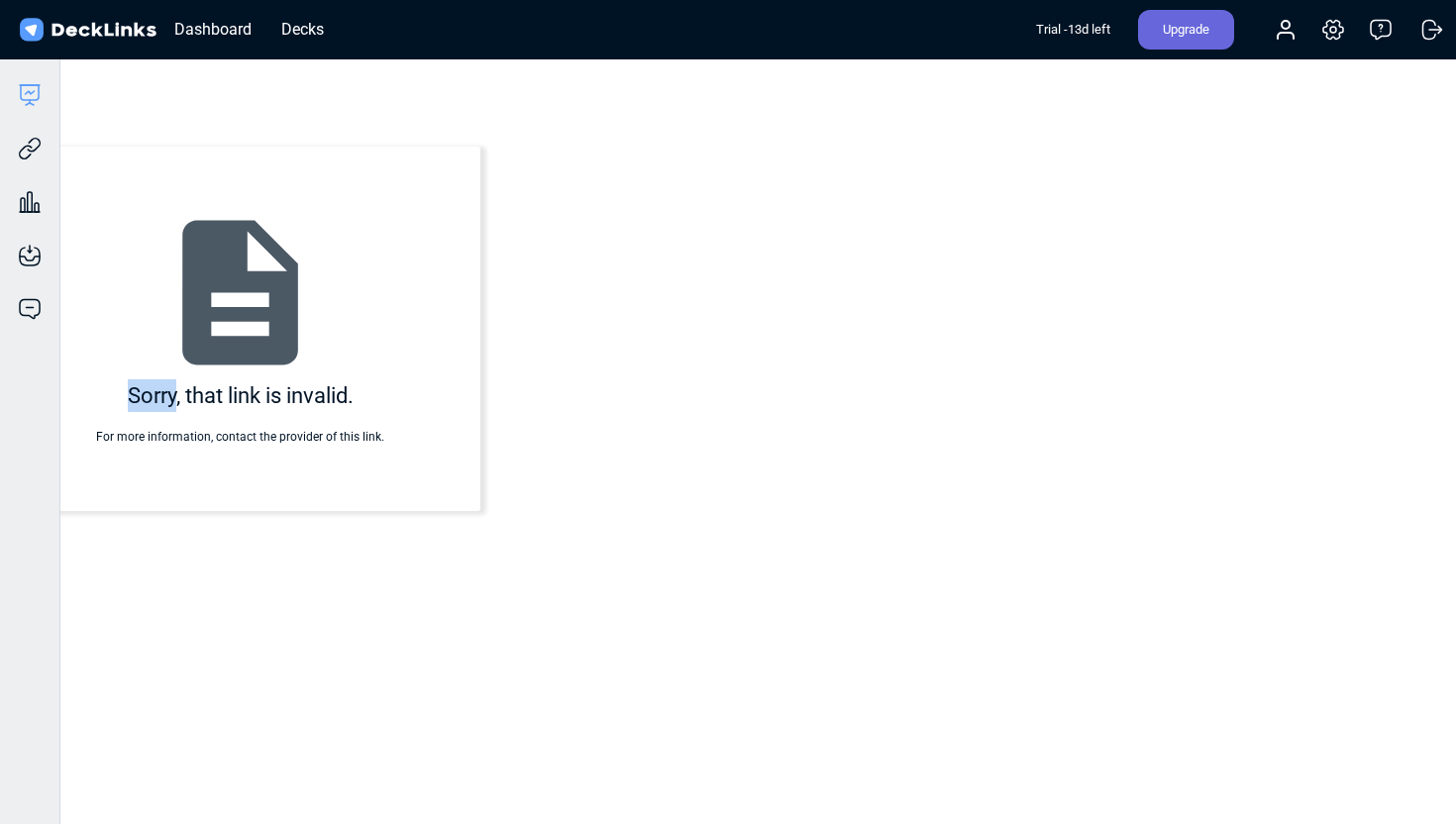click 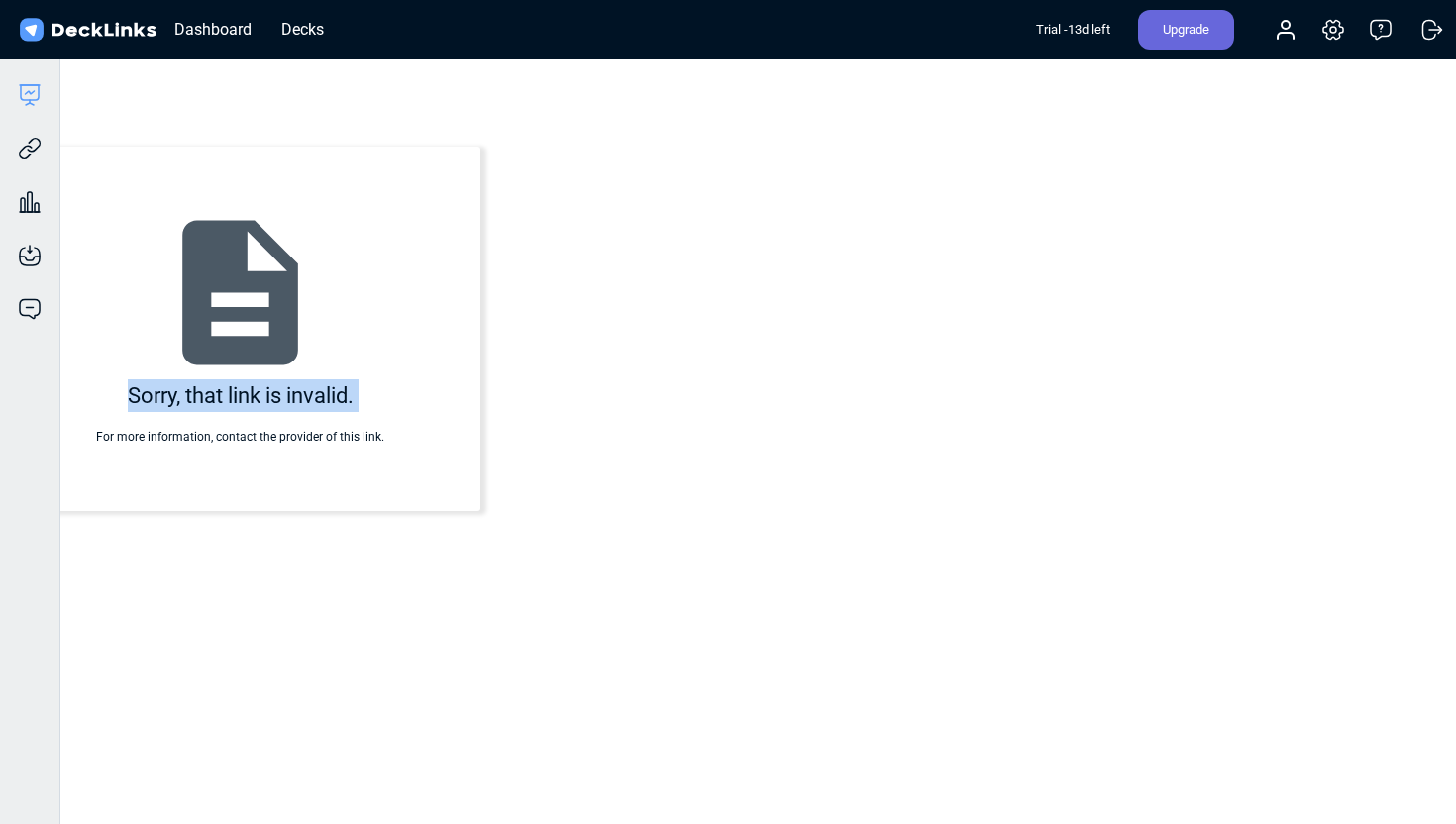 click 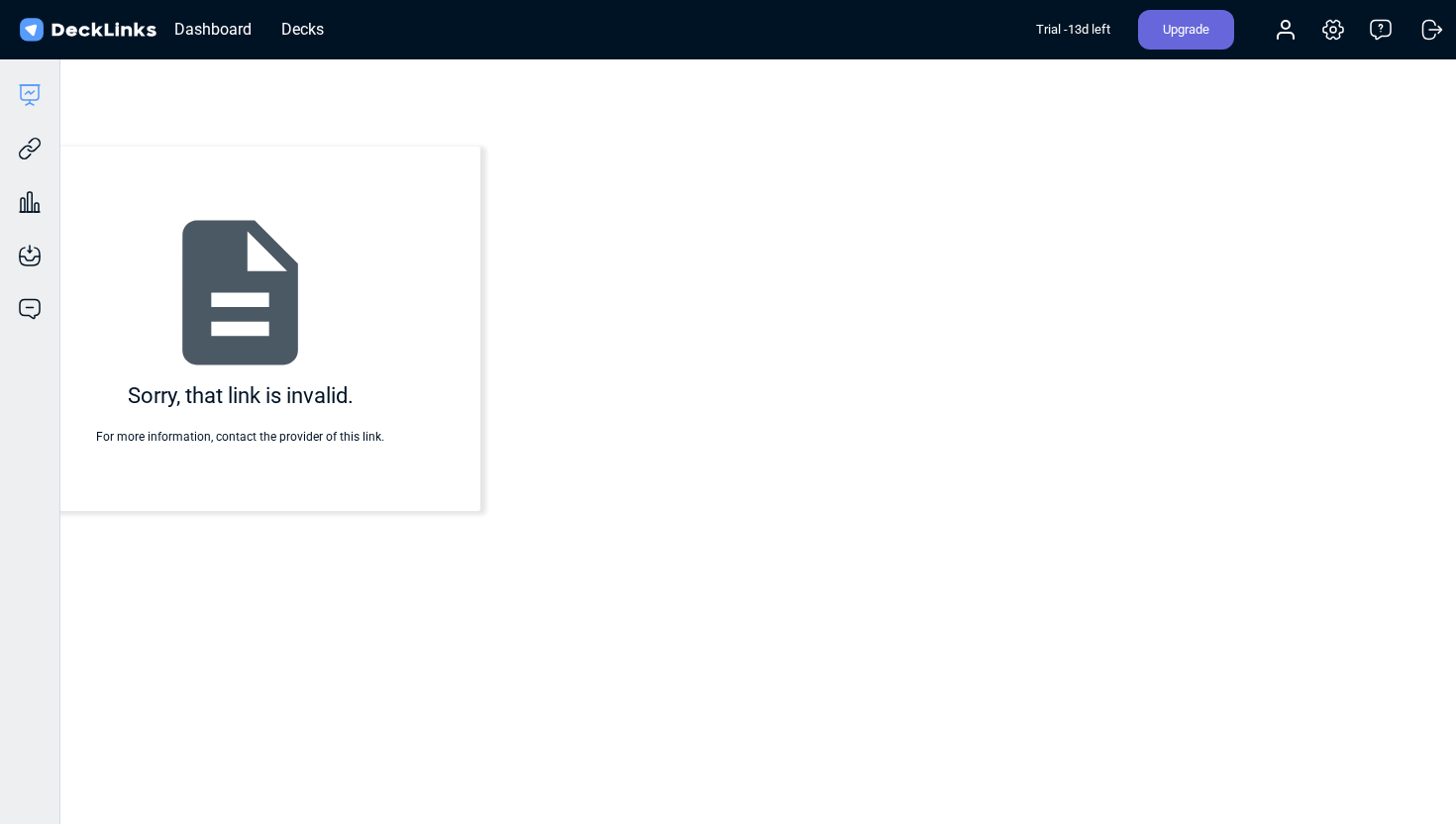 click 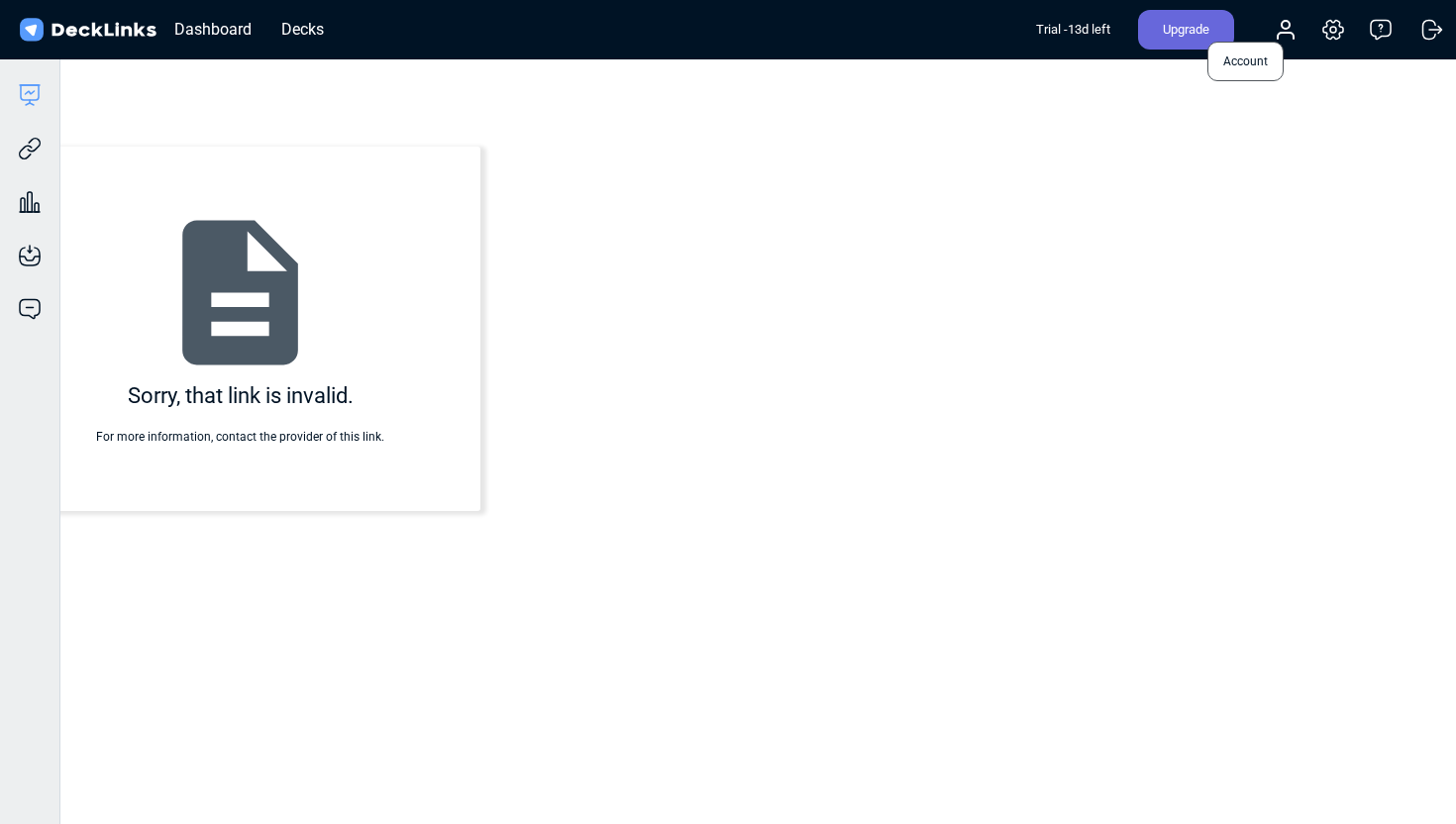 click 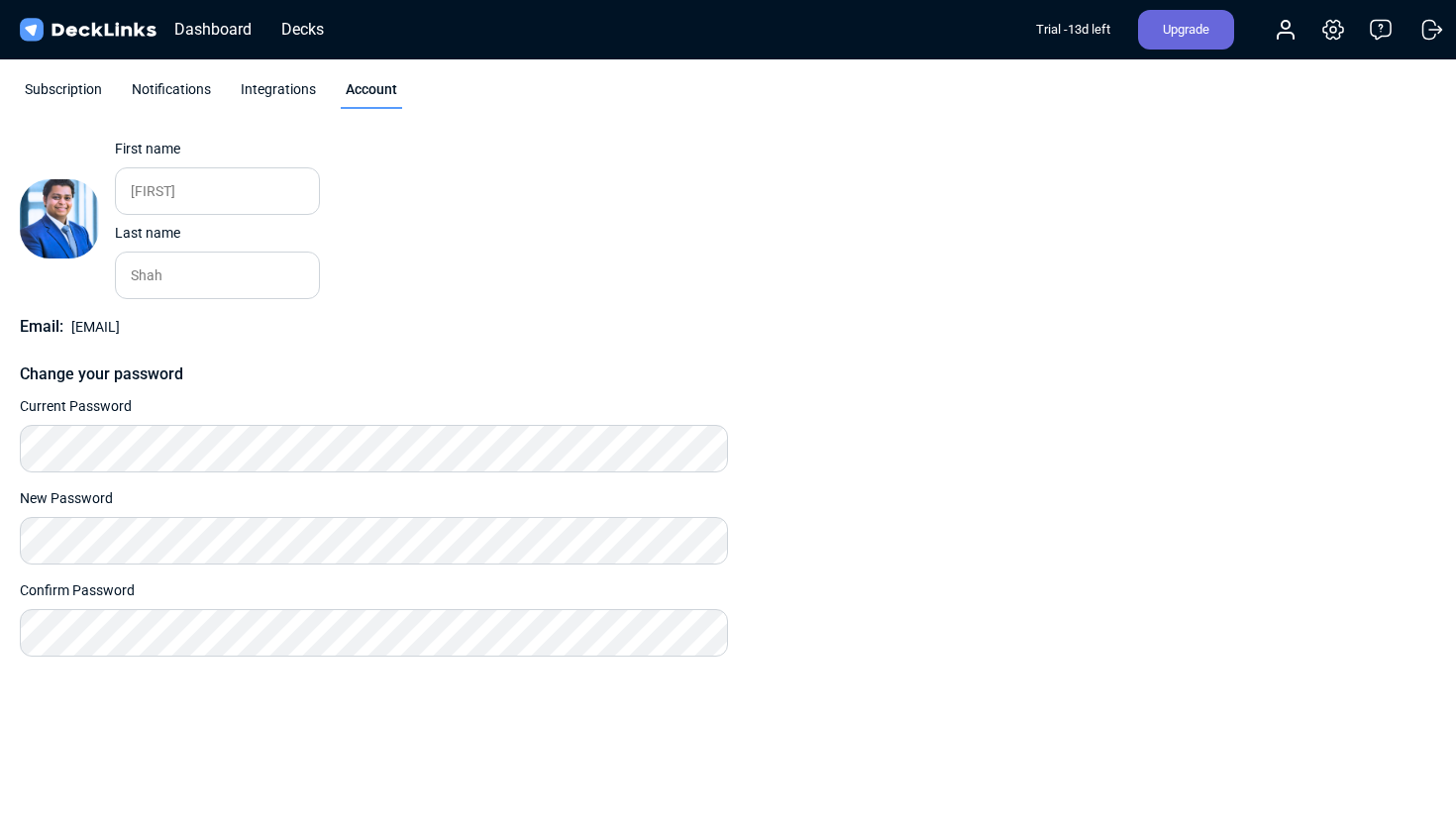 click on "Subscription Notifications Integrations Account" at bounding box center [728, 94] 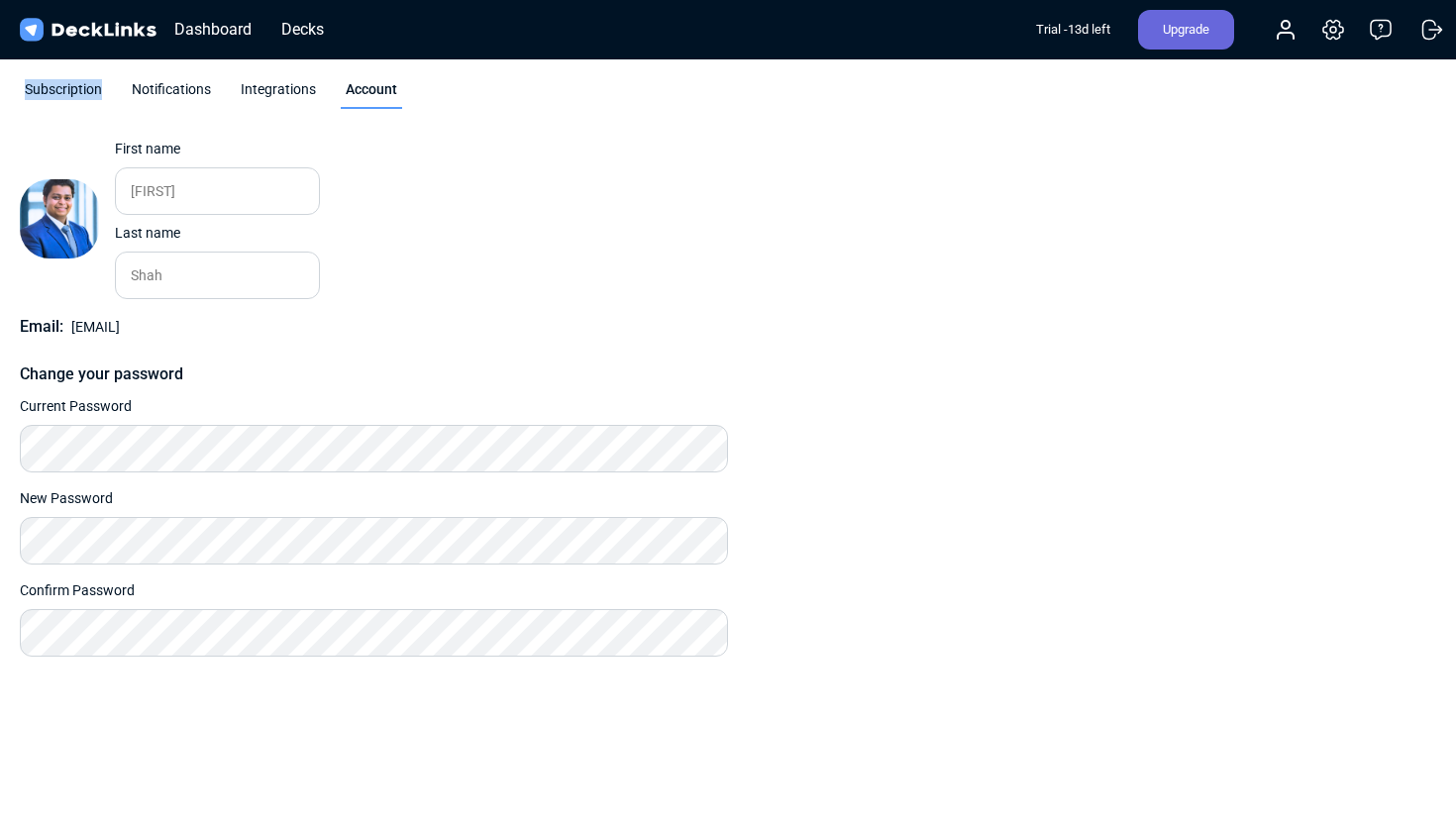 click on "Subscription Notifications Integrations Account" at bounding box center [728, 94] 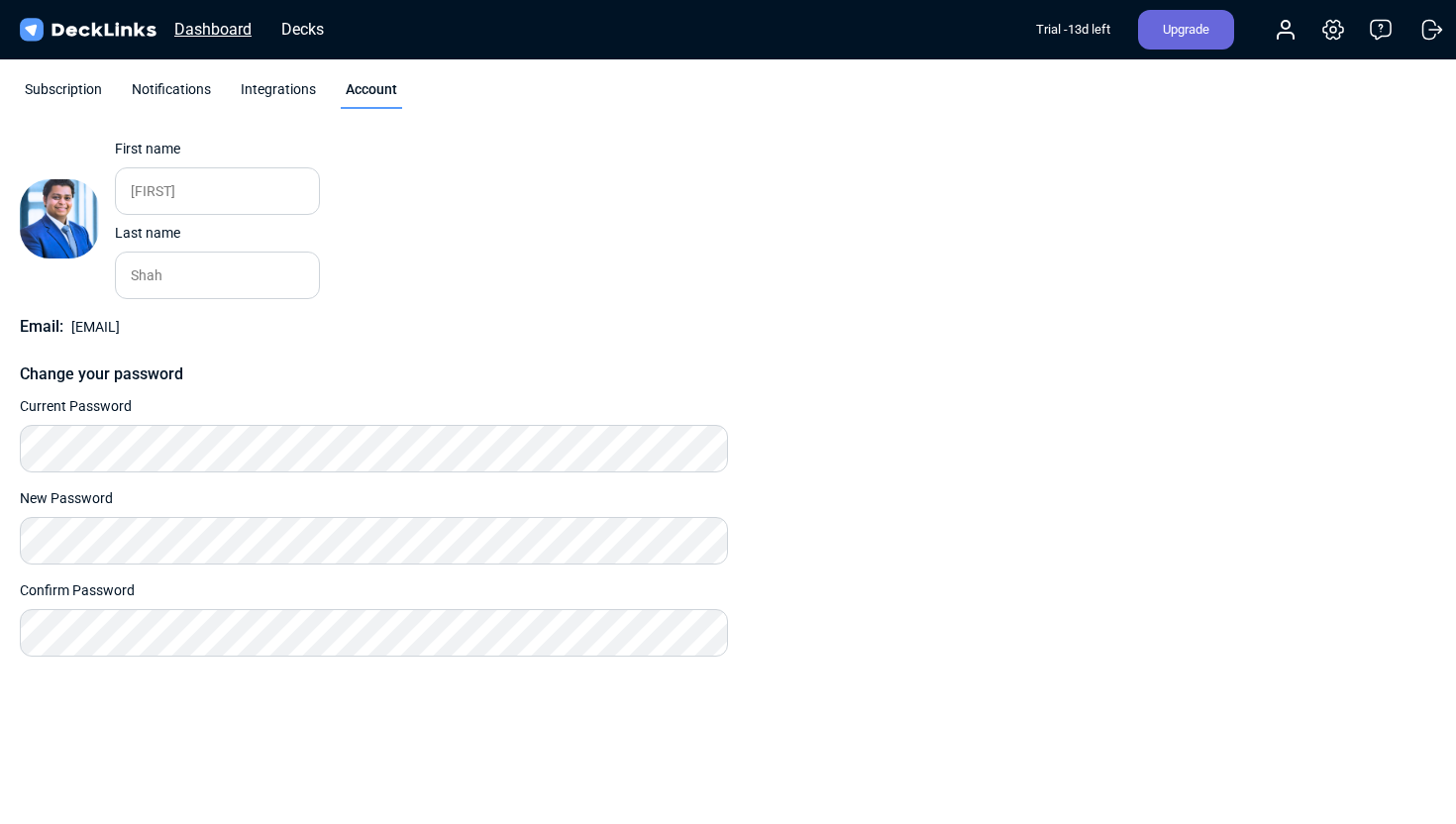 click on "Dashboard" at bounding box center (213, 29) 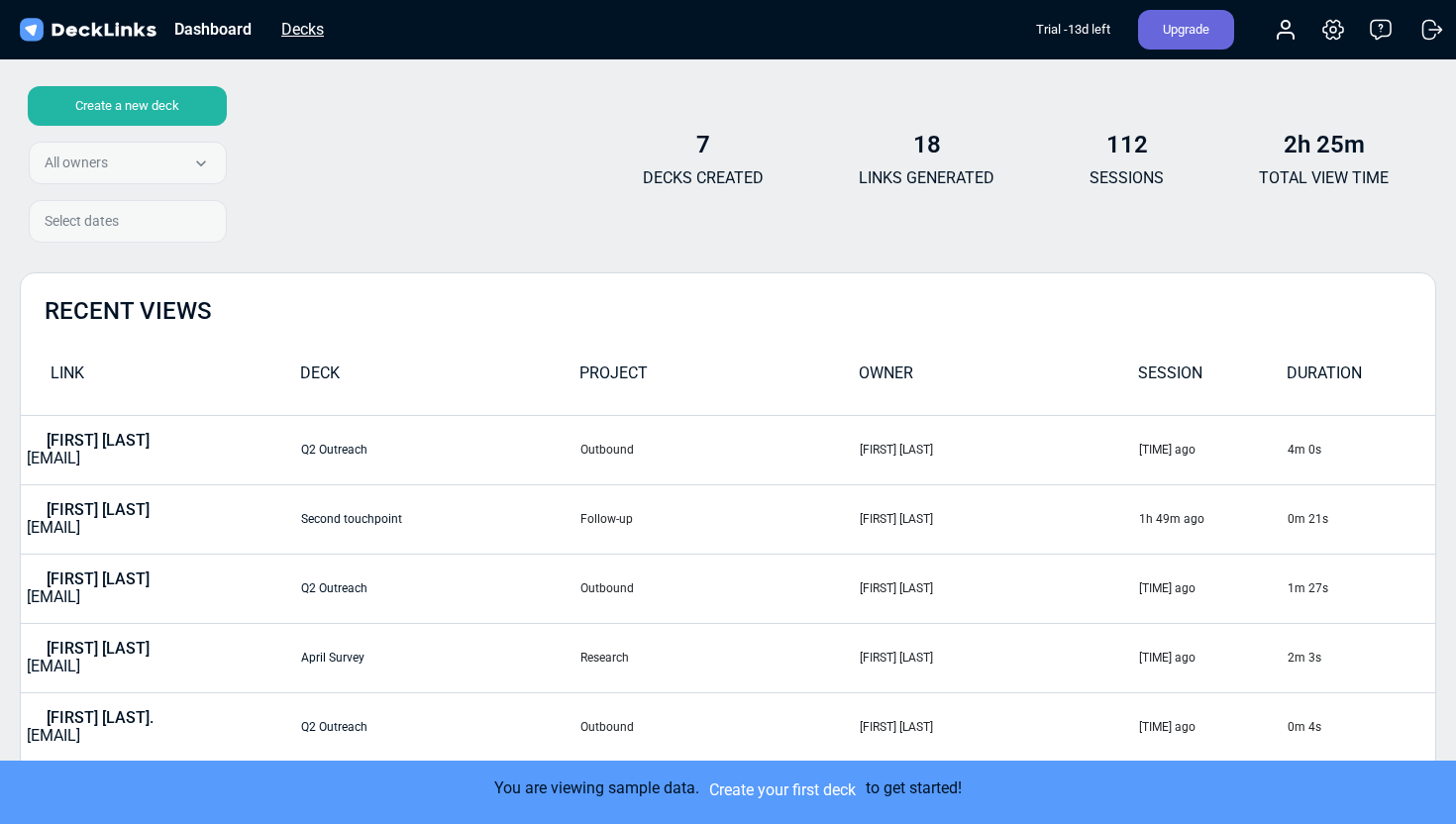 click on "Decks" at bounding box center [302, 29] 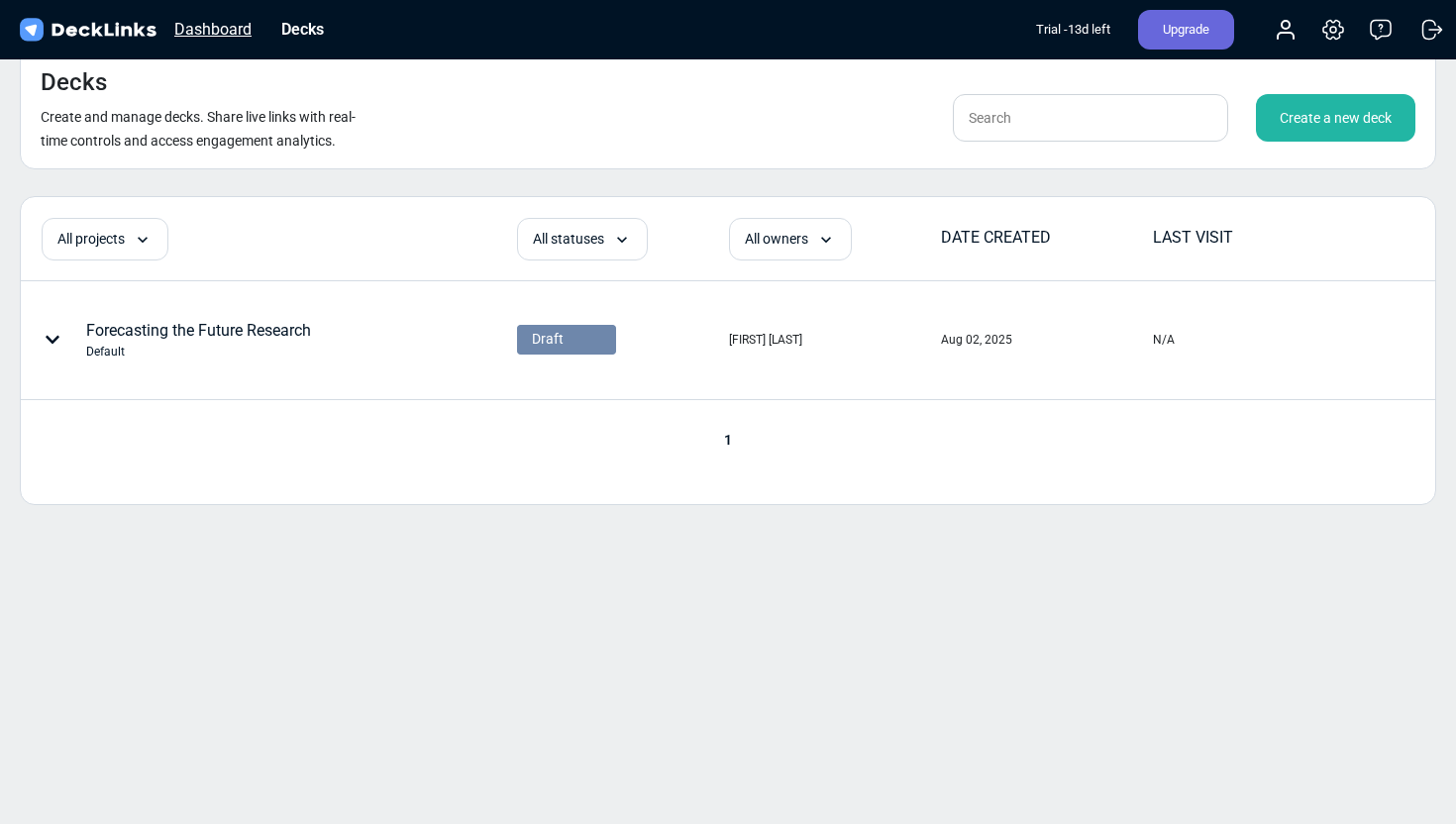 click on "Dashboard" at bounding box center [213, 29] 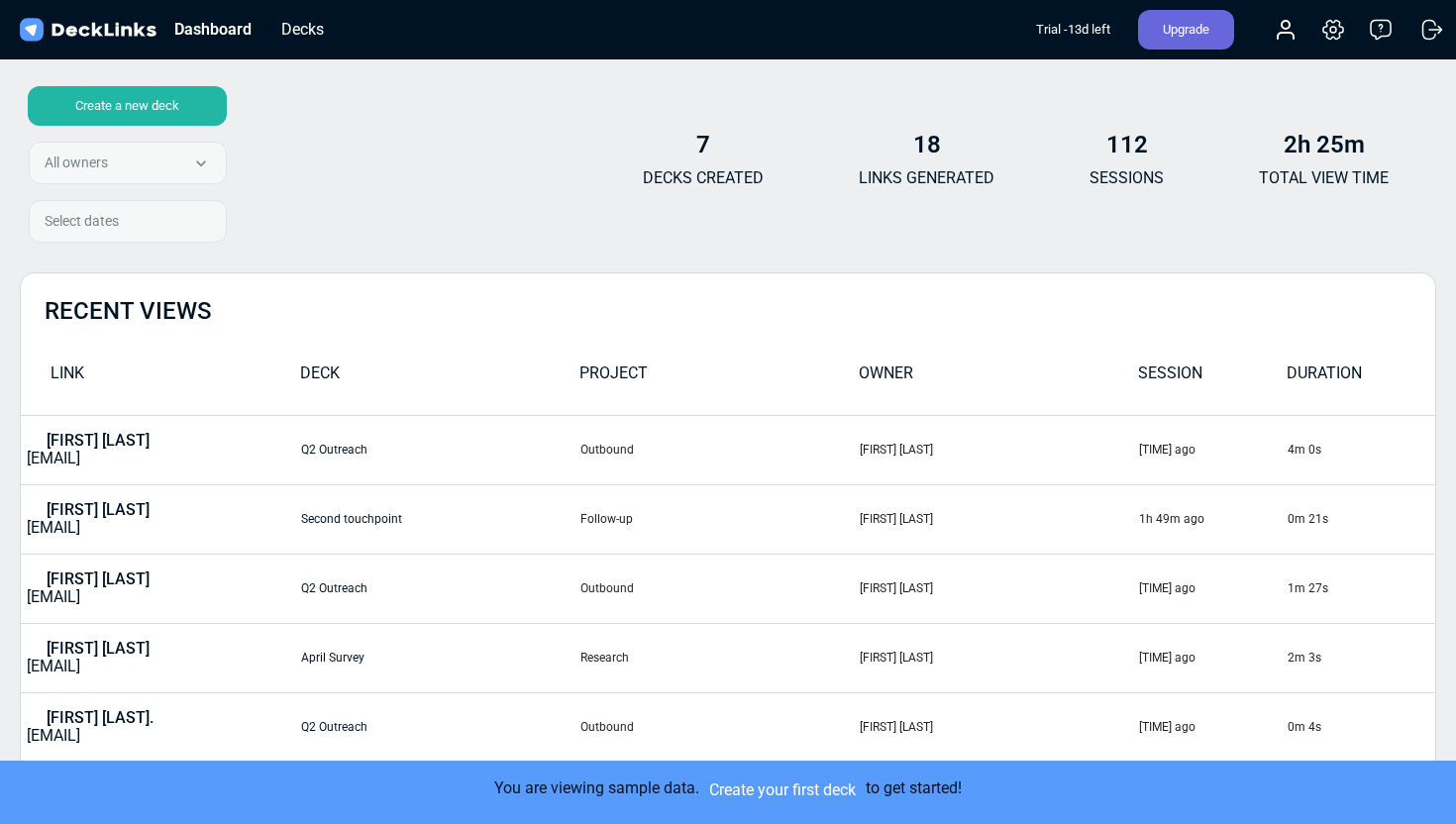 click on "Create a new deck" at bounding box center [127, 106] 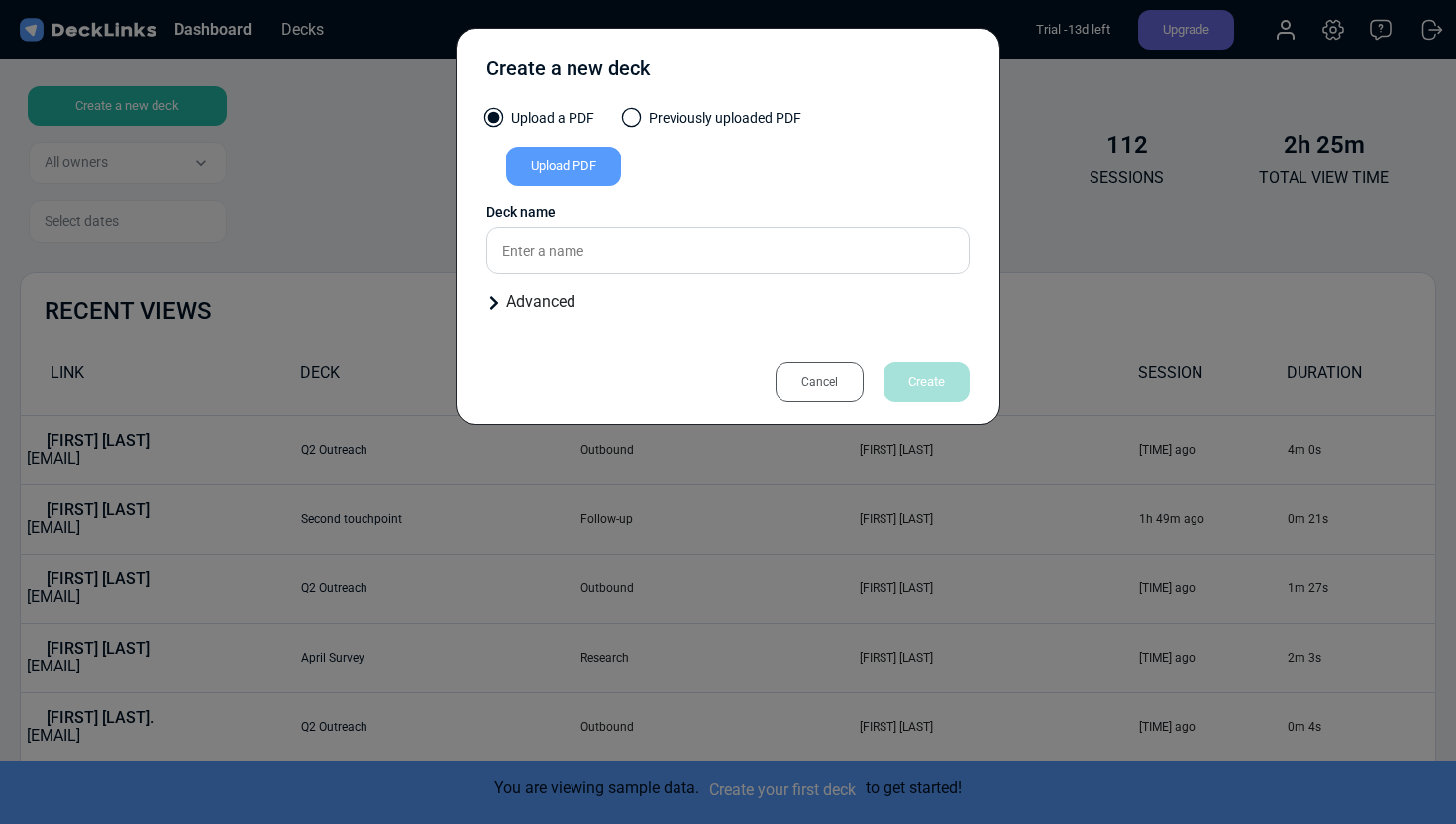 click on "Upload PDF" at bounding box center (564, 166) 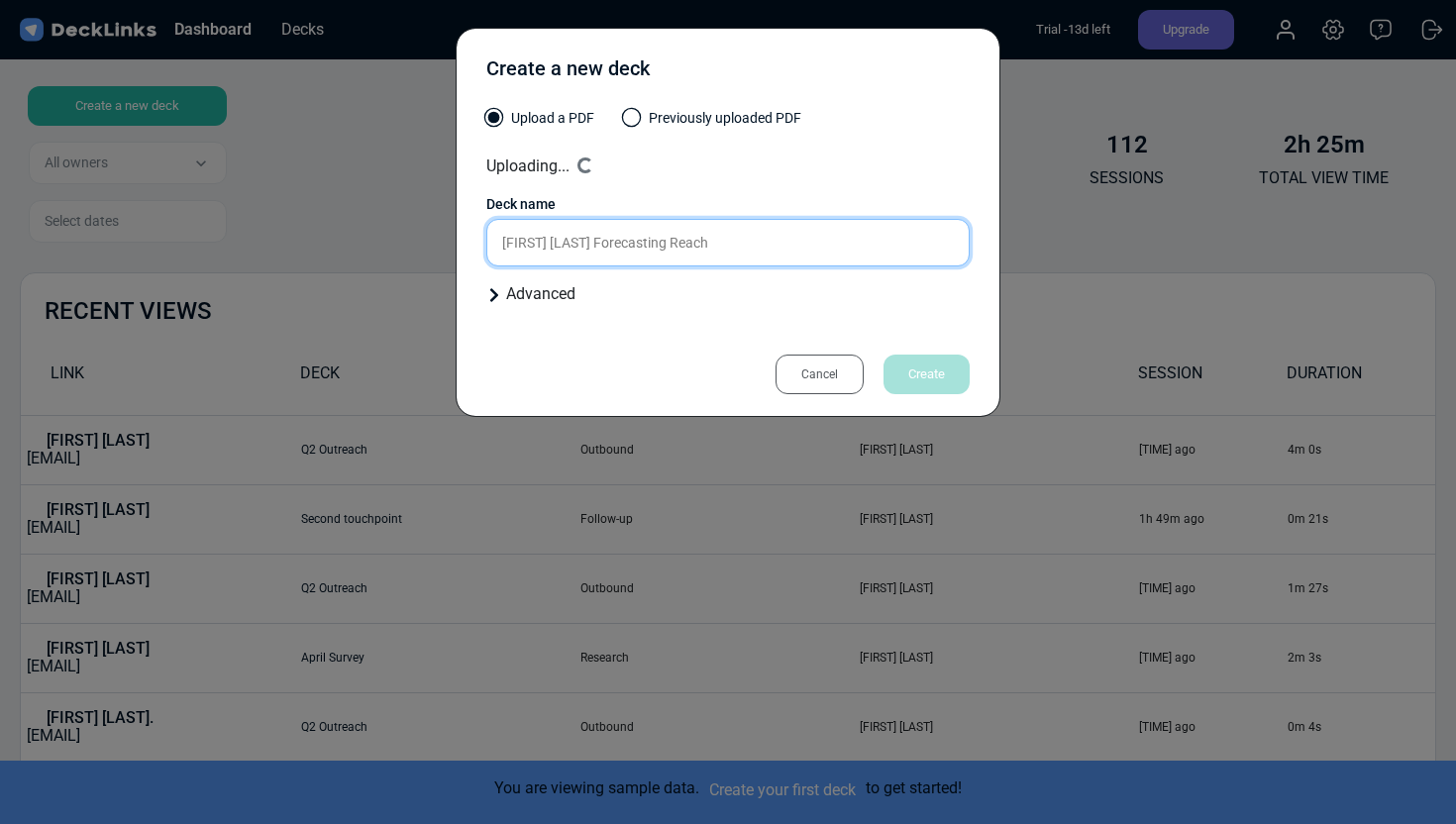 click on "Deck name [FIRST] [LAST] Forecasting Reach" at bounding box center [728, 230] 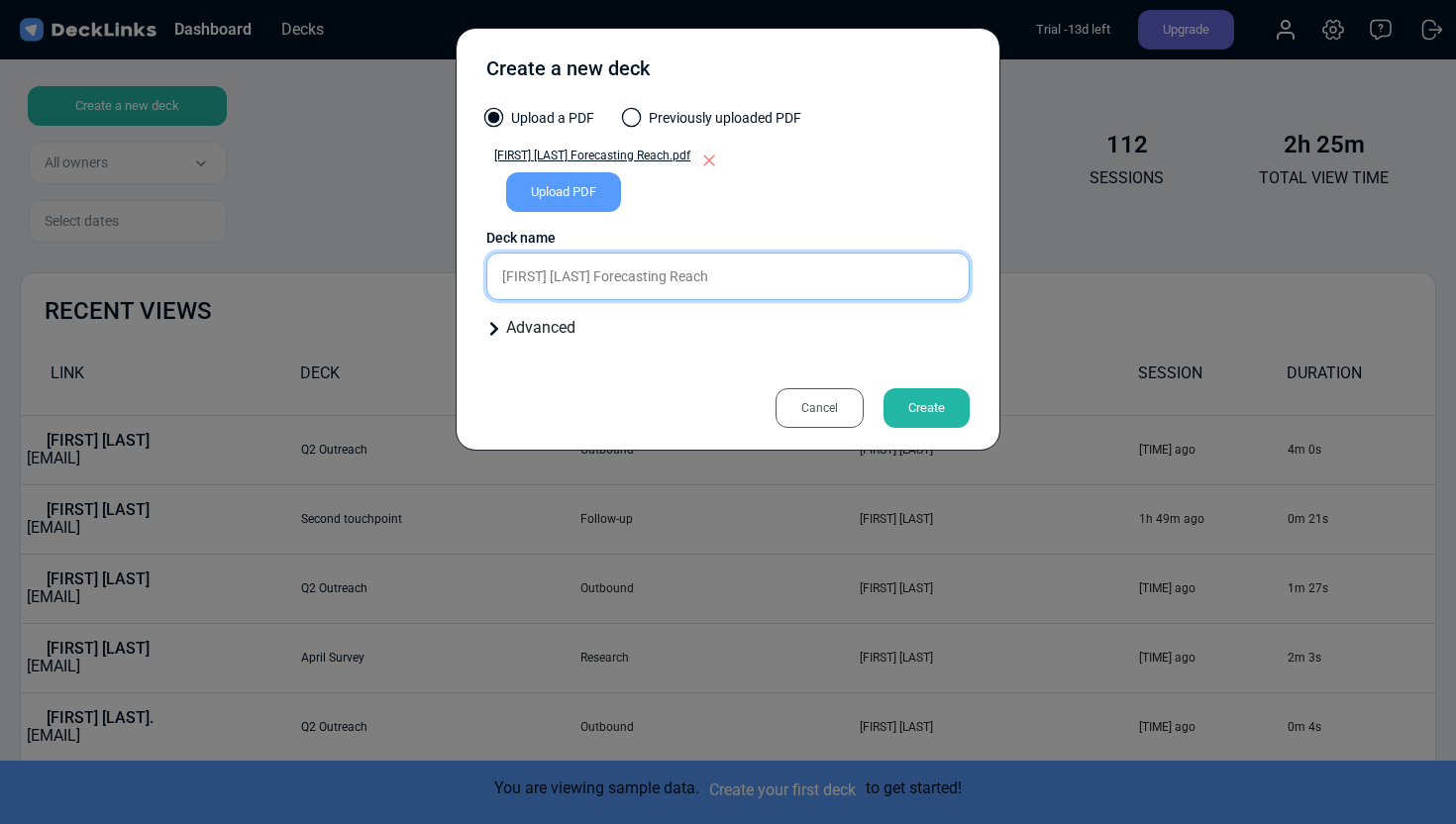 click on "[FIRST] [LAST] Forecasting Reach" at bounding box center (728, 276) 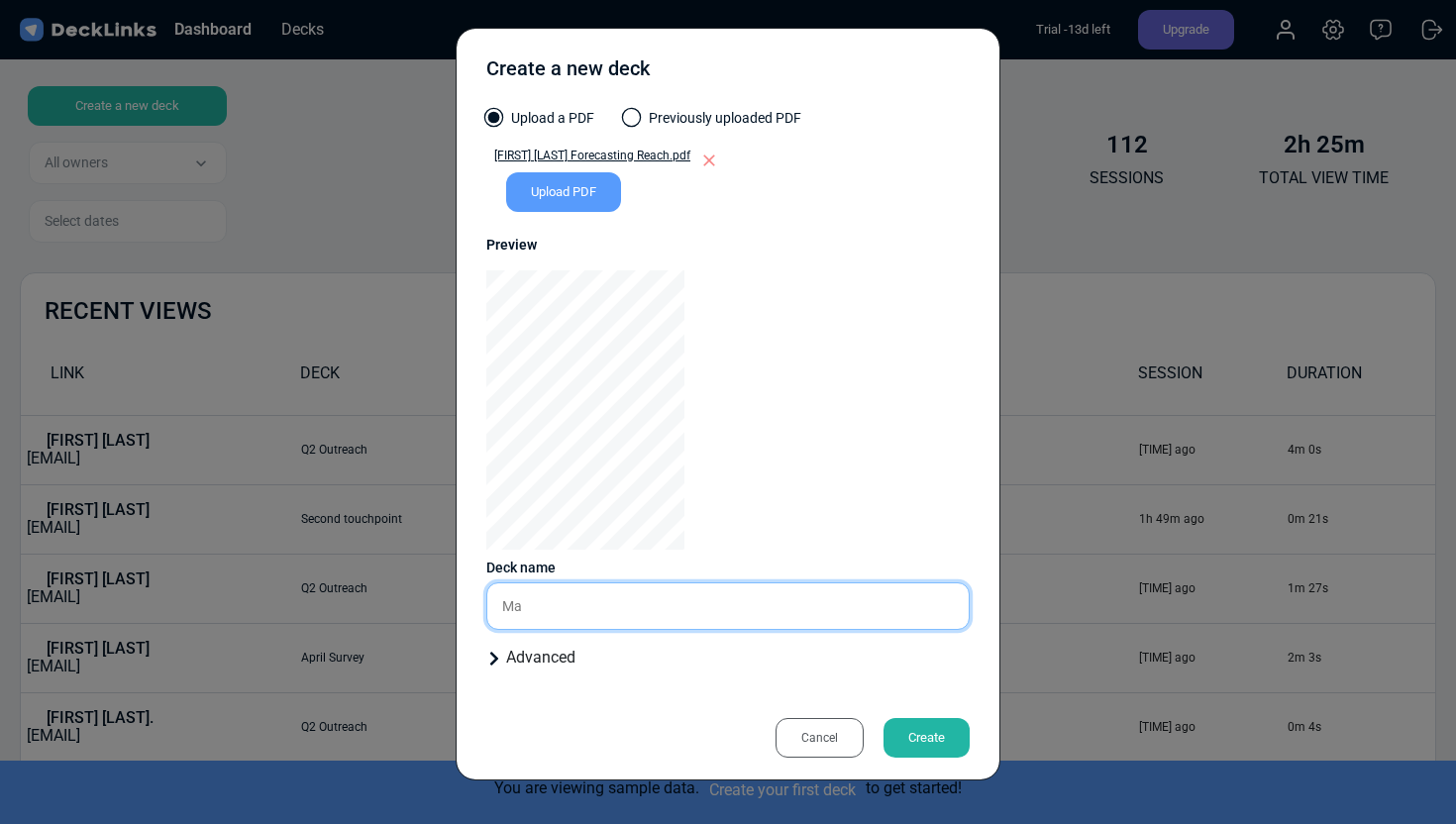 type on "M" 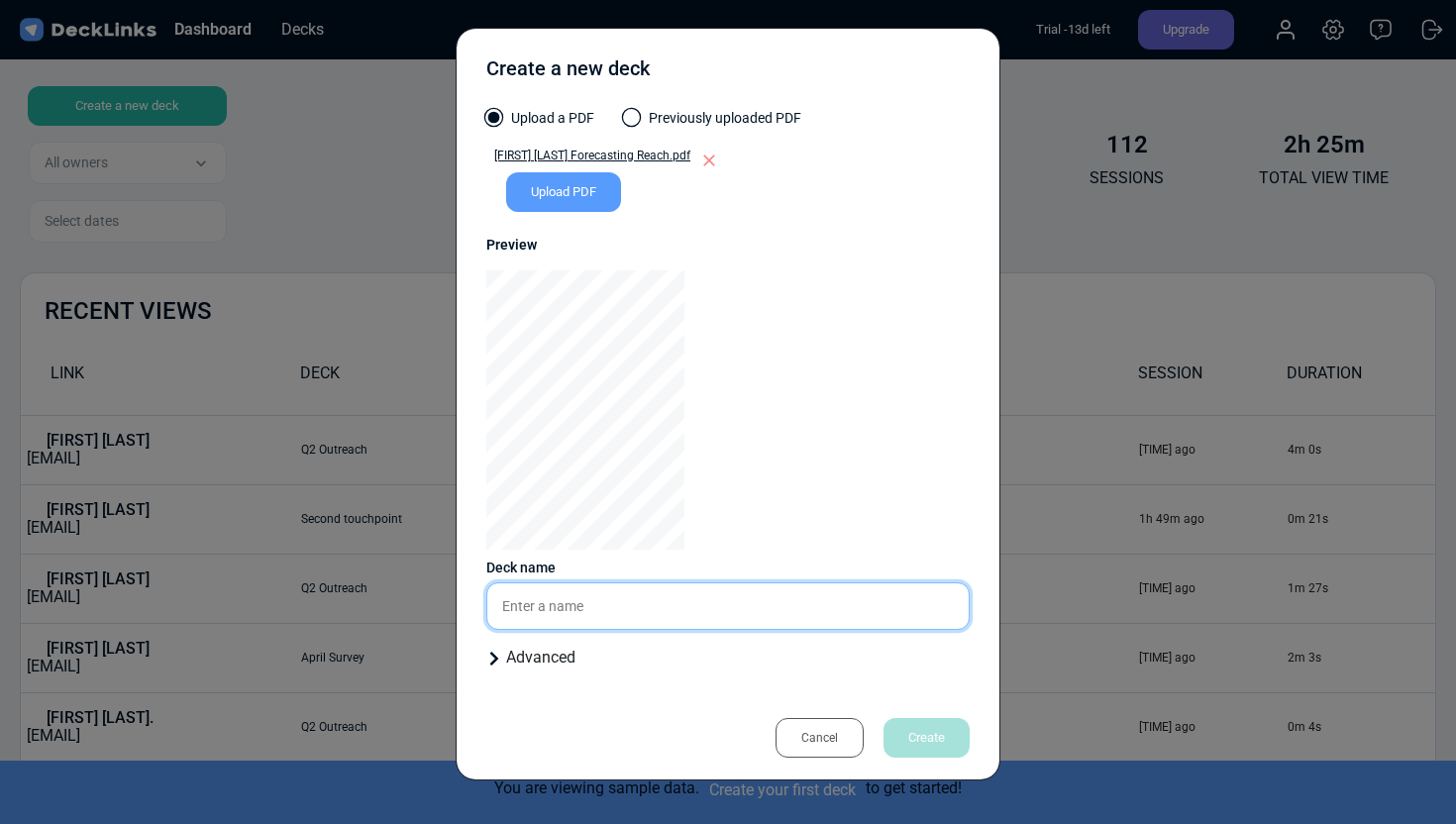 type on "D" 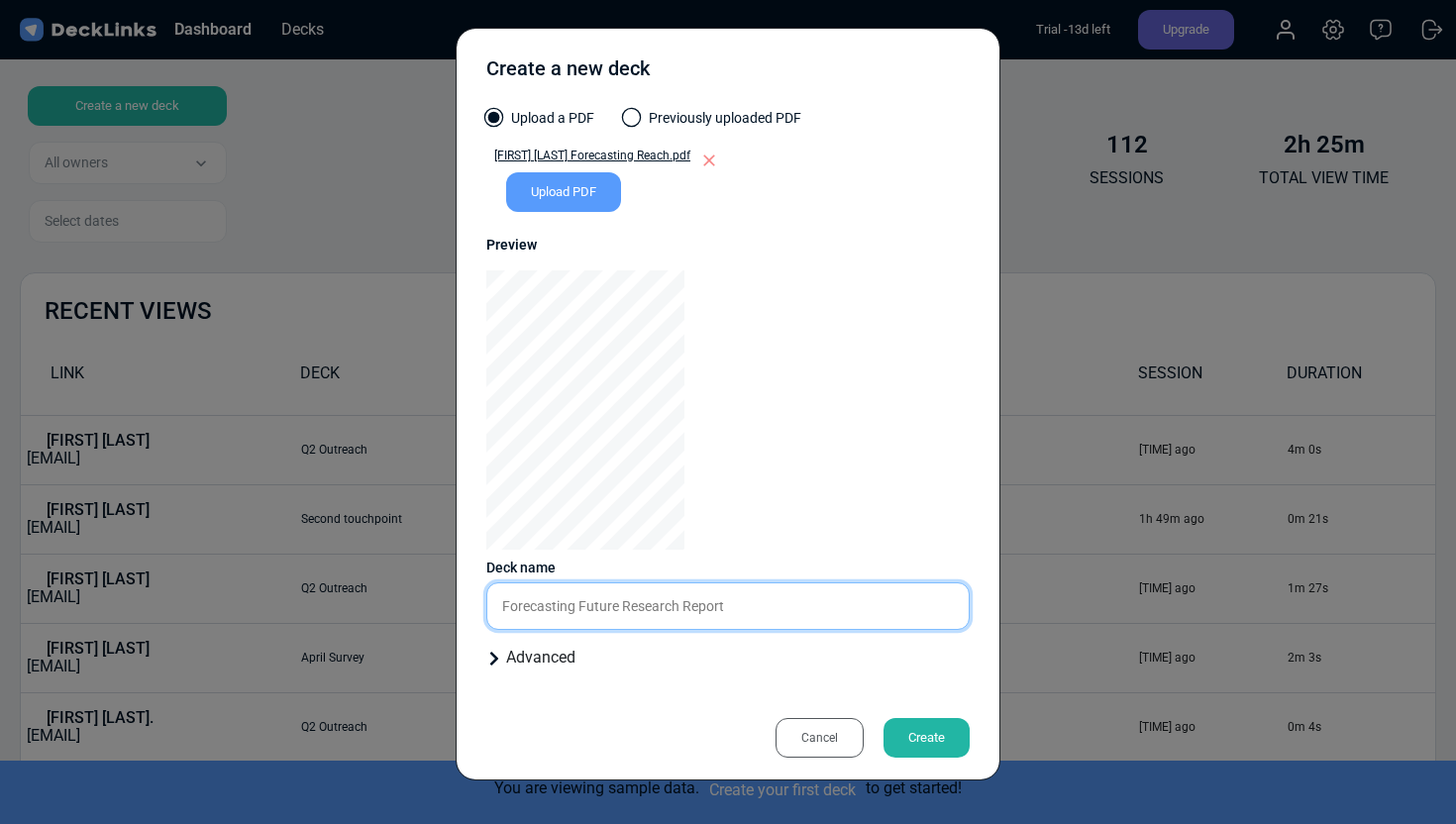 type on "Forecasting Future Research Report" 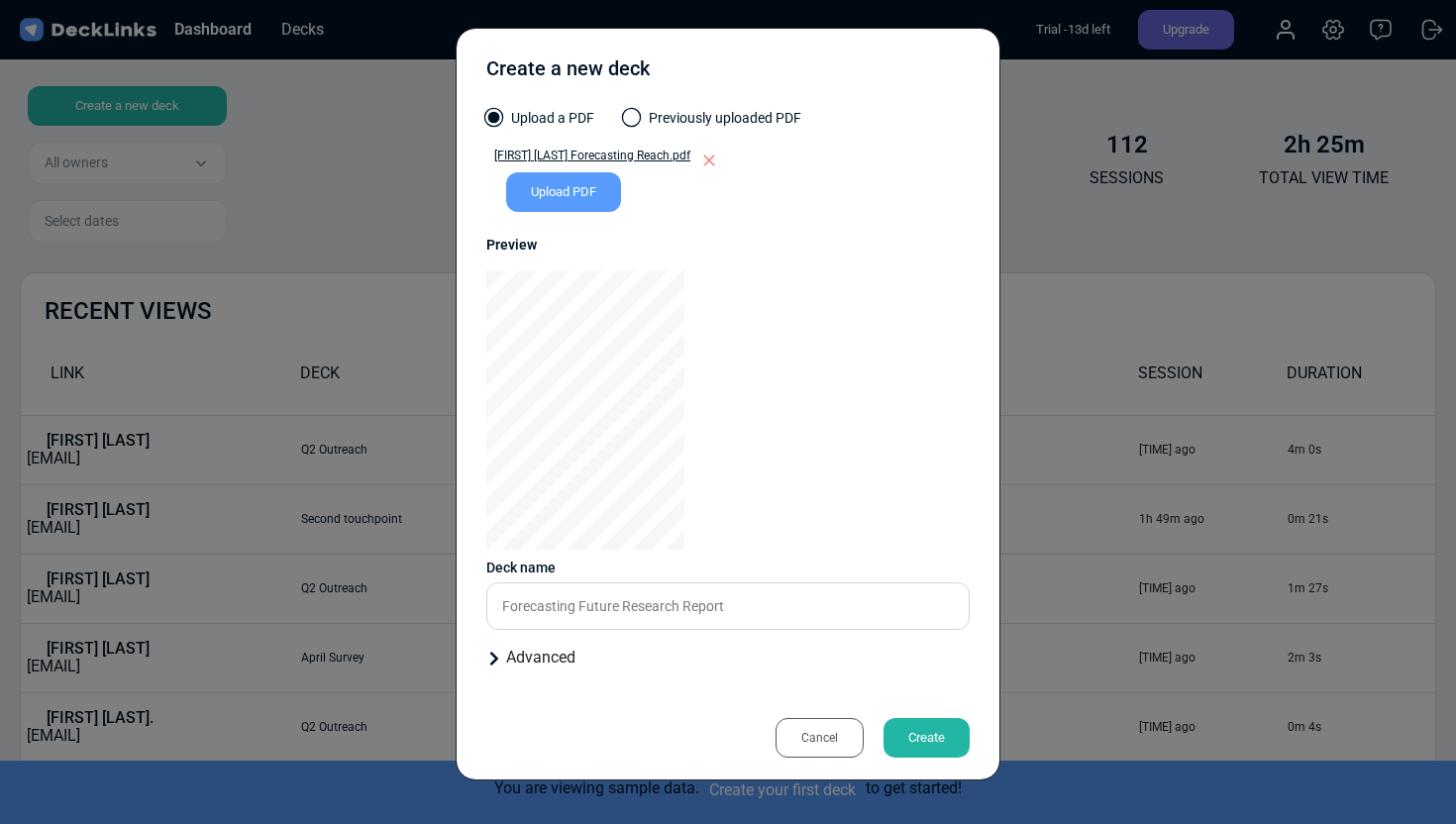 click on "Create" at bounding box center (926, 738) 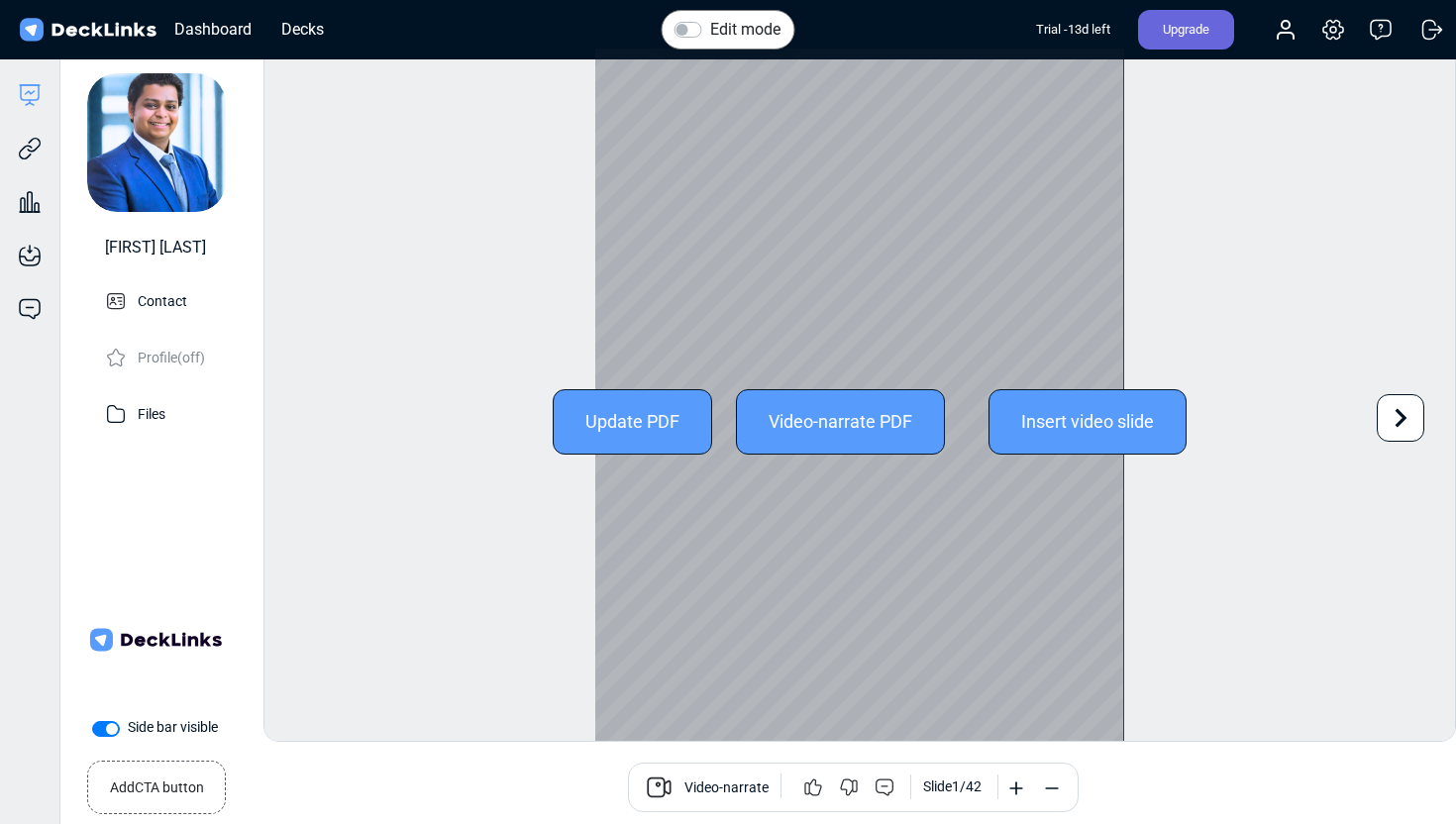 scroll, scrollTop: 54, scrollLeft: 0, axis: vertical 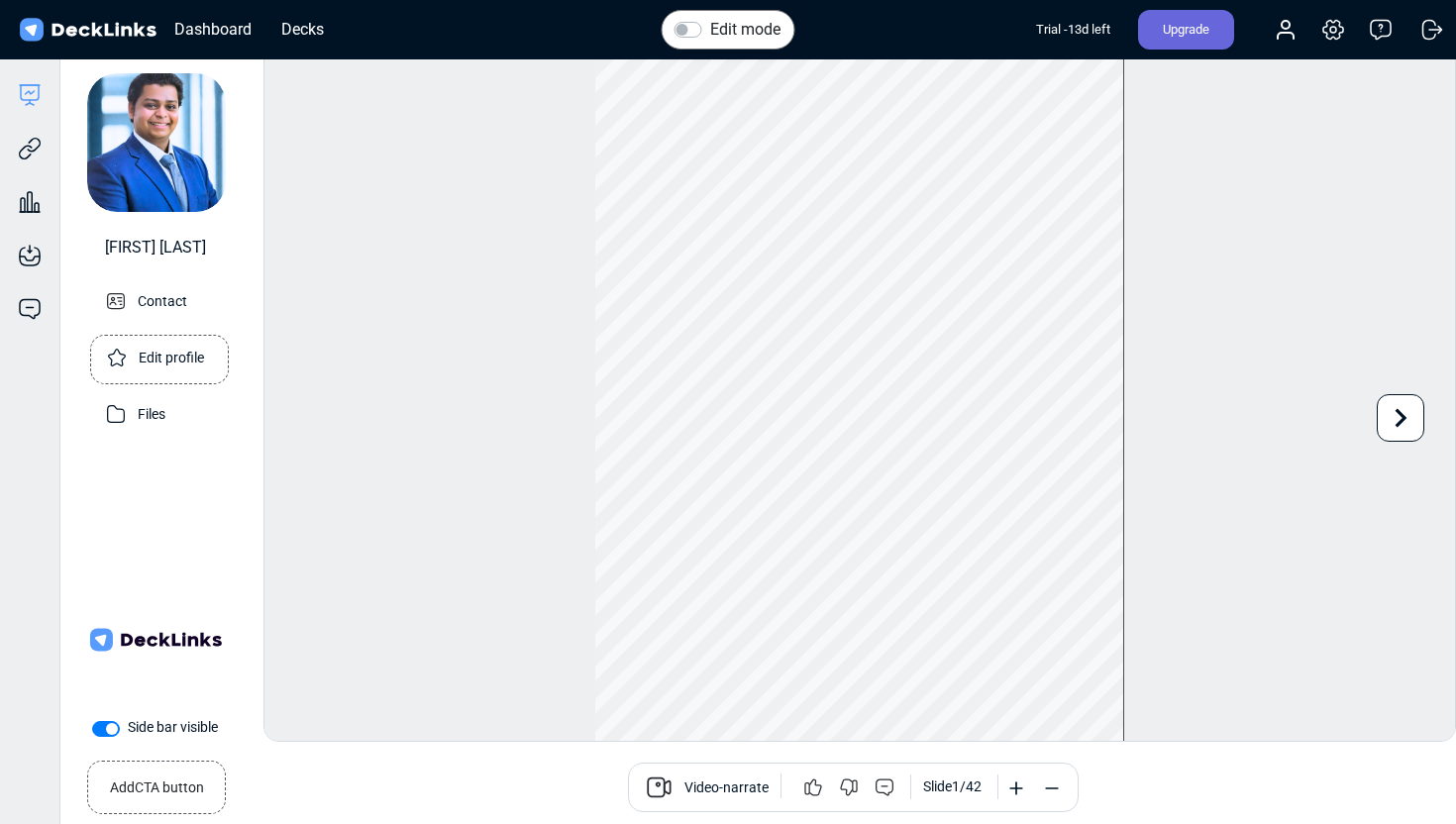 click on "Edit profile" at bounding box center (171, 356) 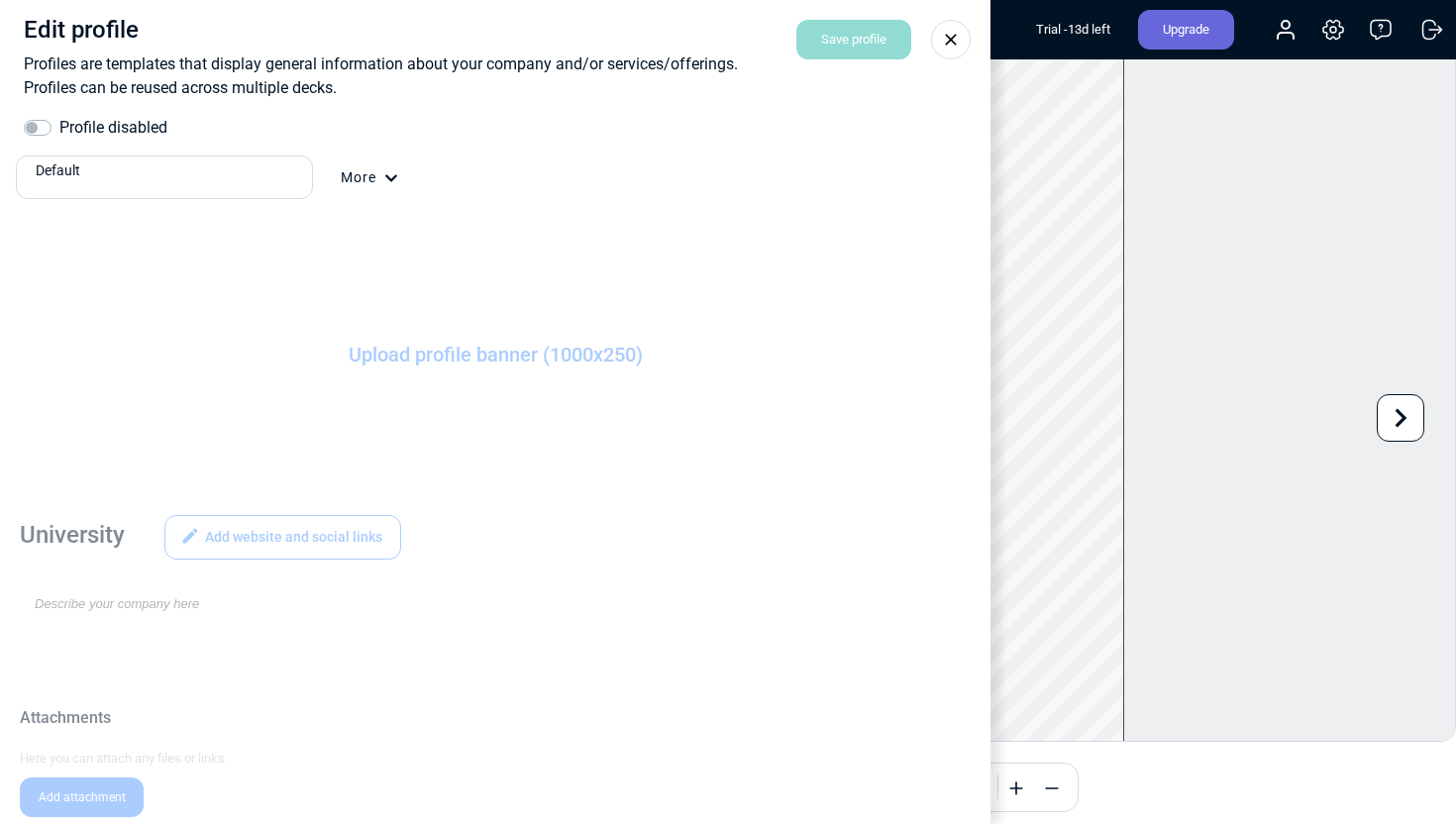 click at bounding box center (951, 40) 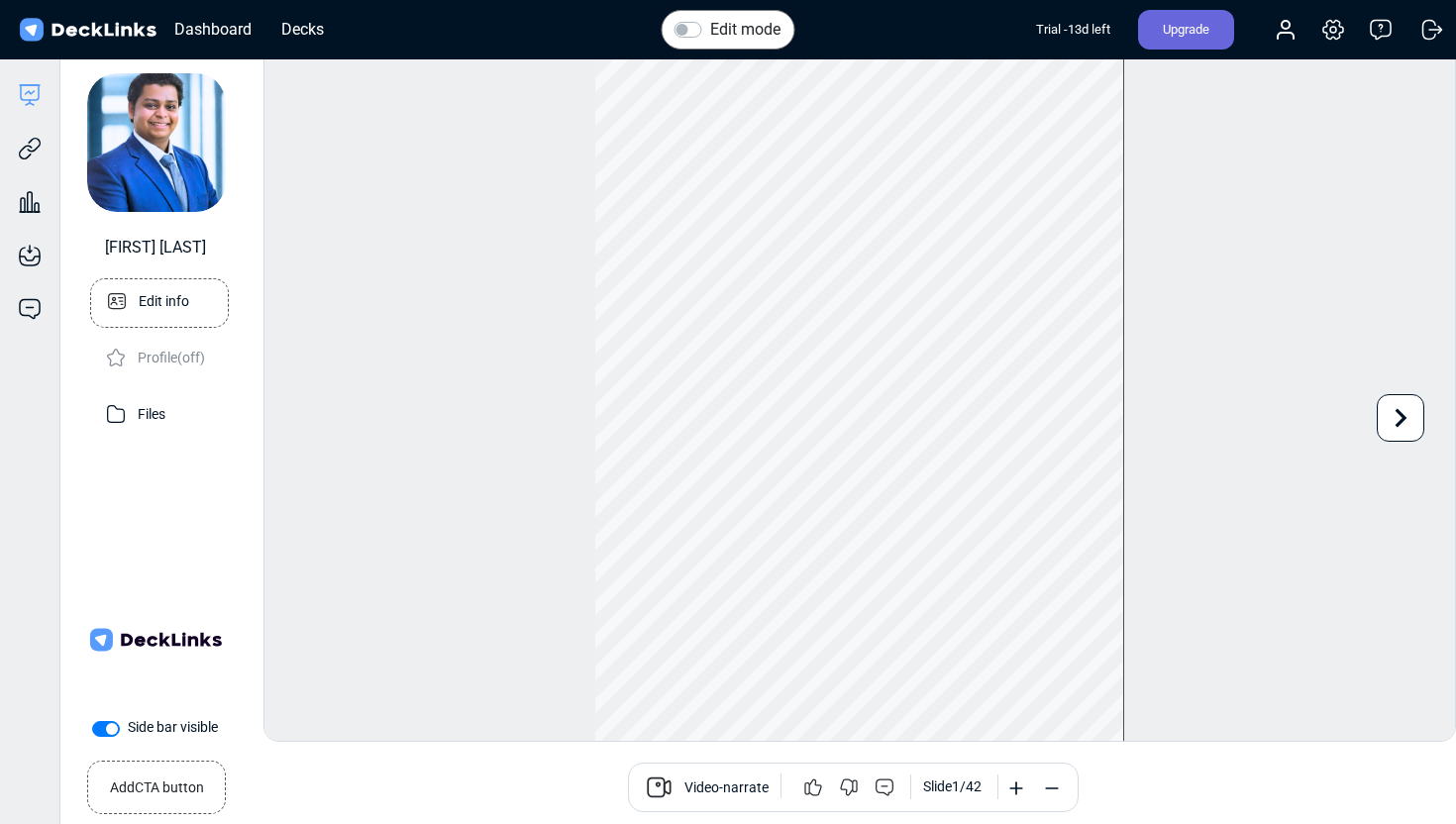 click on "Edit info" at bounding box center (159, 303) 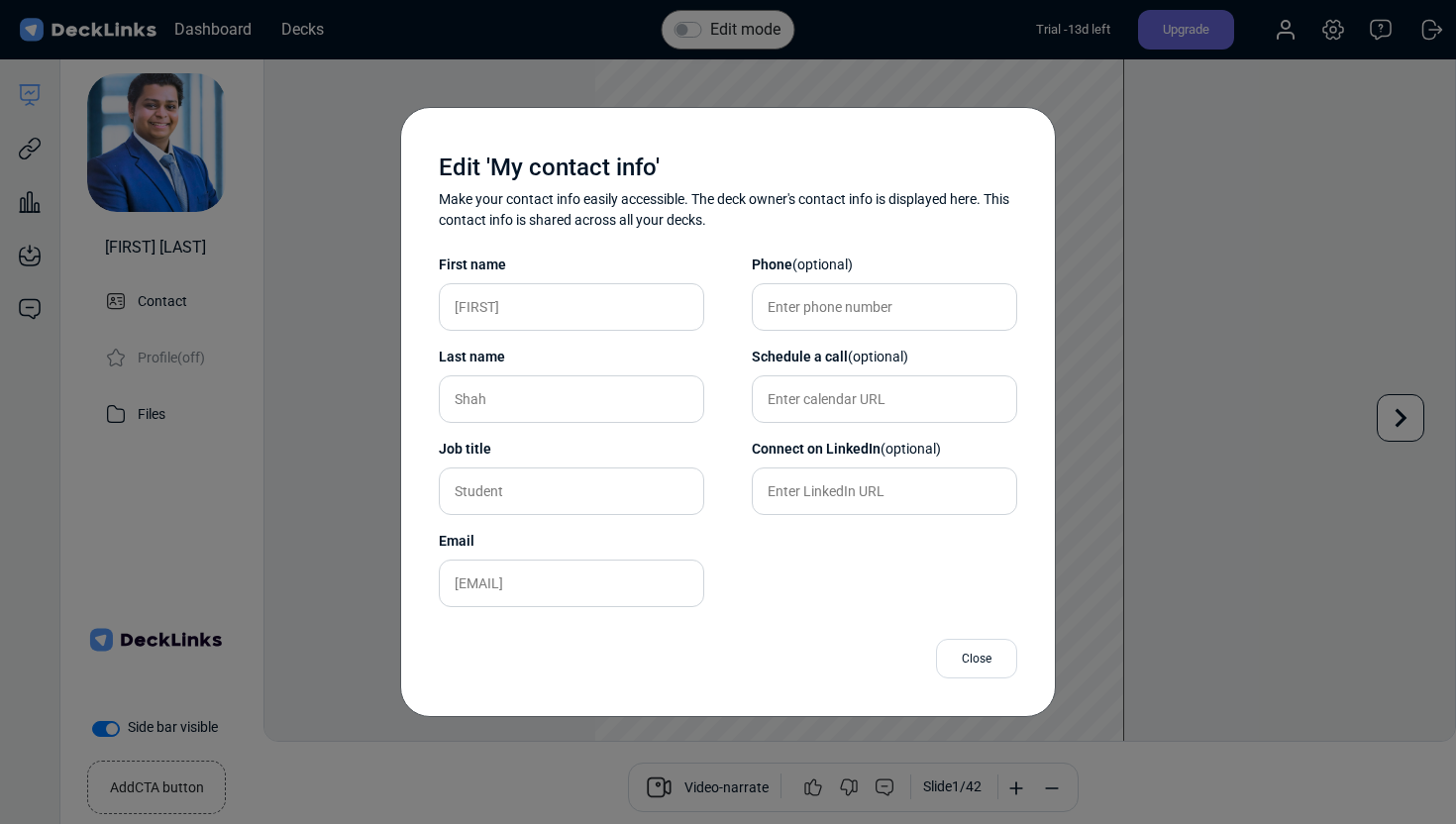 click on "Edit 'My contact info' Make your contact info easily accessible. The deck owner's contact info is displayed here. This contact info is shared across all your decks. First name [FIRST] Last name [LAST] Job title Student Email [EMAIL] Phone  (optional) Schedule a call  (optional) Connect on LinkedIn  (optional) Close" at bounding box center (728, 412) 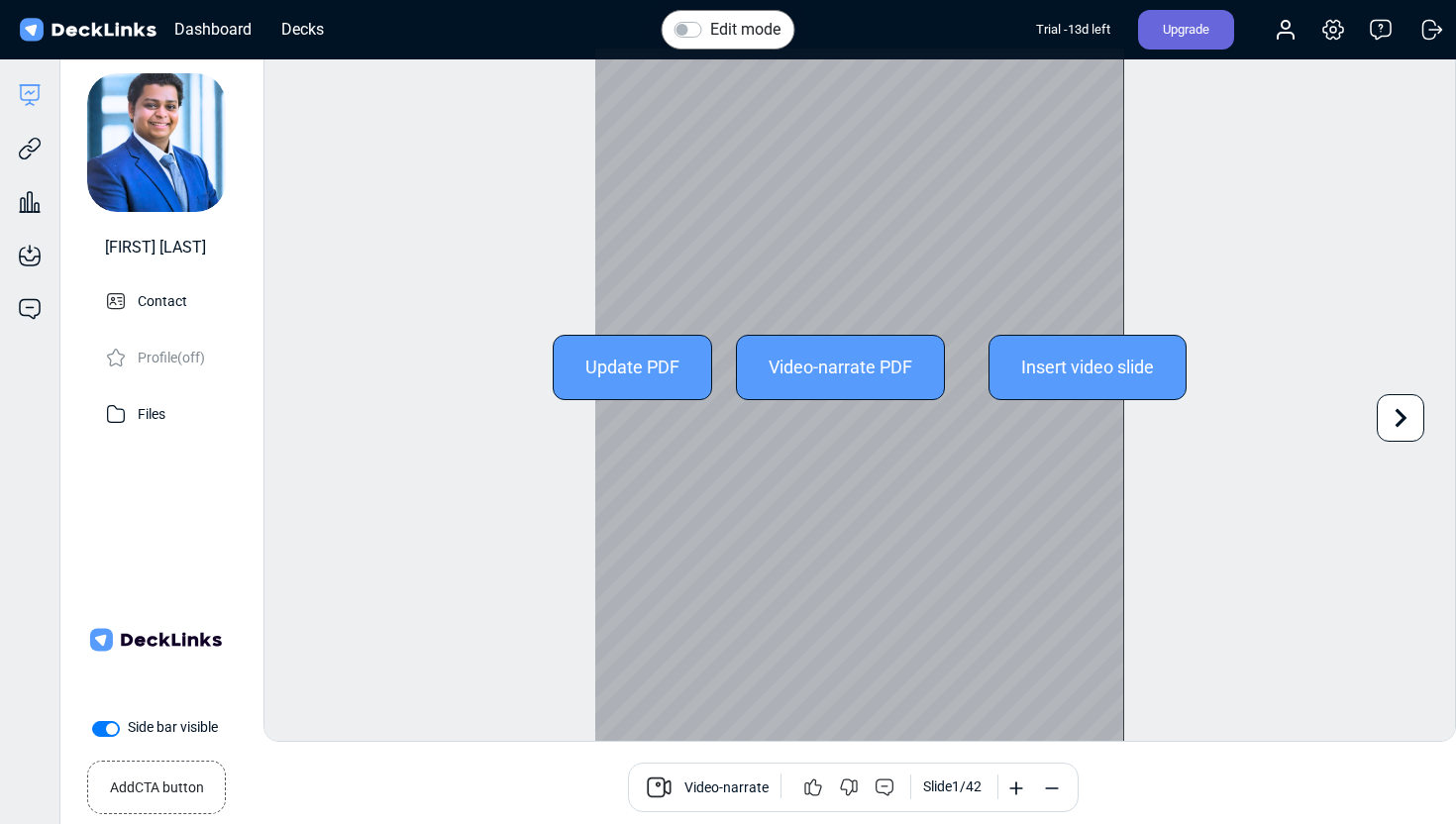 click 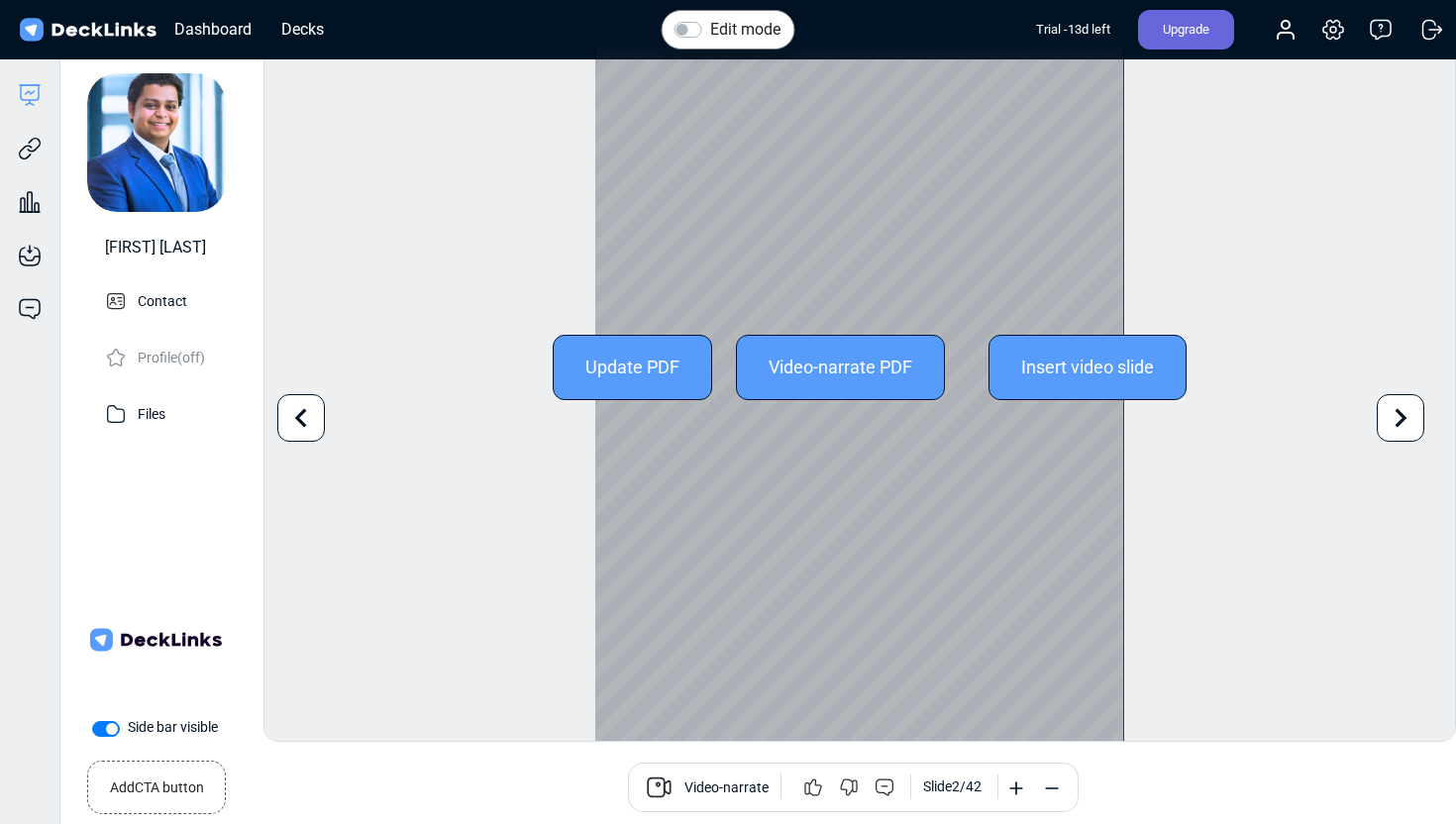 click 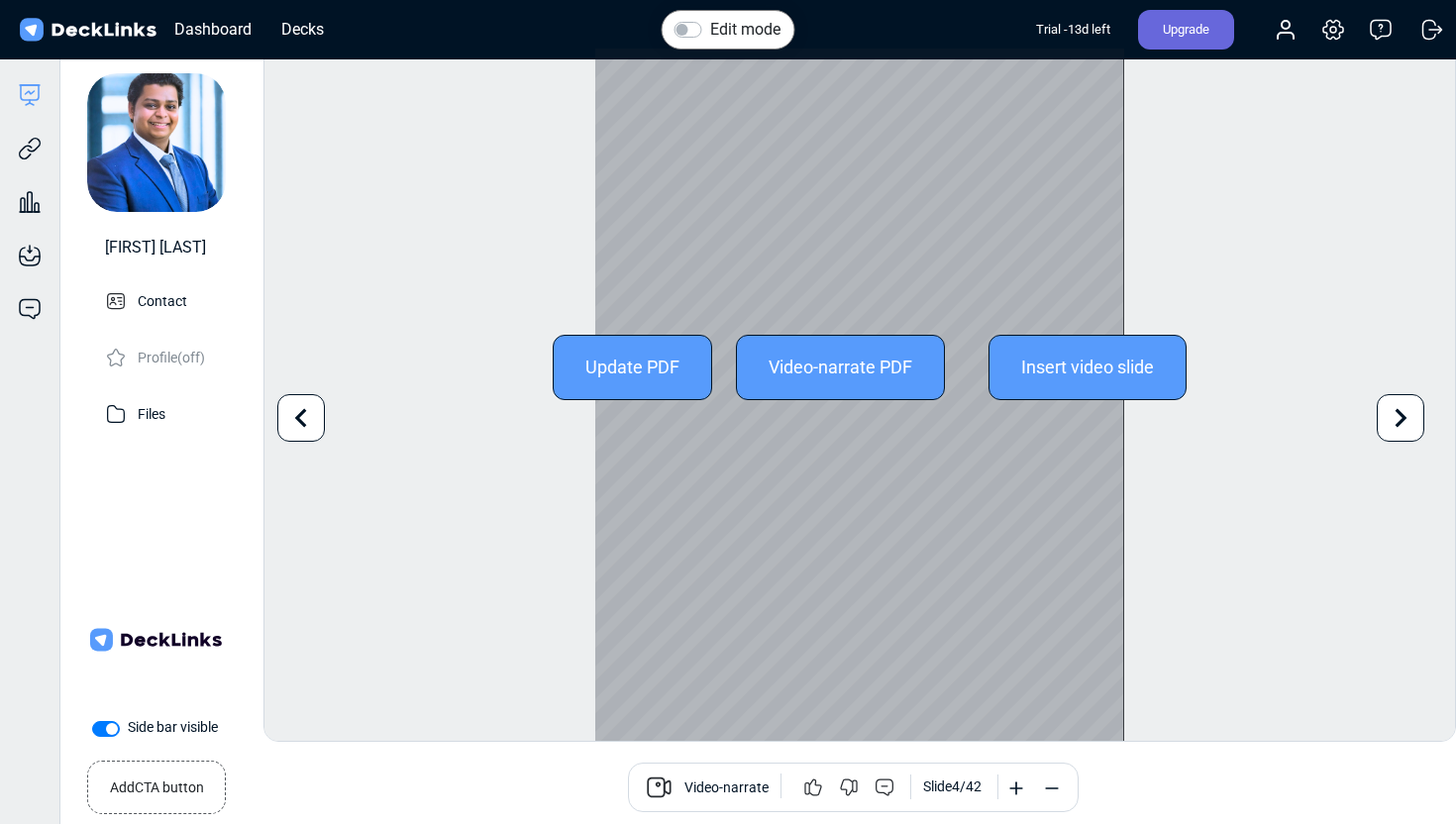 click 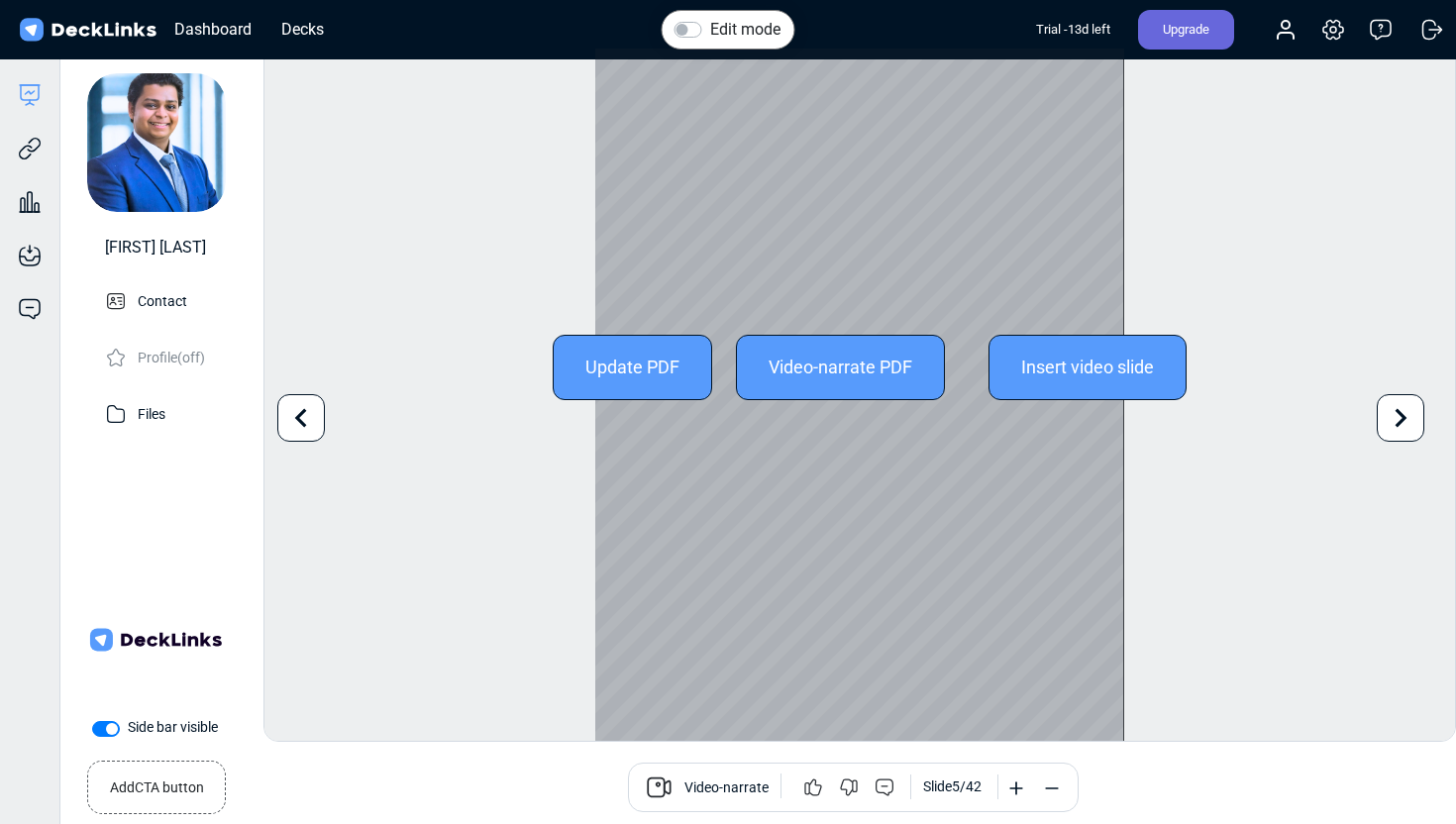 click 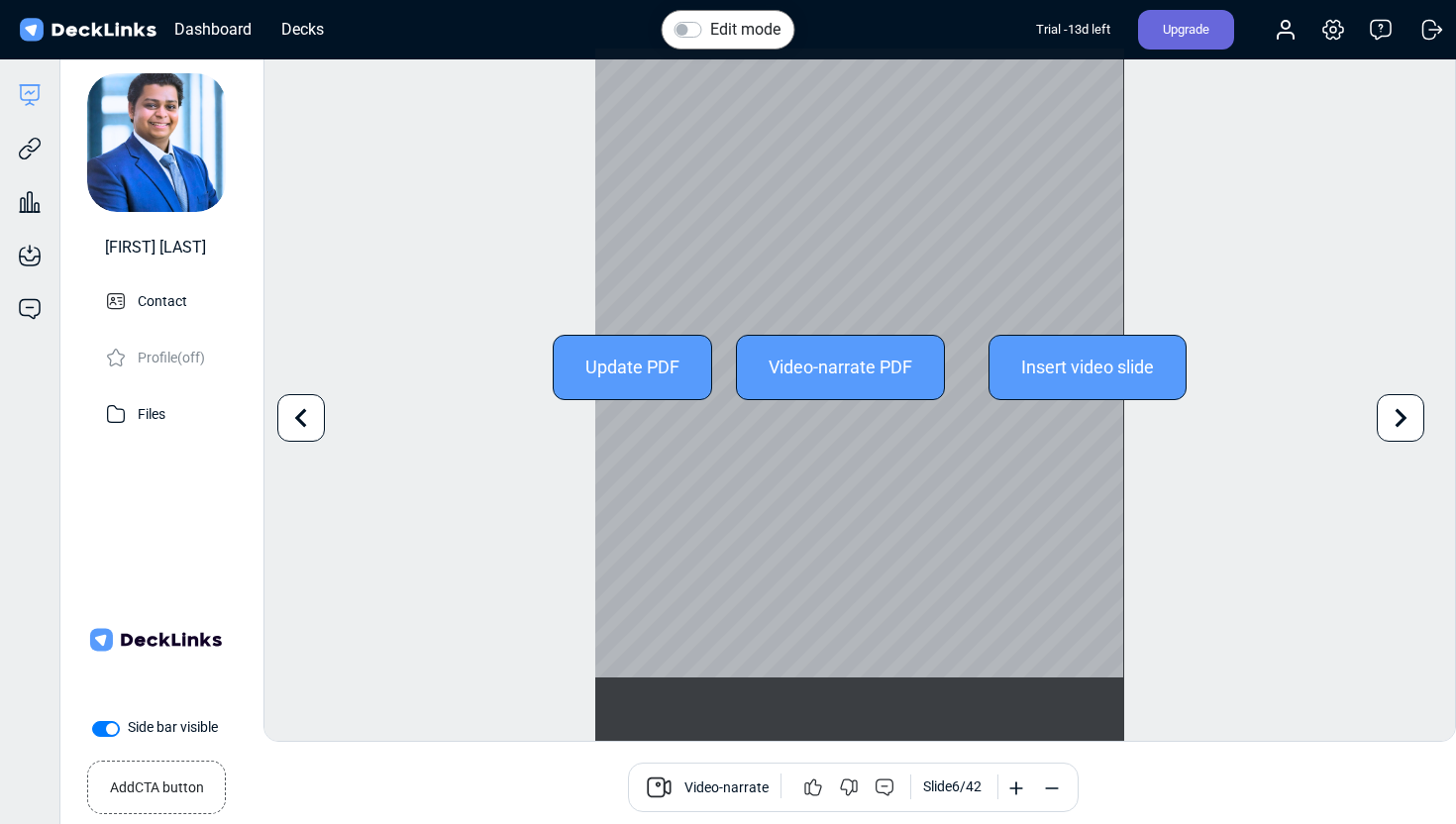 click 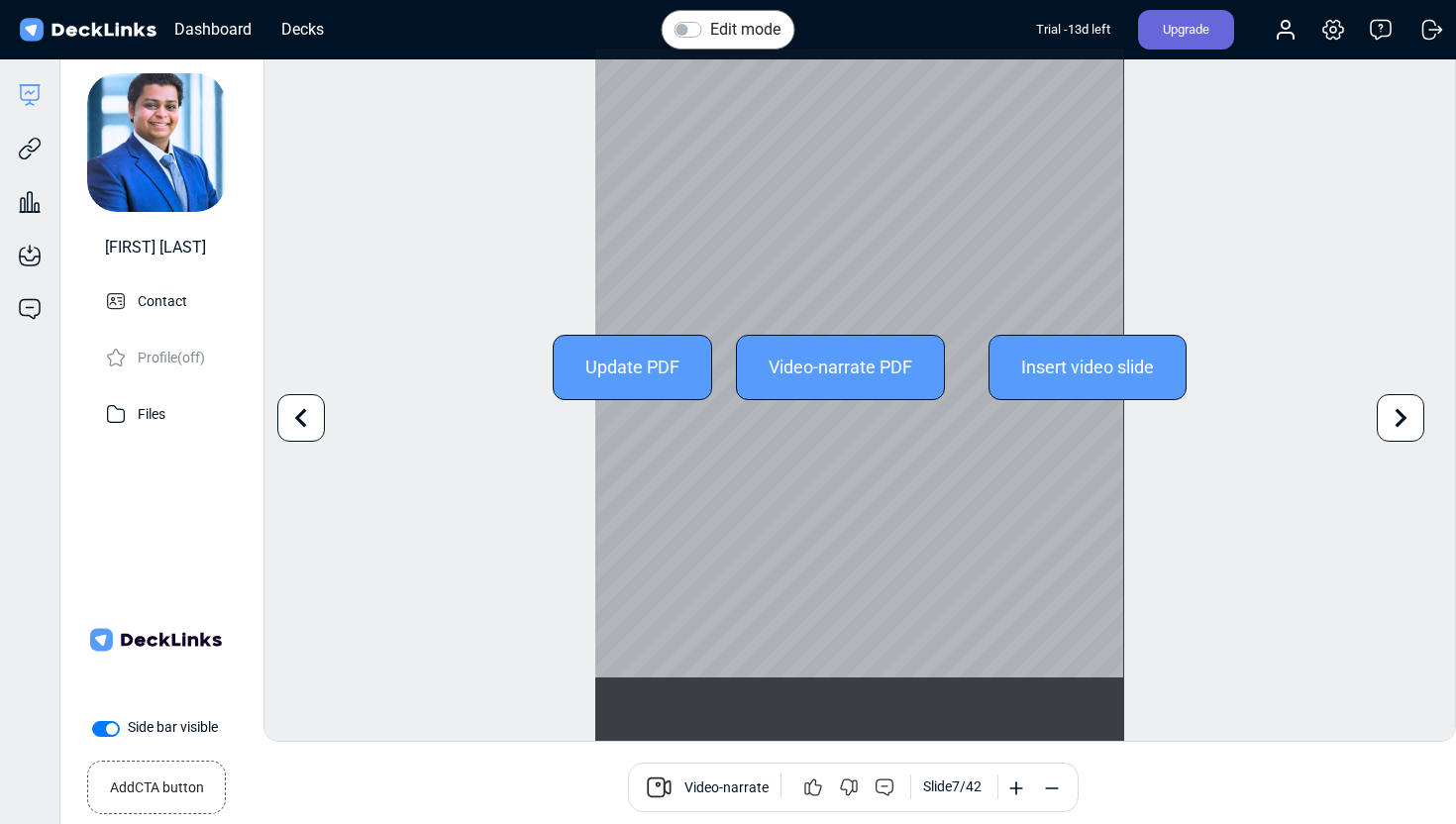 click 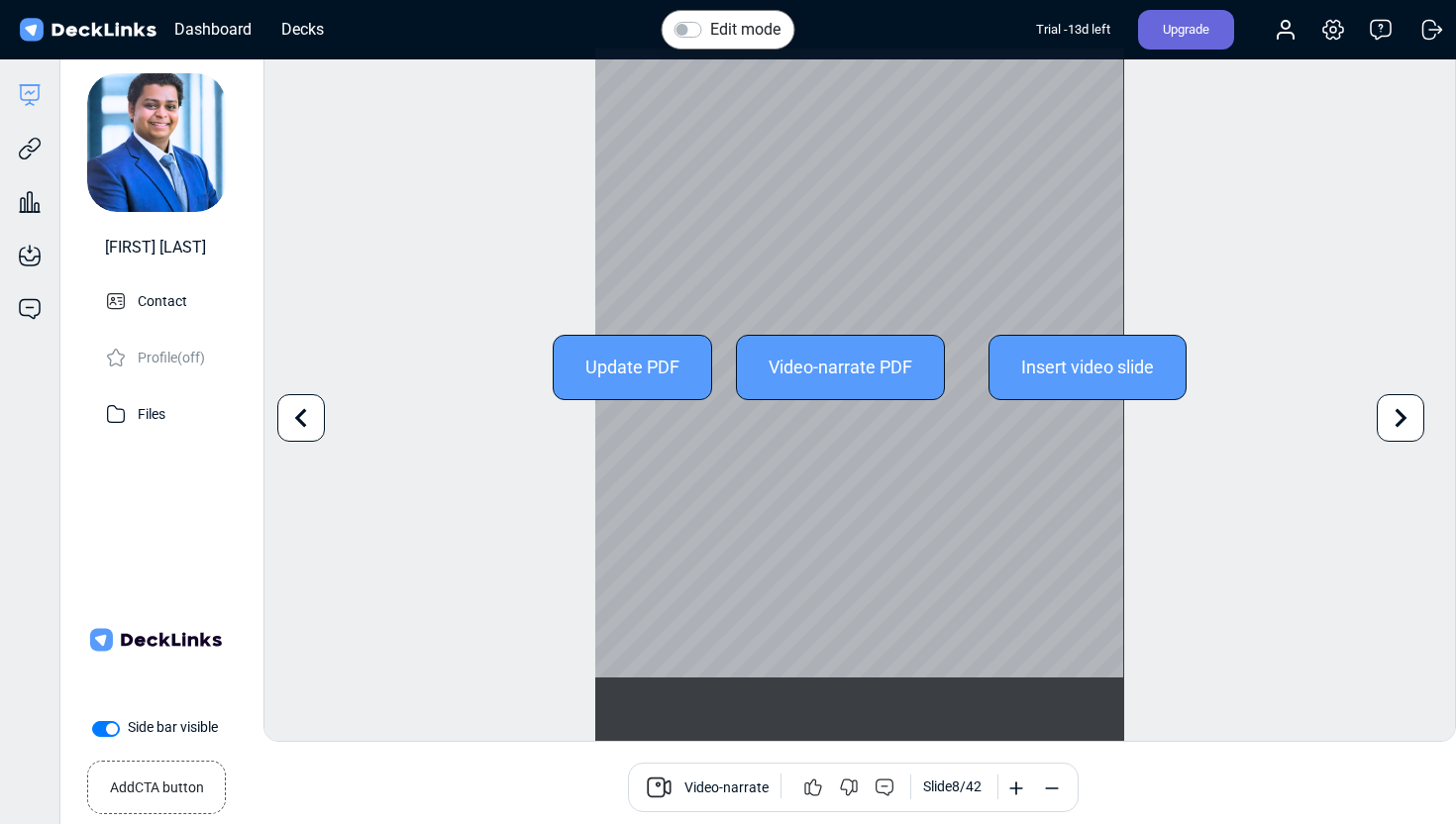 click 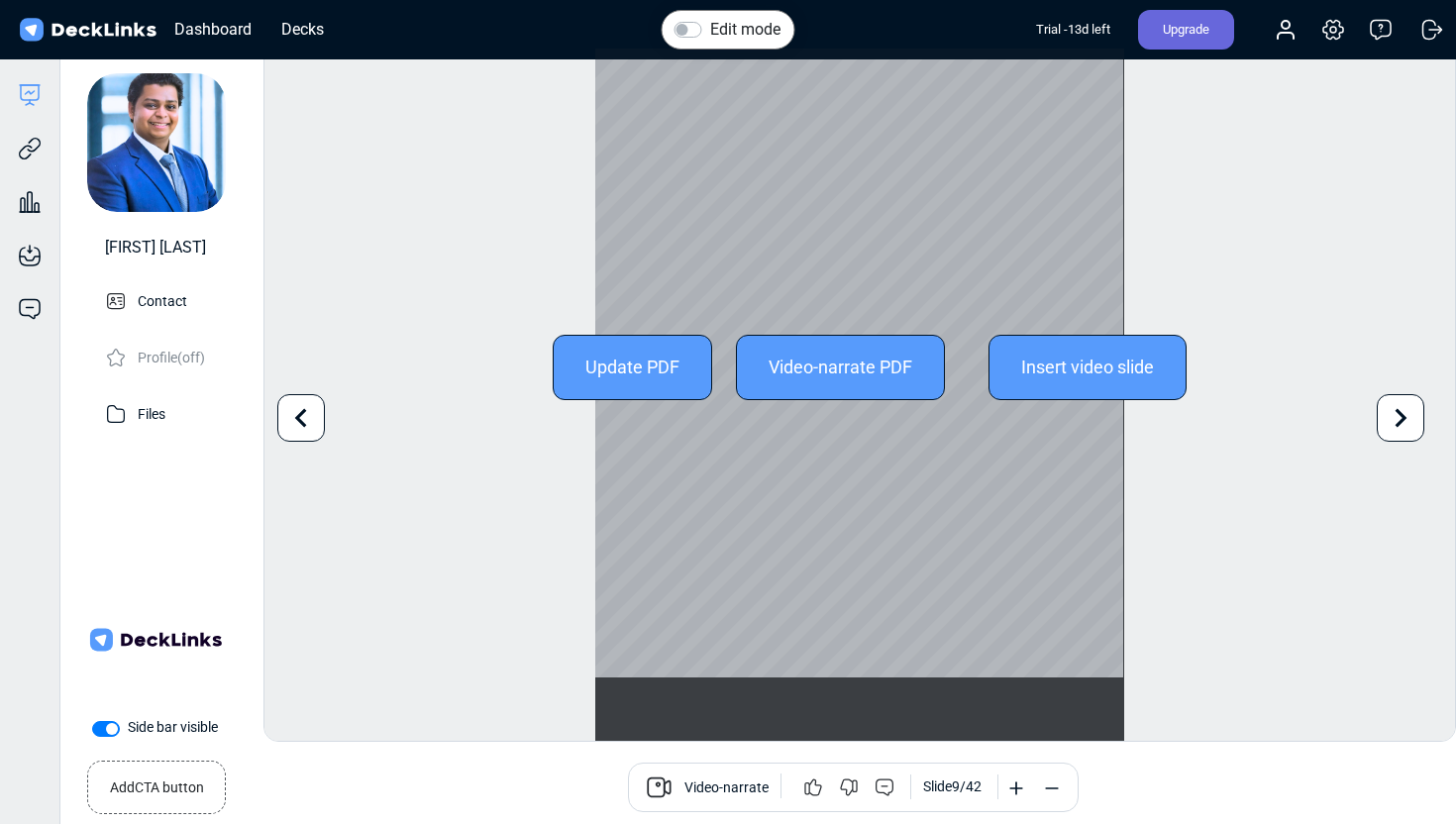 click 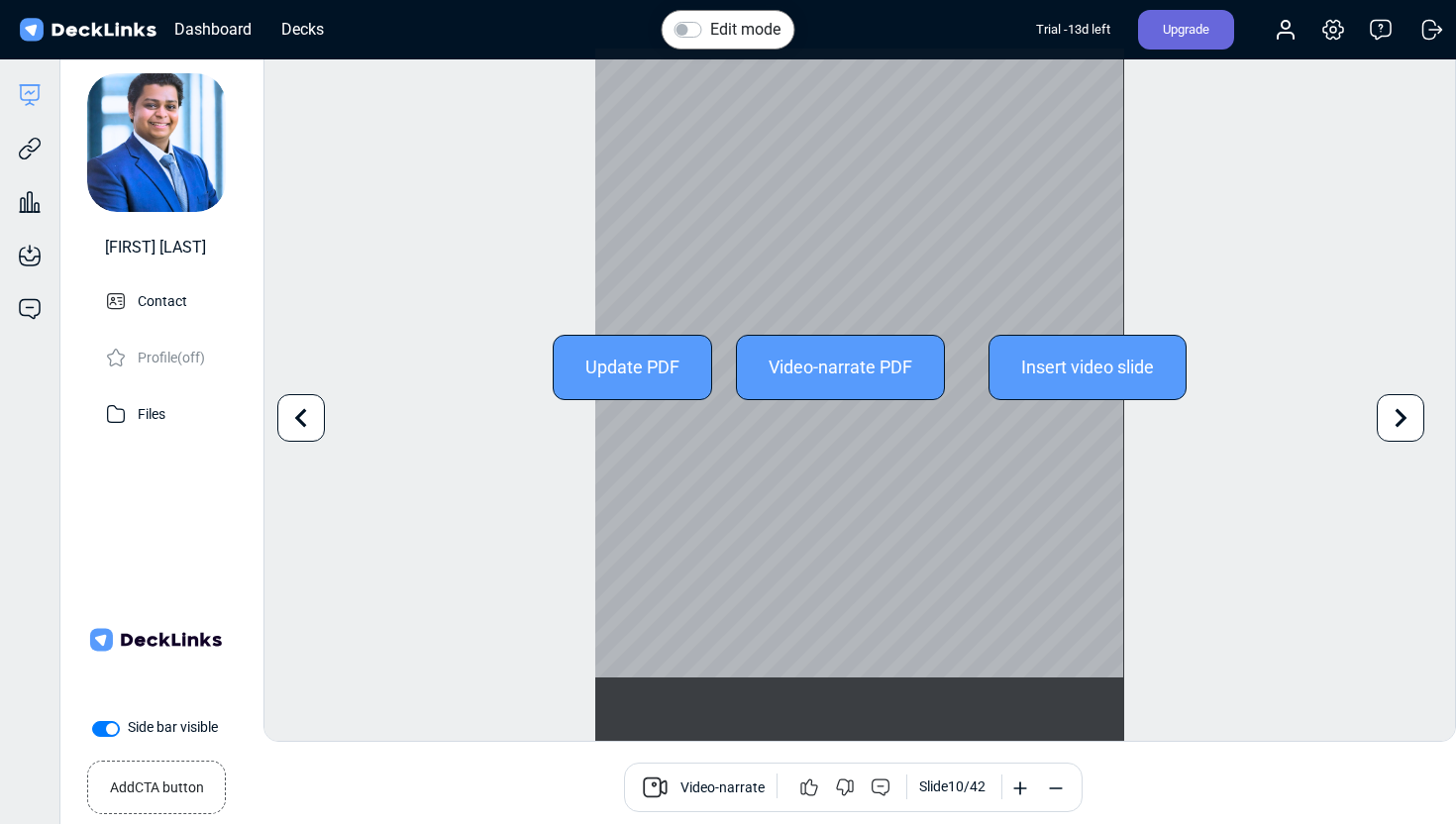 click 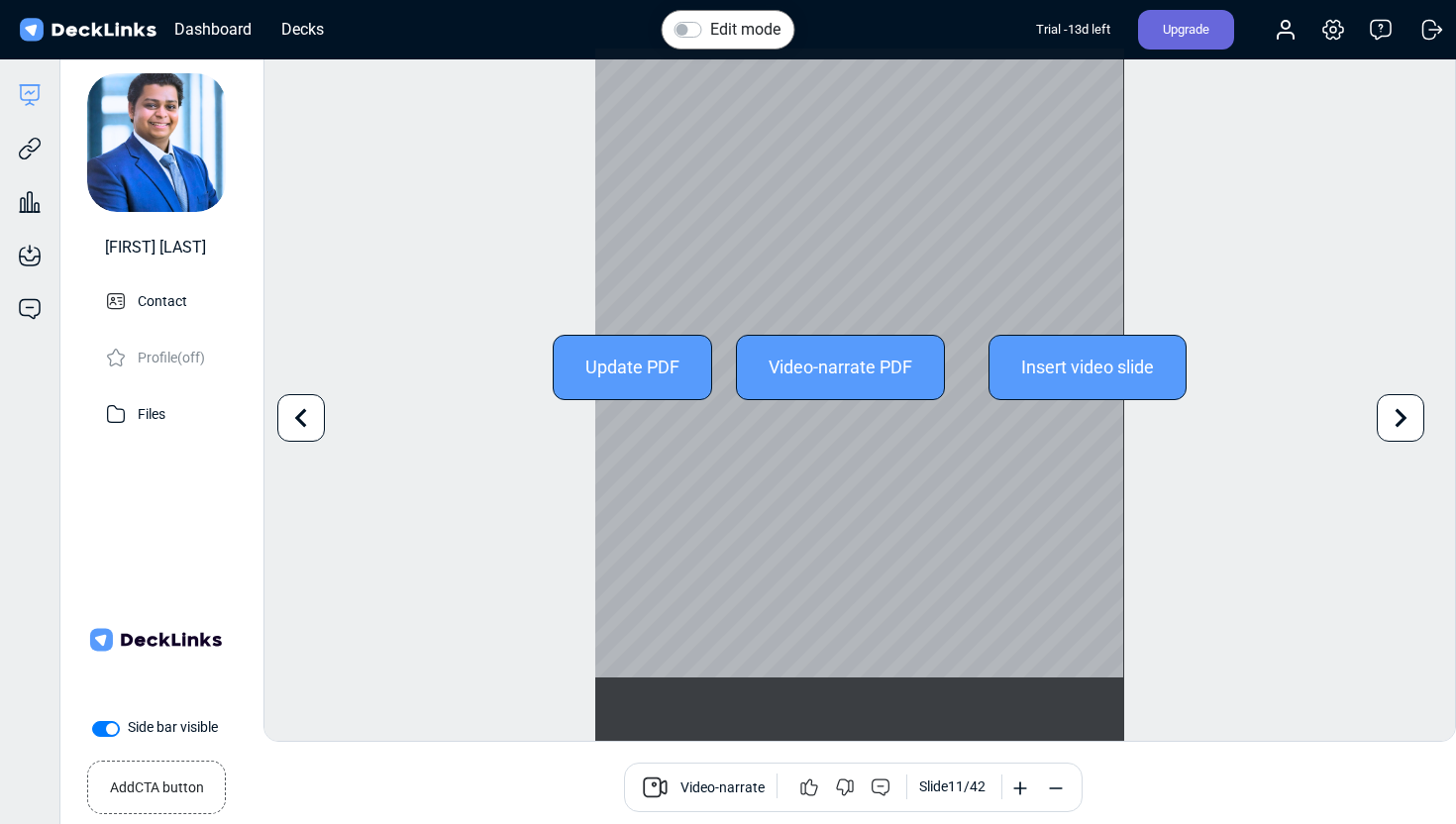 click 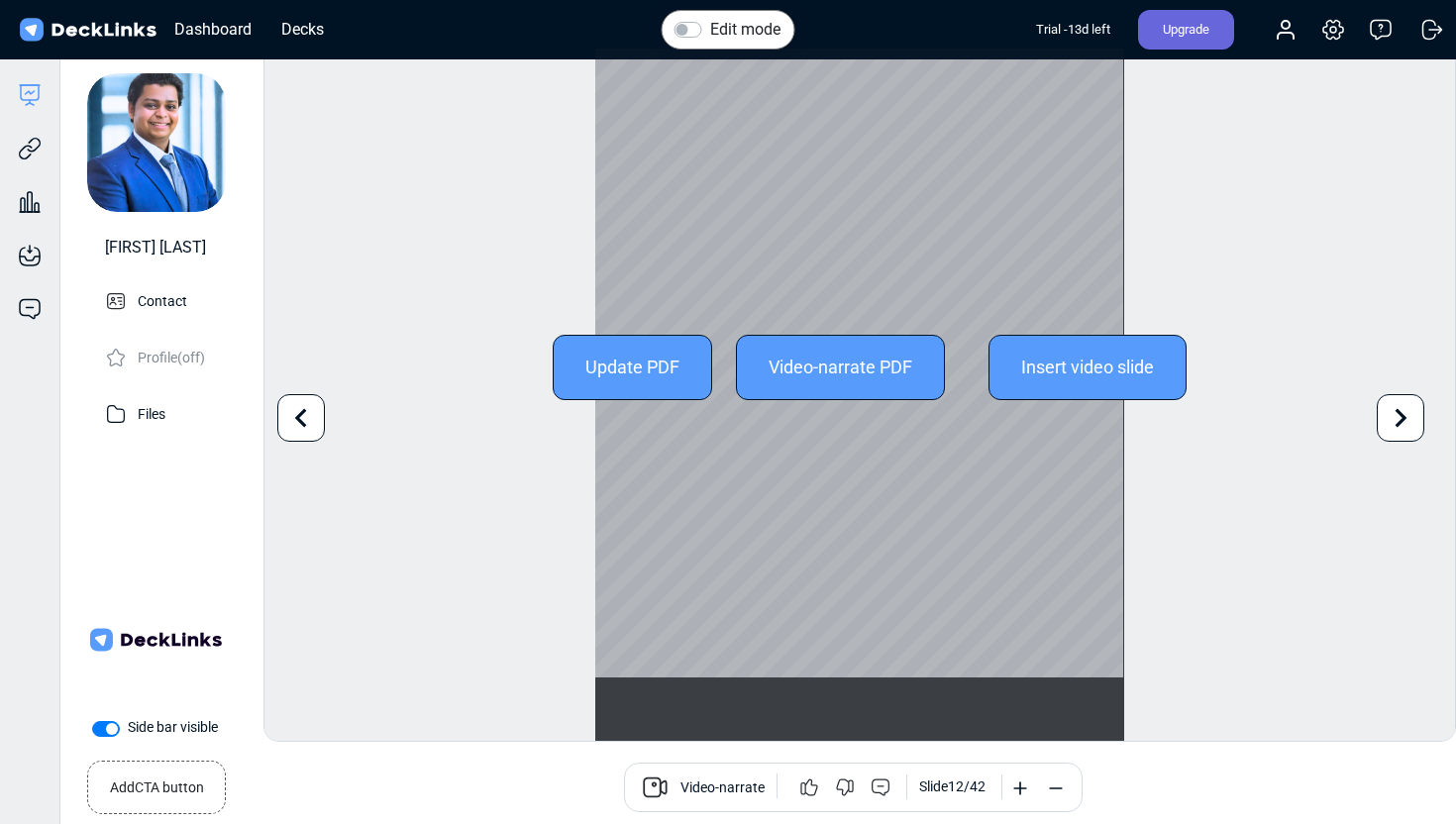 click 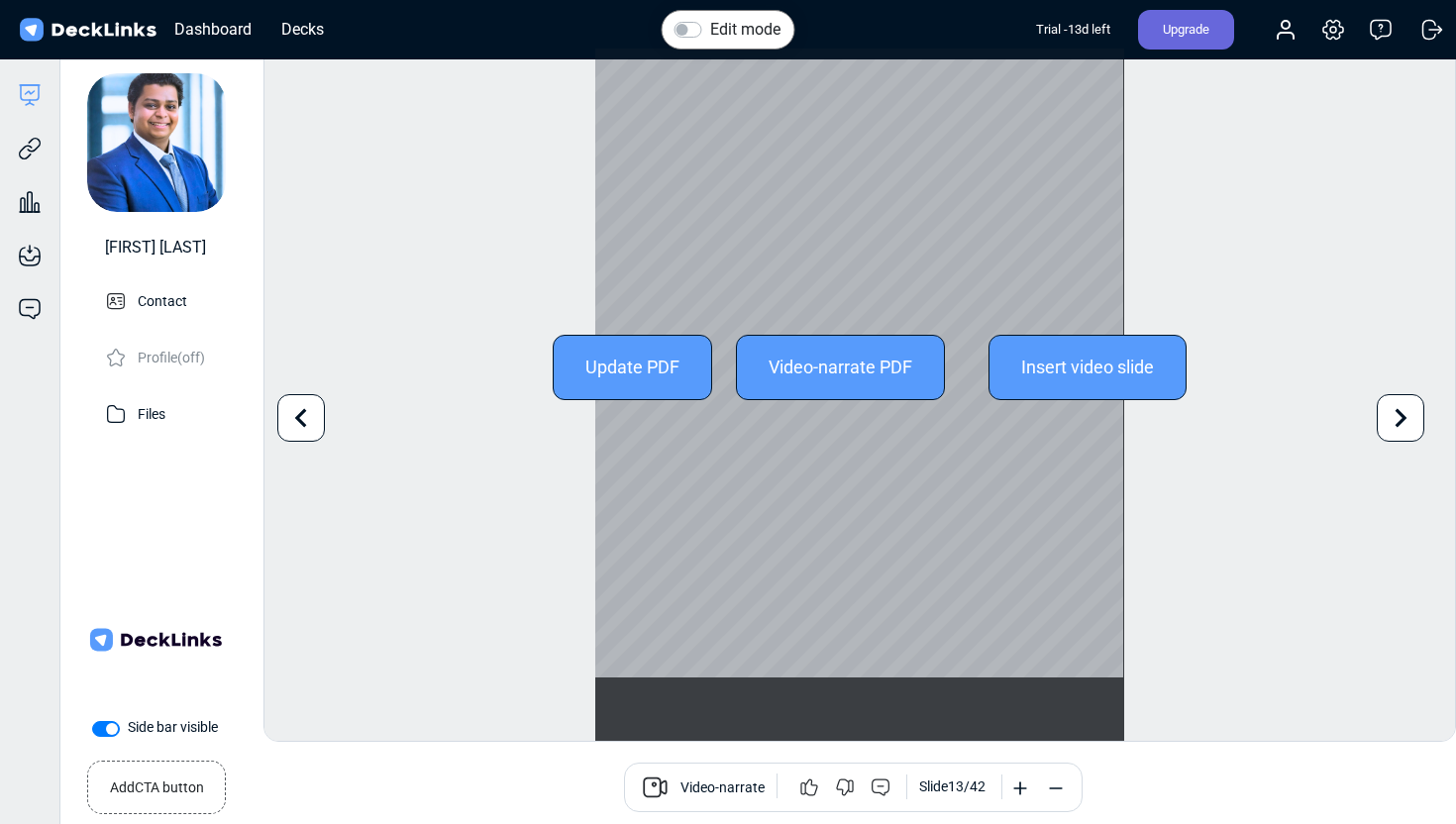 click 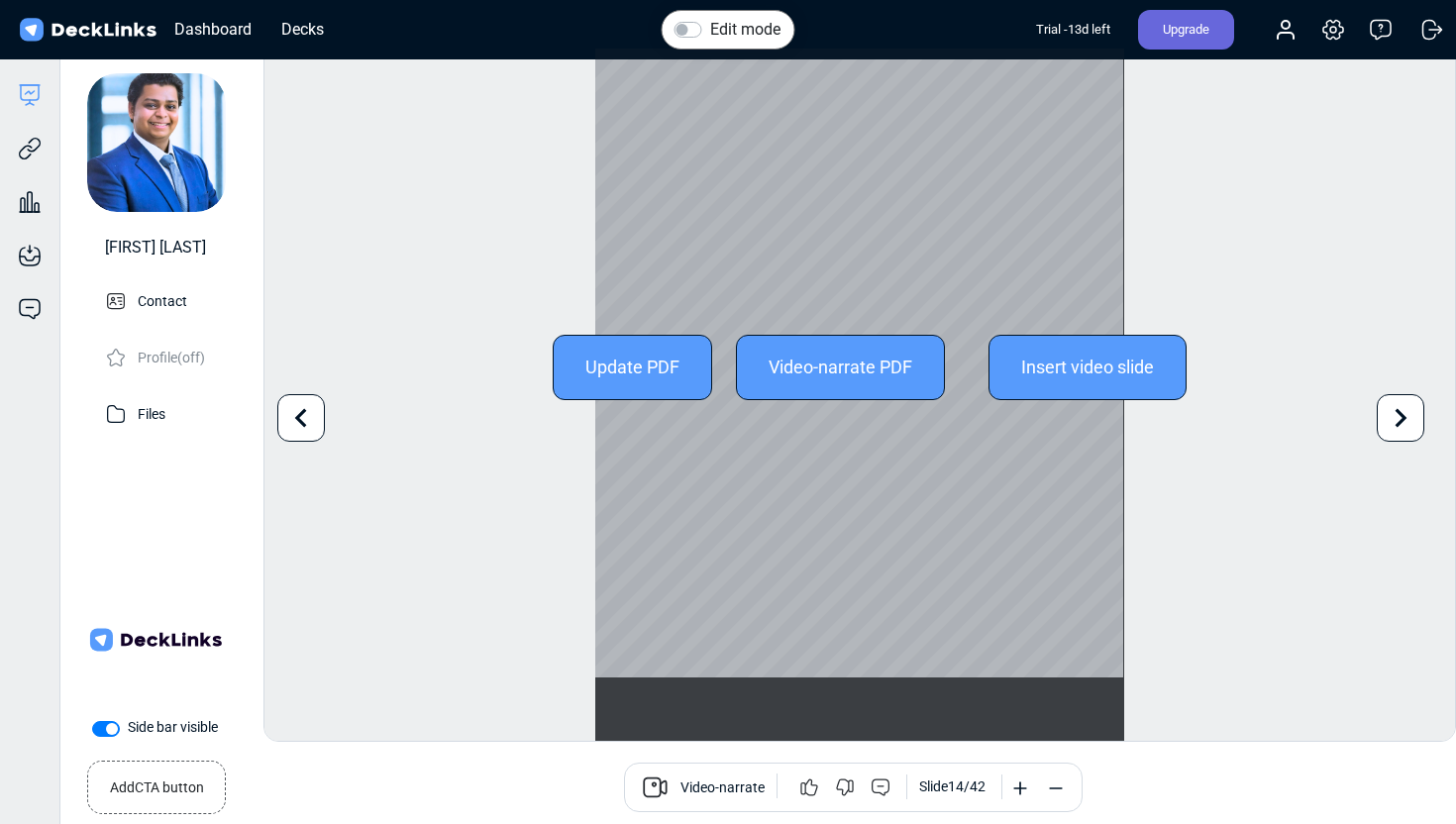 click 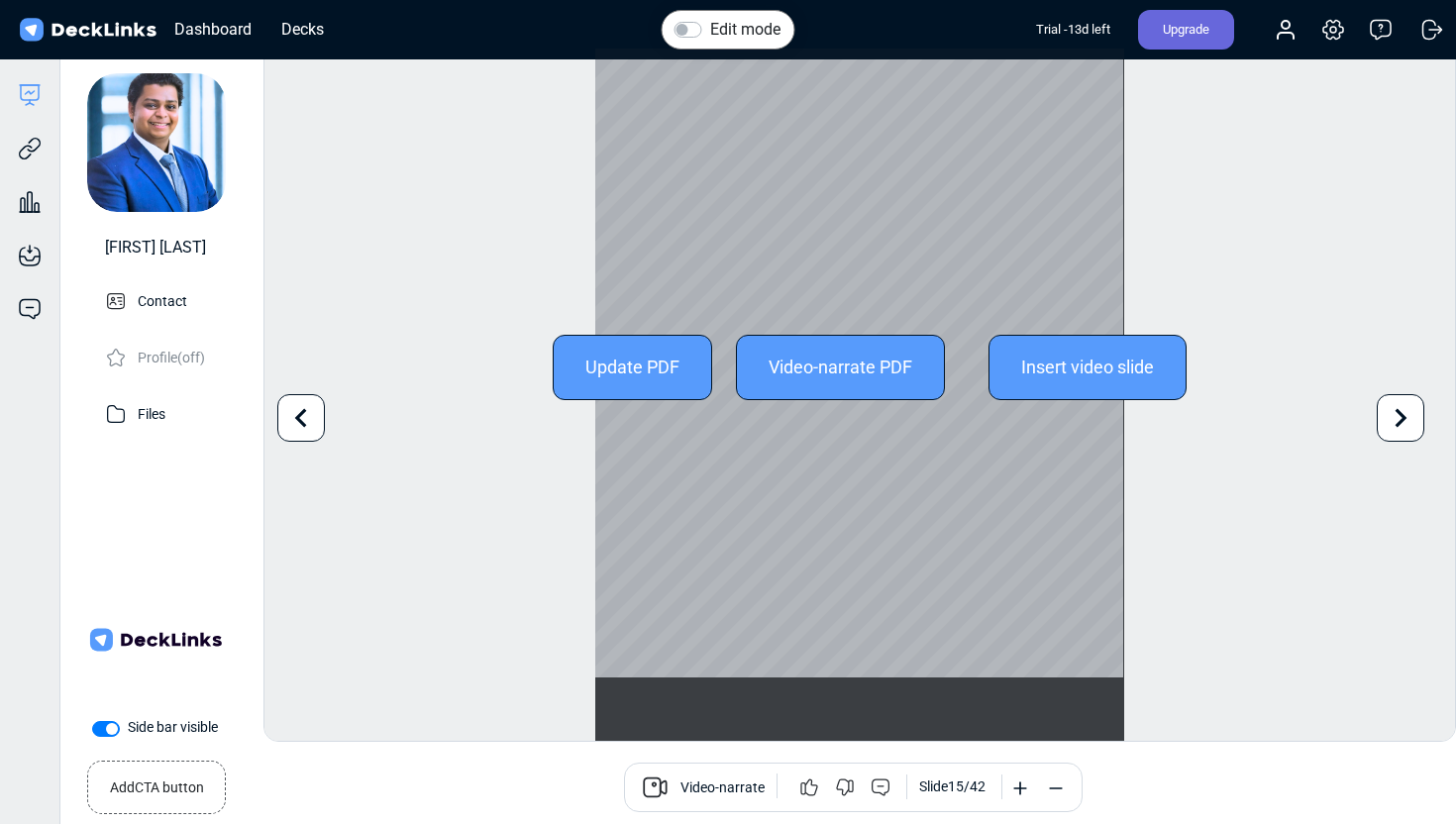 click 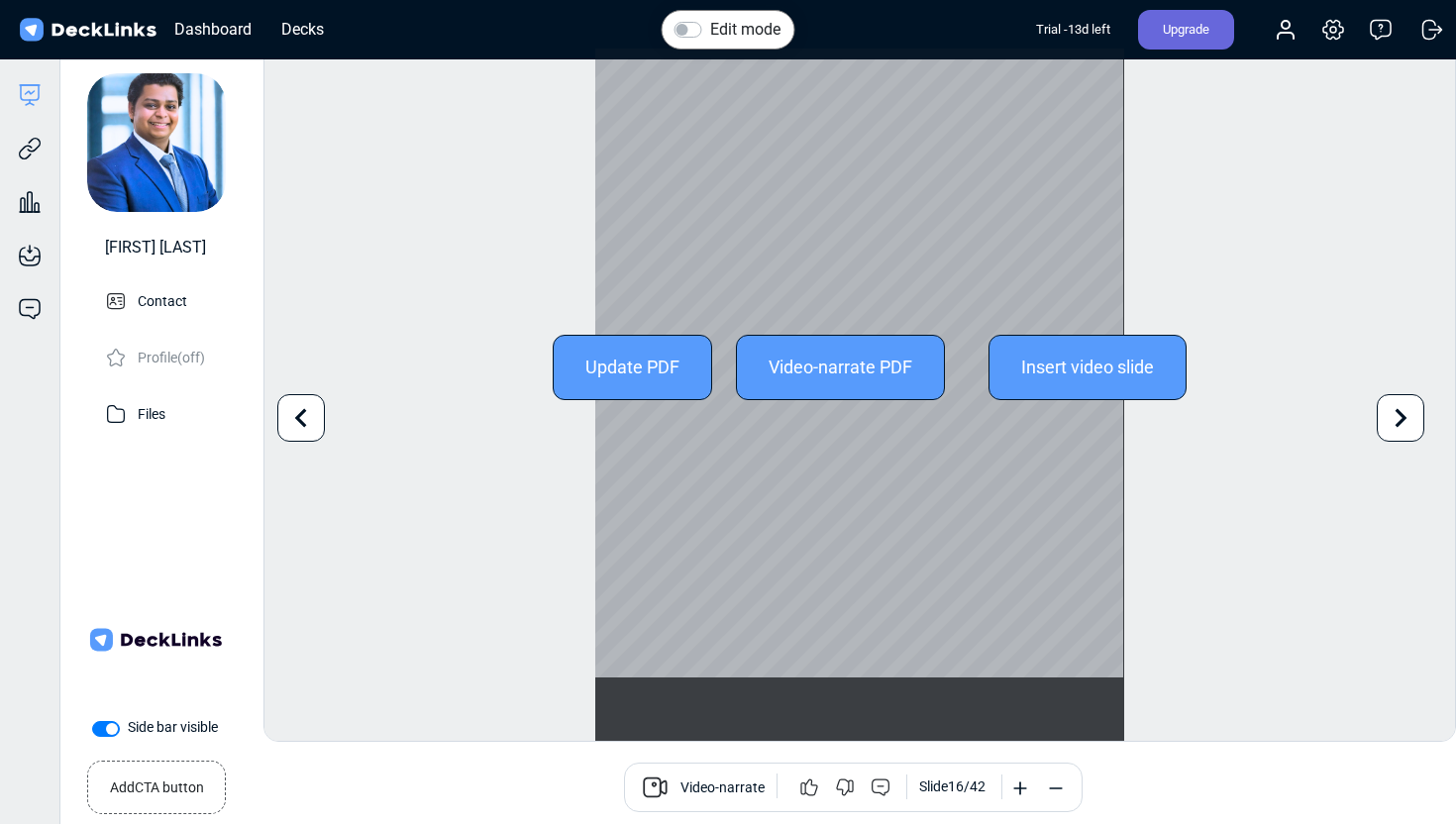click 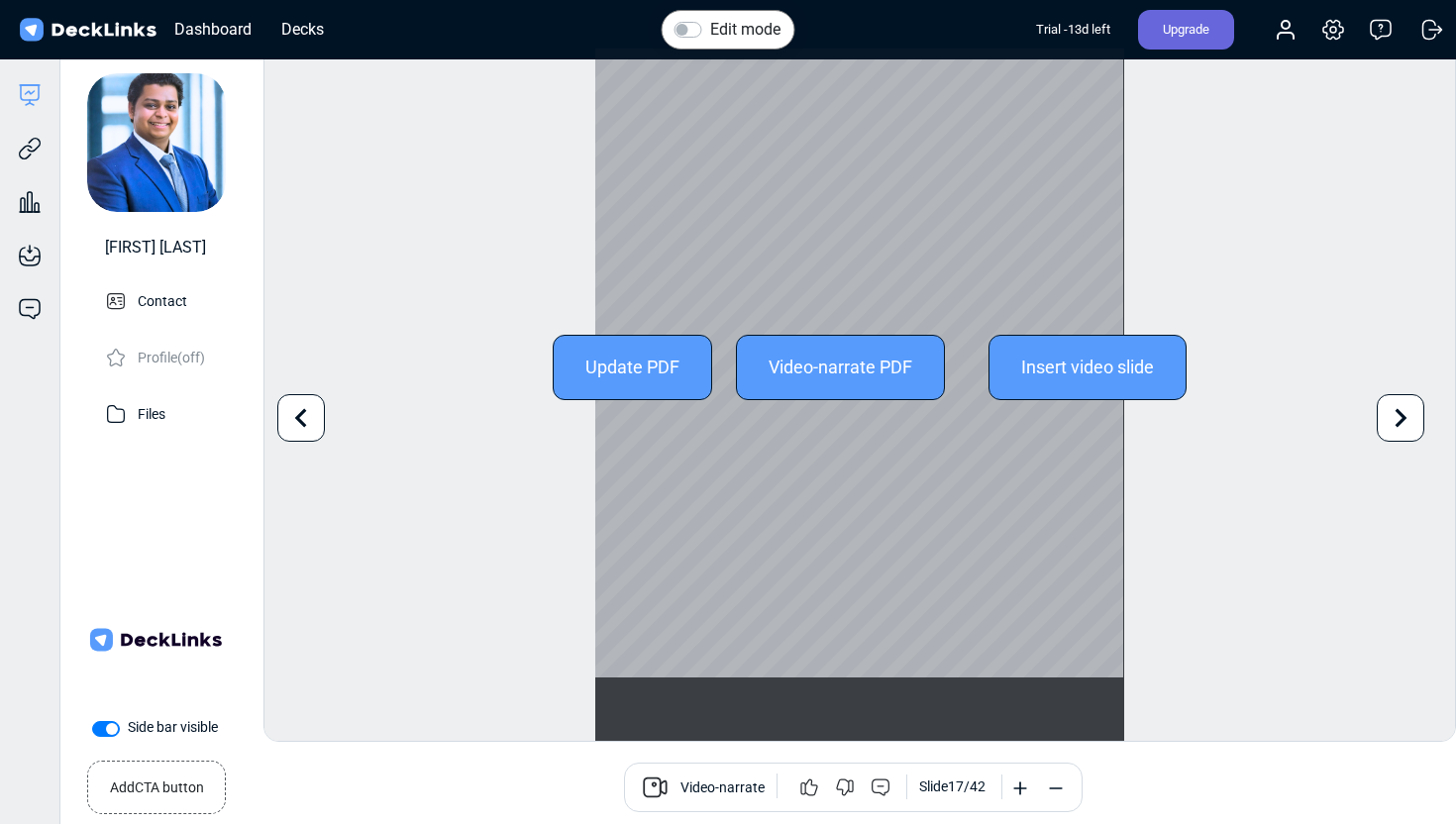 click 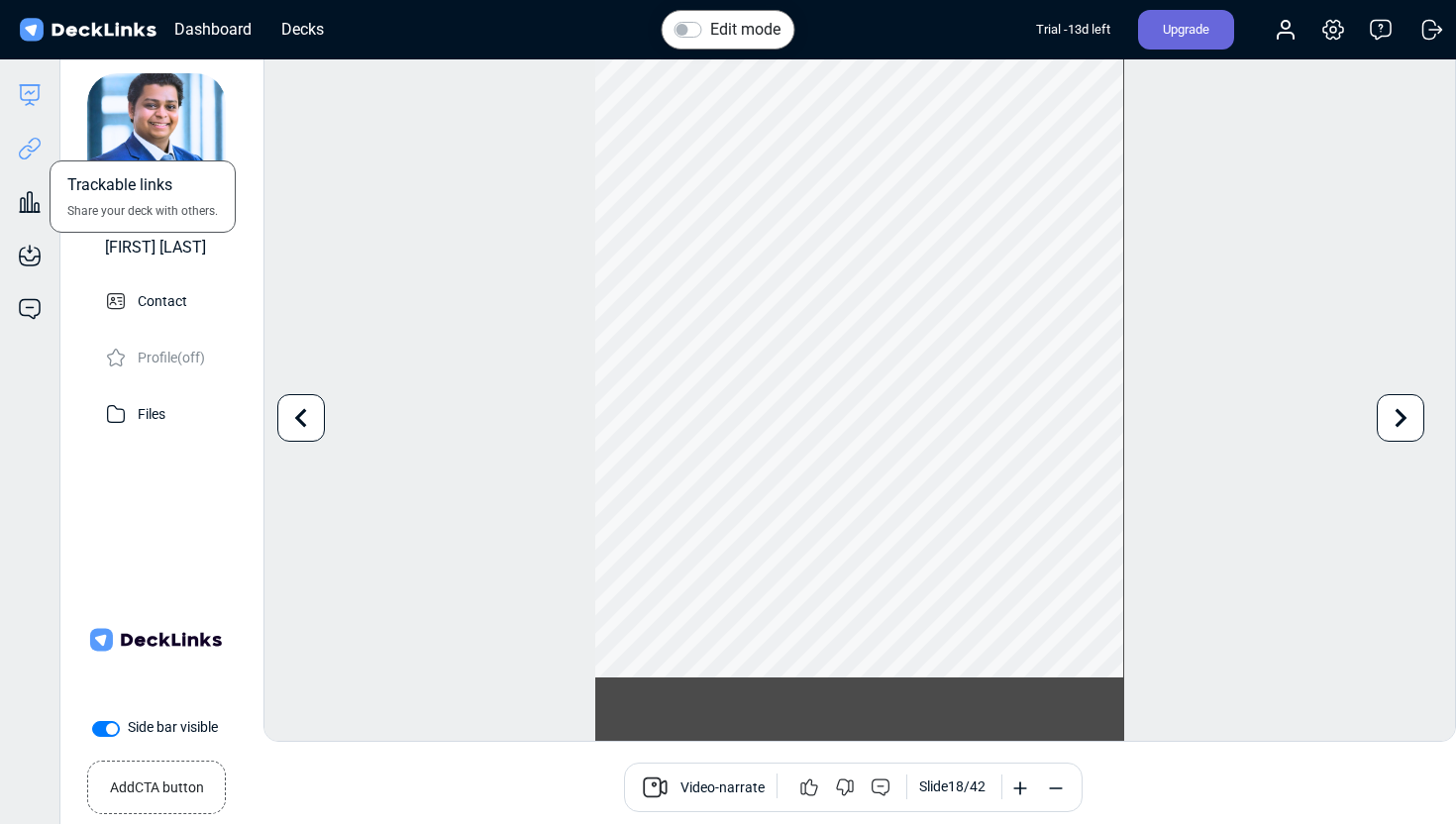 click 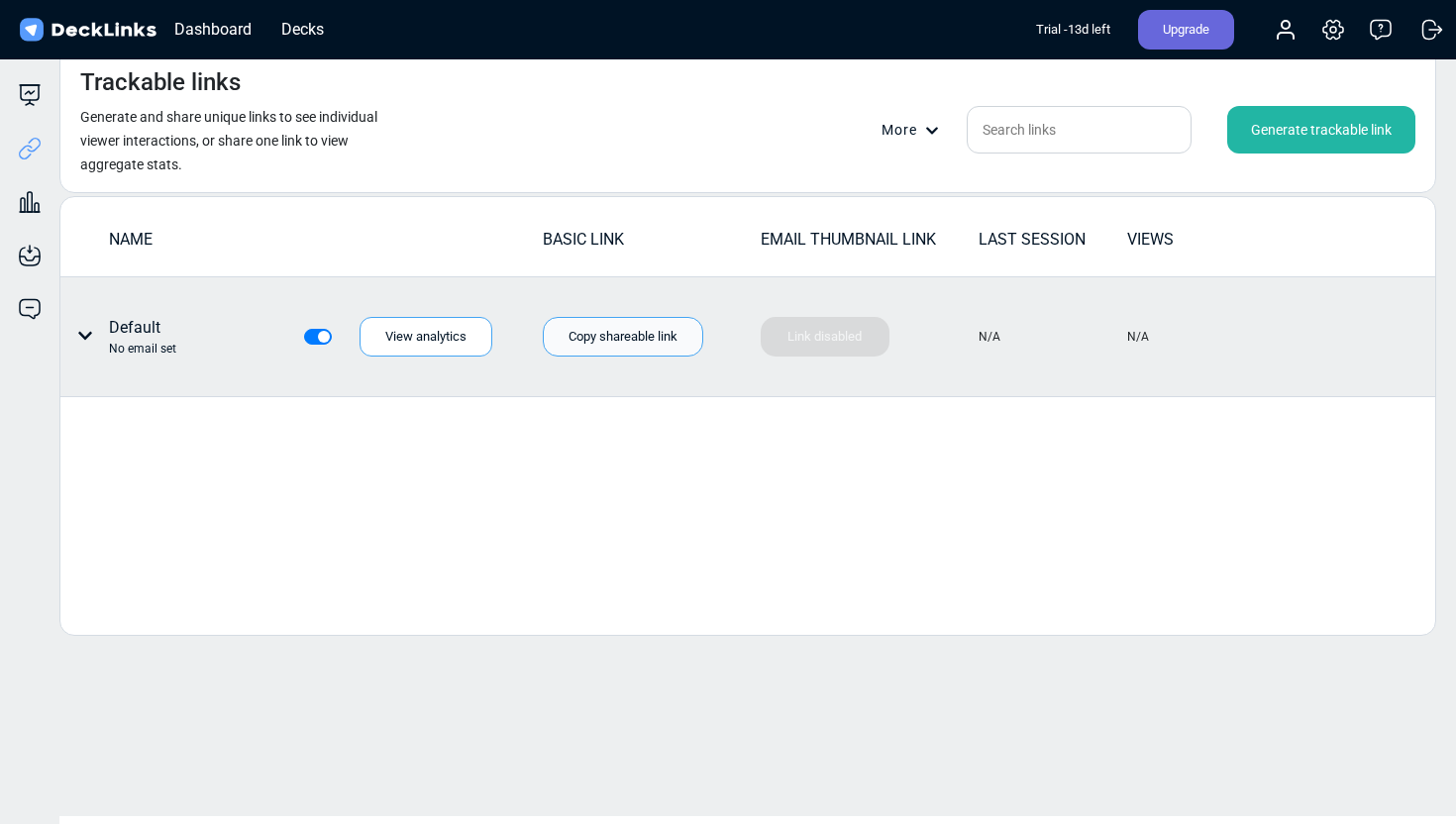 click on "Copy shareable link" at bounding box center [623, 337] 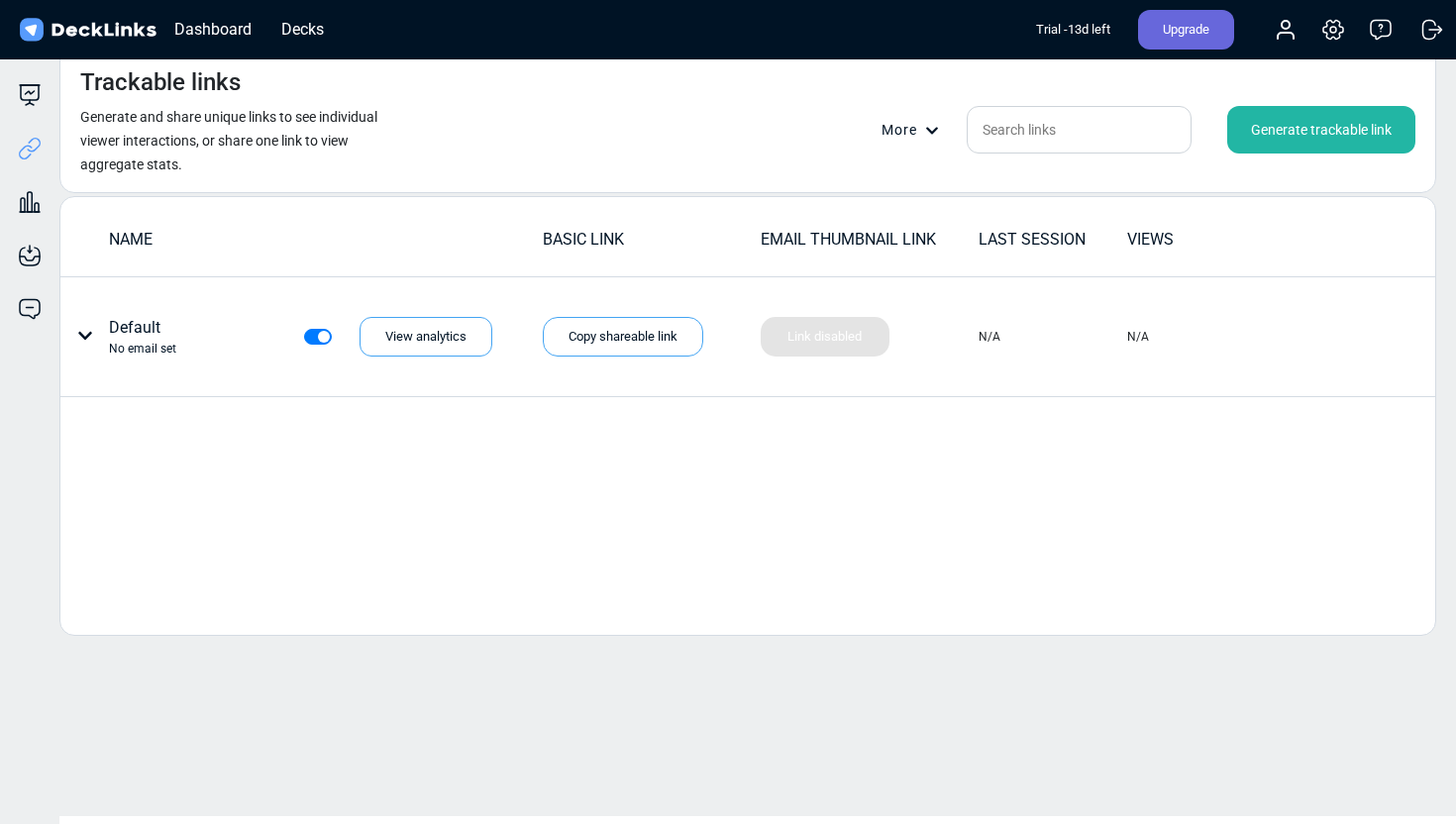 click on "Generate trackable link" at bounding box center [1321, 130] 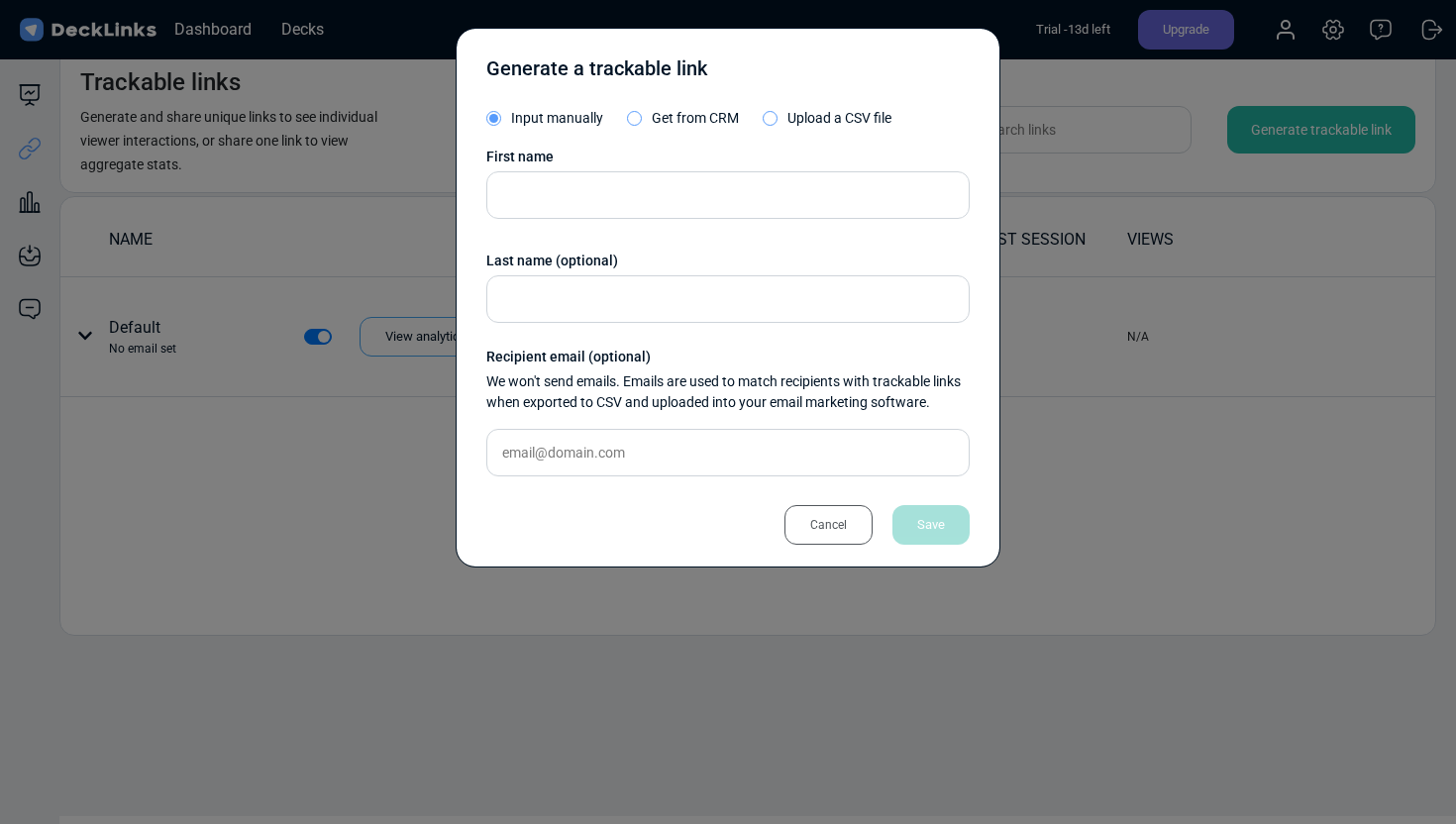 click on "Cancel" at bounding box center (828, 525) 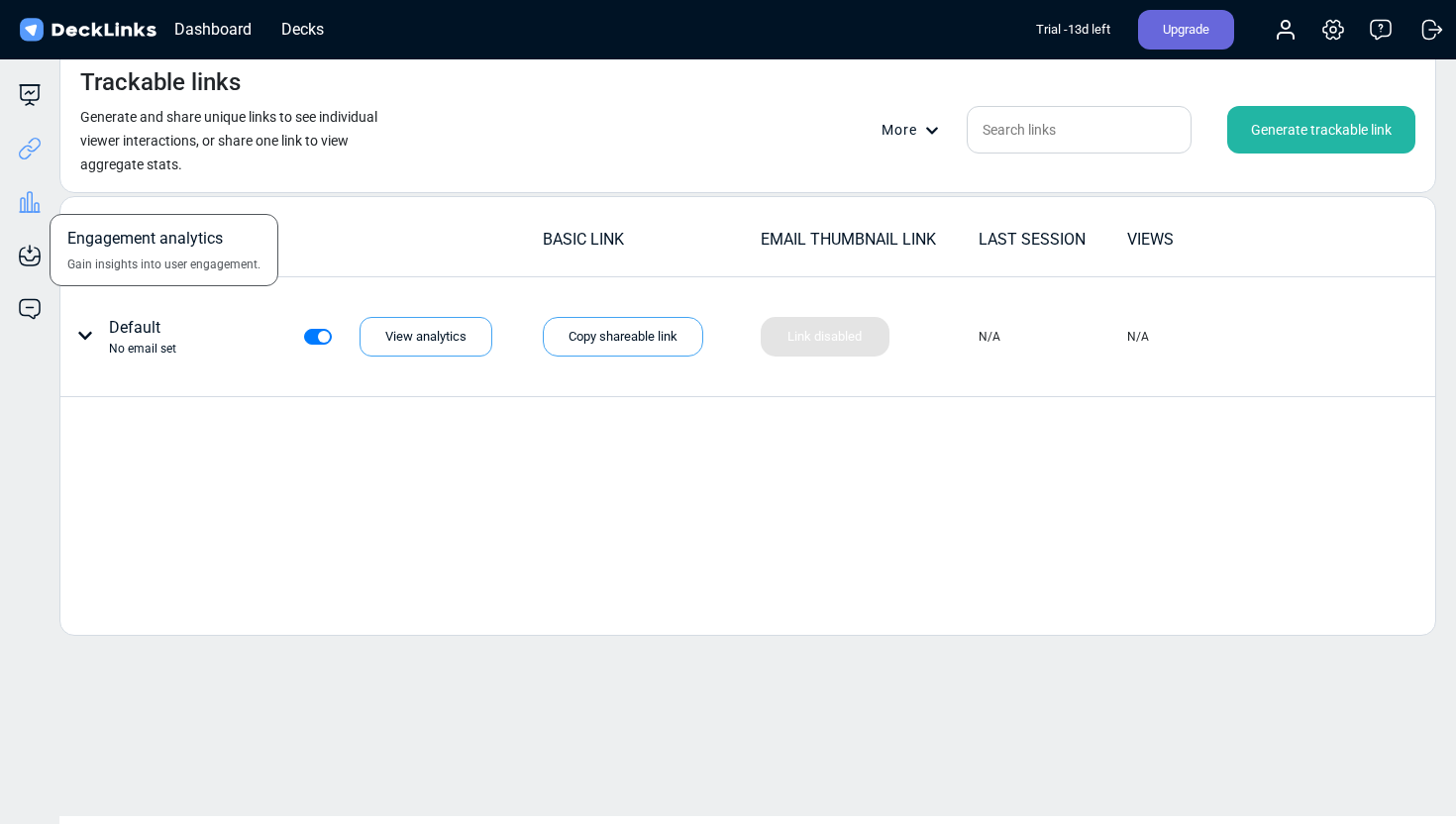 click 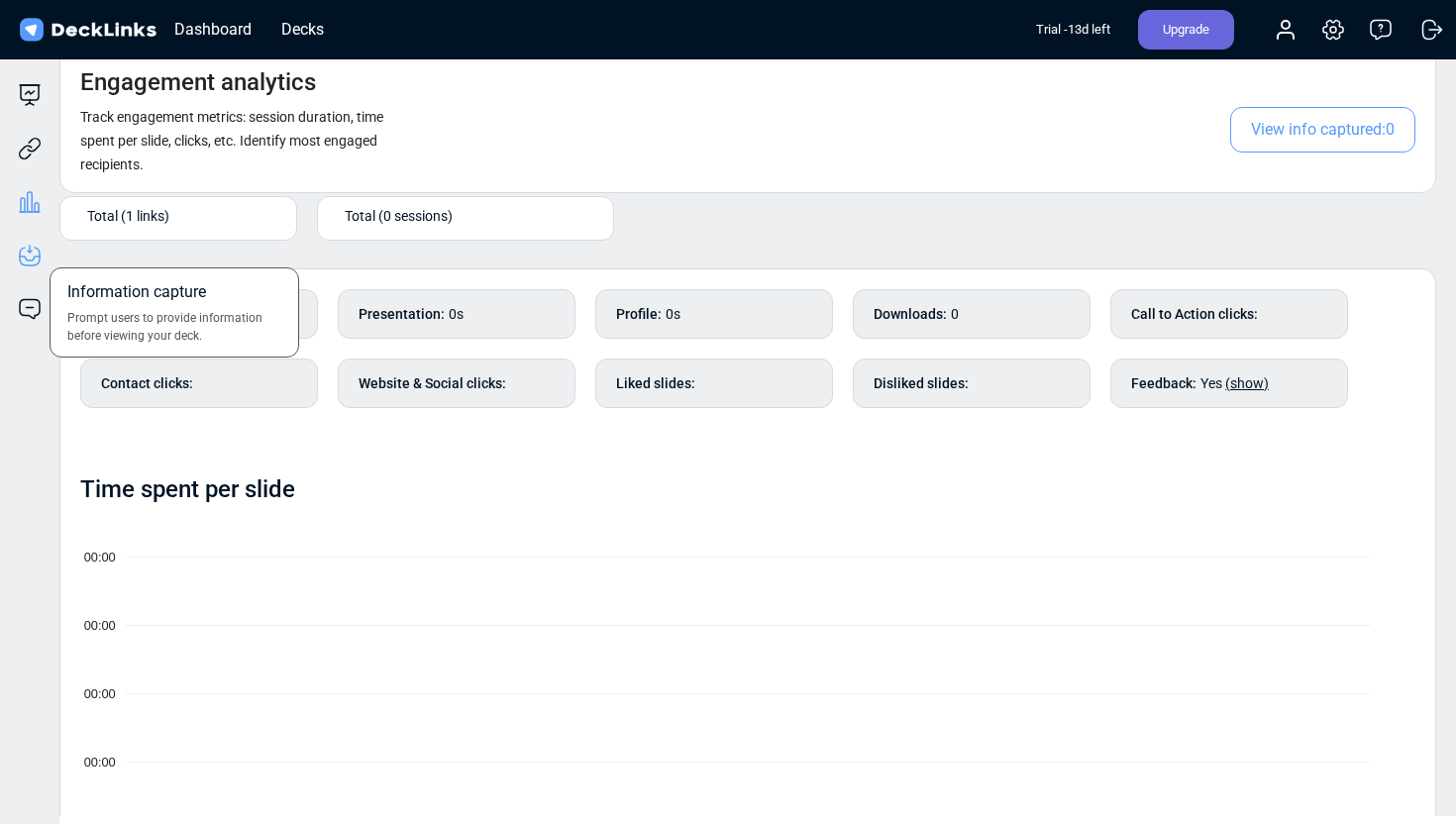 click 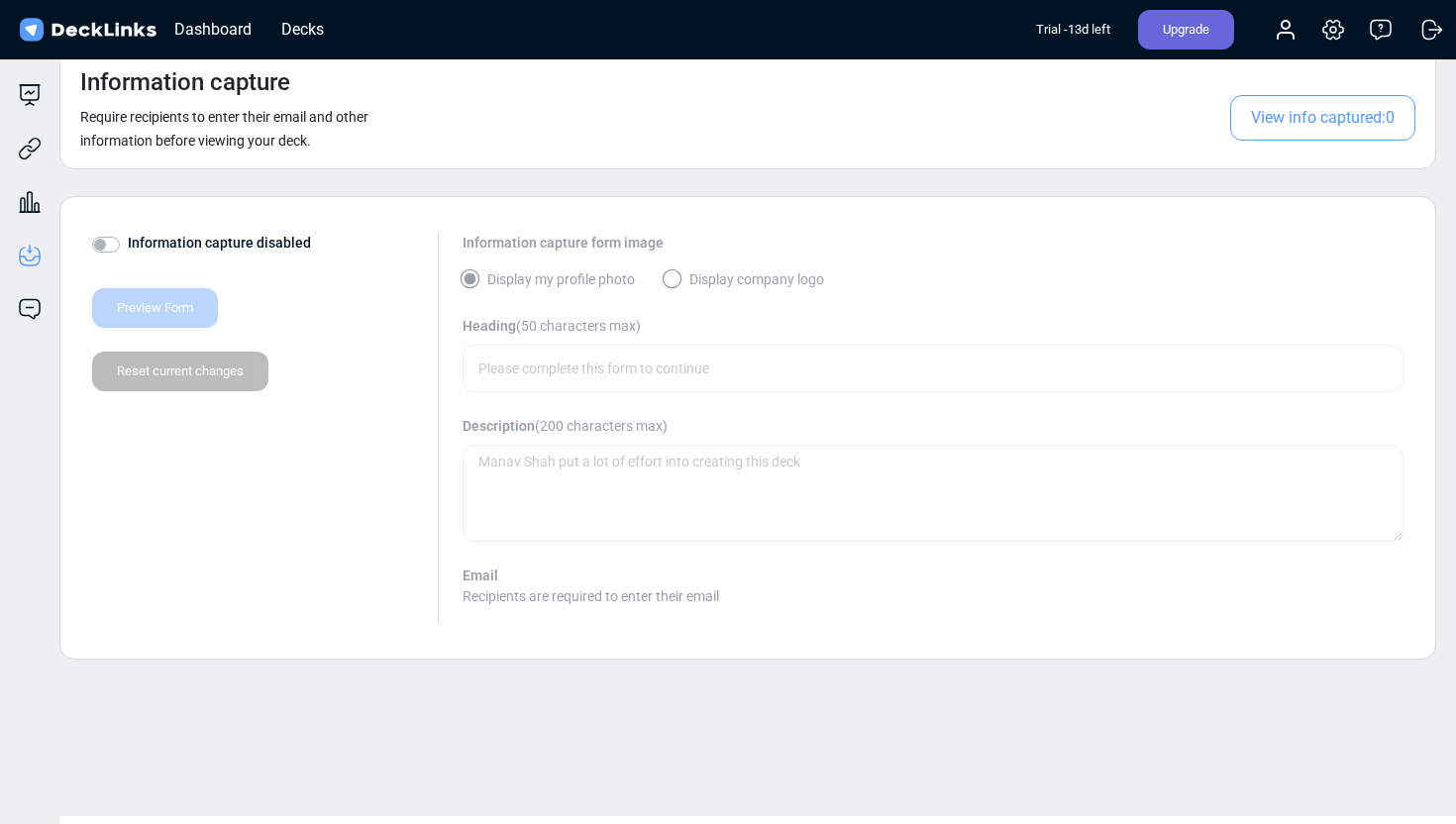 click on "Information capture disabled" at bounding box center (219, 243) 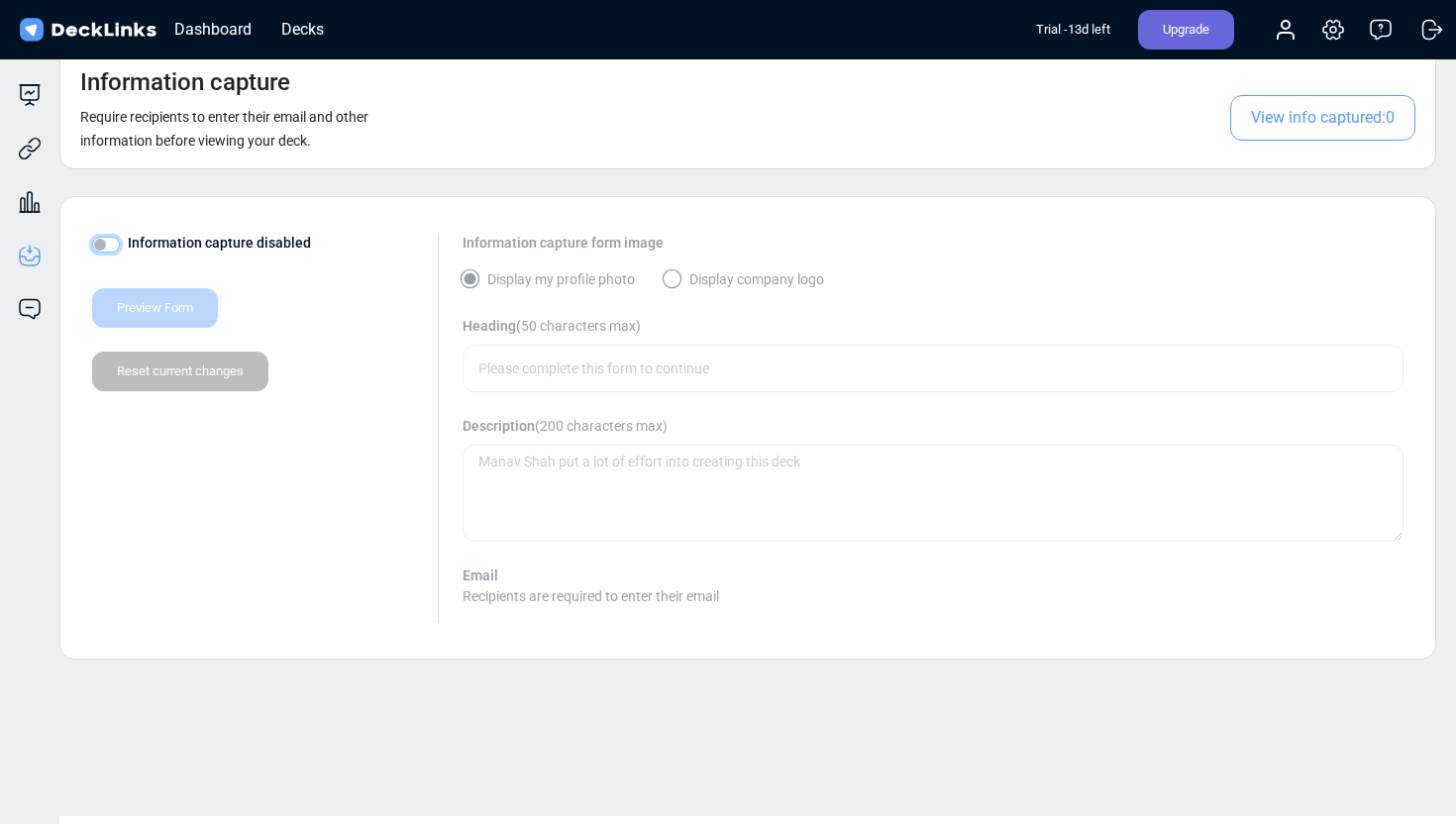 click on "Information capture disabled" at bounding box center [100, 243] 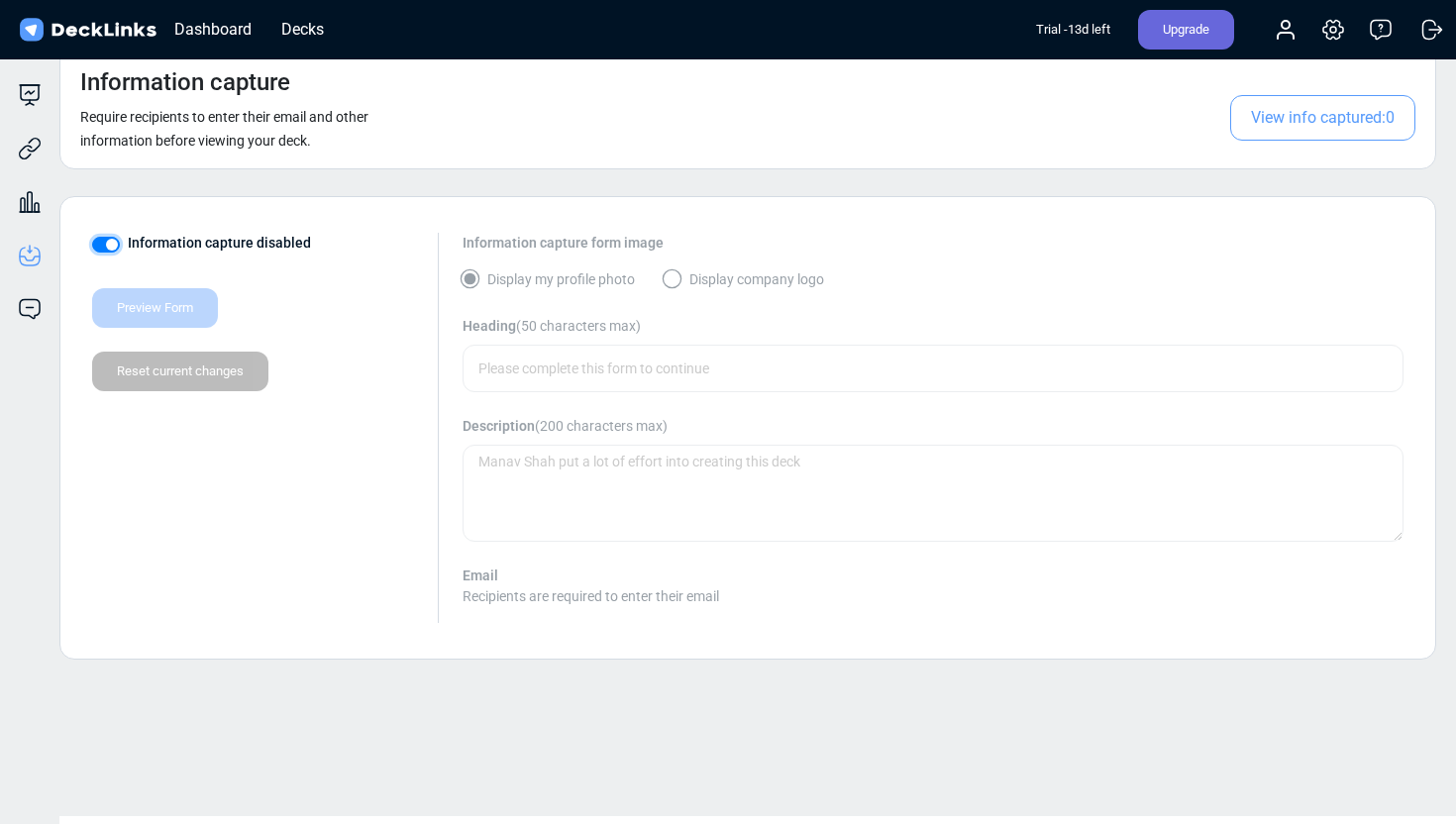checkbox on "true" 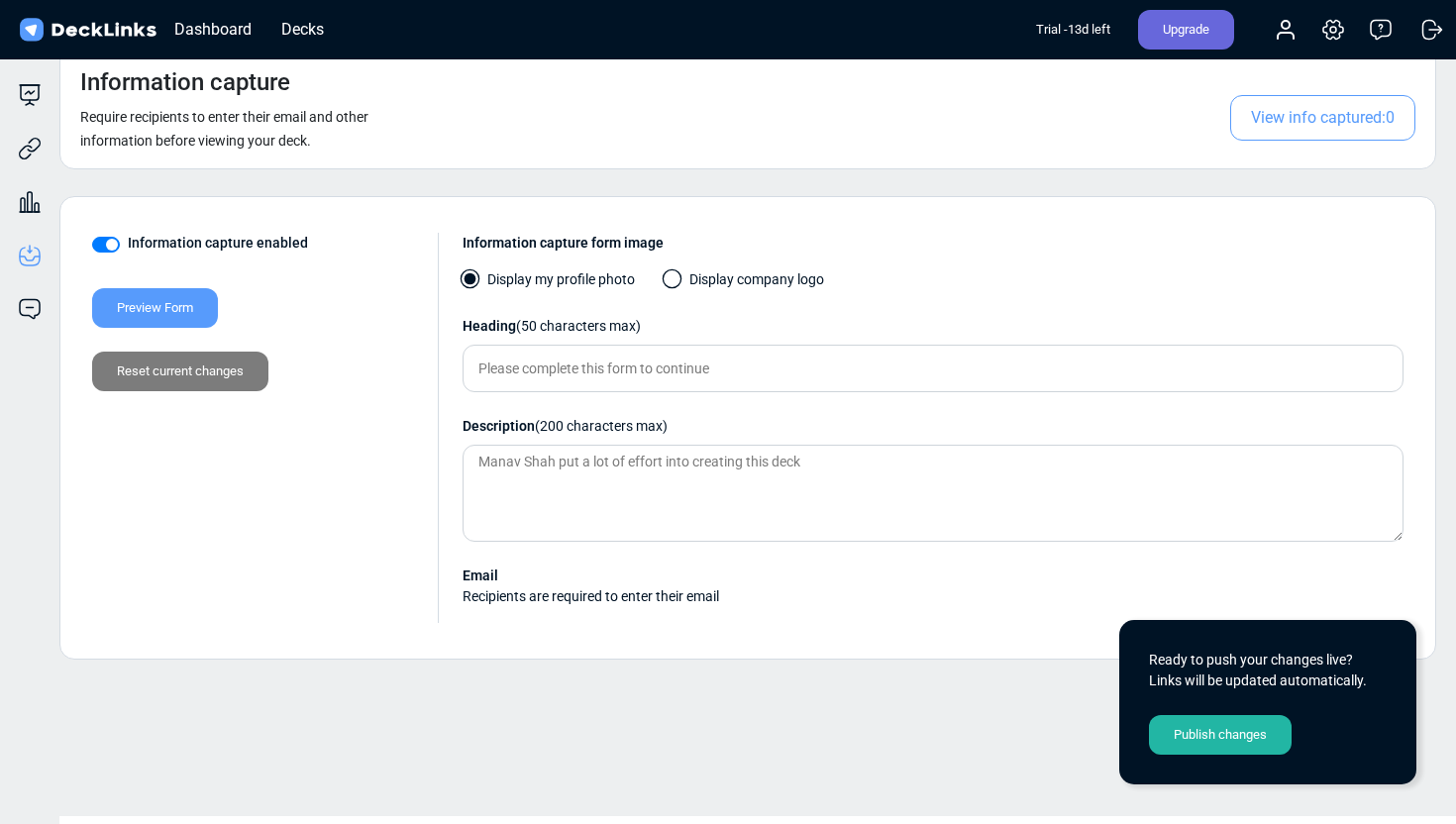 click on "Publish changes" at bounding box center (1220, 735) 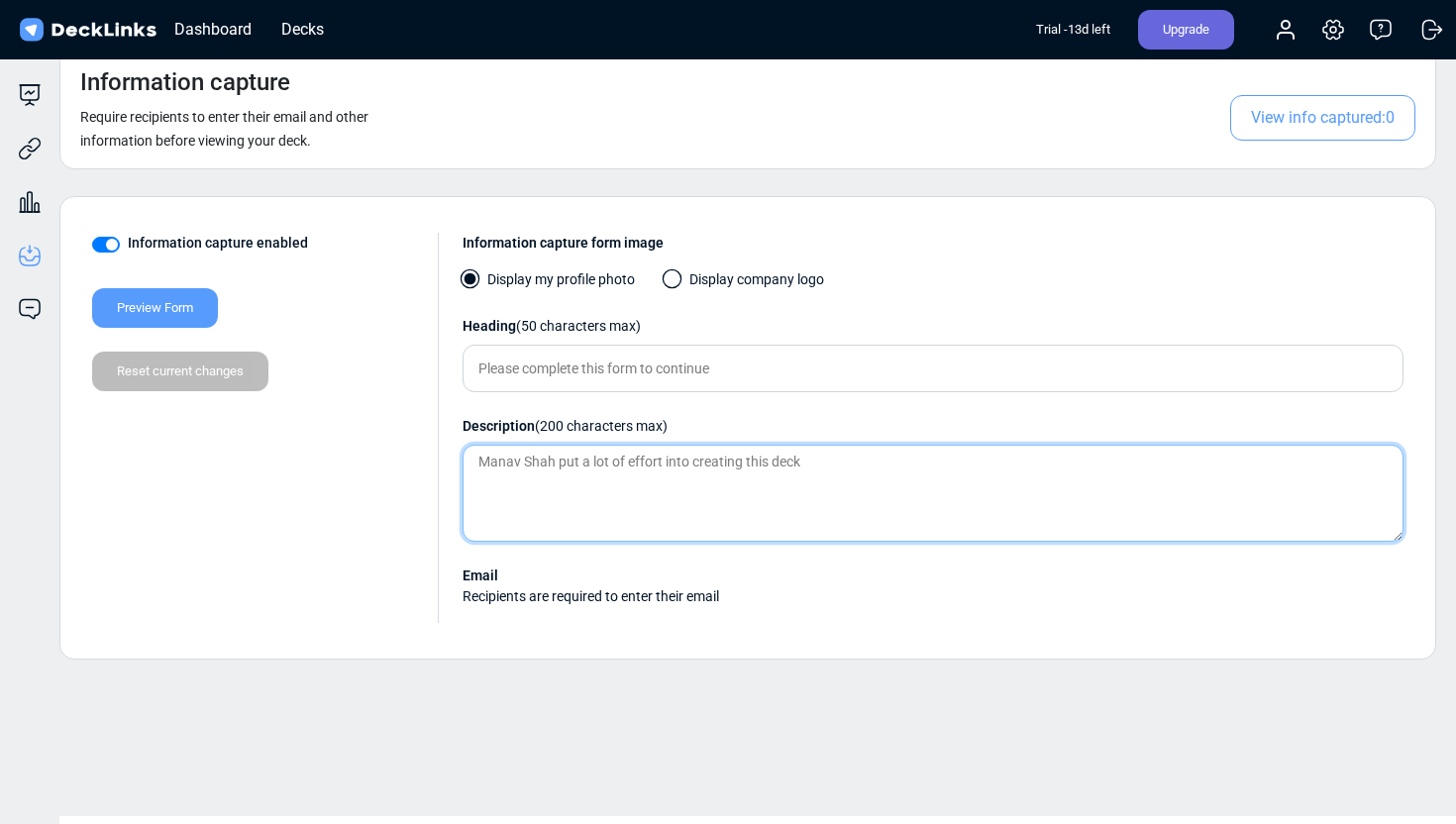 drag, startPoint x: 807, startPoint y: 467, endPoint x: 583, endPoint y: 467, distance: 224 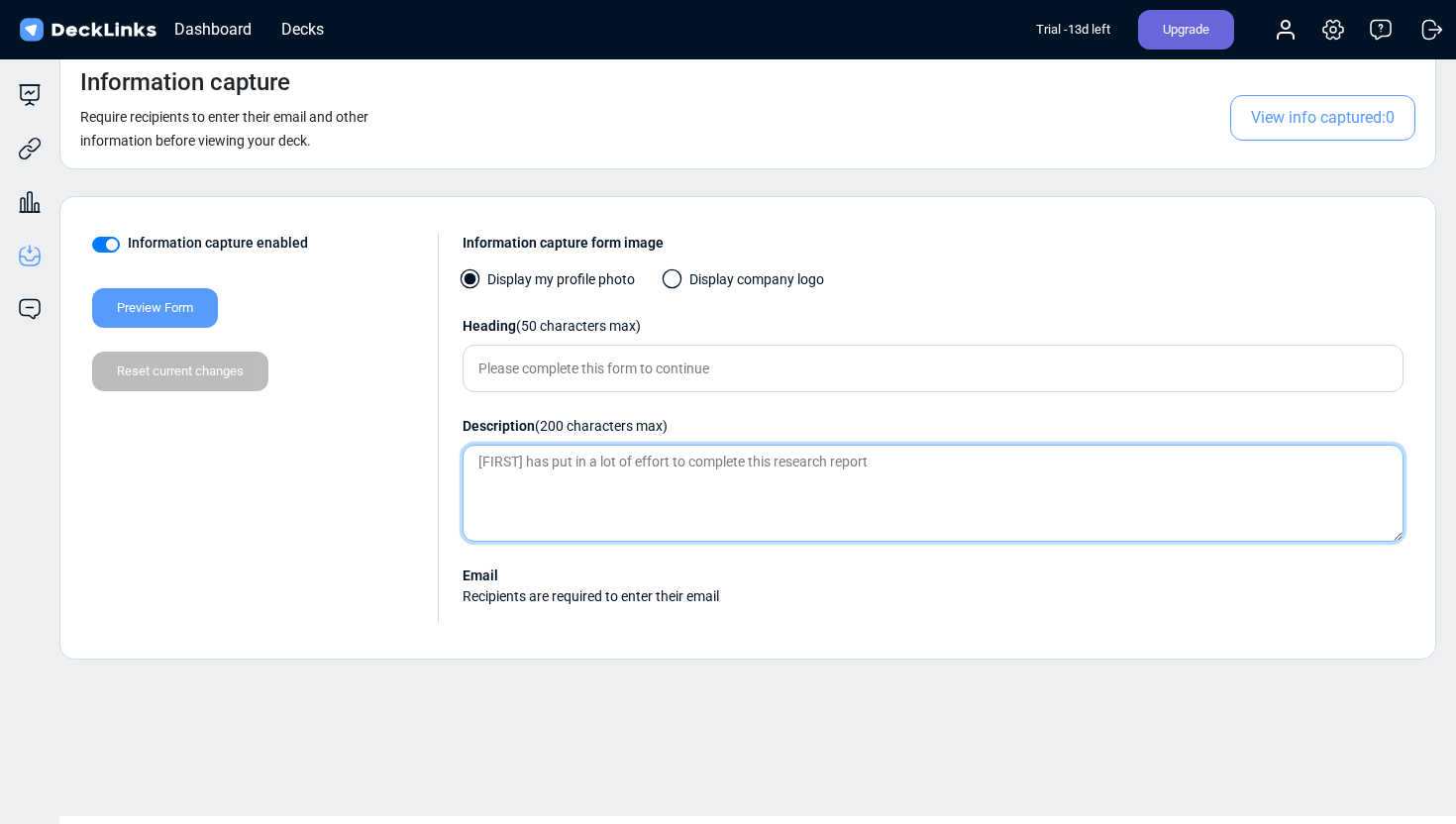 click on "[FIRST] has put in a lot of effort to complete this research report" at bounding box center (933, 493) 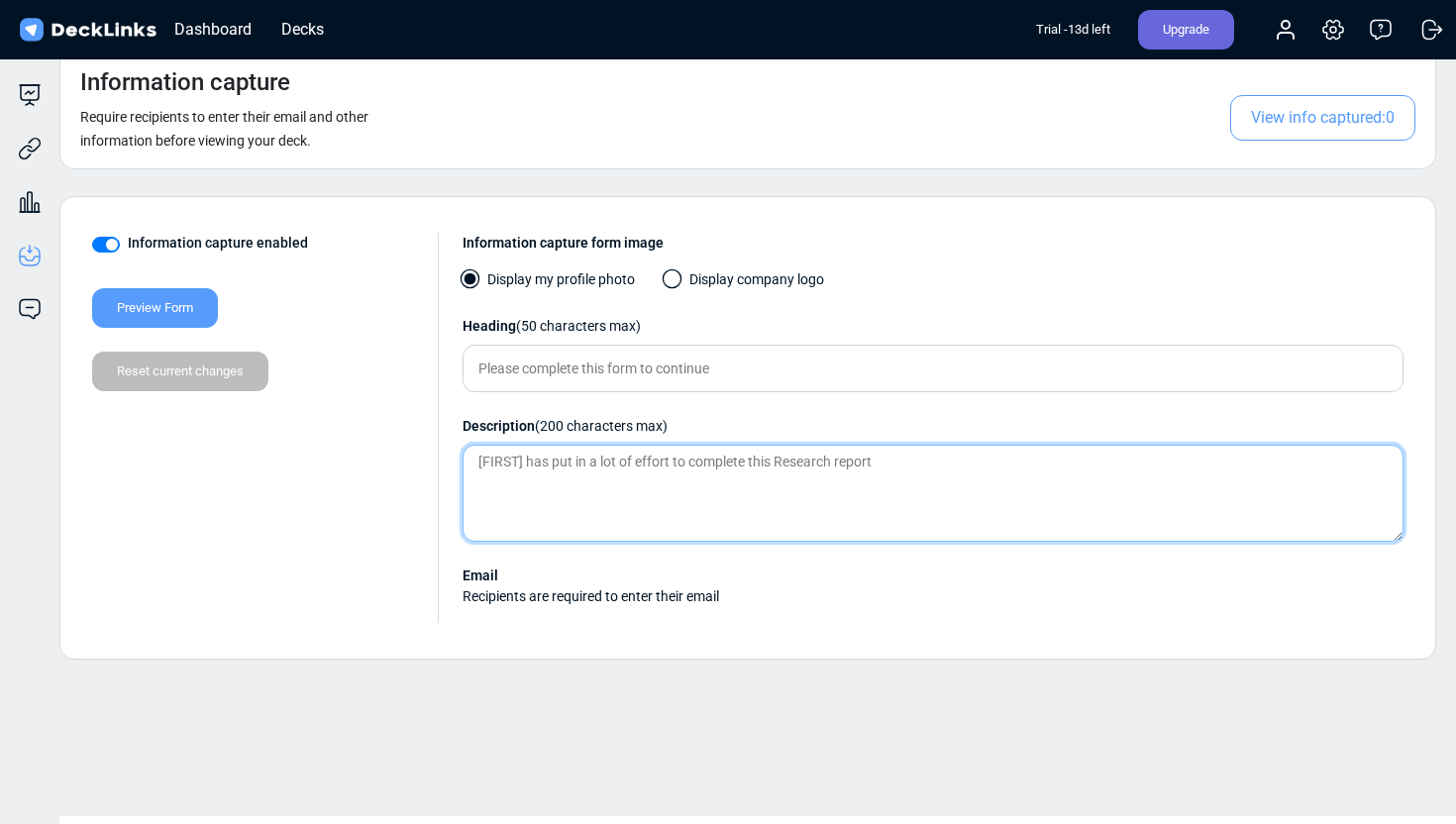 click on "[FIRST] has put in a lot of effort to complete this Research report" at bounding box center (933, 493) 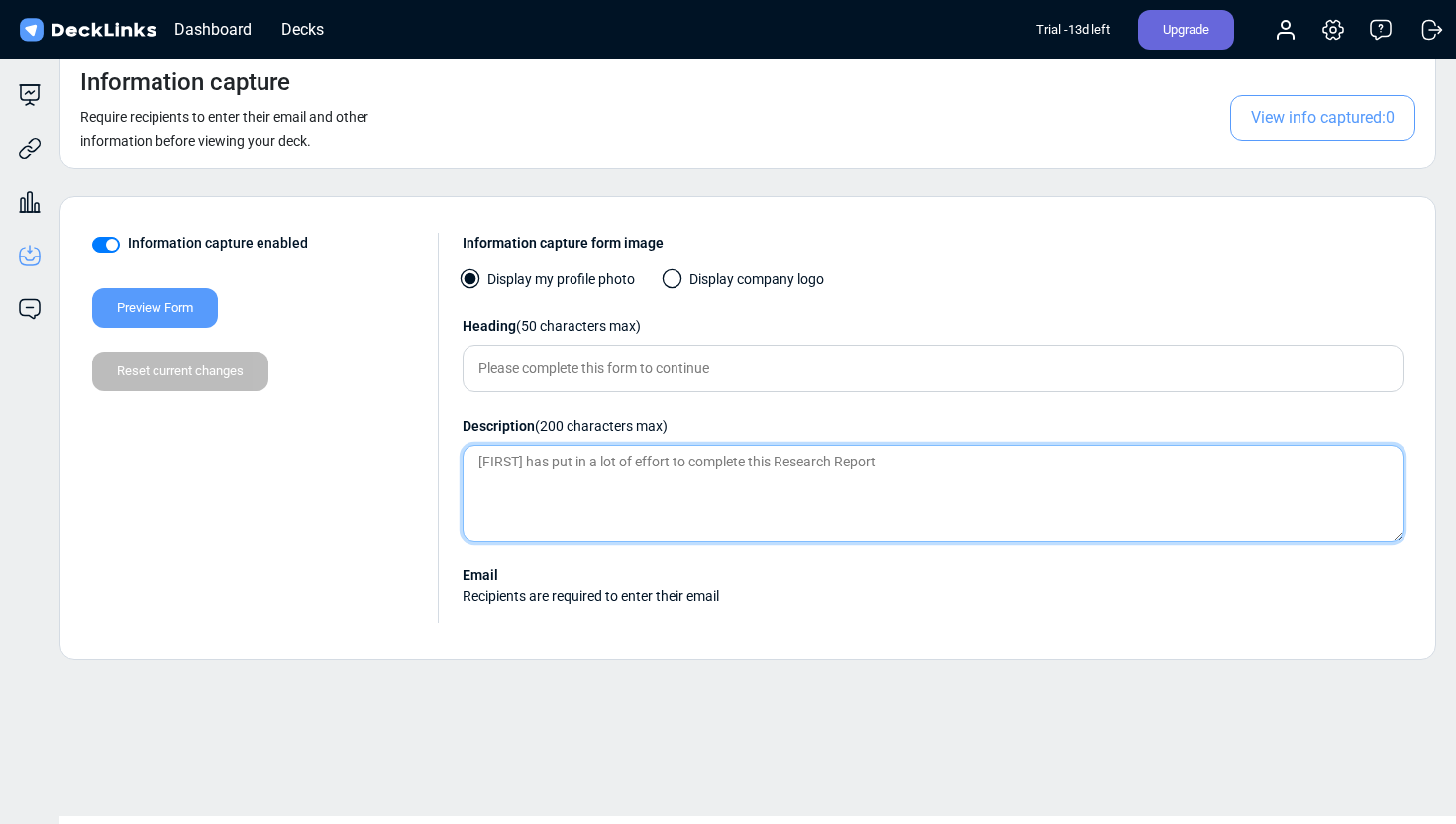 type on "[FIRST] has put in a lot of effort to complete this Research Report" 